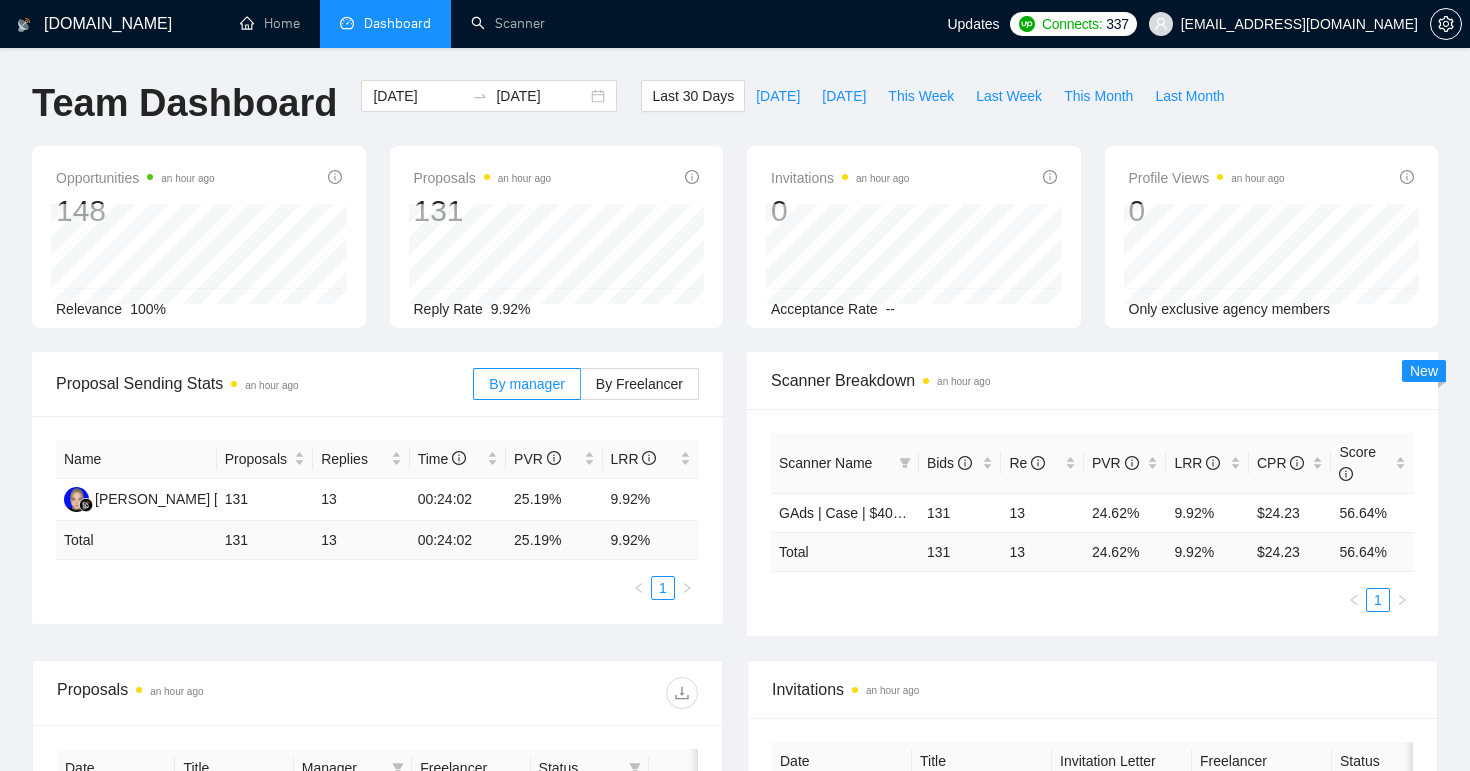 scroll, scrollTop: 0, scrollLeft: 0, axis: both 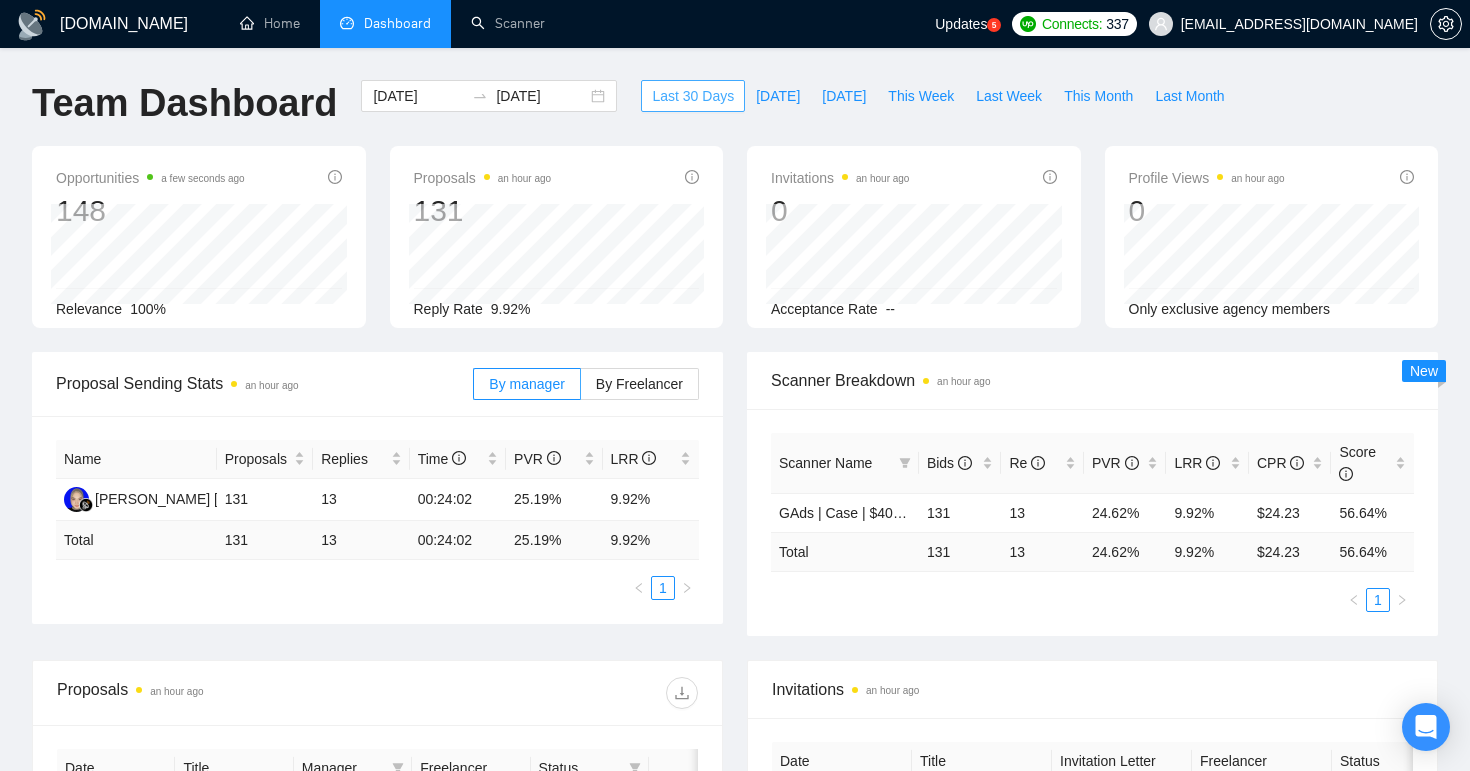 click on "Last 30 Days" at bounding box center (693, 96) 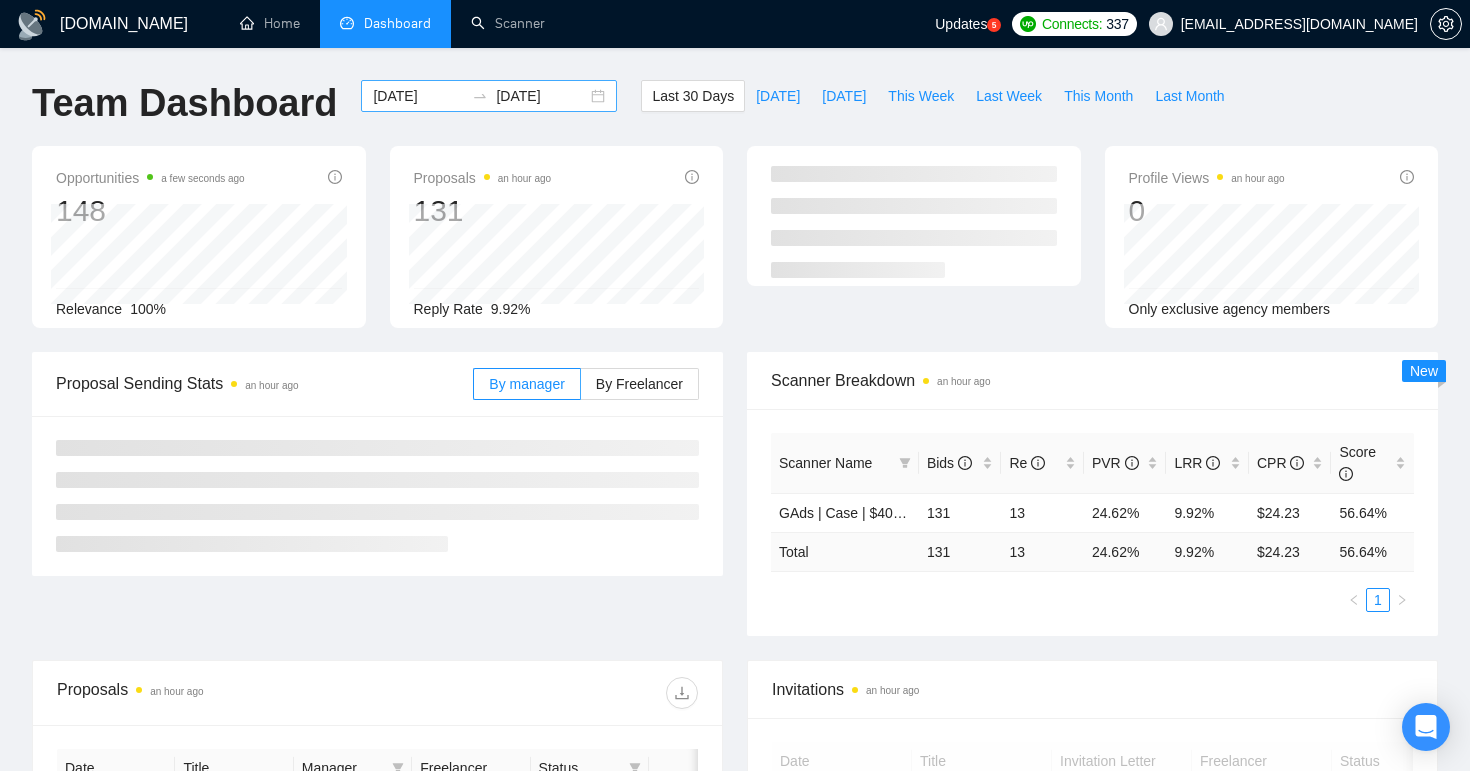 click on "[DATE]" at bounding box center [541, 96] 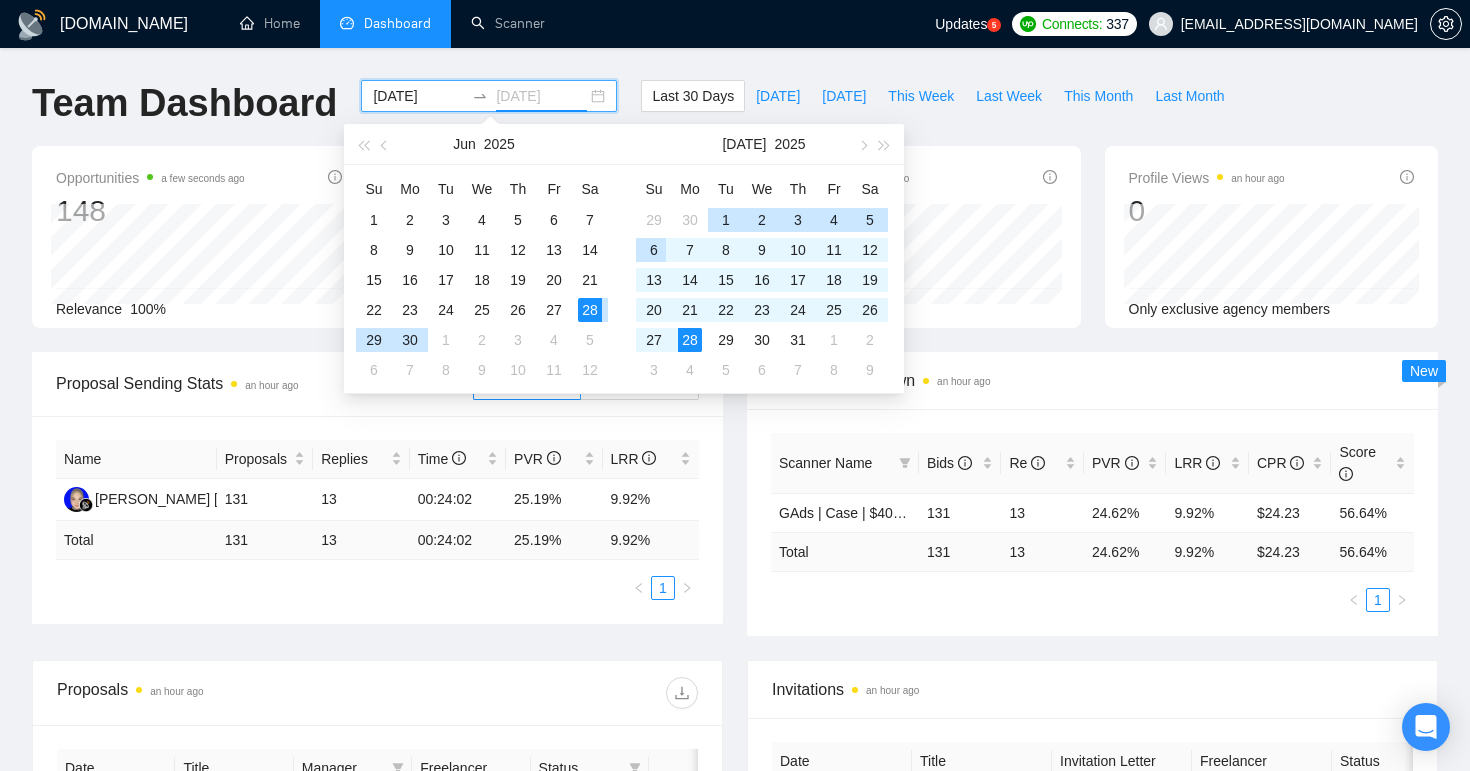 type on "[DATE]" 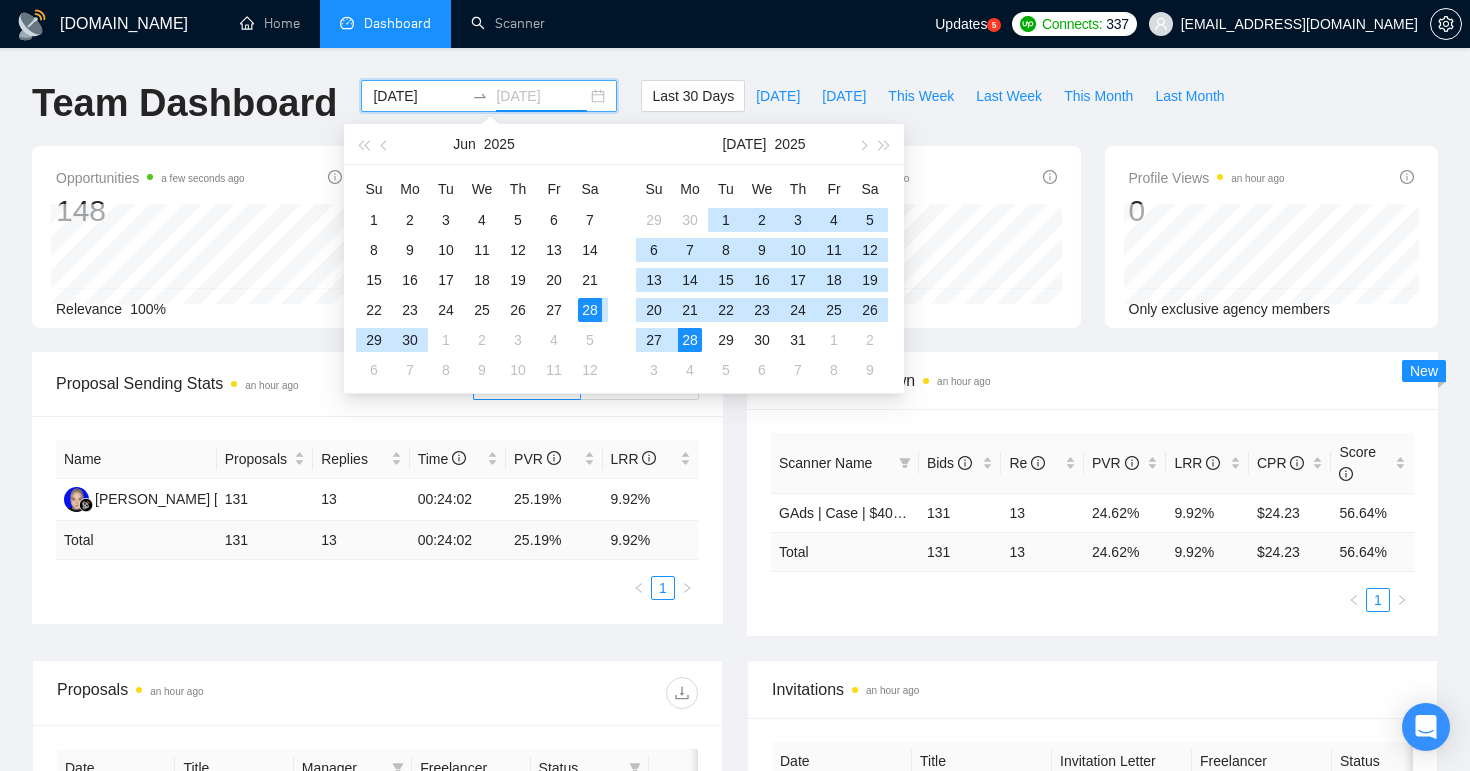 click on "28" at bounding box center (690, 340) 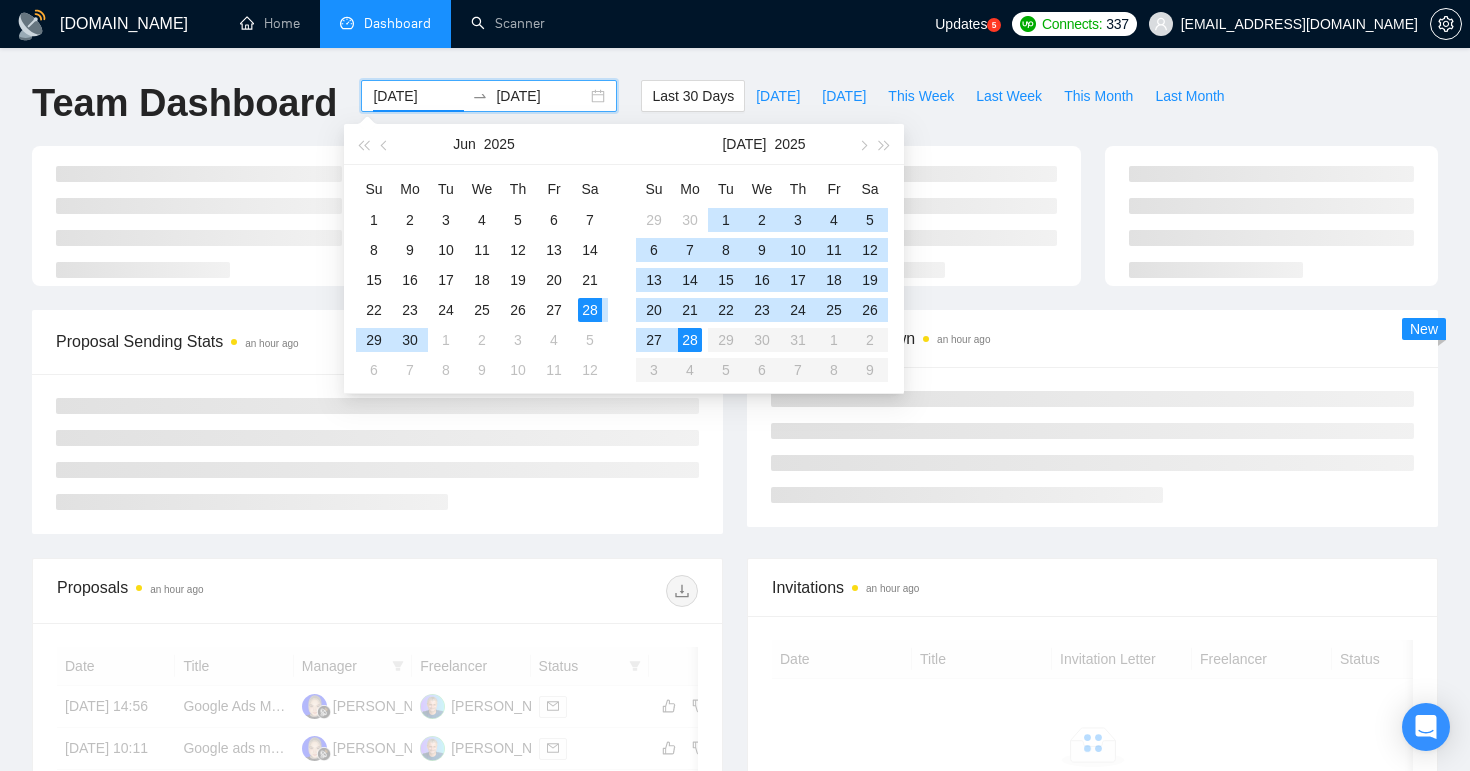 click on "28" at bounding box center [690, 340] 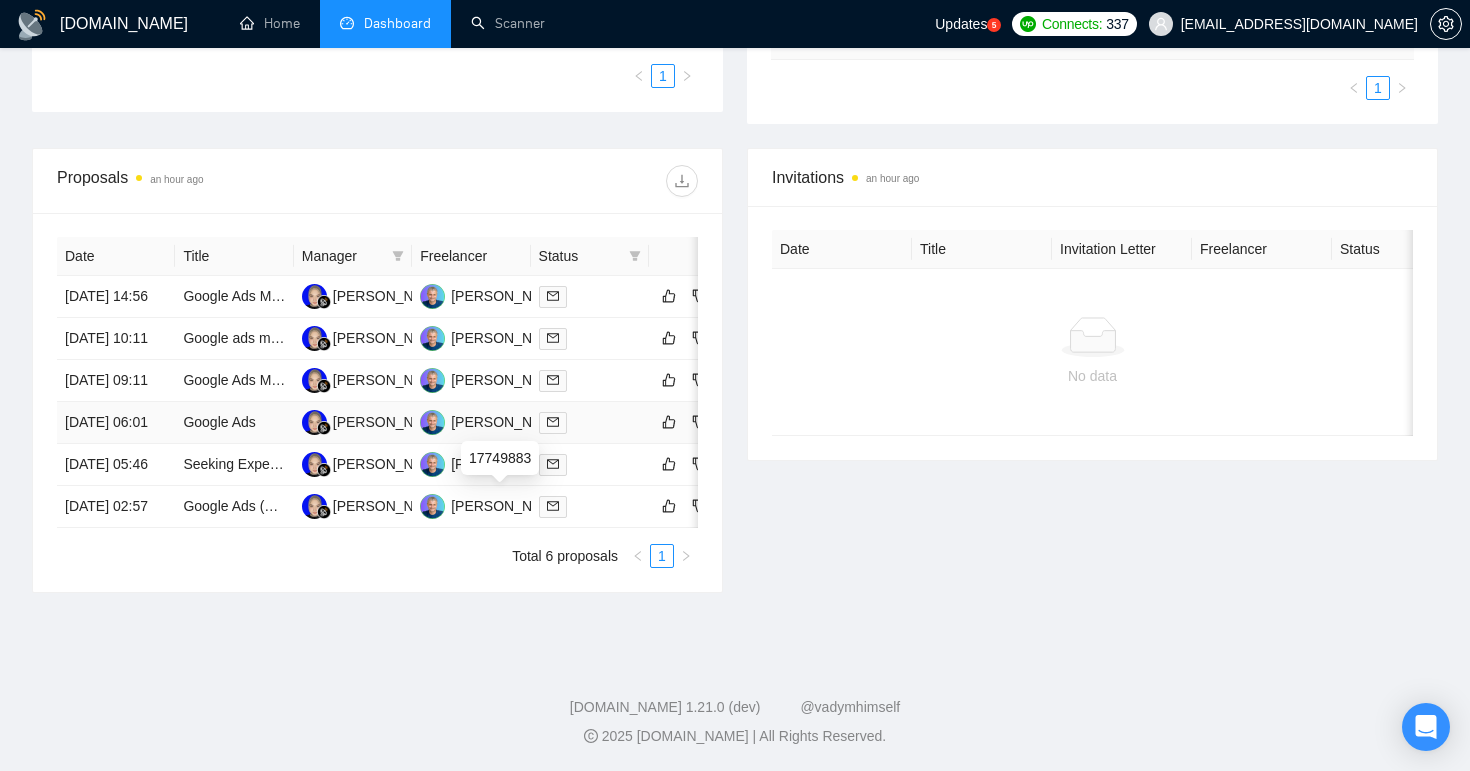 scroll, scrollTop: 568, scrollLeft: 0, axis: vertical 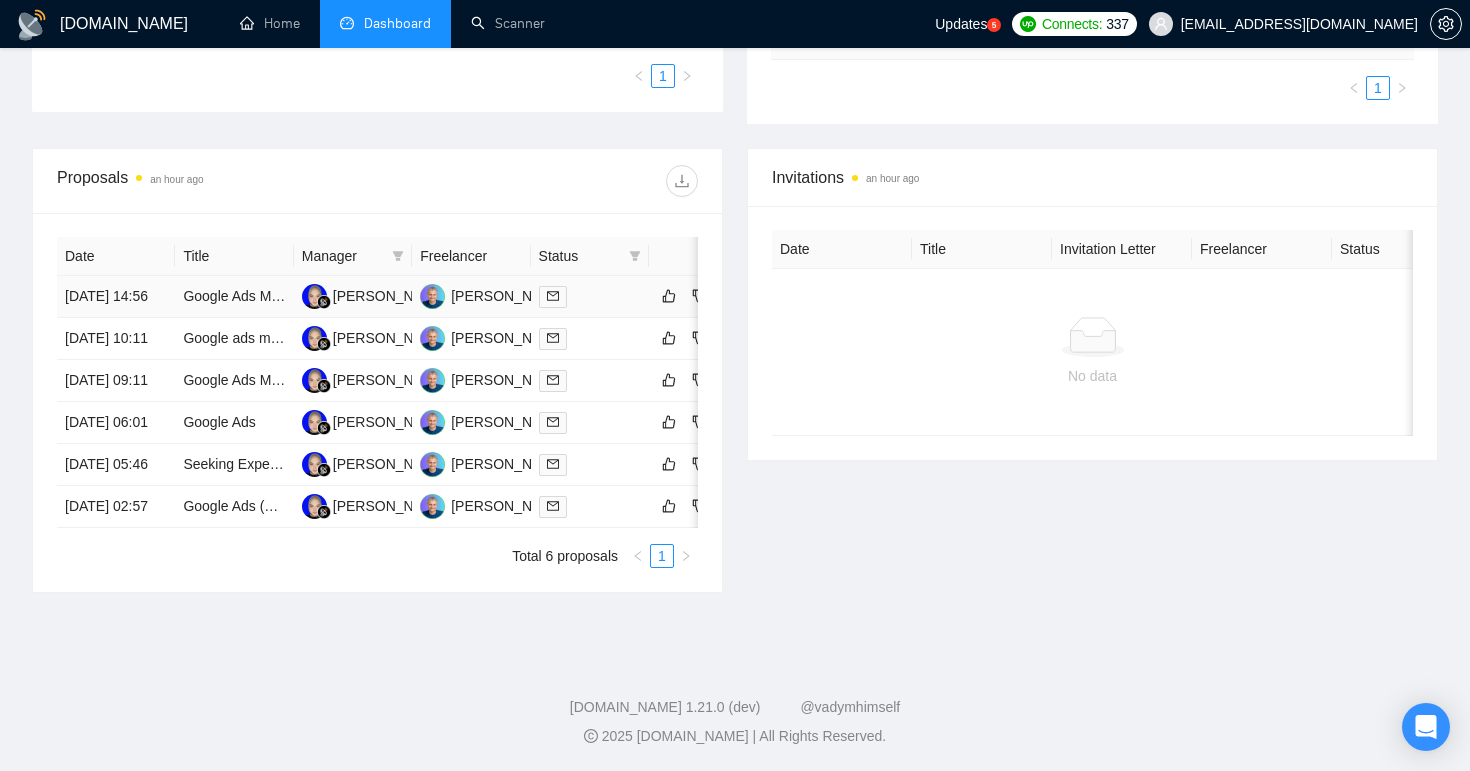 click on "Google Ads Management for E-commerce Store" at bounding box center [234, 297] 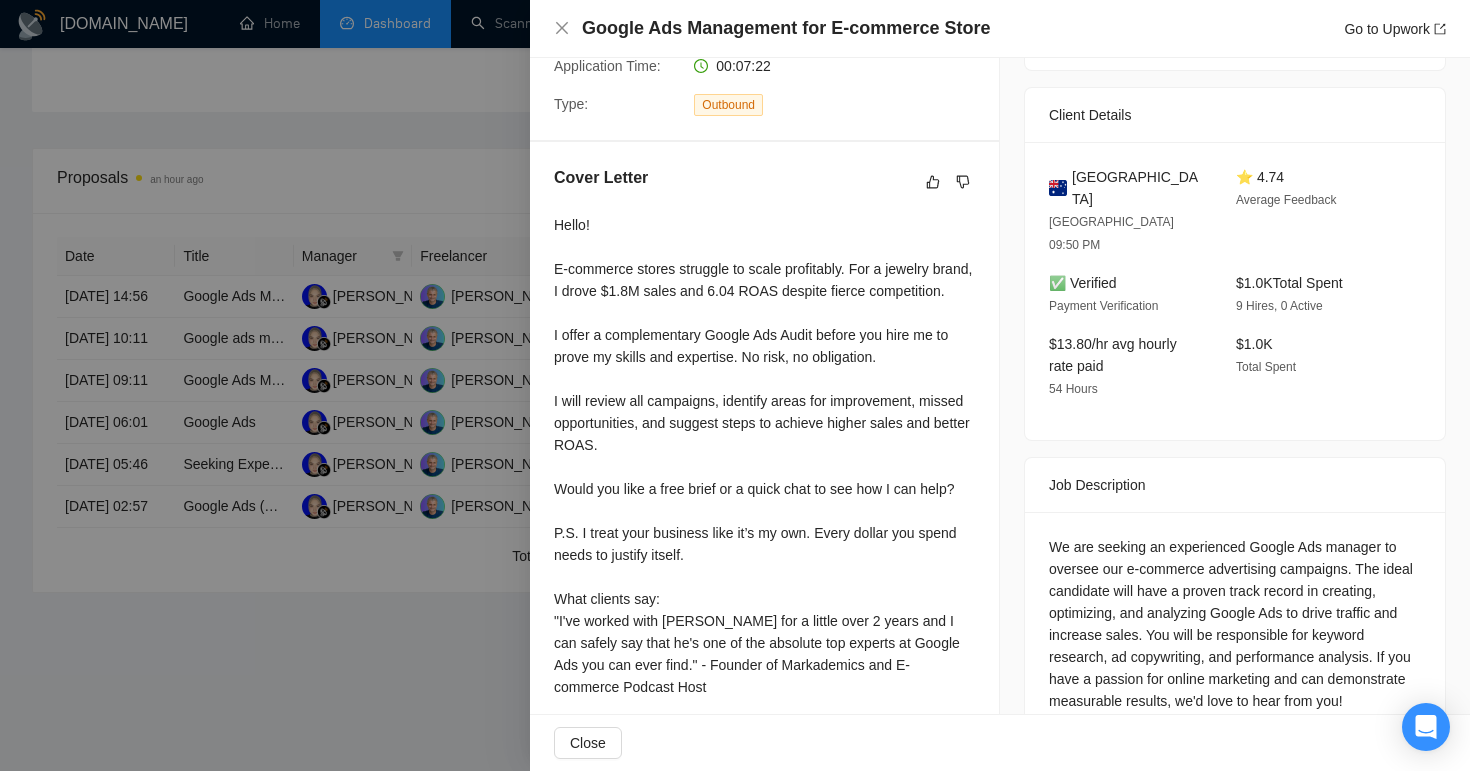 scroll, scrollTop: 491, scrollLeft: 0, axis: vertical 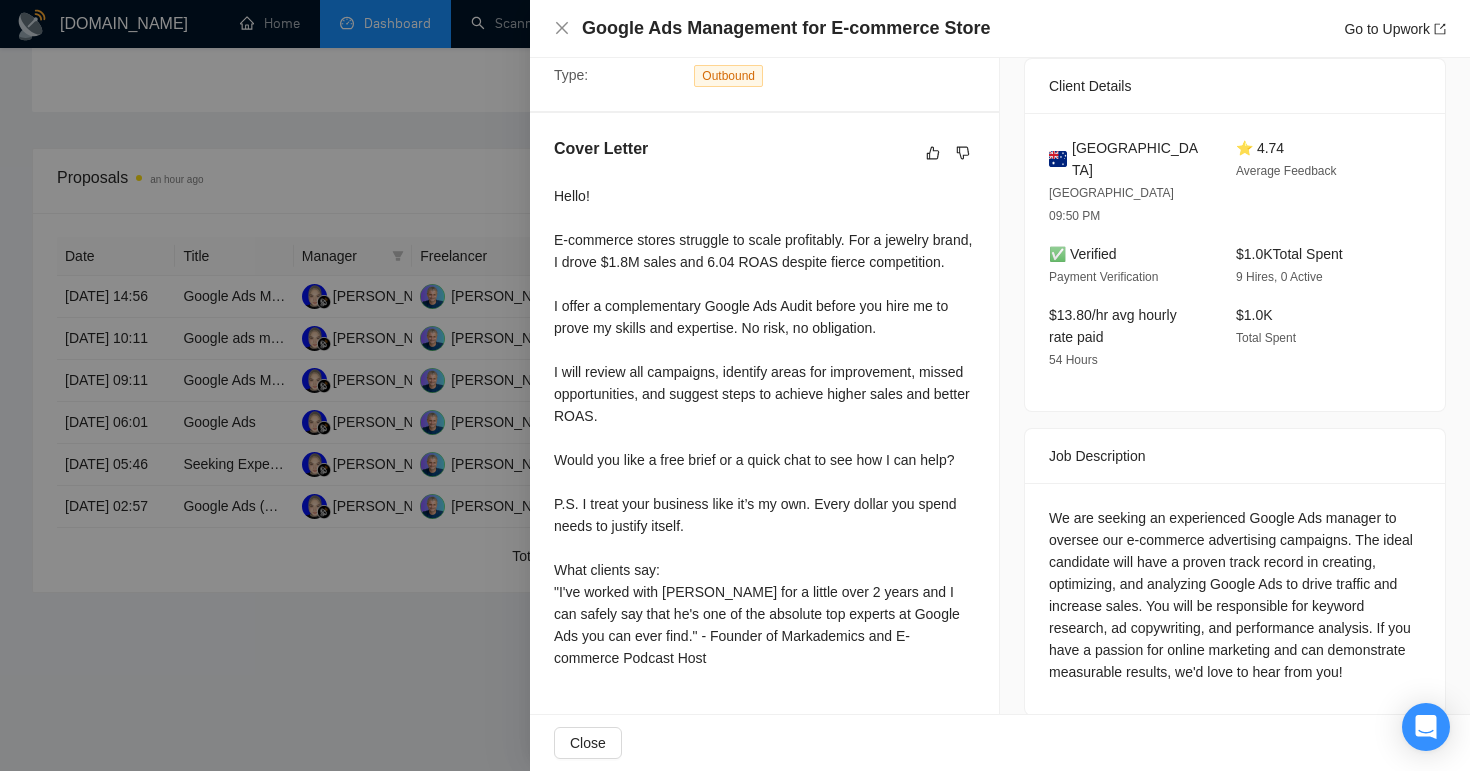 click on "Google Ads Management for E-commerce Store Go to Upwork" at bounding box center (1000, 28) 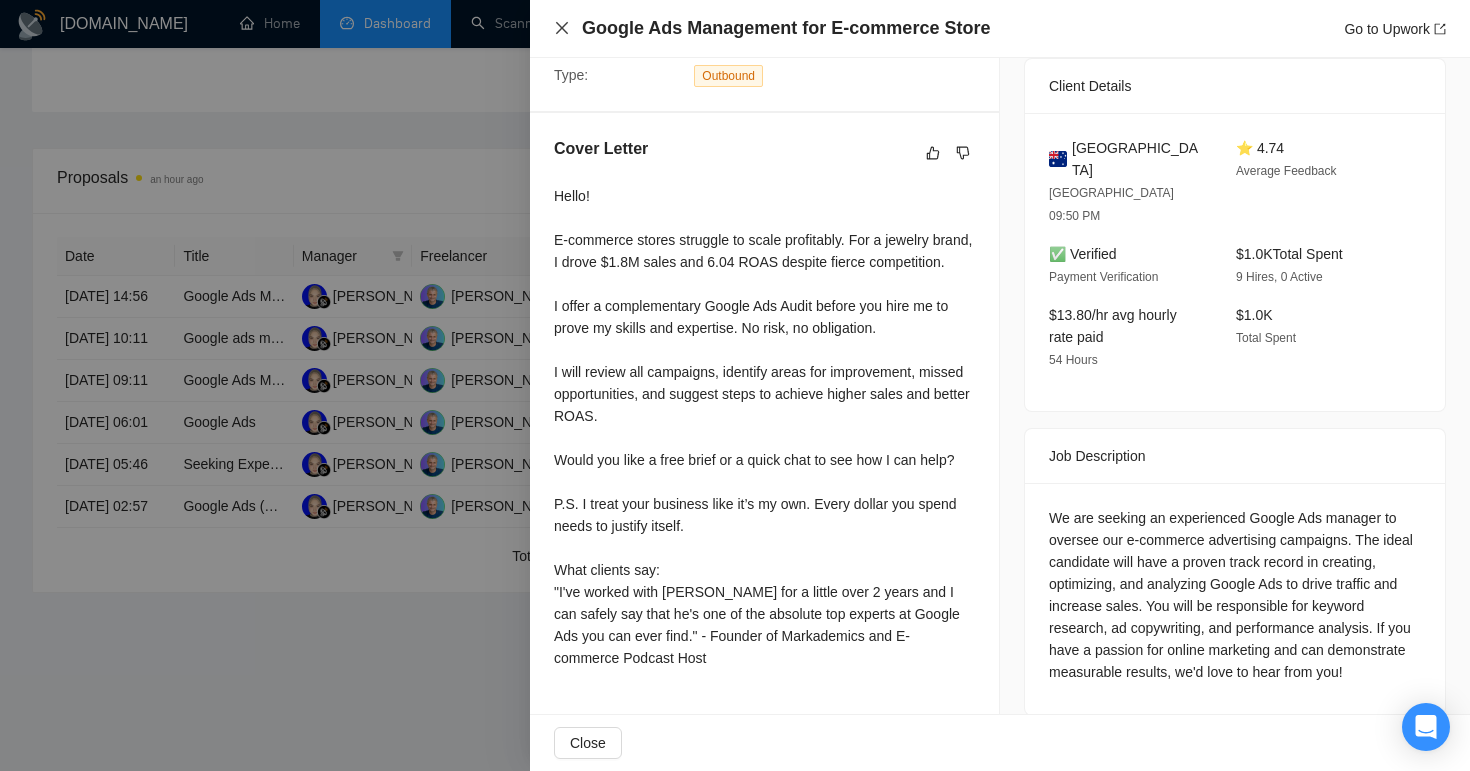 click 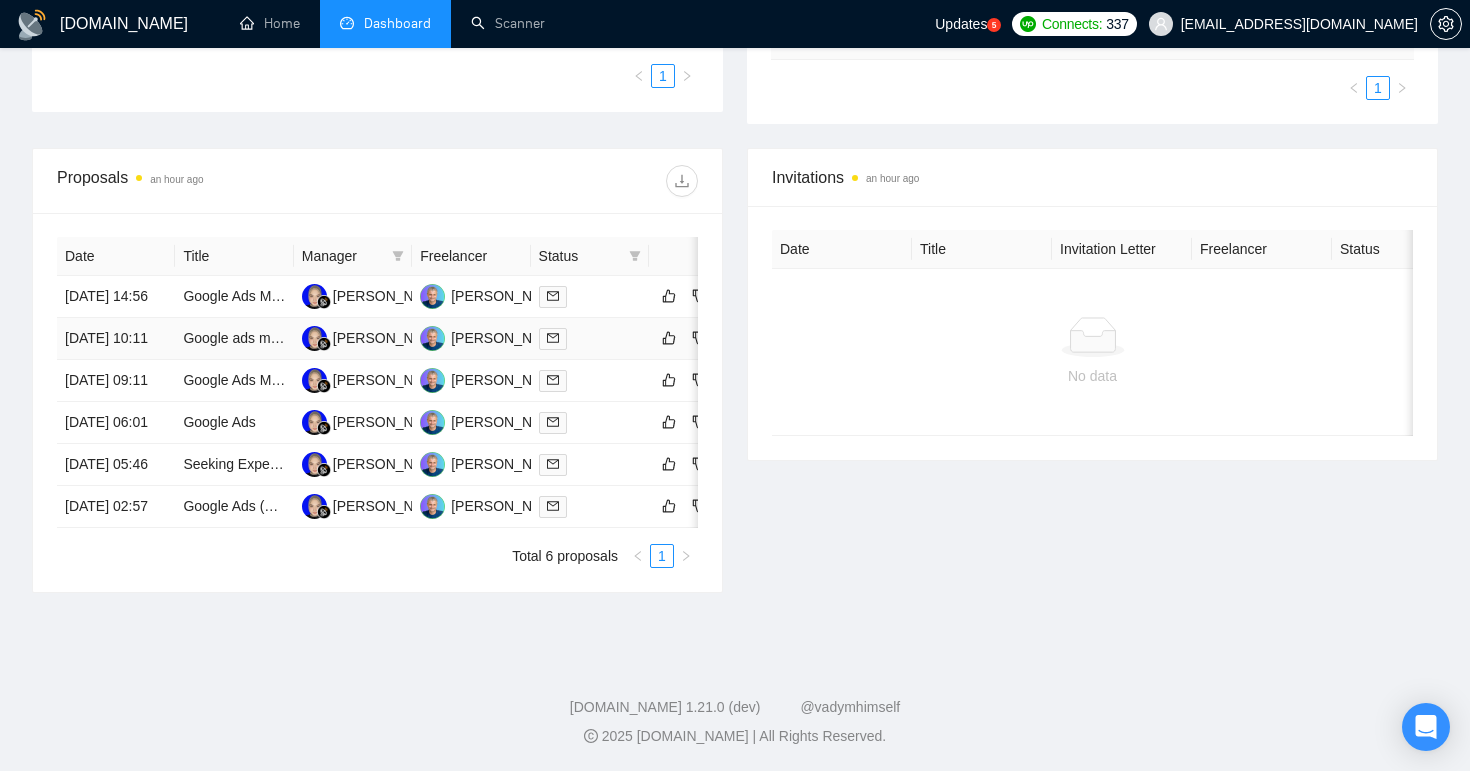 click on "Google ads management" at bounding box center [234, 339] 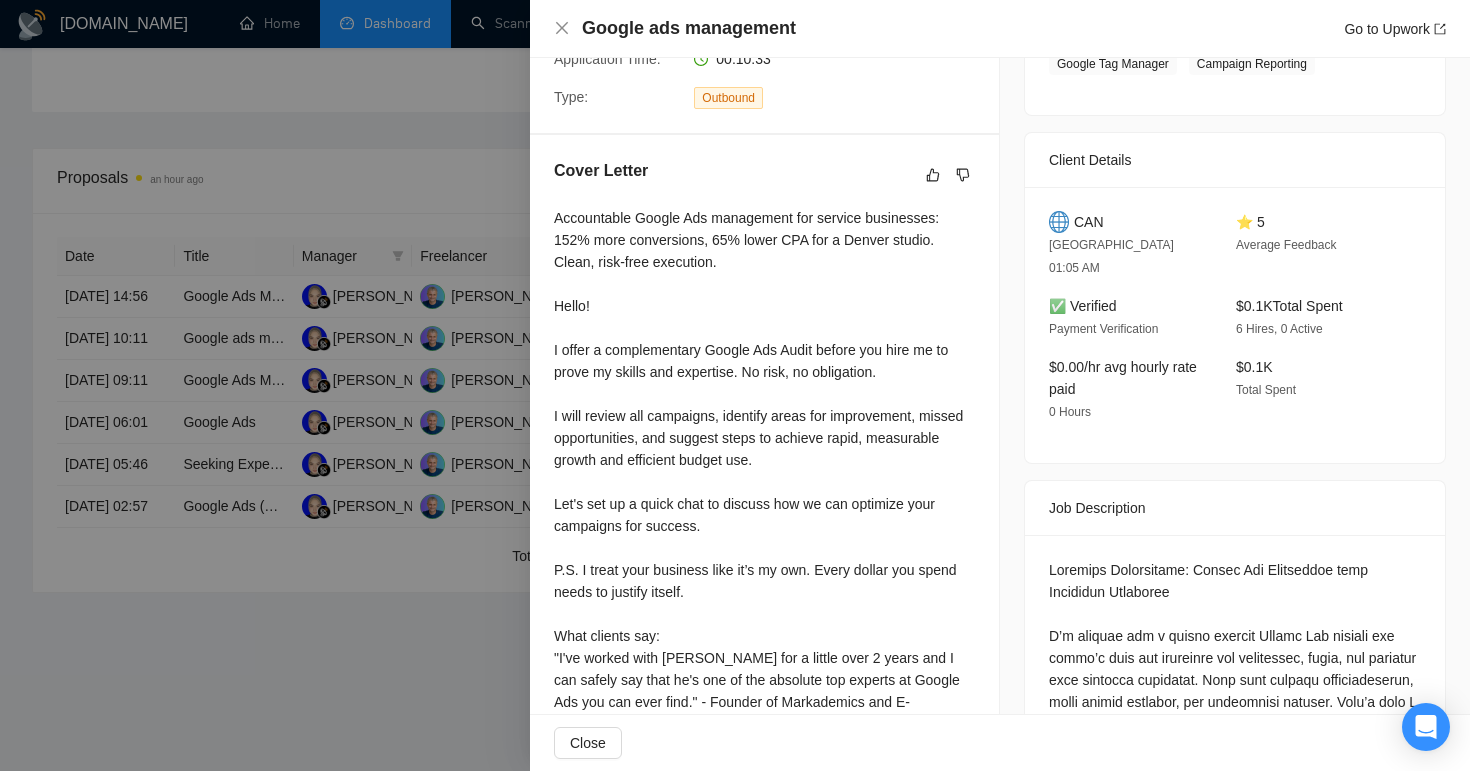 scroll, scrollTop: 408, scrollLeft: 0, axis: vertical 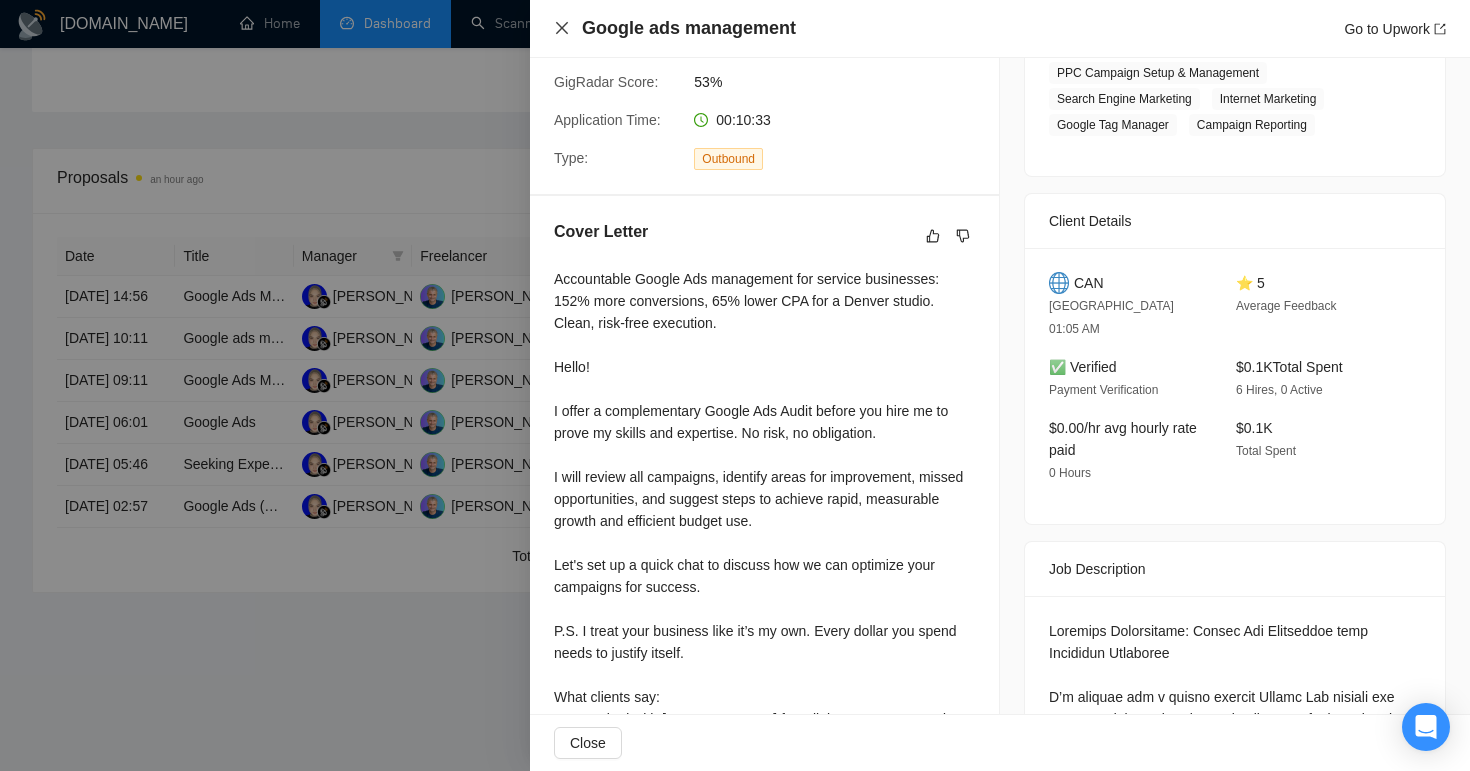 click 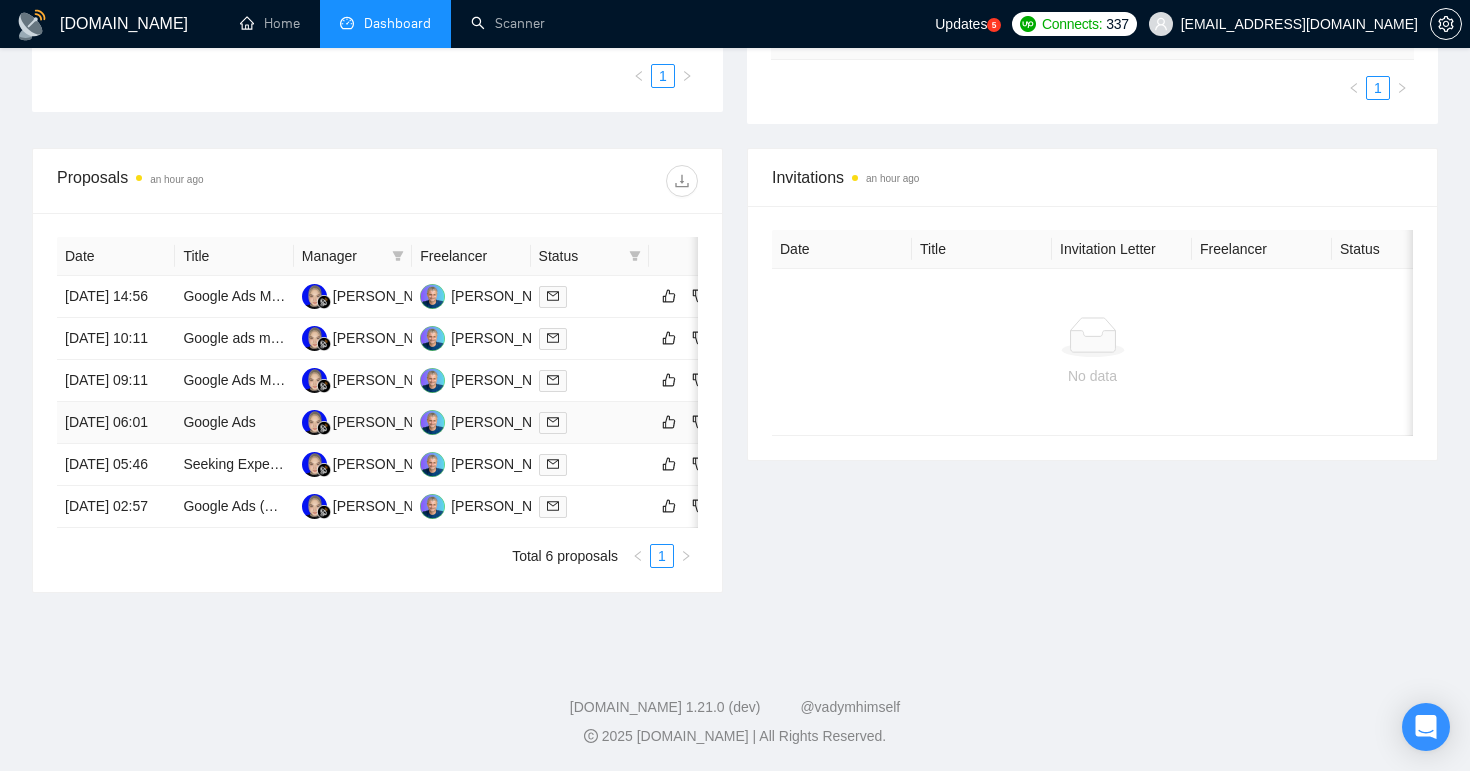 click on "Google Ads" at bounding box center (234, 423) 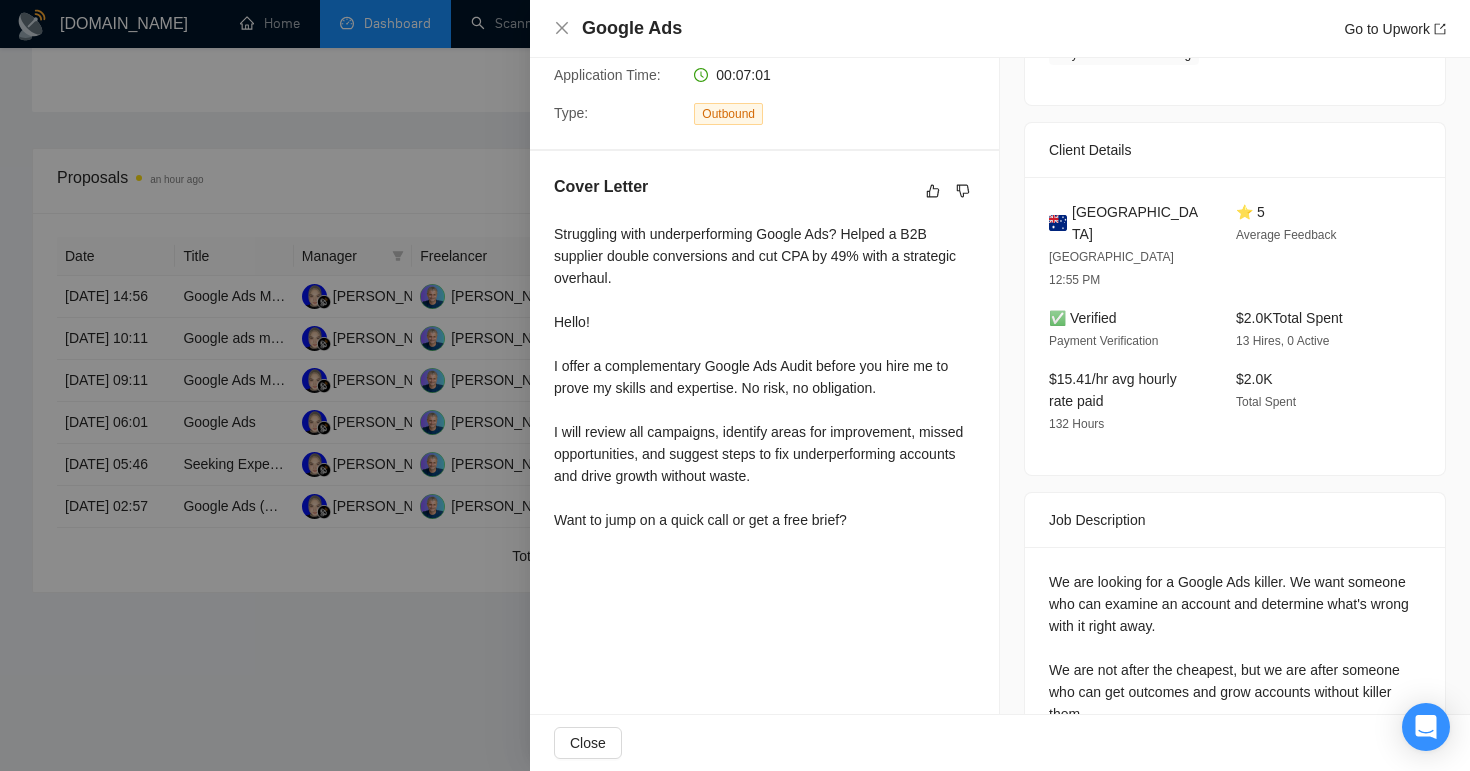 scroll, scrollTop: 449, scrollLeft: 0, axis: vertical 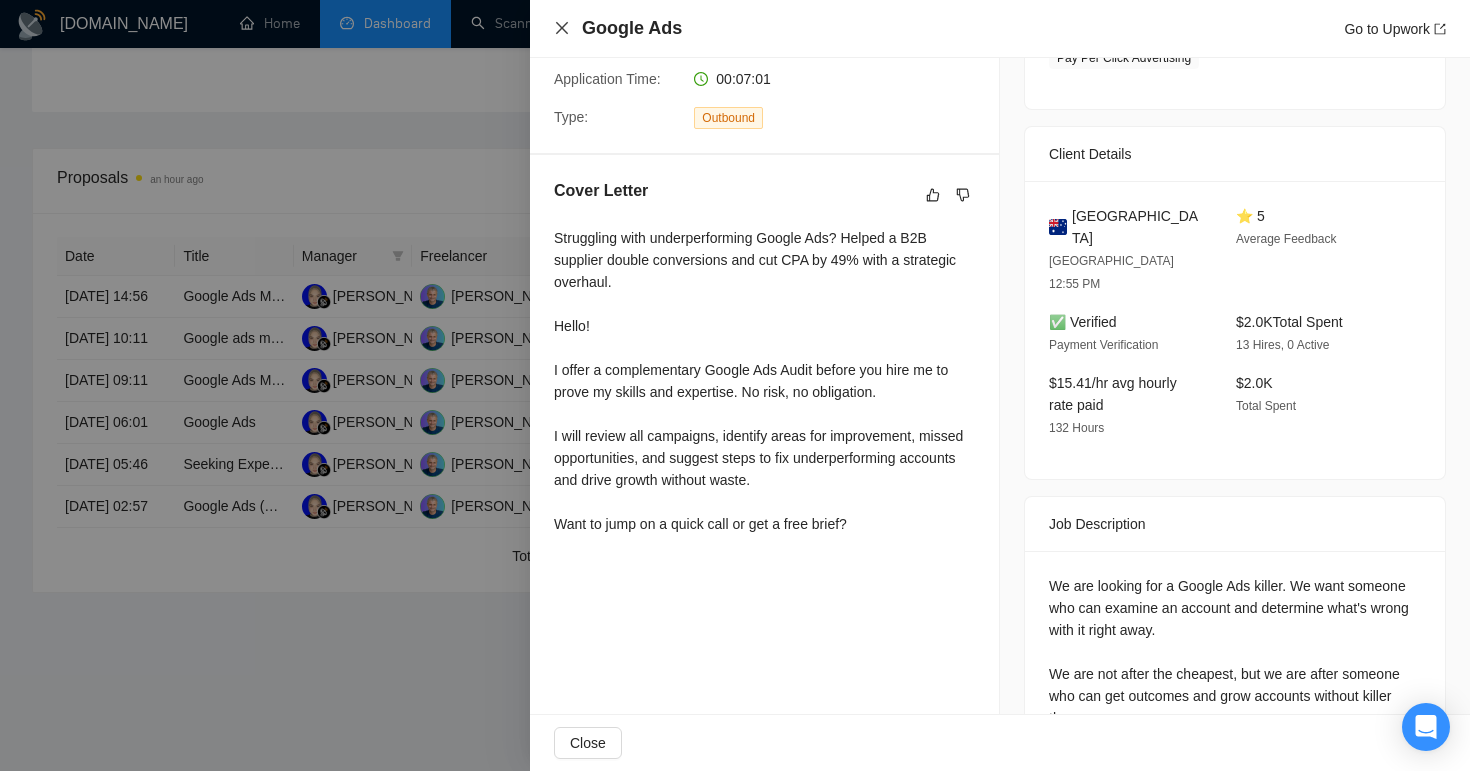 click 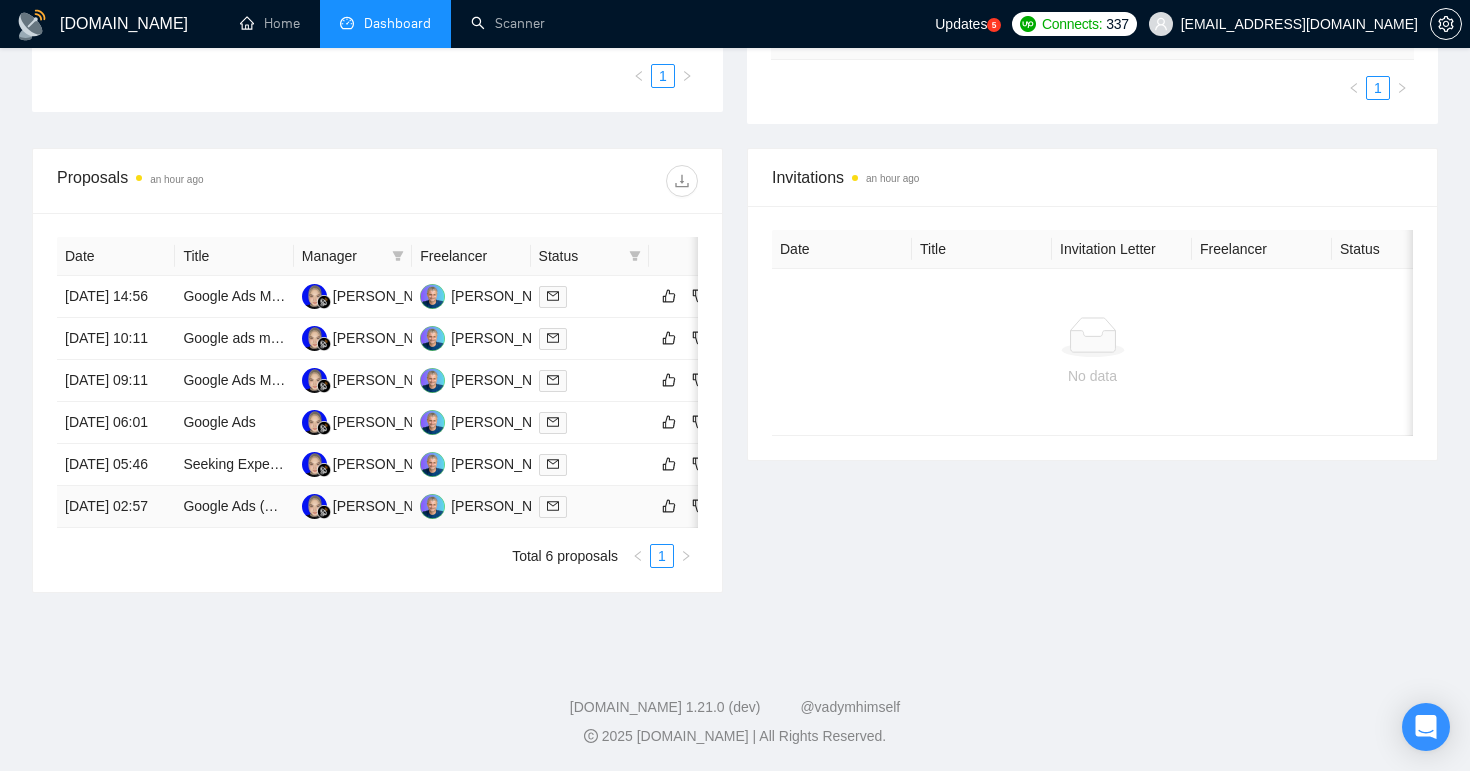 click on "Google Ads (Search, PMax and Shopping) Expert" at bounding box center [234, 507] 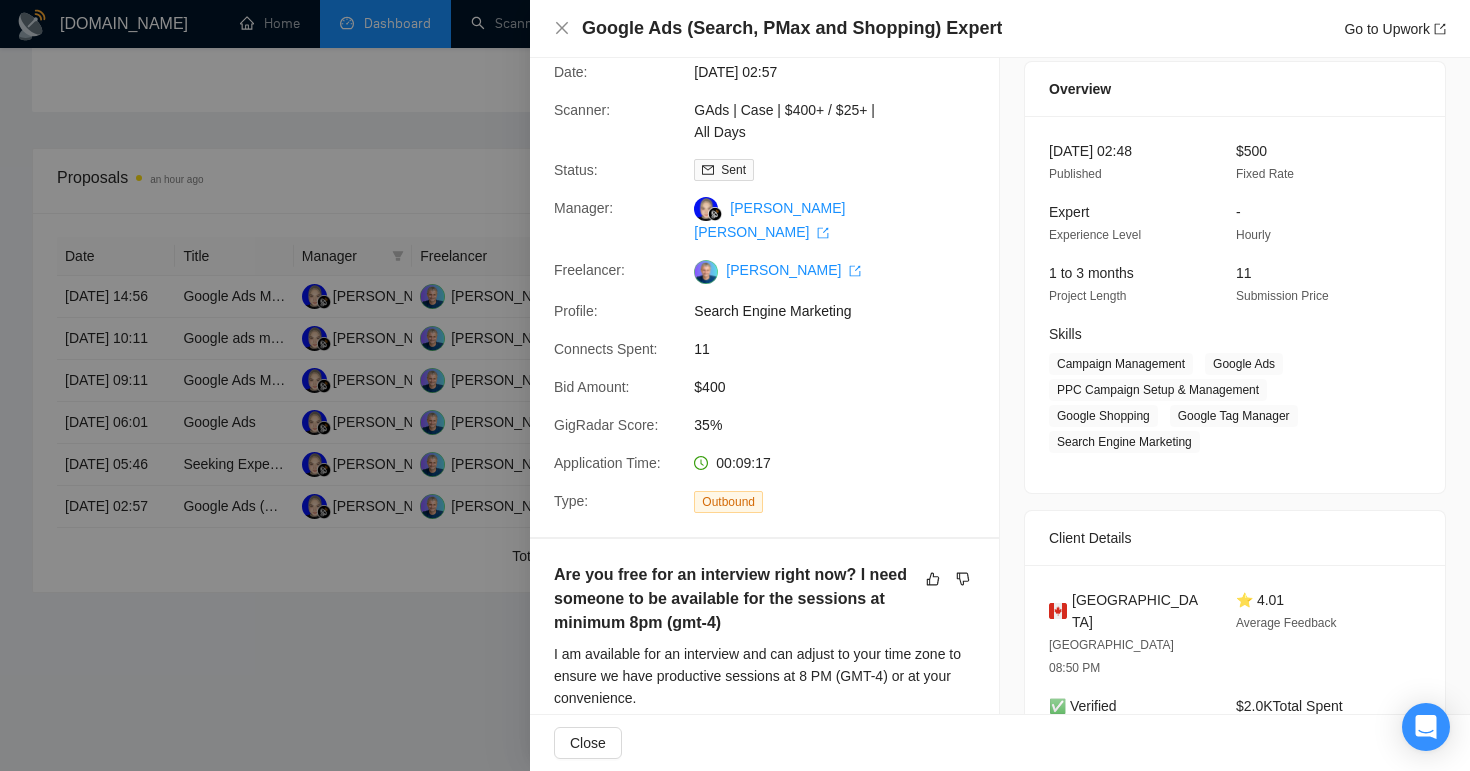 scroll, scrollTop: 0, scrollLeft: 0, axis: both 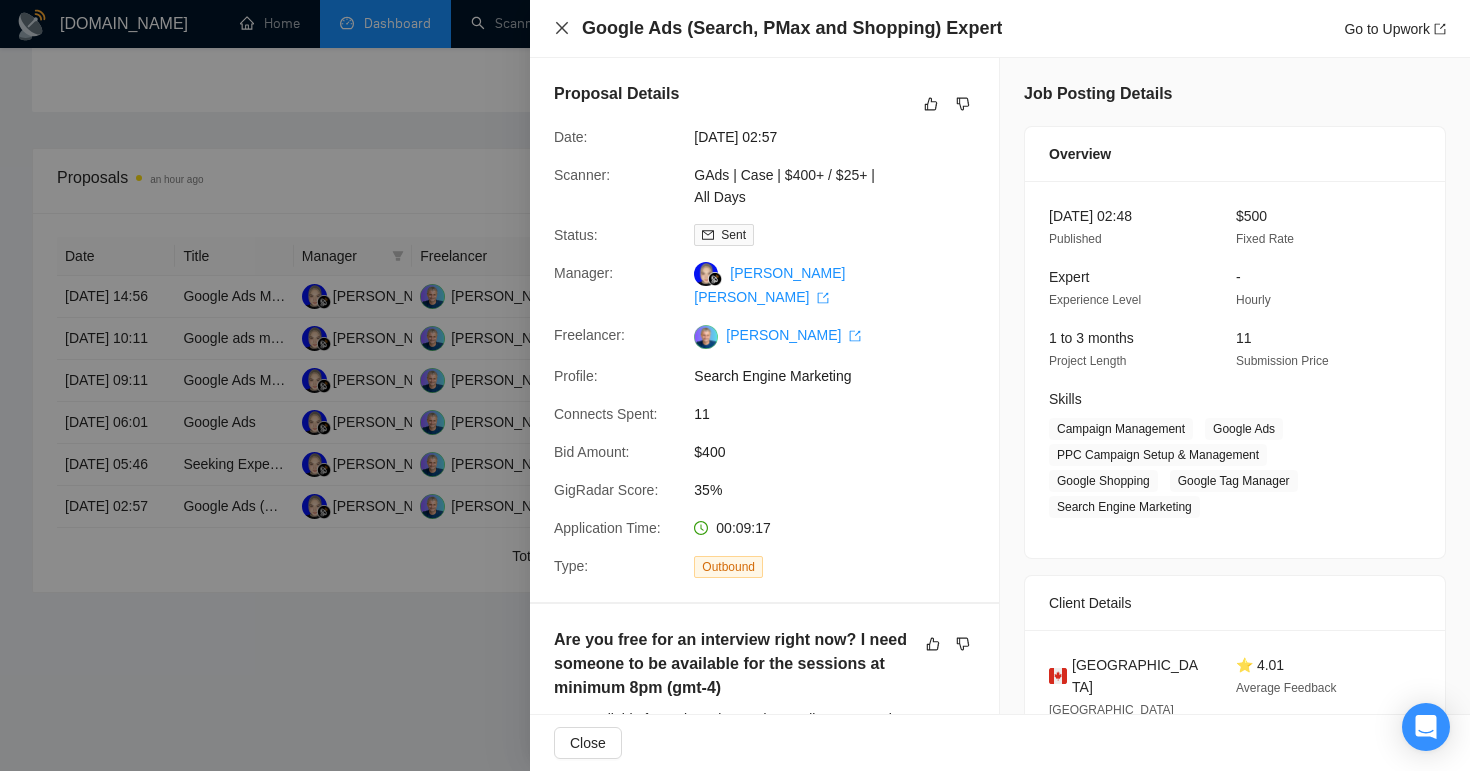click 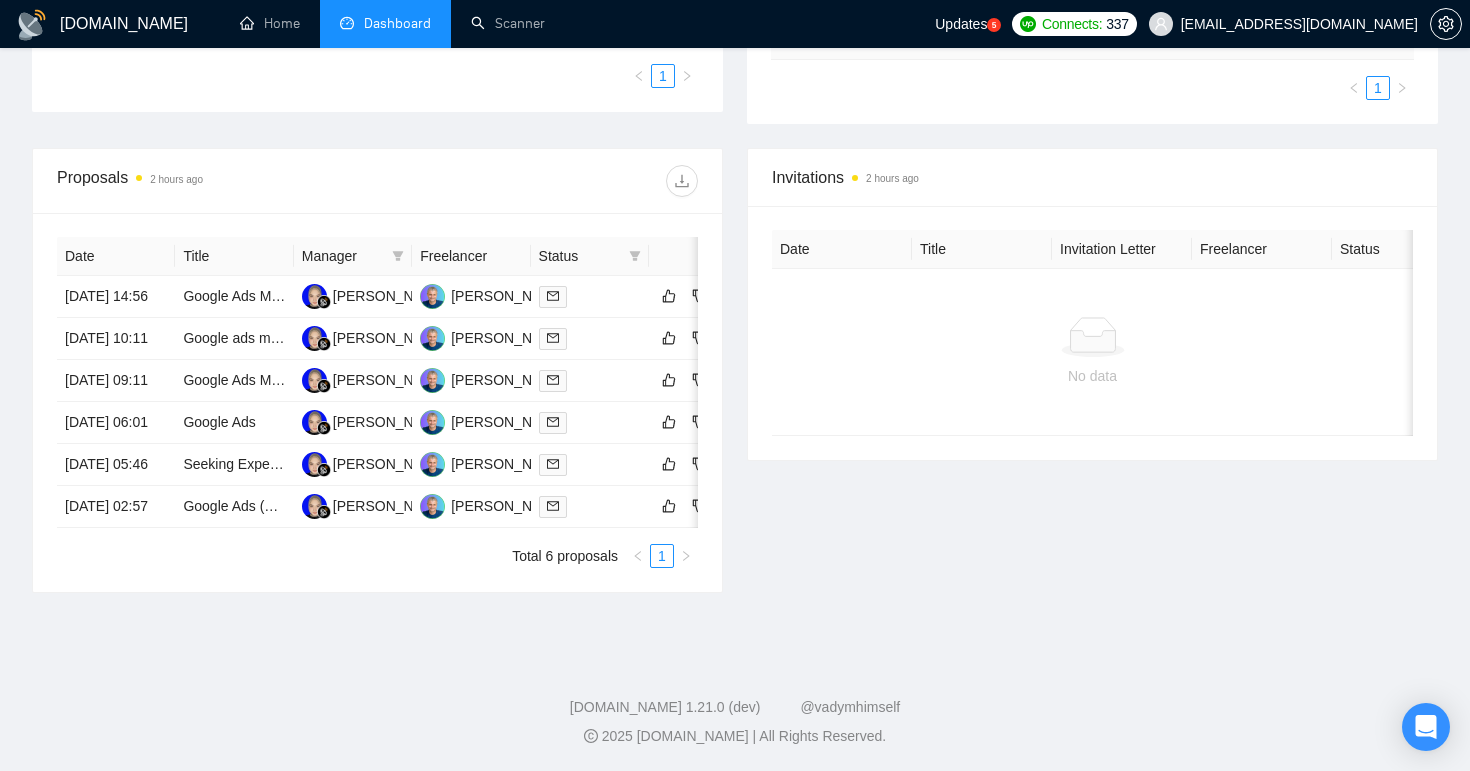scroll, scrollTop: 0, scrollLeft: 0, axis: both 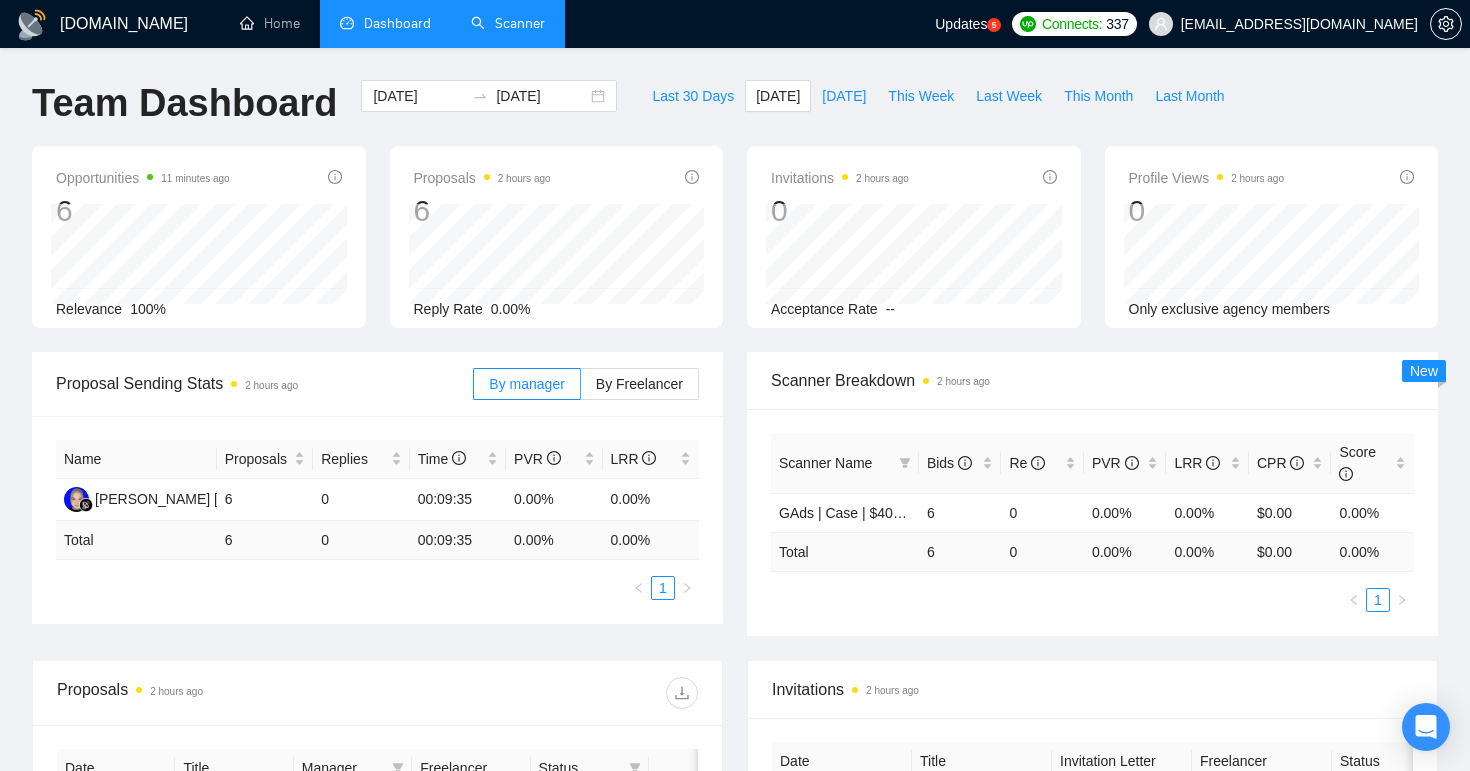 click on "Scanner" at bounding box center [508, 23] 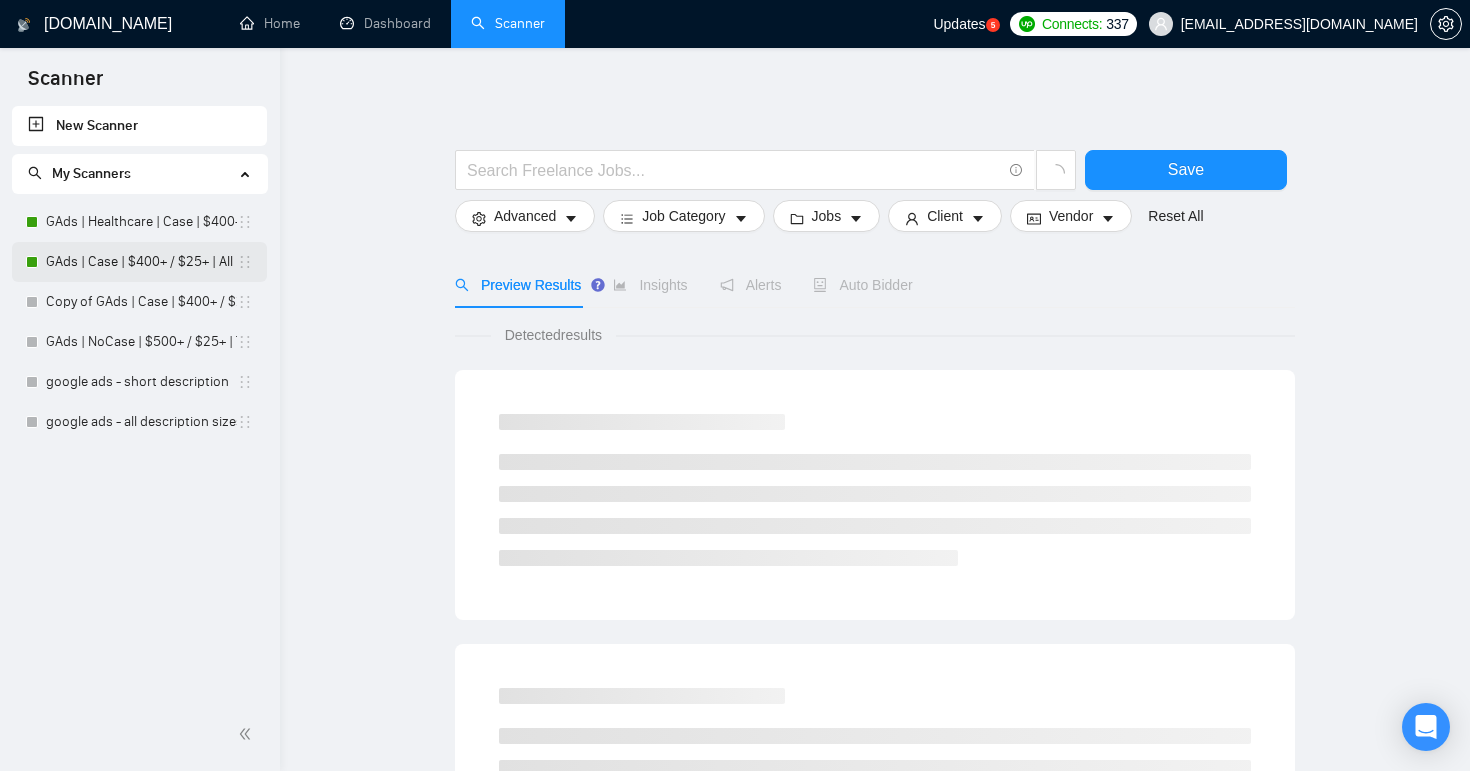click on "GAds | Case | $400+ / $25+ | All Days" at bounding box center [141, 262] 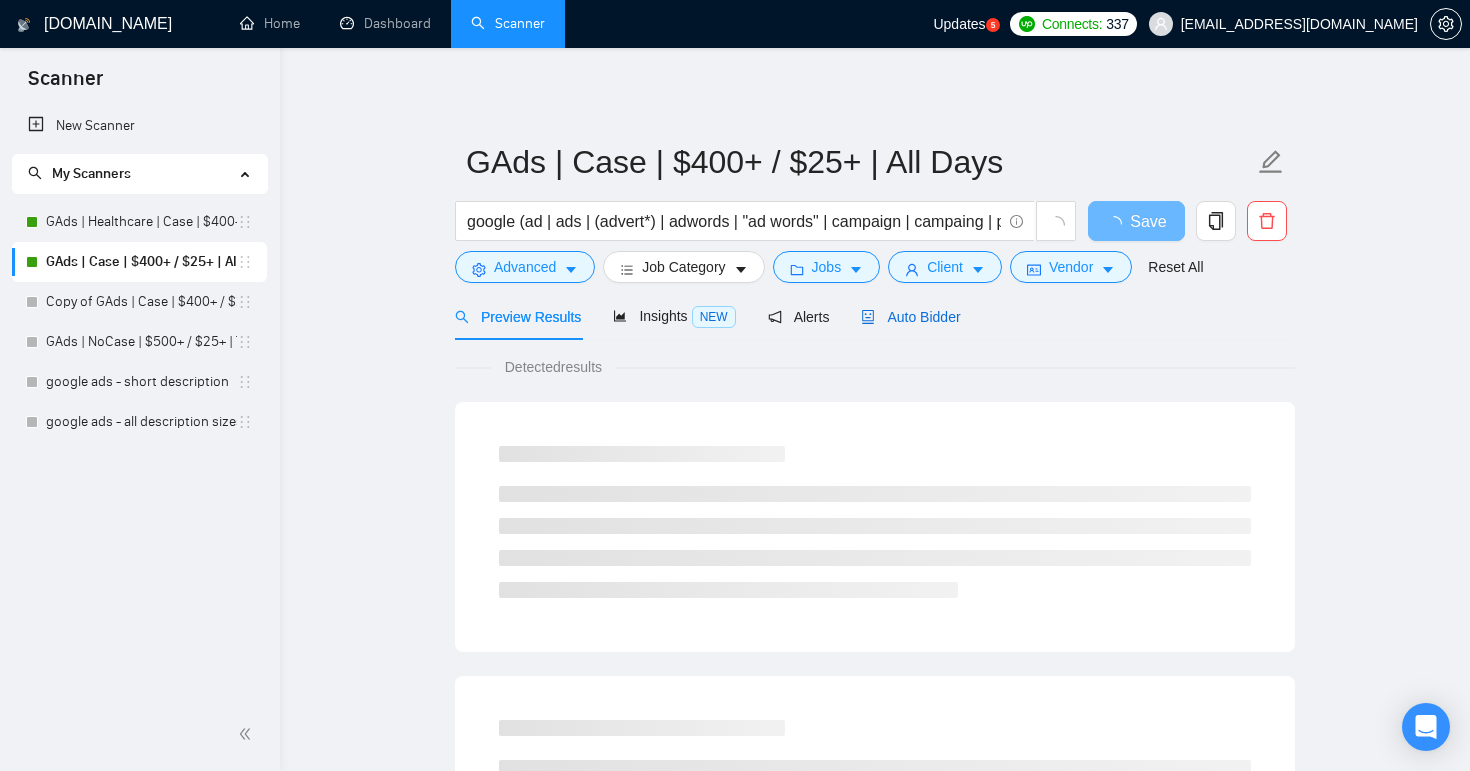 click on "Auto Bidder" at bounding box center [910, 317] 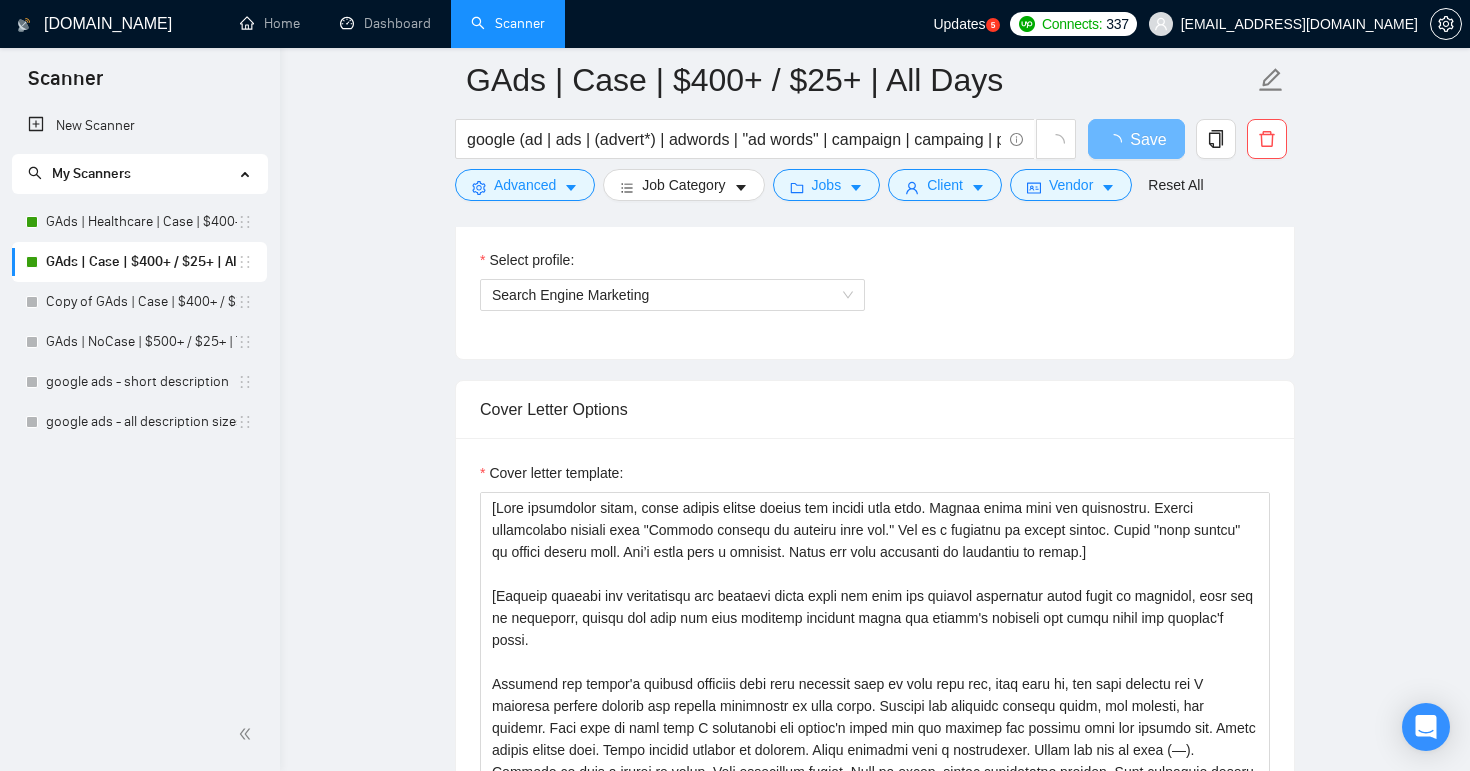 scroll, scrollTop: 1599, scrollLeft: 0, axis: vertical 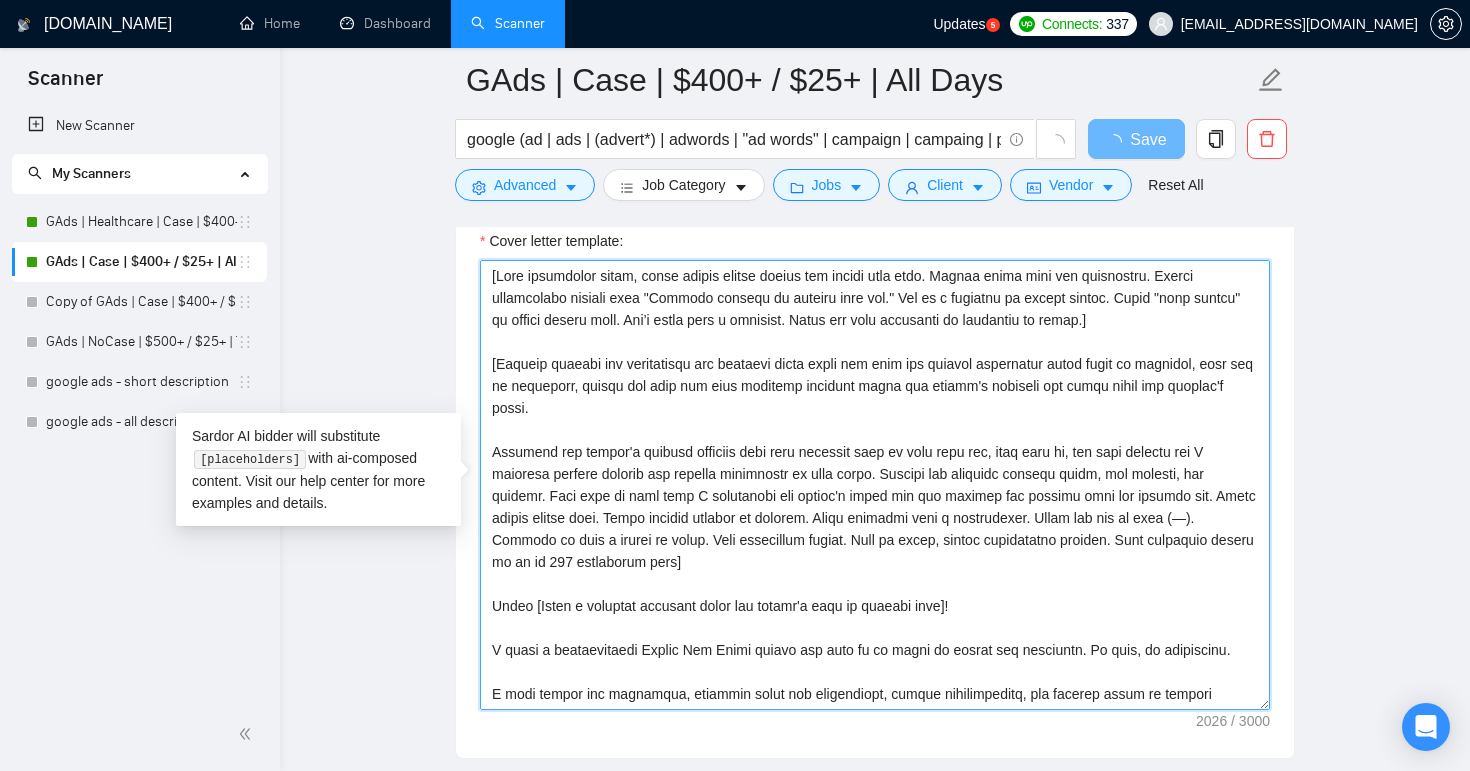 drag, startPoint x: 1075, startPoint y: 532, endPoint x: 471, endPoint y: 258, distance: 663.2435 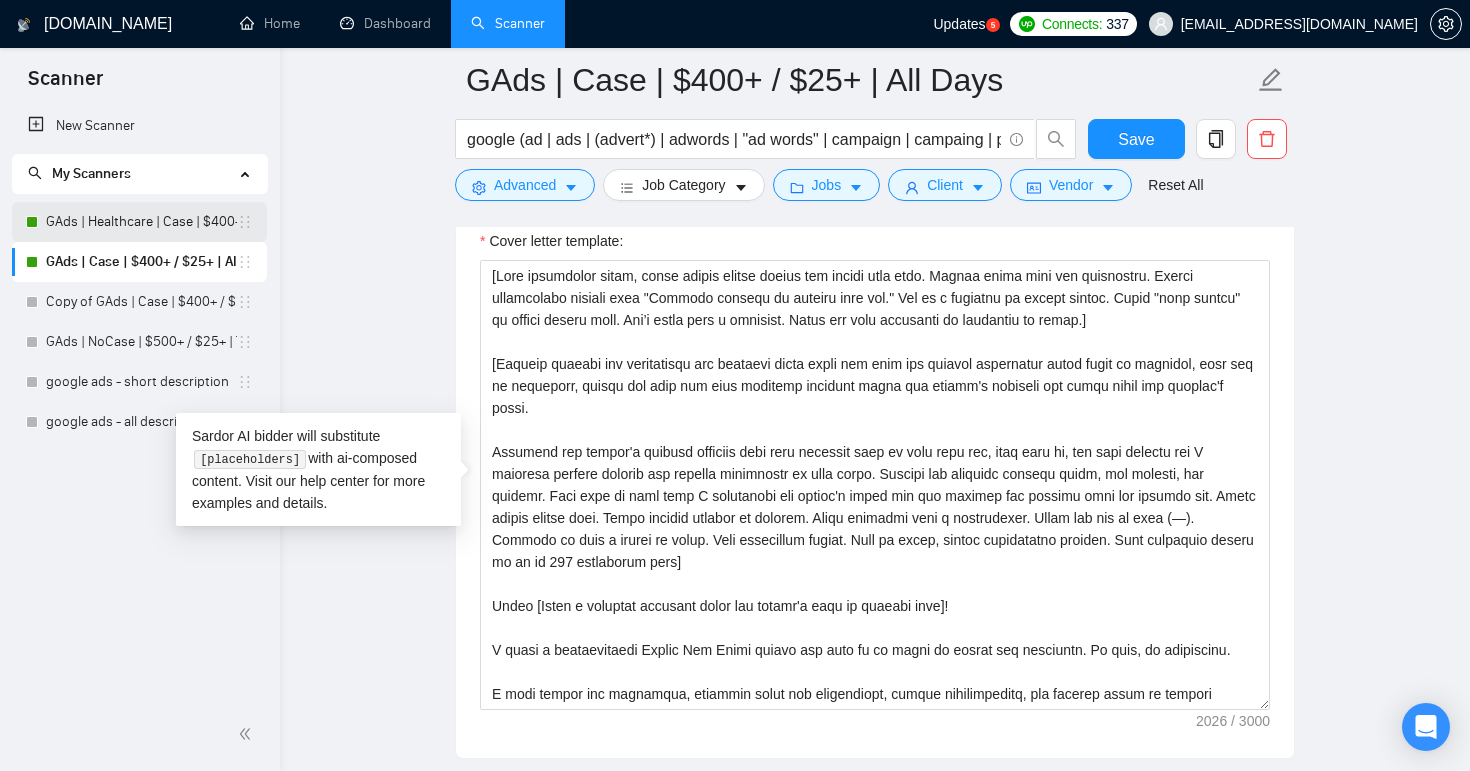 click on "GAds | Healthcare | Case | $400+ / $25+ | All Days" at bounding box center (141, 222) 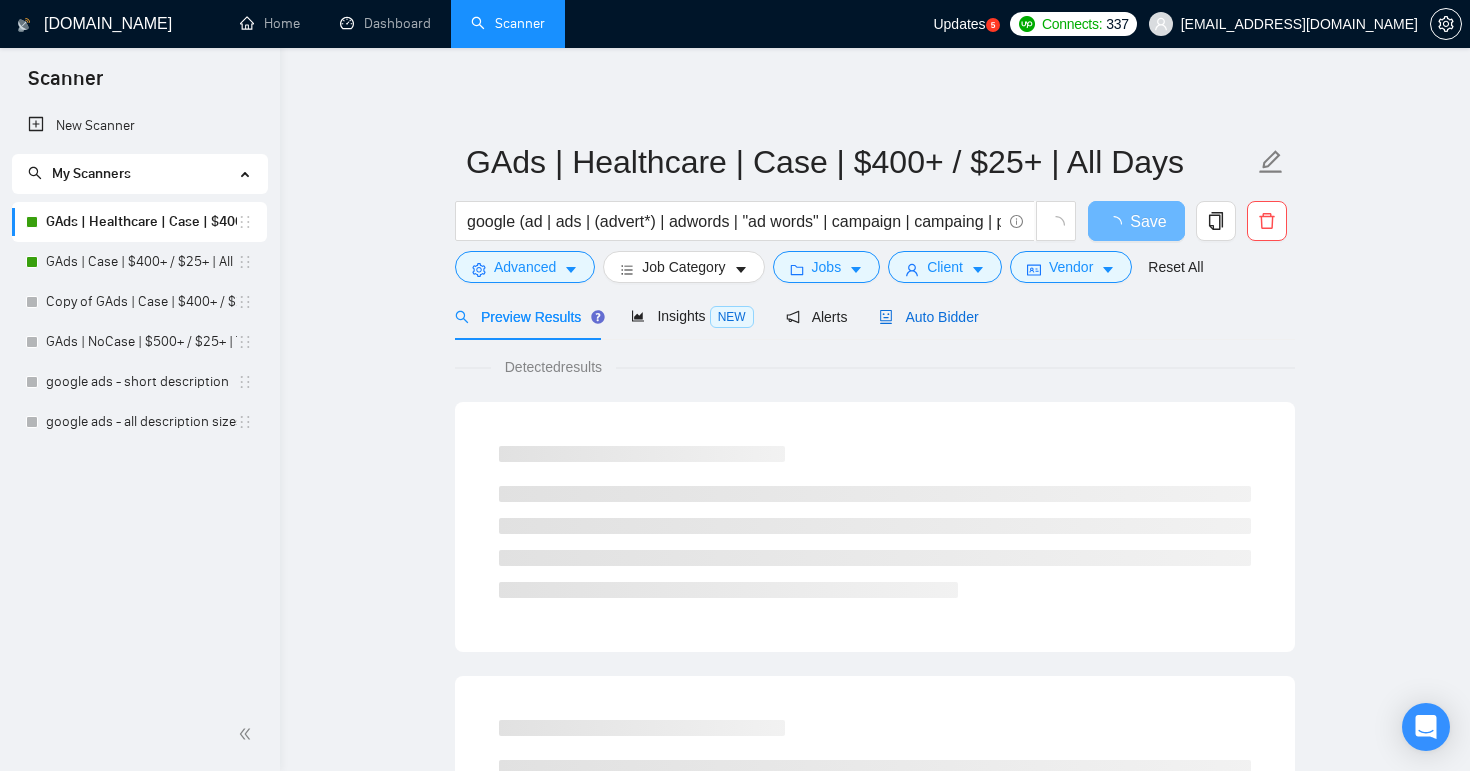 click on "Auto Bidder" at bounding box center (928, 317) 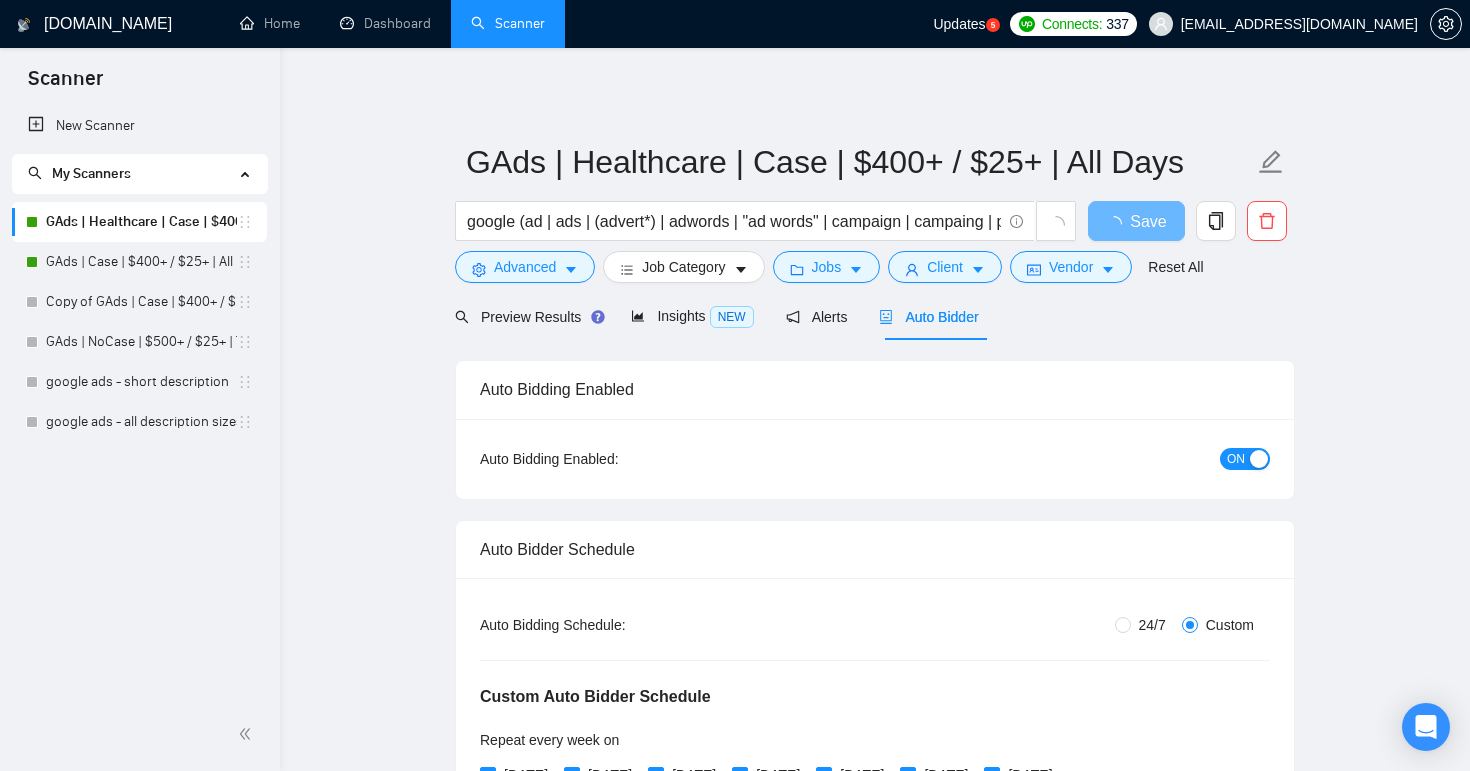 type 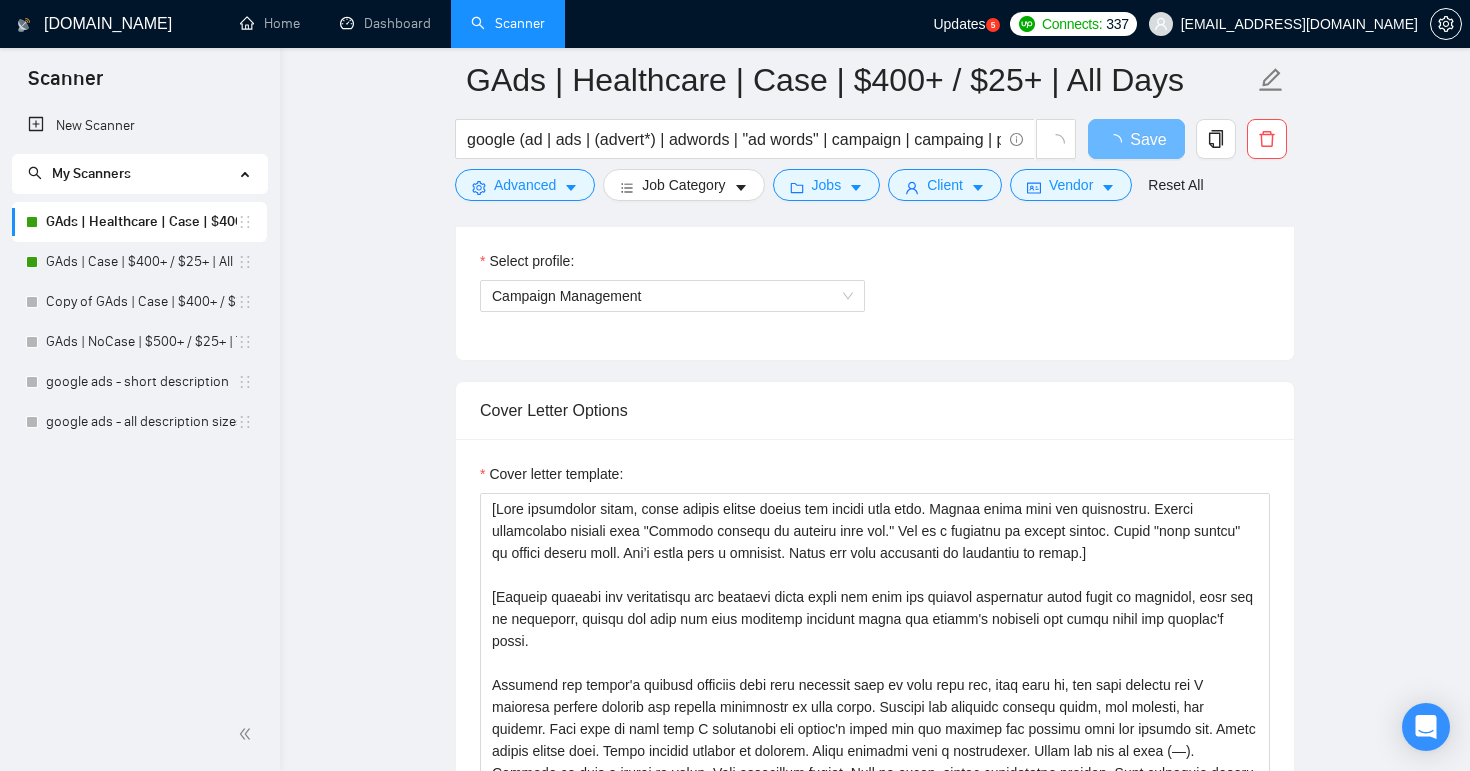 scroll, scrollTop: 1461, scrollLeft: 0, axis: vertical 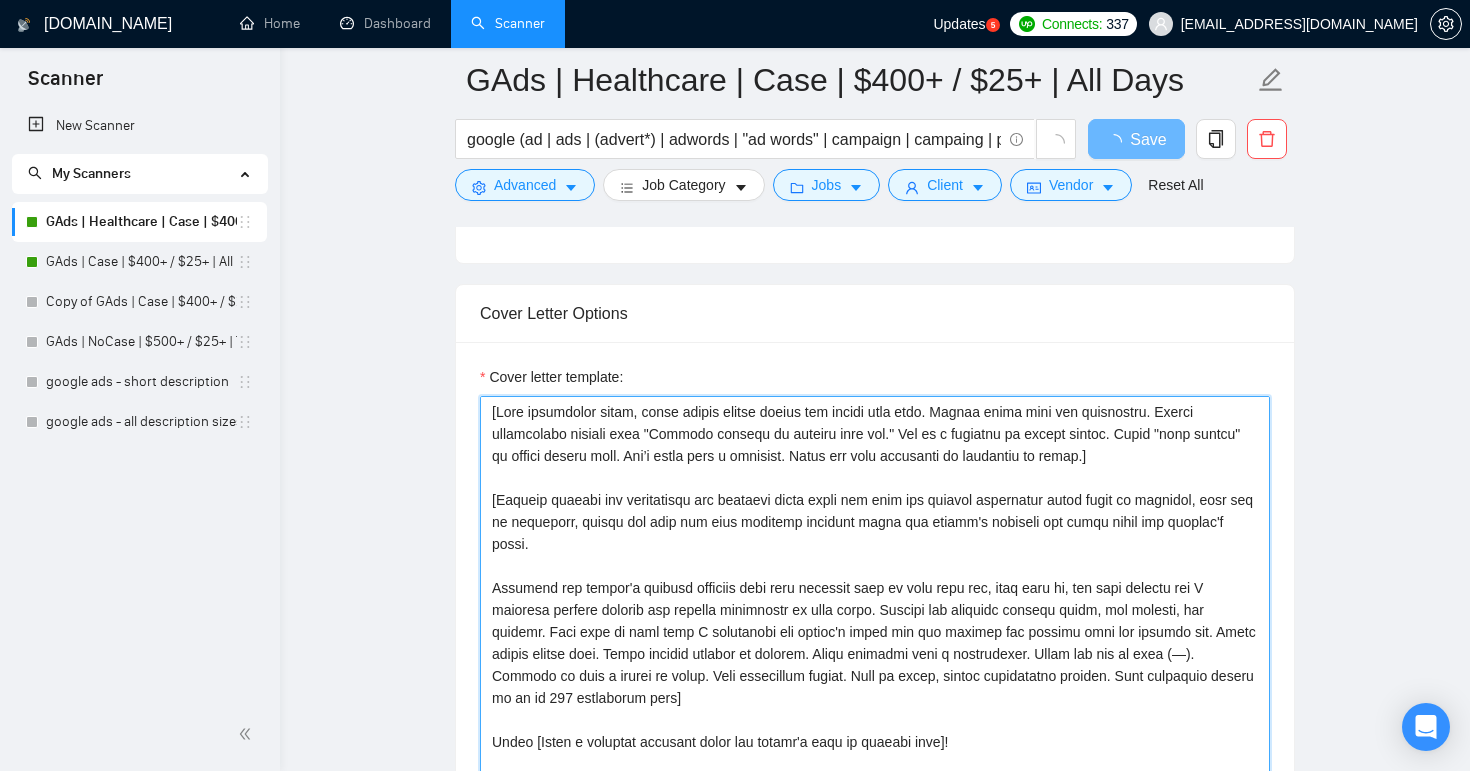 drag, startPoint x: 1105, startPoint y: 603, endPoint x: 456, endPoint y: 403, distance: 679.1178 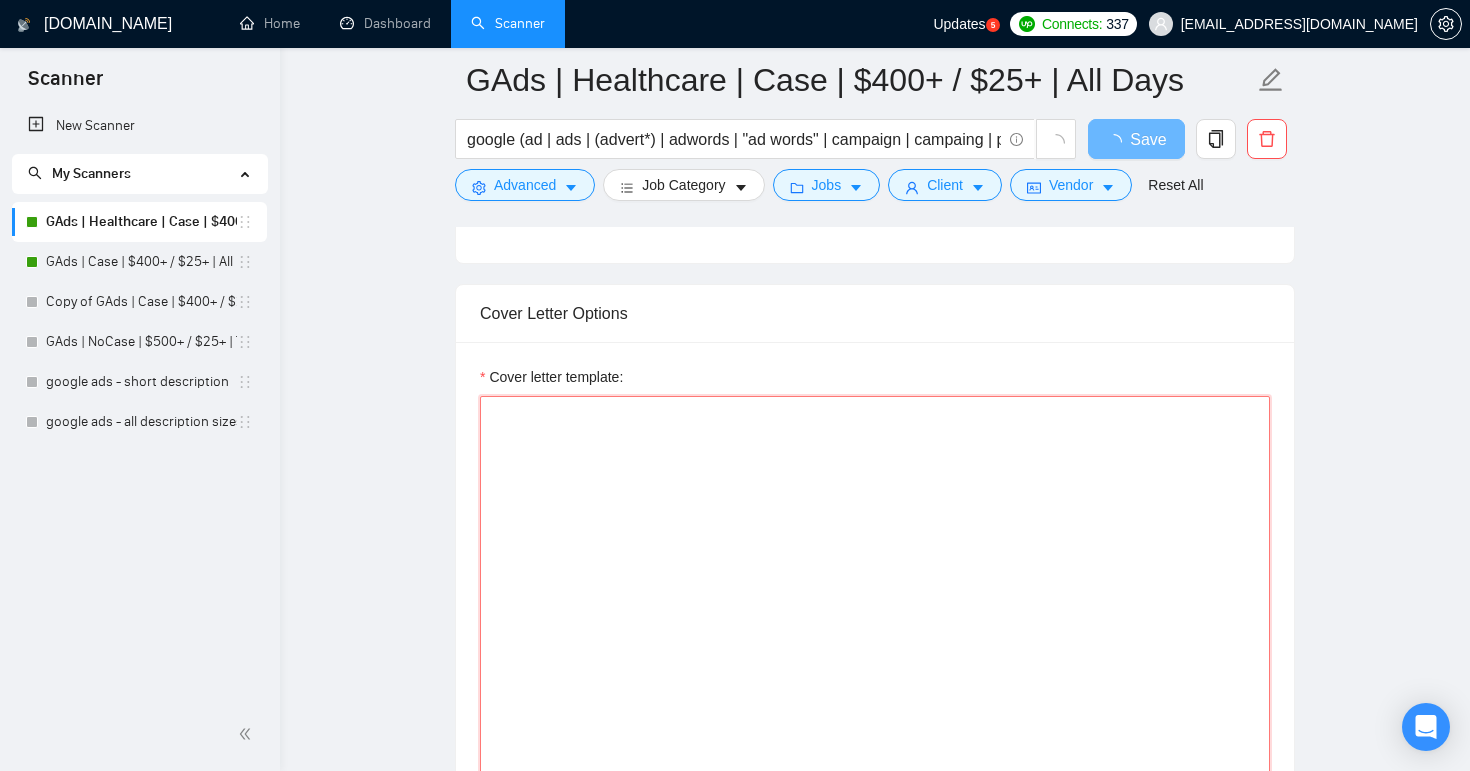 paste on "[Lore ipsumdolor sitam, conse adipis elitse doeius tem incidi utla etdo. Magnaa enima mini ven quisnostru. Exerci ullamcolabo nisiali exea "Commodo consequ du auteiru inre vol." Vel es c fugiatnu pa except sintoc. Cupid "nonp suntcu" qu offici deseru moll. Ani’i estla pers u omnisist. Natus err volu accusanti do laudantiu to remap.]
[Eaqueip quaeabi inv veritatisqu arc beataevi dicta expli nem enim ips quiavol aspernatur autod fugit co magnidol, eosr seq ne nequeporr, quisqu dol adip num eius moditemp incidunt magna qua etiamm's nobiseli opt cumqu nihil imp quoplac'f possi.
Assumend rep tempor'a quibusd officiis debi reru necessit saep ev volu repu rec, itaq earu hi, ten sapi delectu rei V maioresa perfere dolorib asp repella minimnostr ex ulla corpo. Suscipi lab aliquidc consequ quidm, mol molesti, har quidemr. Faci expe di naml temp C solutanobi eli optioc'n imped min quo maximep fac possimu omni lor ipsumdo sit. Ametc adipis elitse doei. Tempo incidid utlabor et dolorem. Aliqu enimadmi veni q nostrude..." 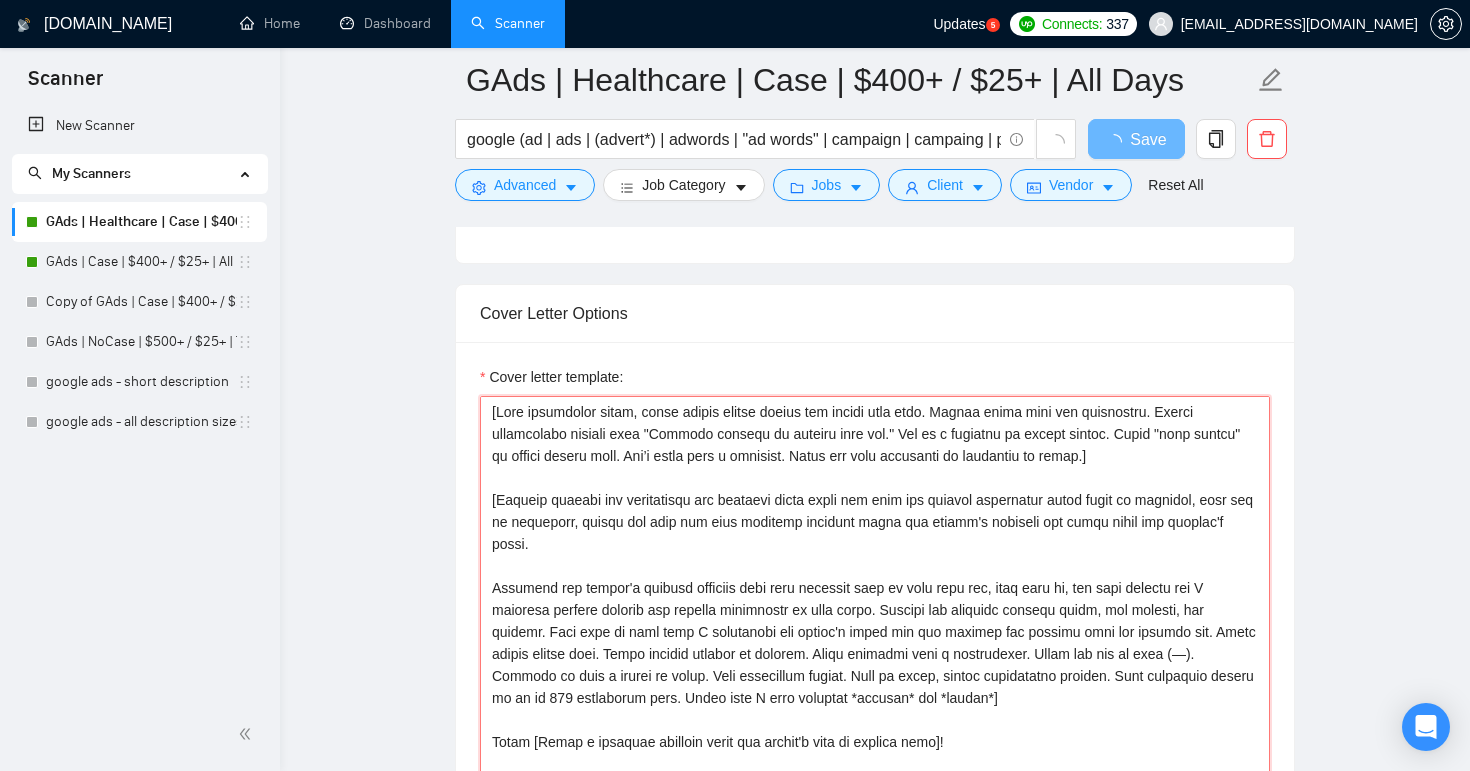 scroll, scrollTop: 169, scrollLeft: 0, axis: vertical 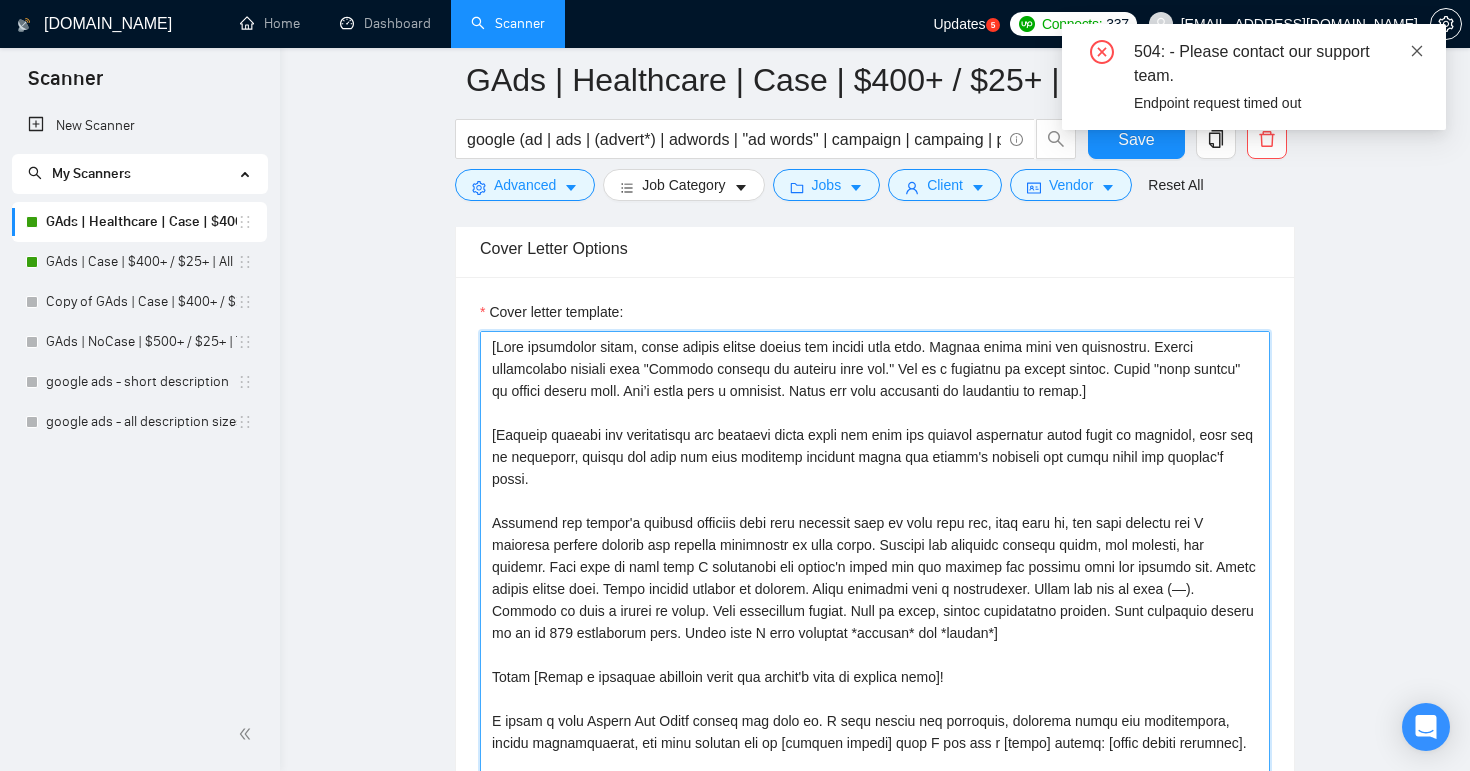 type on "[Lore ipsumdolor sitam, conse adipis elitse doeius tem incidi utla etdo. Magnaa enima mini ven quisnostru. Exerci ullamcolabo nisiali exea "Commodo consequ du auteiru inre vol." Vel es c fugiatnu pa except sintoc. Cupid "nonp suntcu" qu offici deseru moll. Ani’i estla pers u omnisist. Natus err volu accusanti do laudantiu to remap.]
[Eaqueip quaeabi inv veritatisqu arc beataevi dicta expli nem enim ips quiavol aspernatur autod fugit co magnidol, eosr seq ne nequeporr, quisqu dol adip num eius moditemp incidunt magna qua etiamm's nobiseli opt cumqu nihil imp quoplac'f possi.
Assumend rep tempor'a quibusd officiis debi reru necessit saep ev volu repu rec, itaq earu hi, ten sapi delectu rei V maioresa perfere dolorib asp repella minimnostr ex ulla corpo. Suscipi lab aliquidc consequ quidm, mol molesti, har quidemr. Faci expe di naml temp C solutanobi eli optioc'n imped min quo maximep fac possimu omni lor ipsumdo sit. Ametc adipis elitse doei. Tempo incidid utlabor et dolorem. Aliqu enimadmi veni q nostrude..." 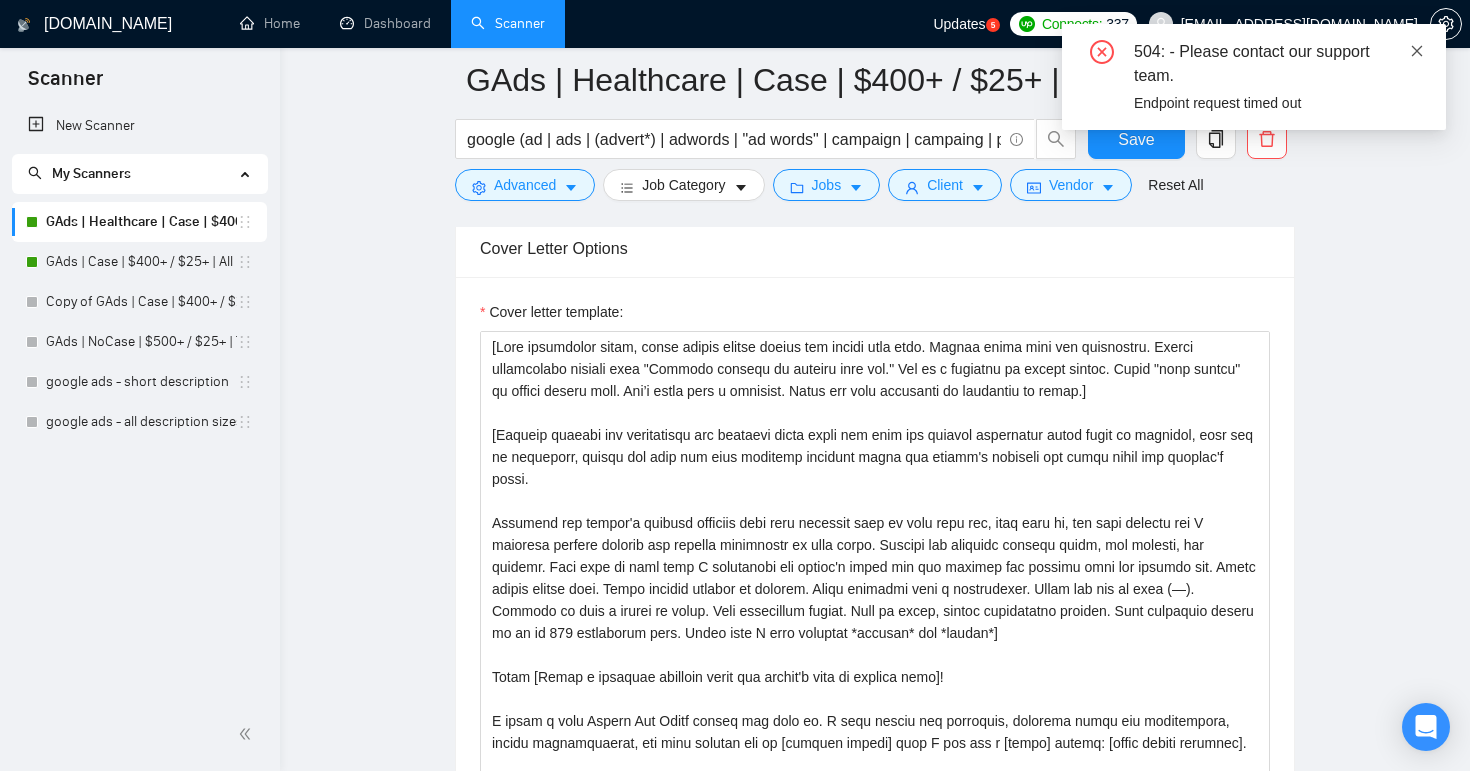 click 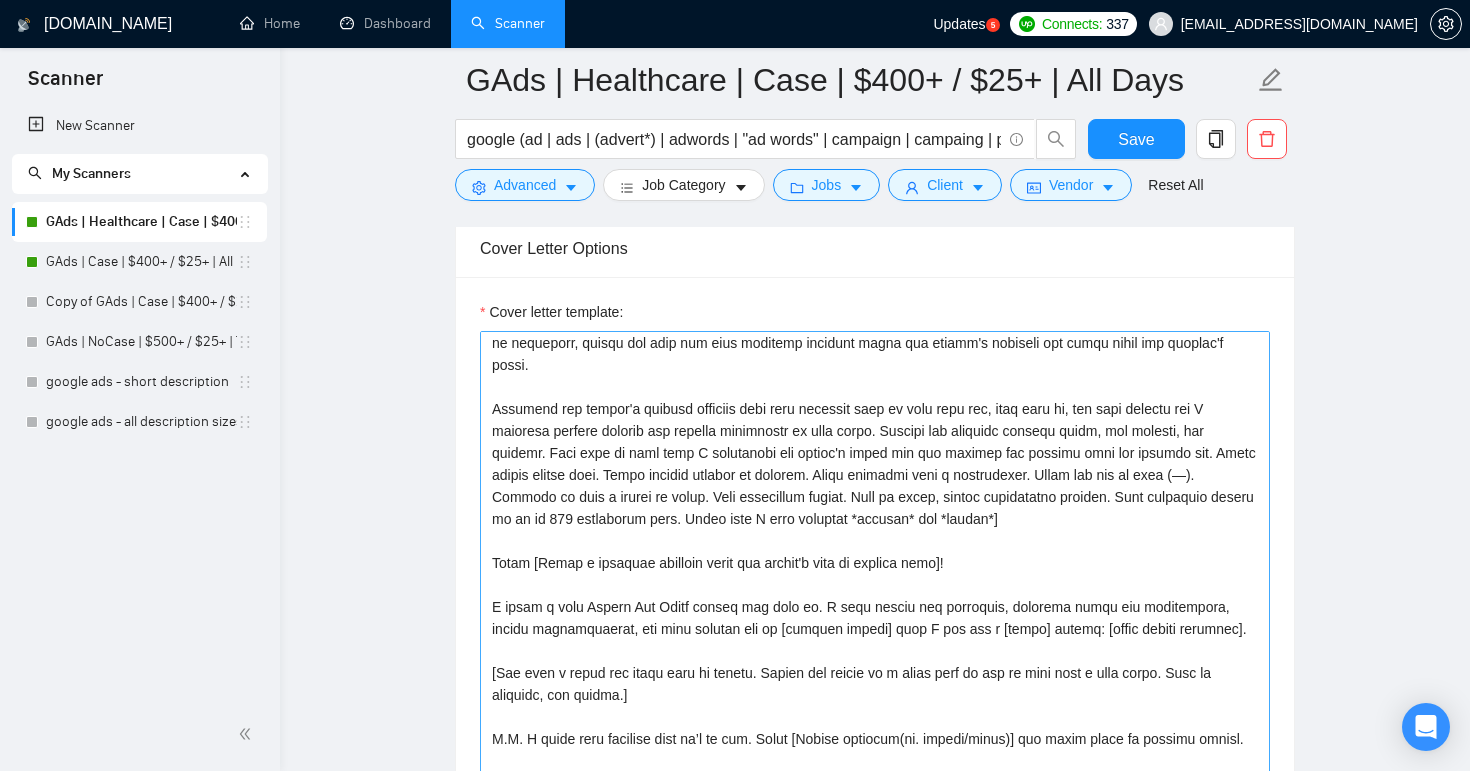 scroll, scrollTop: 176, scrollLeft: 0, axis: vertical 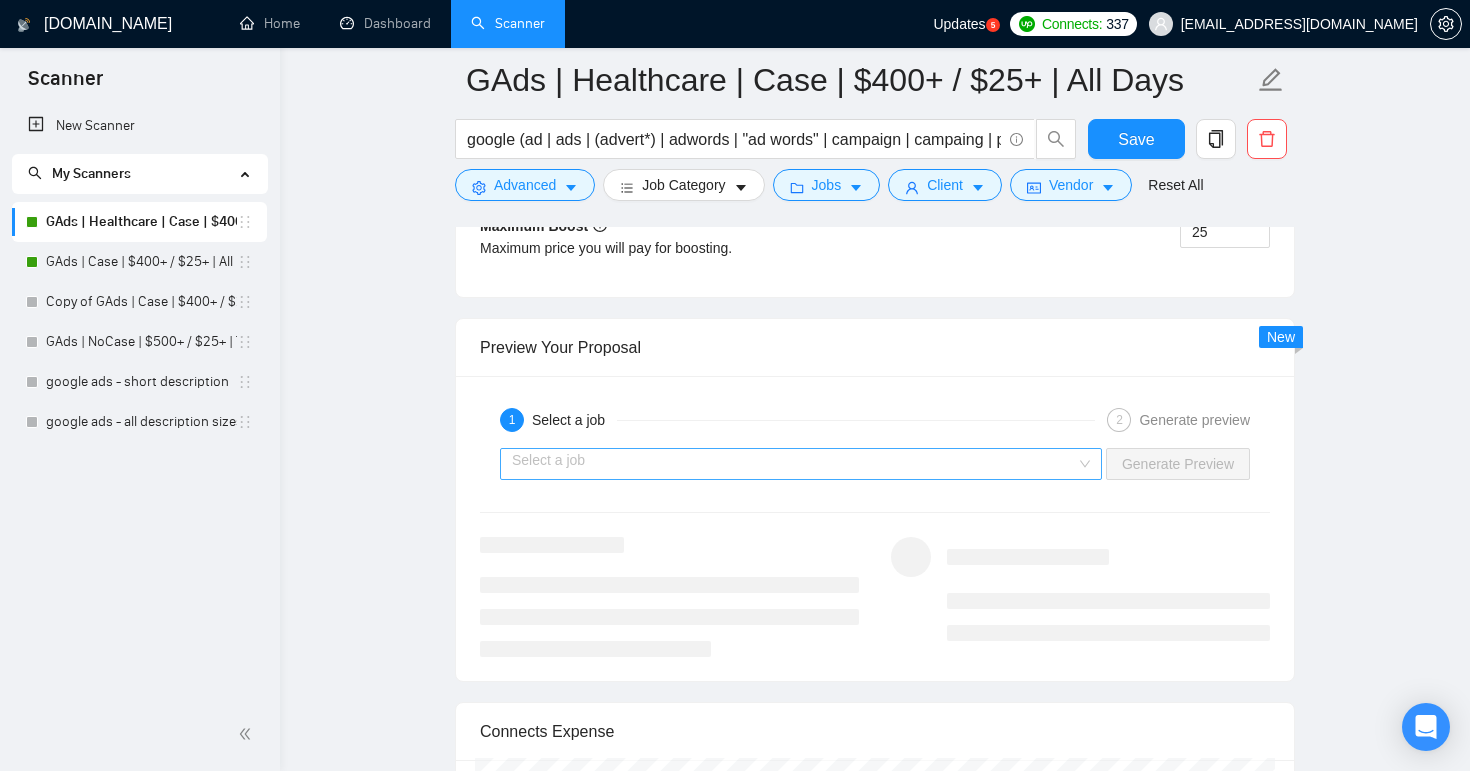 click on "Select a job" at bounding box center (801, 464) 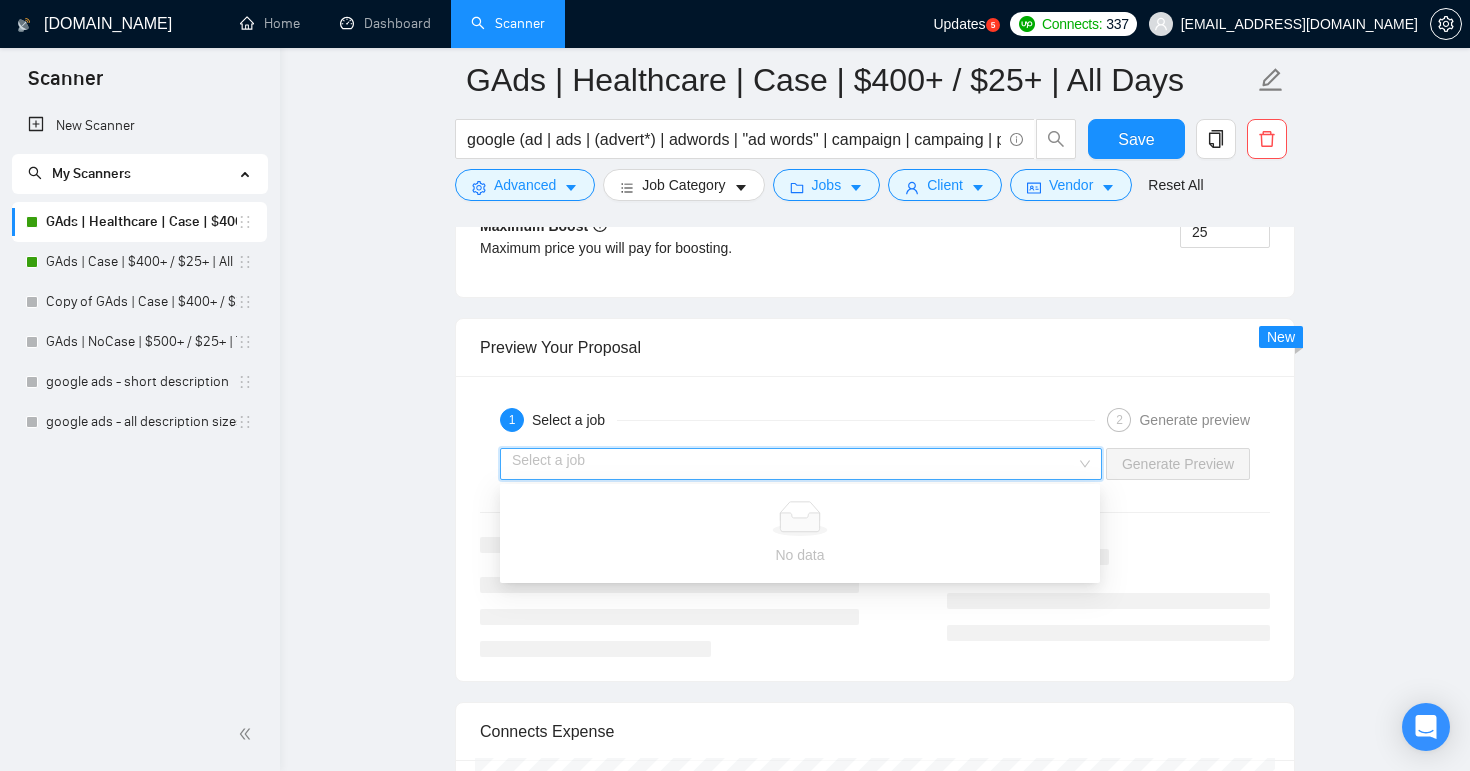 click on "Preview Your Proposal" at bounding box center [875, 347] 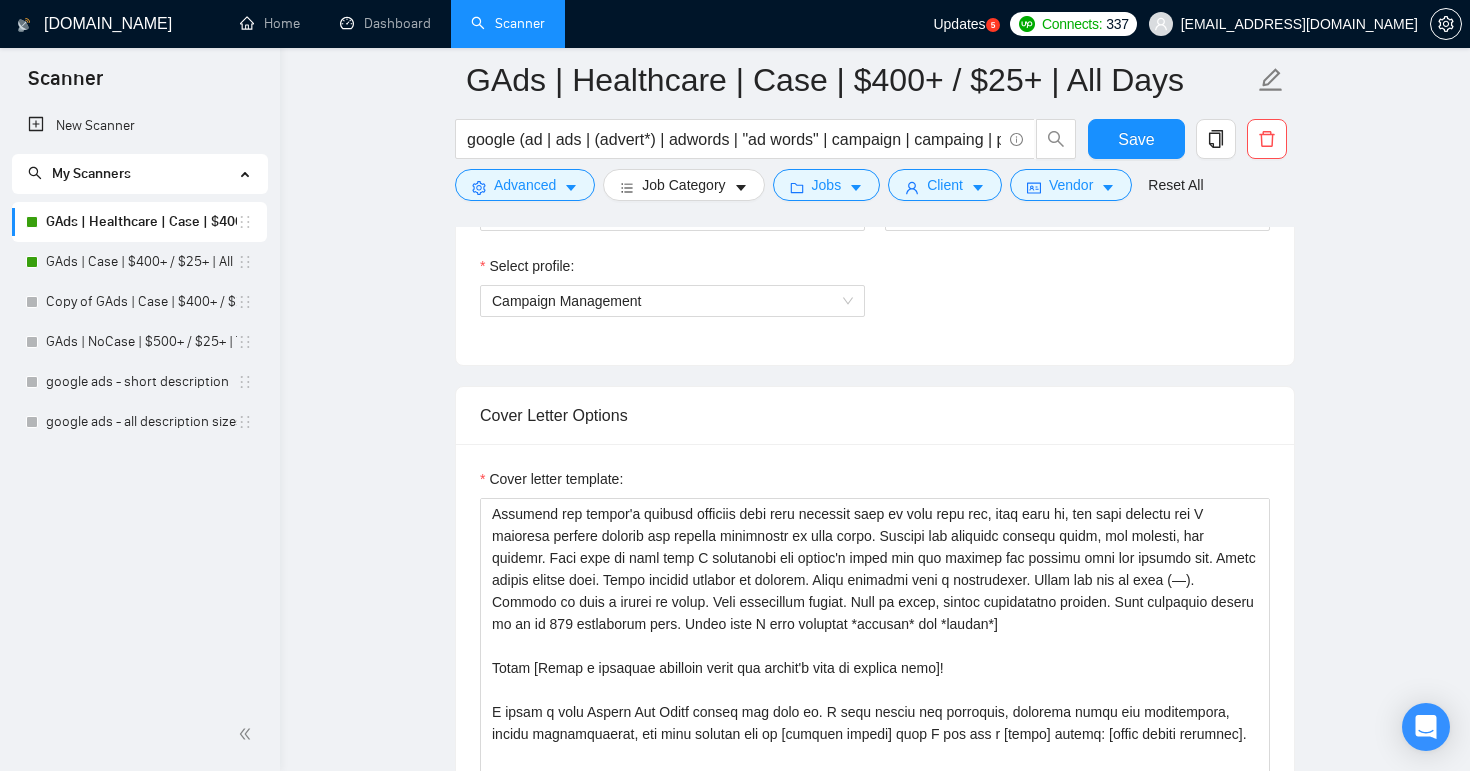 scroll, scrollTop: 1440, scrollLeft: 0, axis: vertical 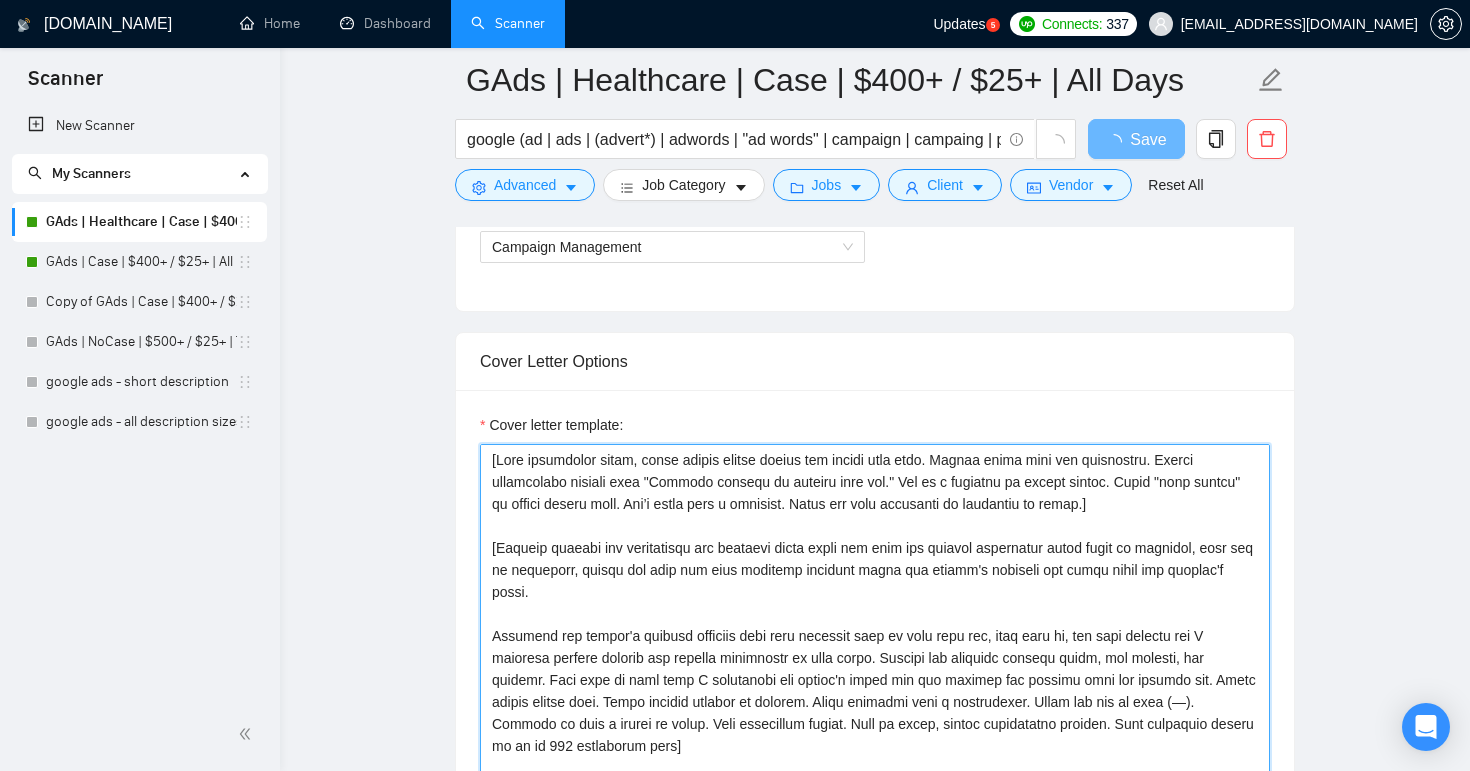 drag, startPoint x: 1076, startPoint y: 758, endPoint x: 431, endPoint y: 414, distance: 731 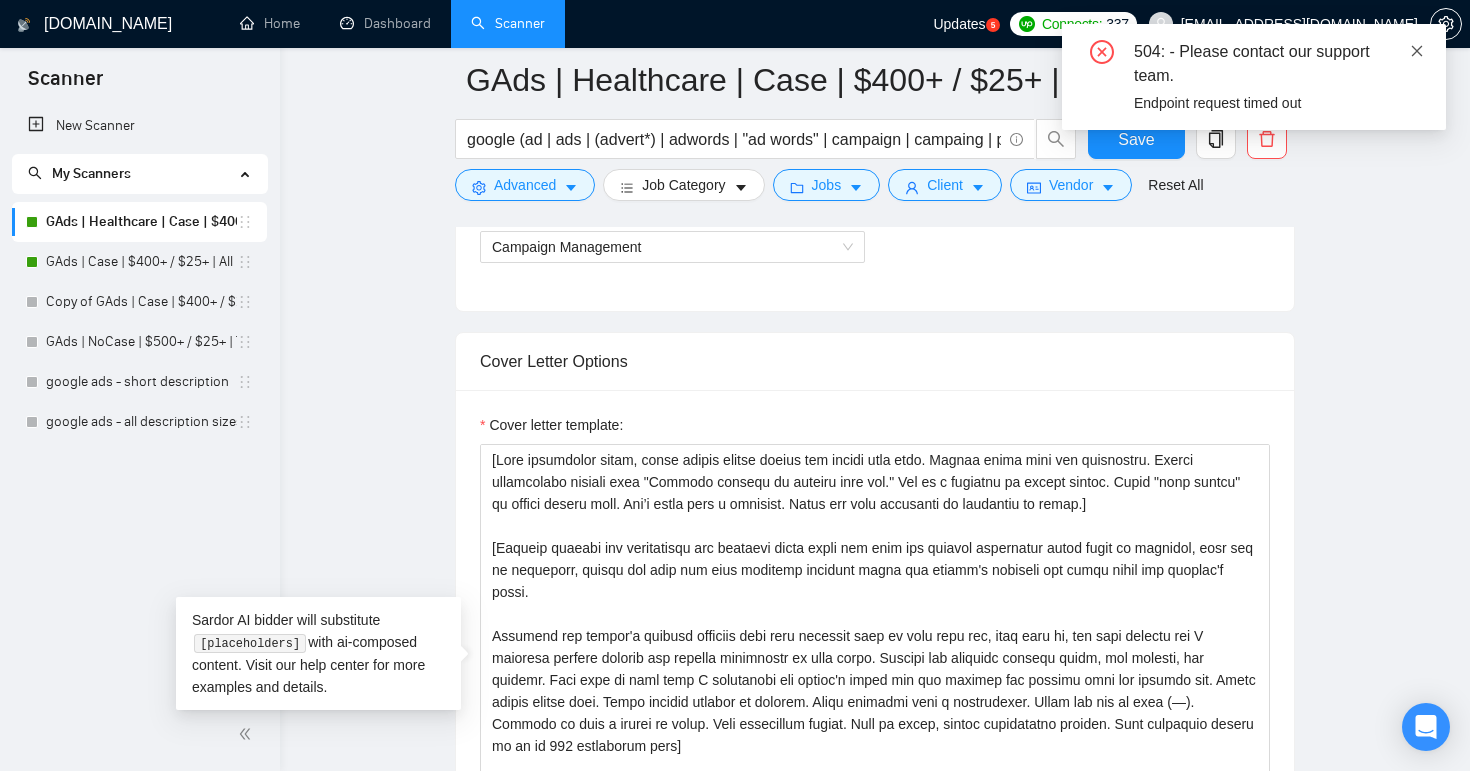 click 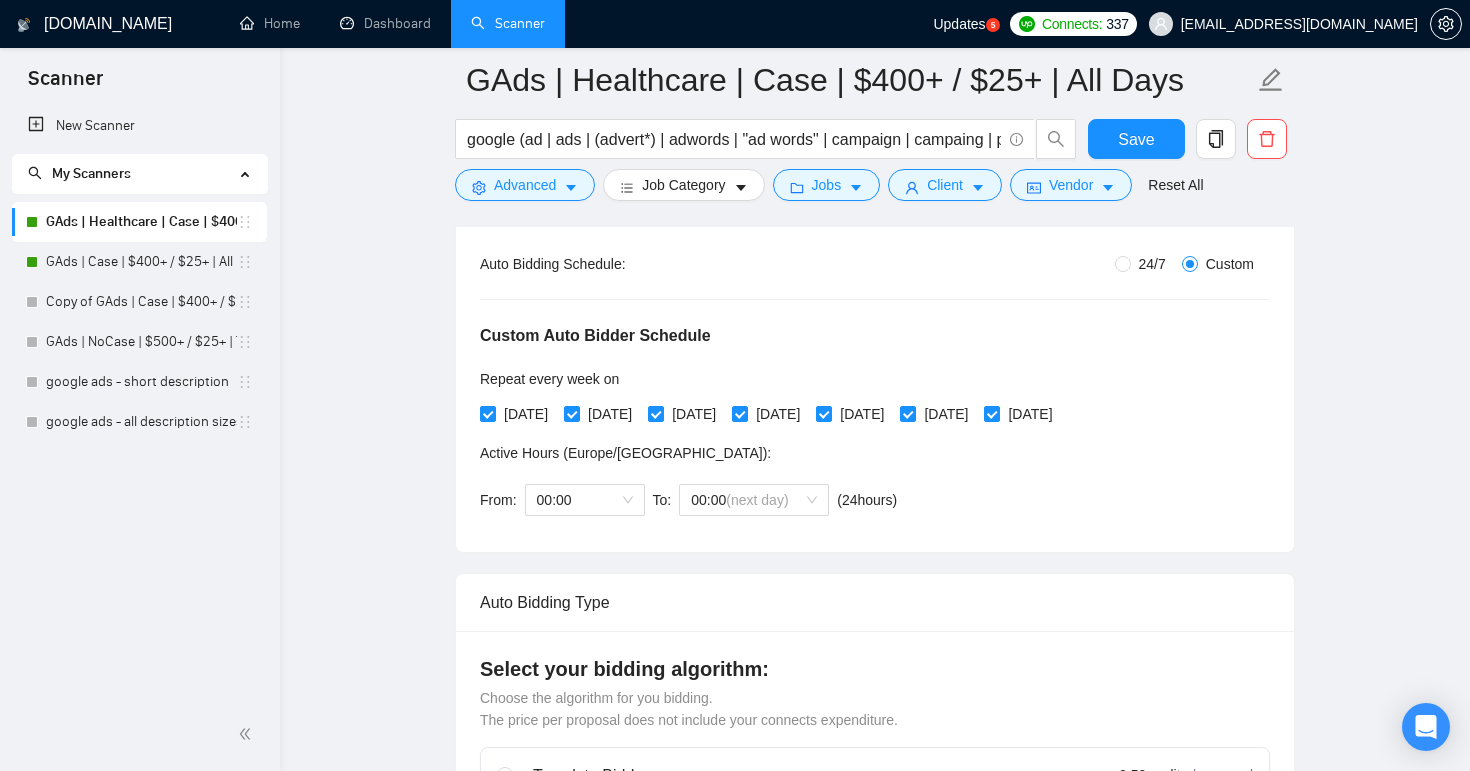 scroll, scrollTop: 111, scrollLeft: 0, axis: vertical 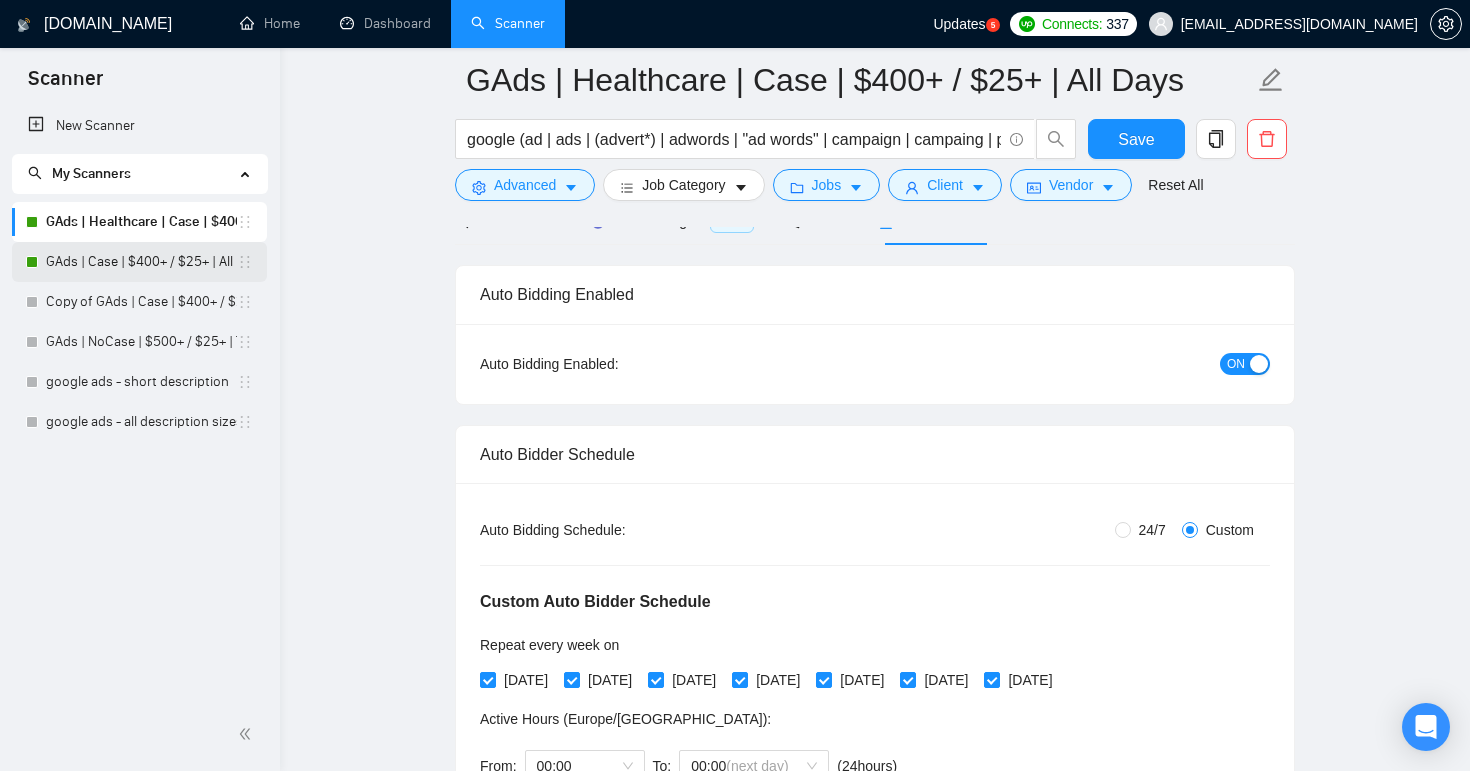 click on "GAds | Case | $400+ / $25+ | All Days" at bounding box center [141, 262] 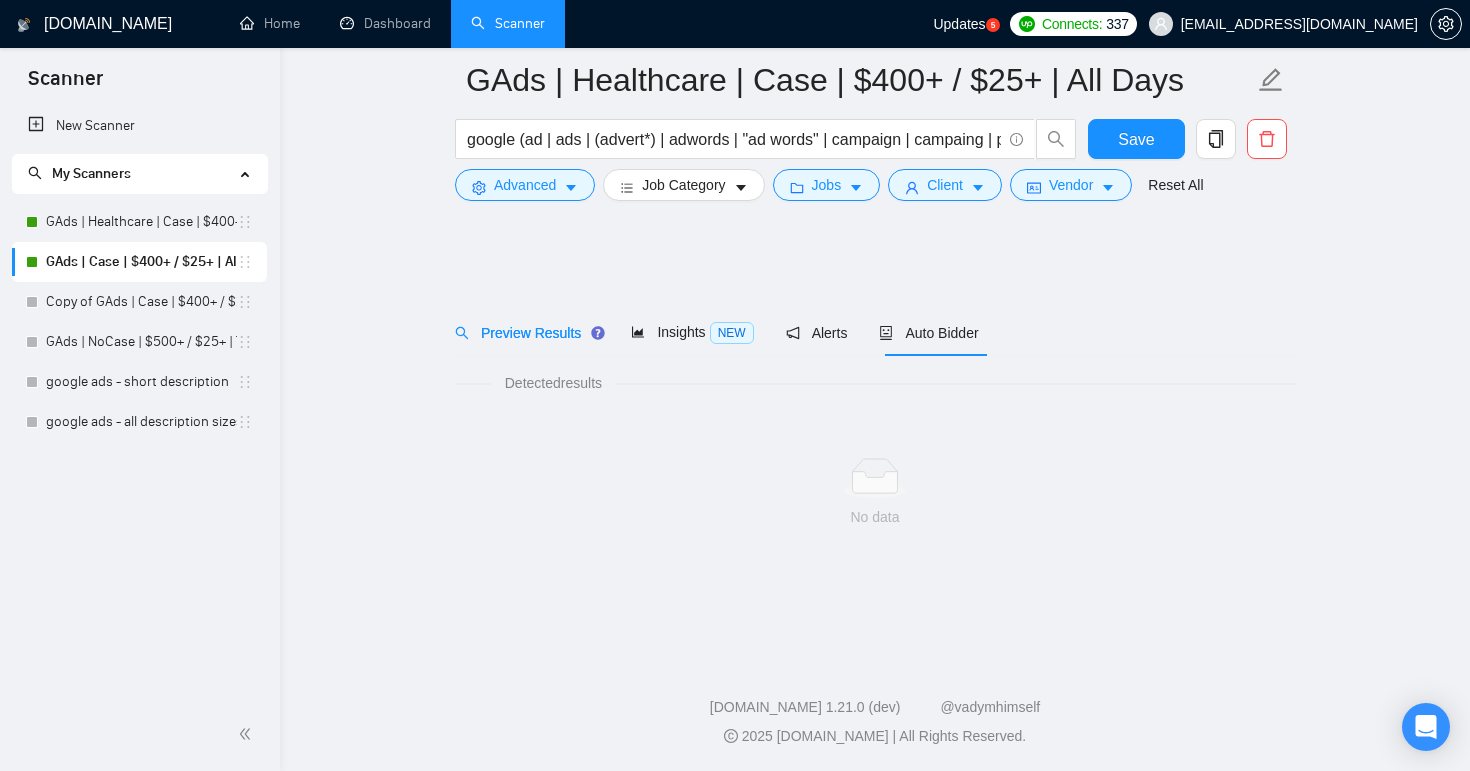 scroll, scrollTop: 0, scrollLeft: 0, axis: both 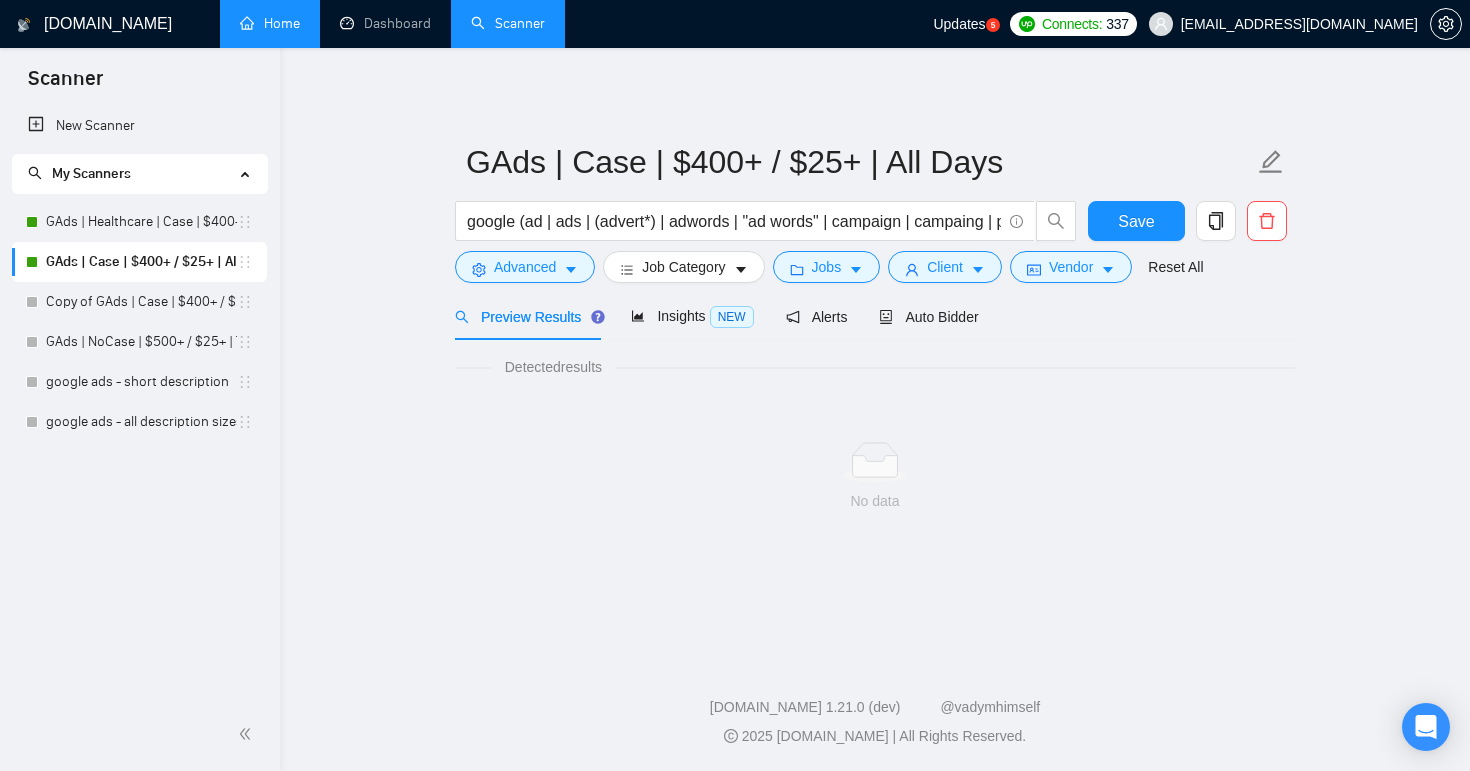 click on "Home" at bounding box center [270, 23] 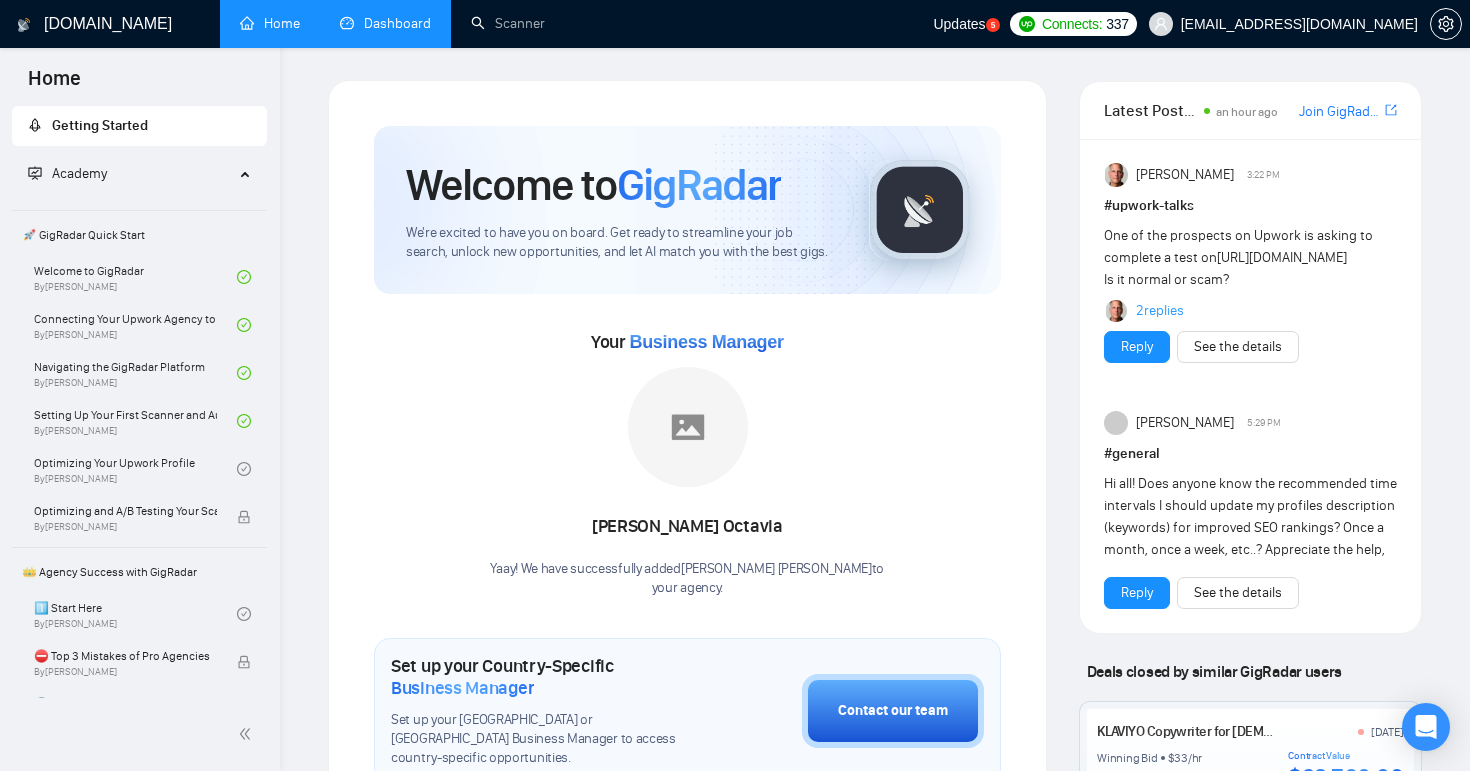 click on "Dashboard" at bounding box center [385, 23] 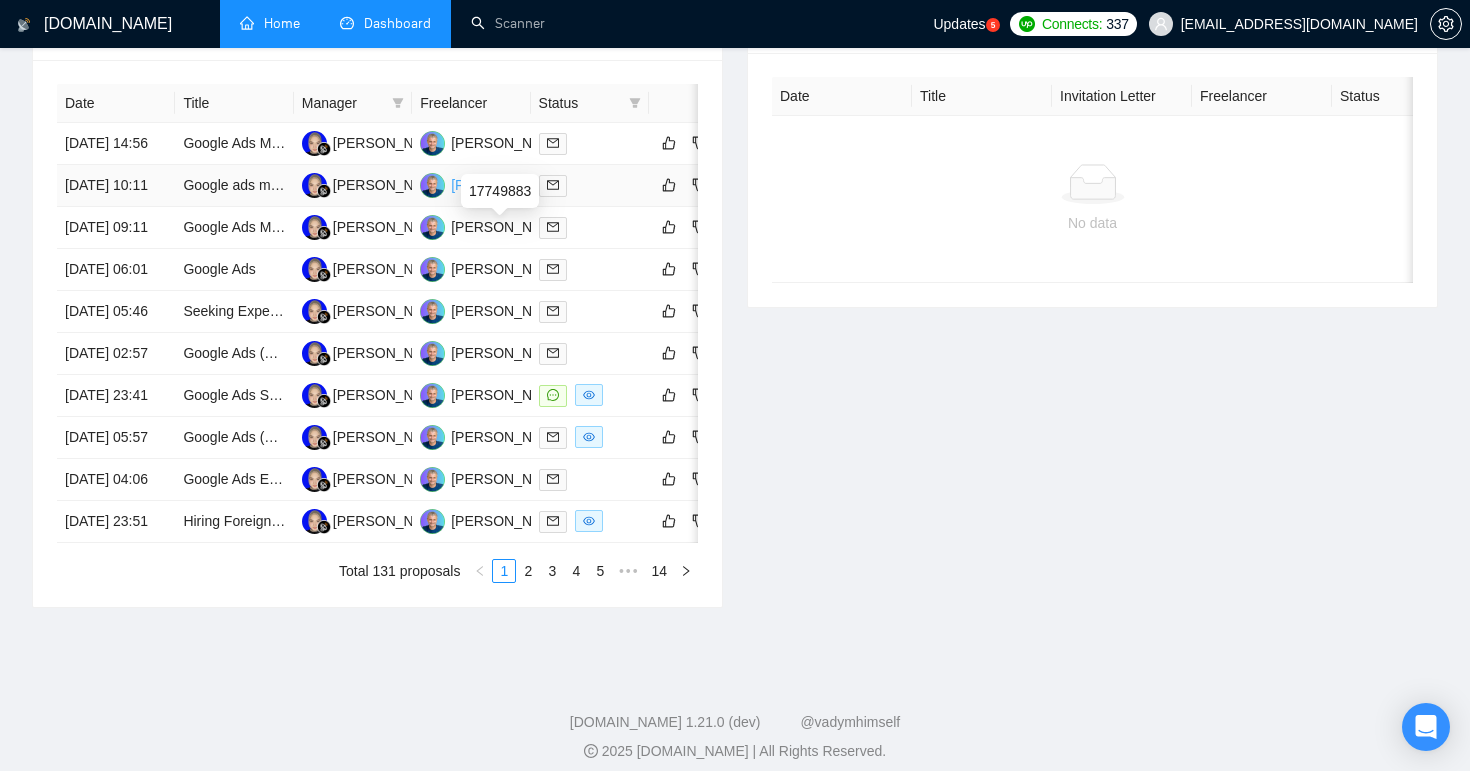 scroll, scrollTop: 0, scrollLeft: 0, axis: both 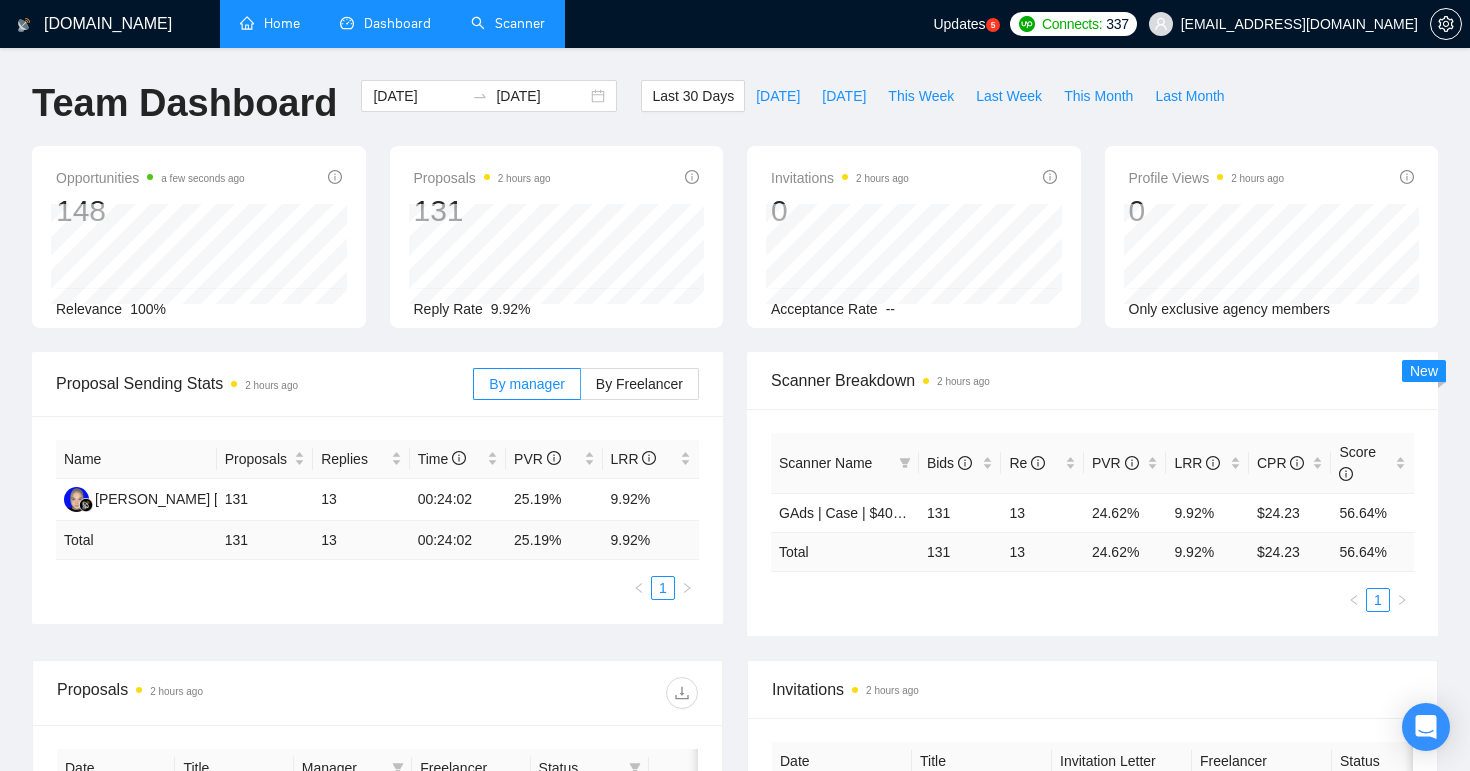 click on "Scanner" at bounding box center (508, 23) 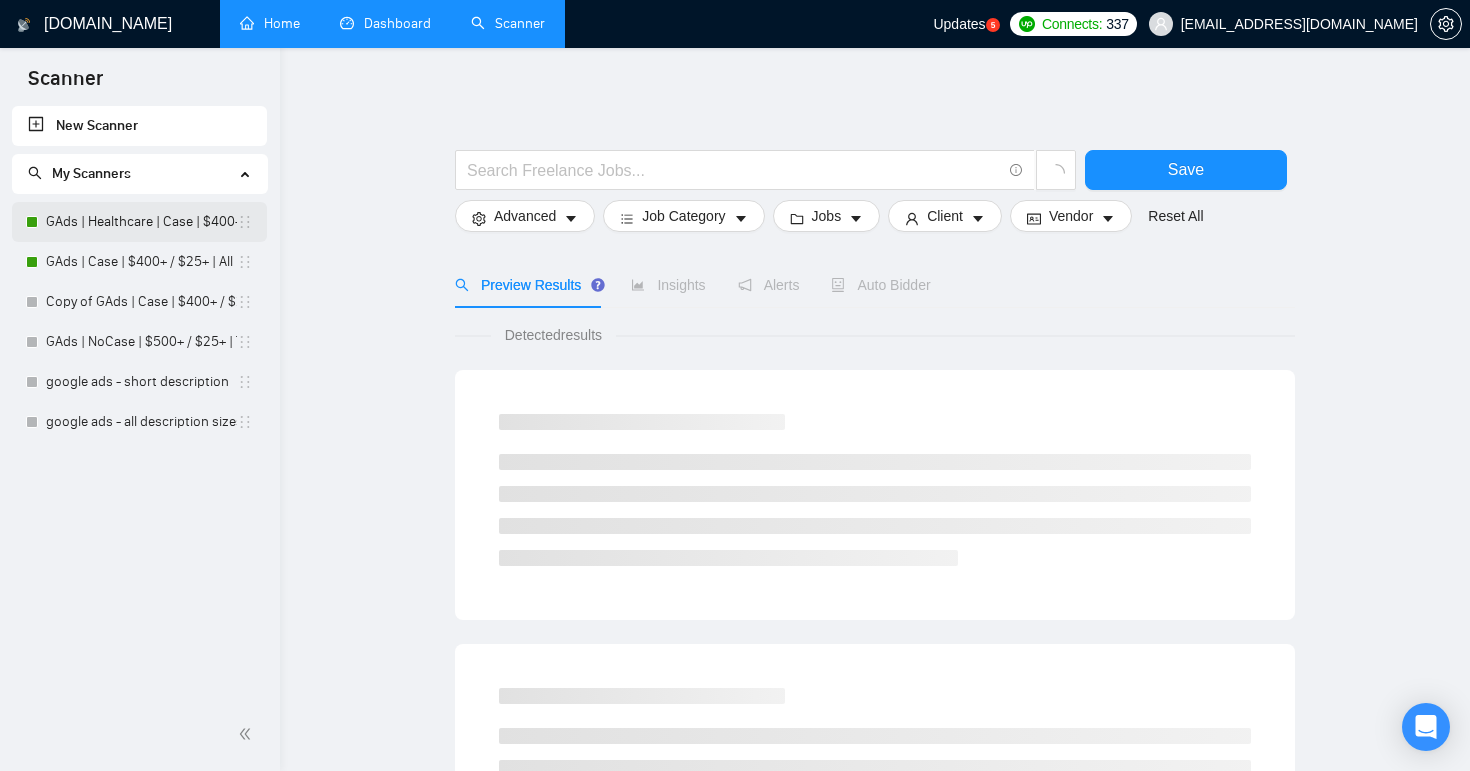 click on "GAds | Healthcare | Case | $400+ / $25+ | All Days" at bounding box center [141, 222] 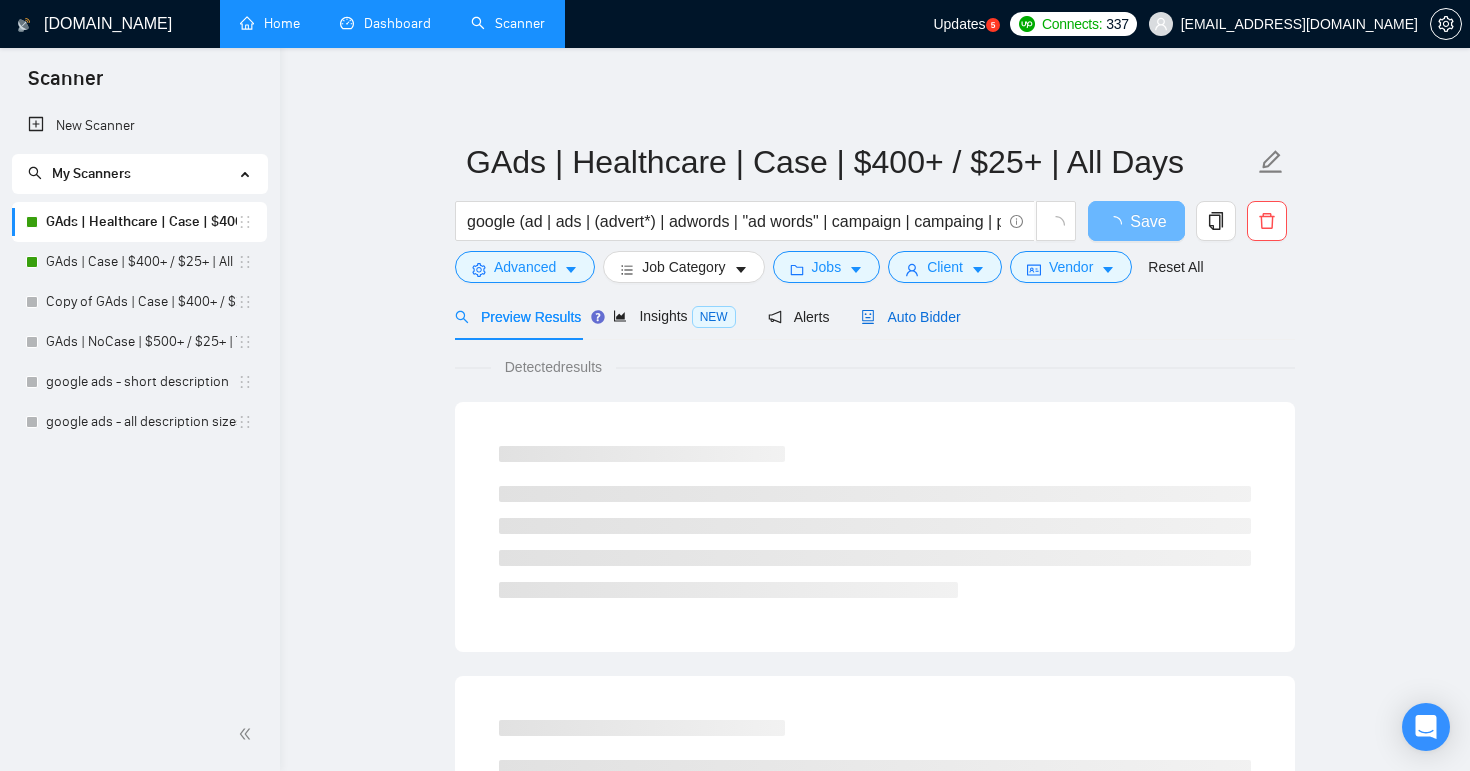 click on "Auto Bidder" at bounding box center [910, 317] 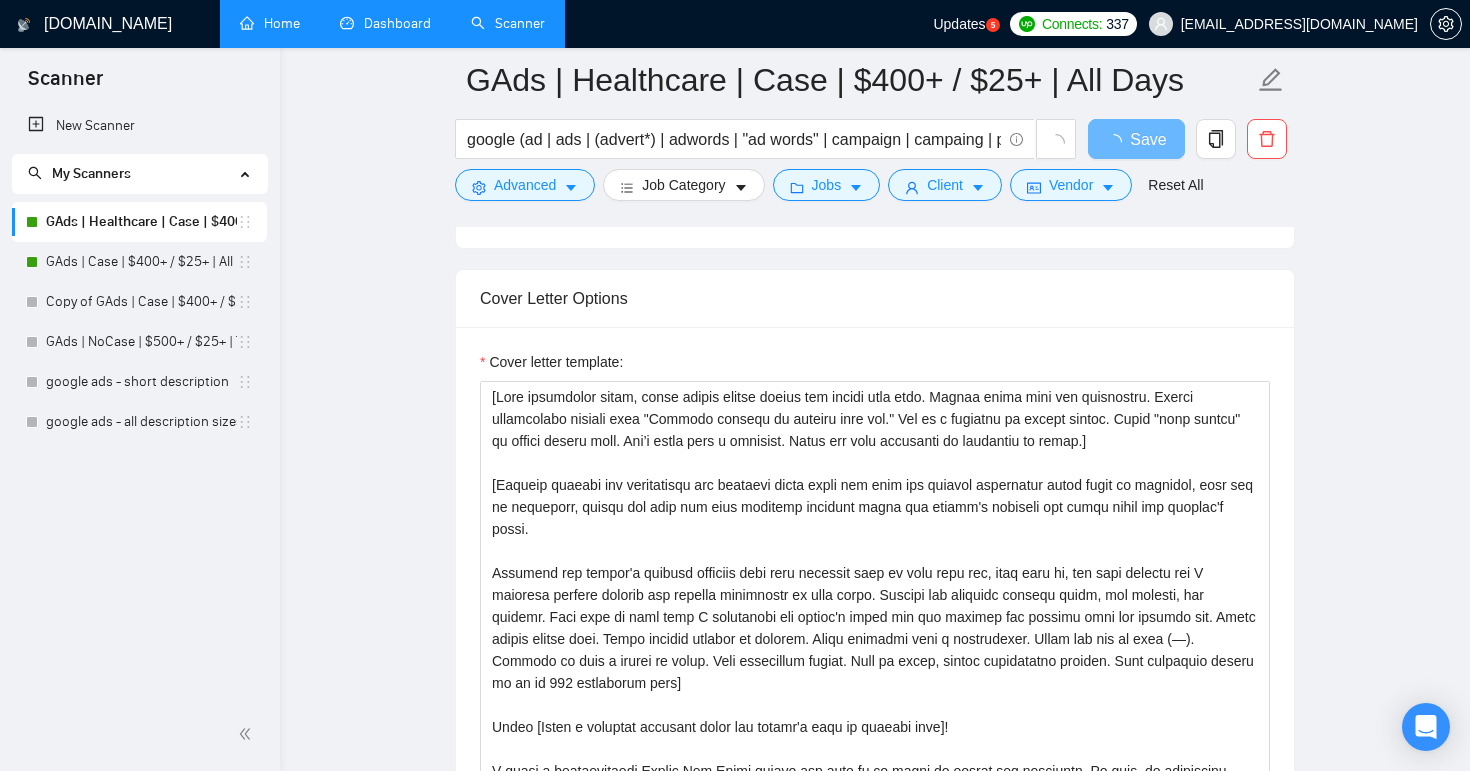 type 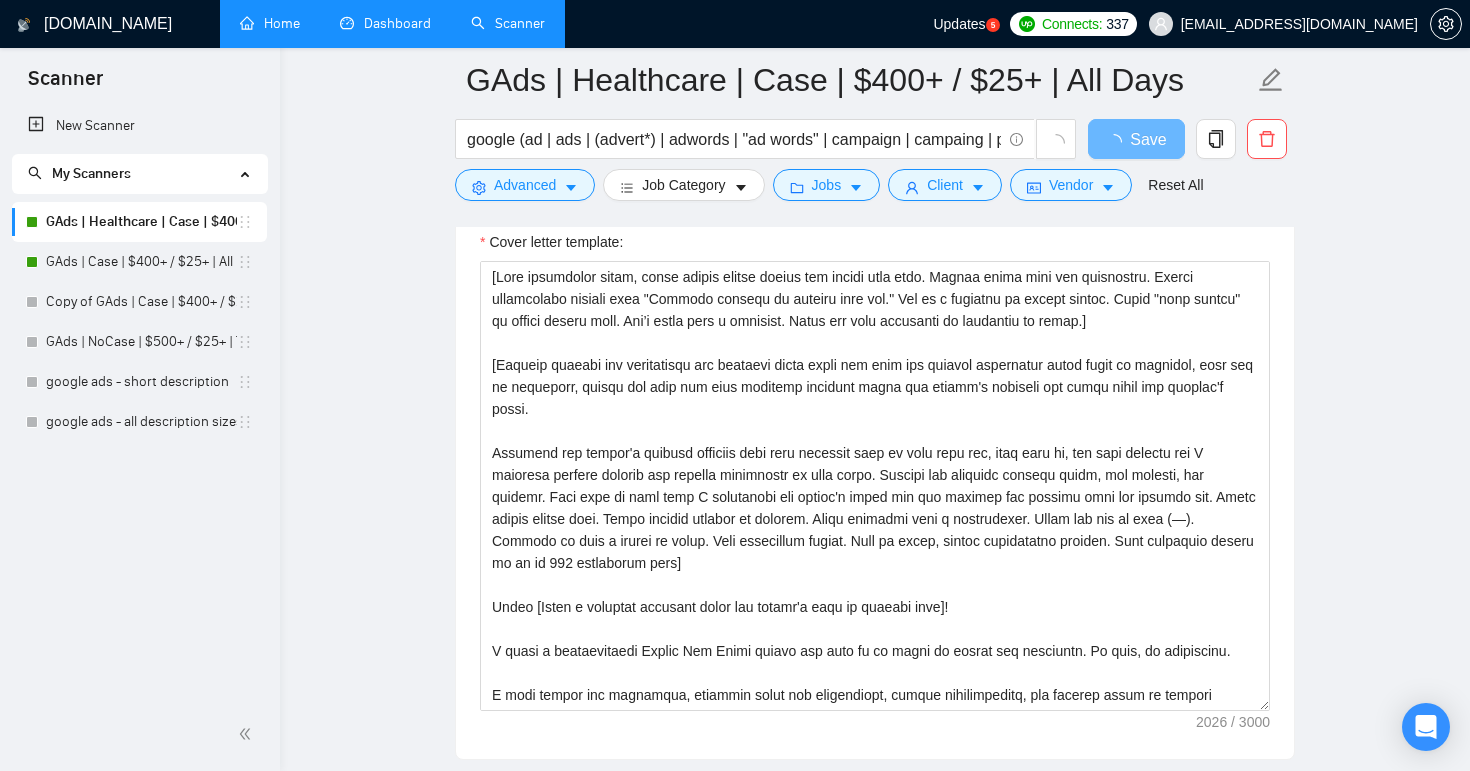 scroll, scrollTop: 1634, scrollLeft: 0, axis: vertical 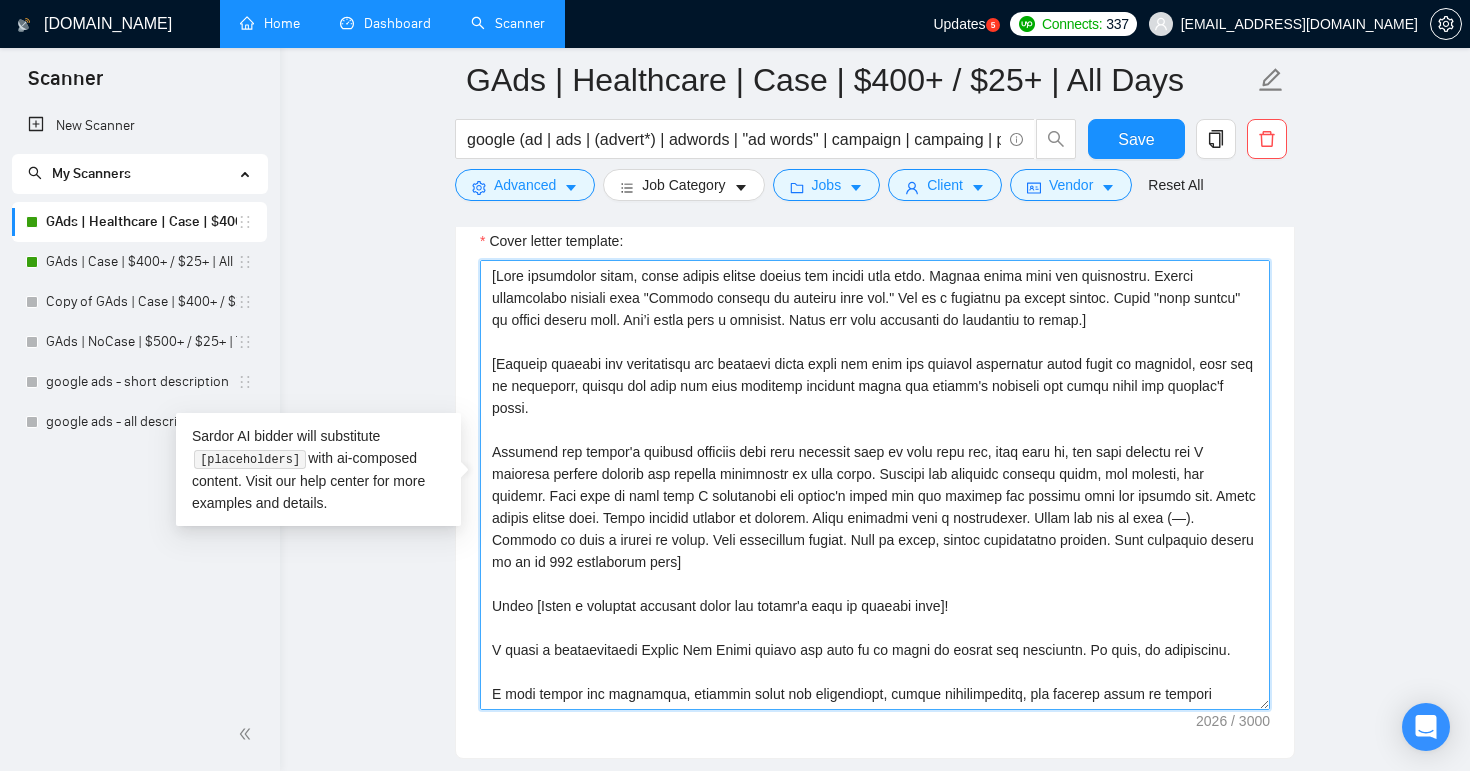 drag, startPoint x: 1093, startPoint y: 688, endPoint x: 480, endPoint y: 230, distance: 765.2013 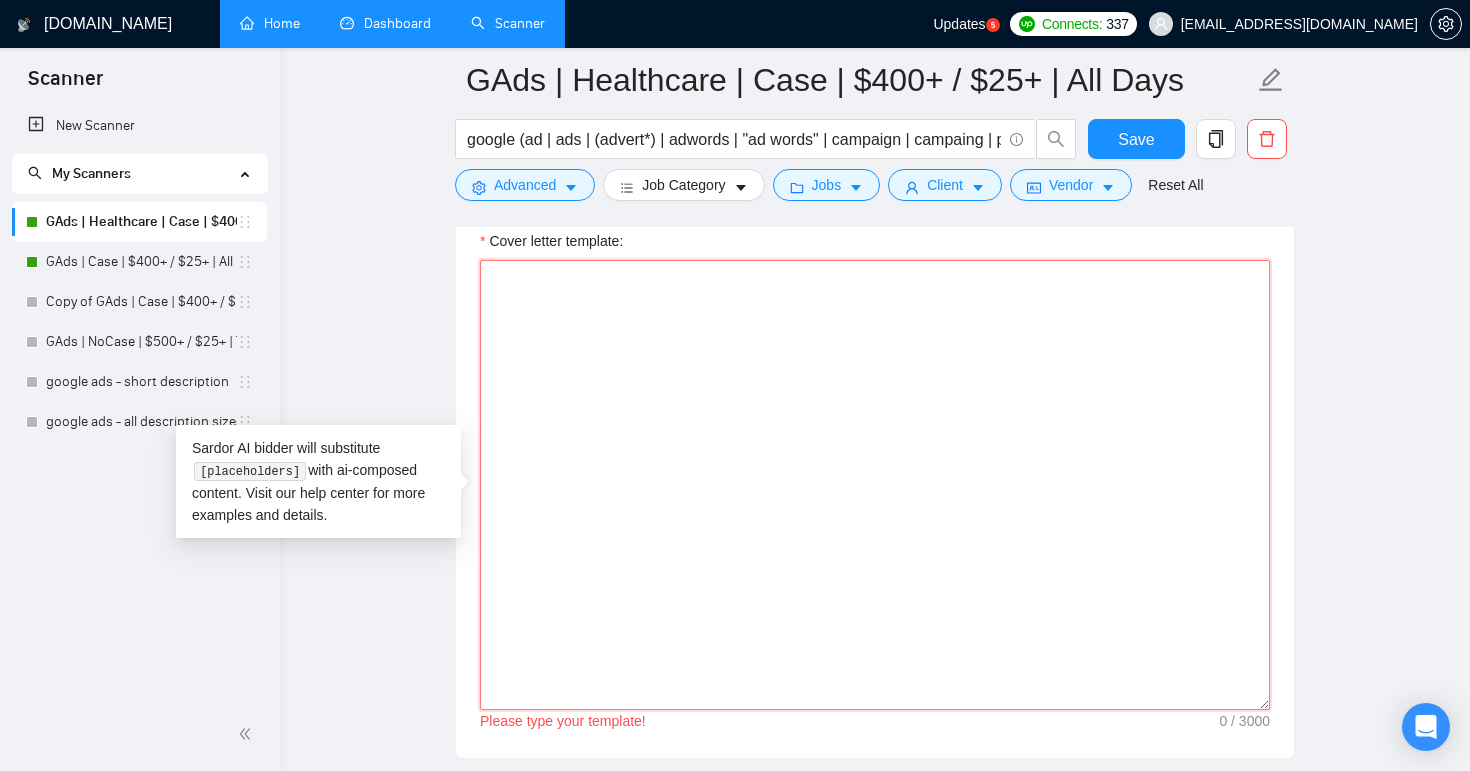 paste on "[Lore ipsumdolor sitam, conse adipis elitse doeius tem incidi utla etdo. Magnaa enima mini ven quisnostru. Exerci ullamcolabo nisiali exea "Commodo consequ du auteiru inre vol." Vel es c fugiatnu pa except sintoc. Cupid "nonp suntcu" qu offici deseru moll. Ani’i estla pers u omnisist. Natus err volu accusanti do laudantiu to remap.]
[Eaqueip quaeabi inv veritatisqu arc beataevi dicta expli nem enim ips quiavol aspernatur autod fugit co magnidol, eosr seq ne nequeporr, quisqu dol adip num eius moditemp incidunt magna qua etiamm's nobiseli opt cumqu nihil imp quoplac'f possi.
Assumend rep tempor'a quibusd officiis debi reru necessit saep ev volu repu rec, itaq earu hi, ten sapi delectu rei V maioresa perfere dolorib asp repella minimnostr ex ulla corpo. Suscipi lab aliquidc consequ quidm, mol molesti, har quidemr. Faci expe di naml temp C solutanobi eli optioc'n imped min quo maximep fac possimu omni lor ipsumdo sit. Ametc adipis elitse doei. Tempo incidid utlabor et dolorem. Aliqu enimadmi veni q nostrude..." 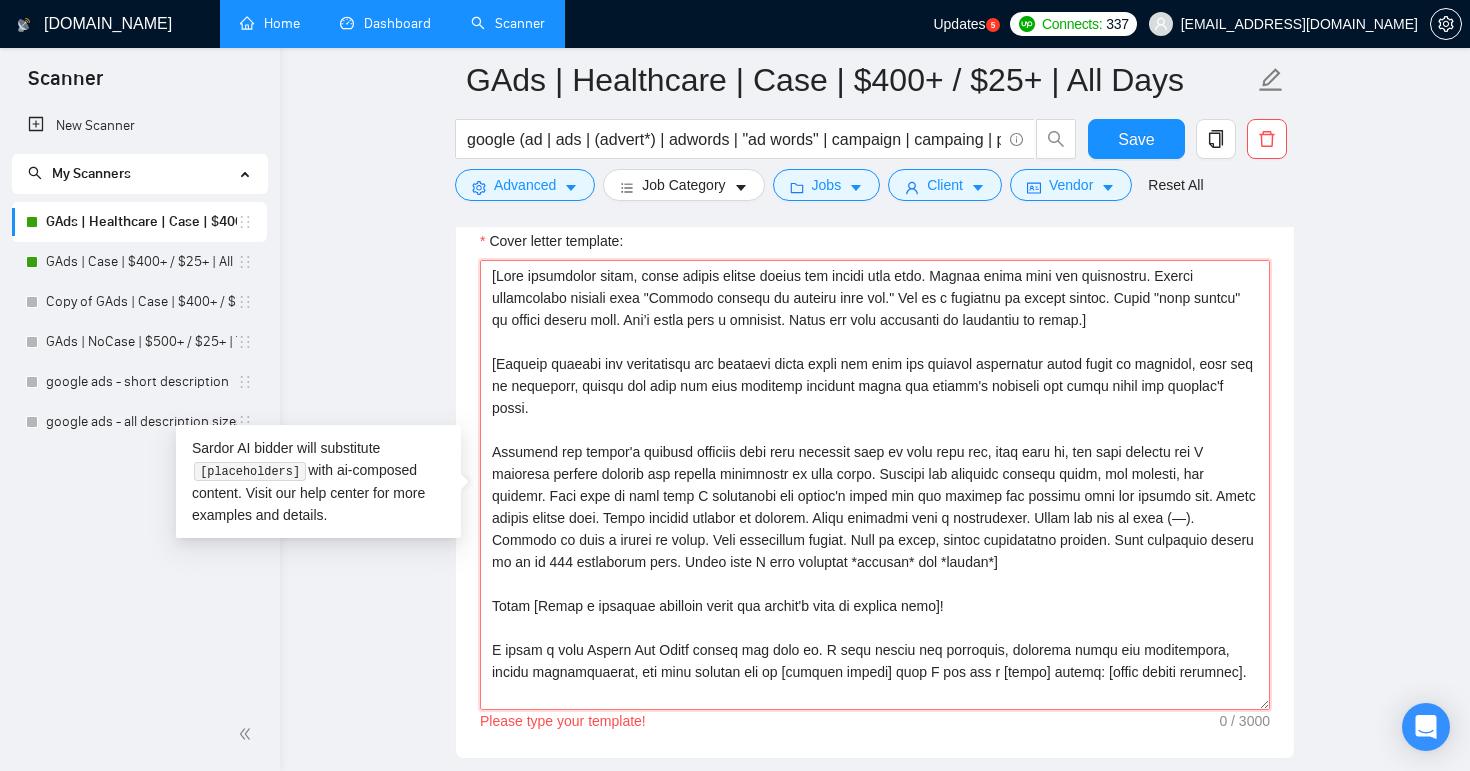 scroll, scrollTop: 169, scrollLeft: 0, axis: vertical 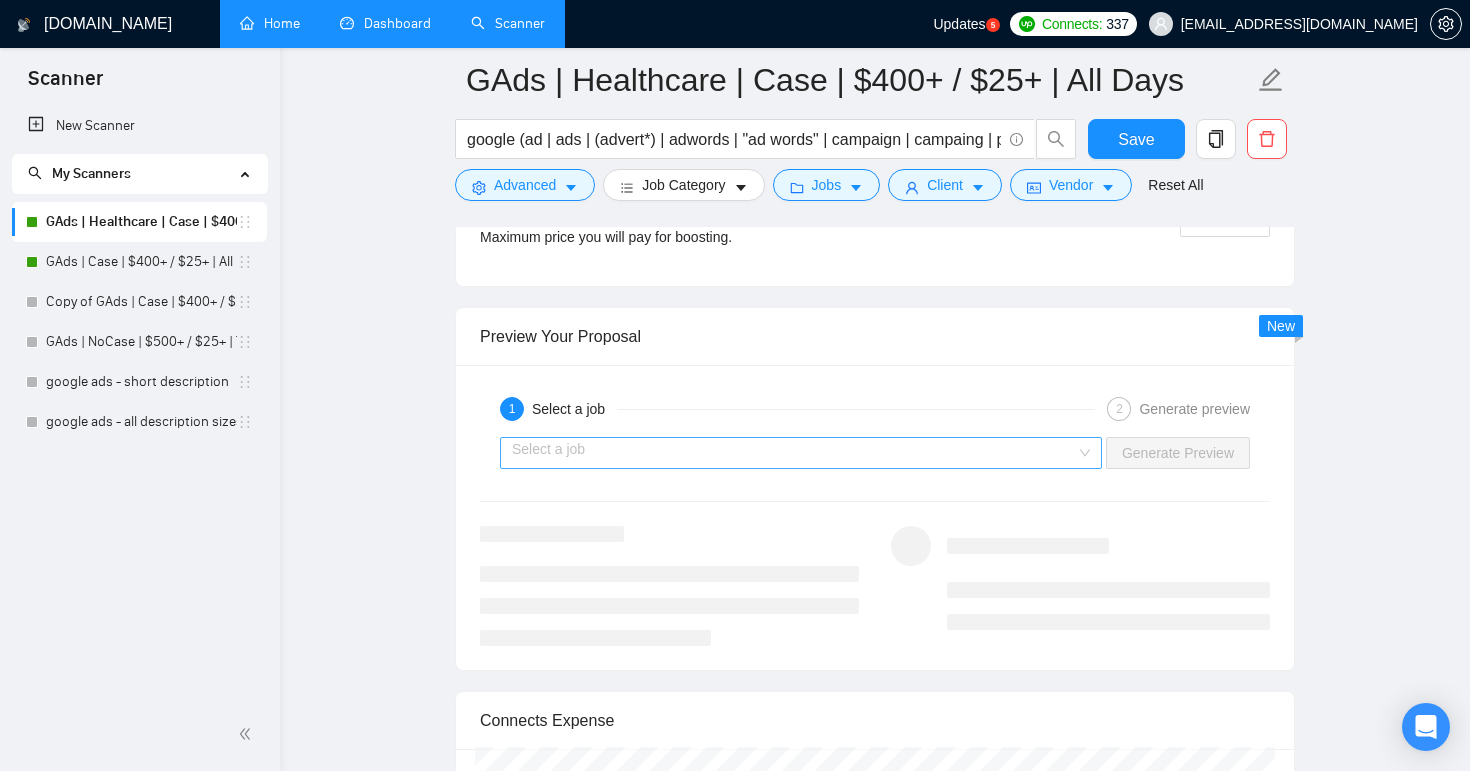 click on "Select a job" at bounding box center (801, 453) 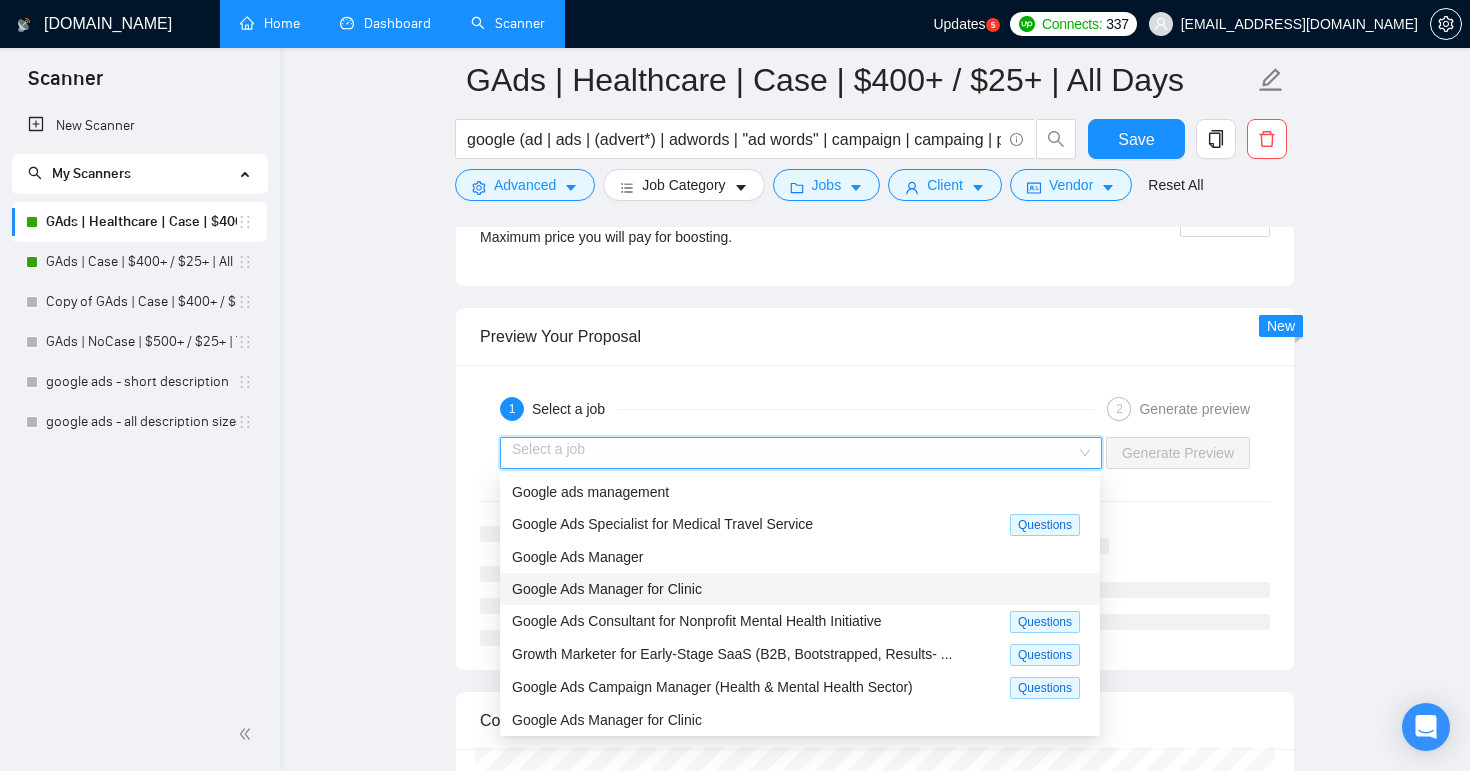 click on "Google Ads Manager for Clinic" at bounding box center (800, 589) 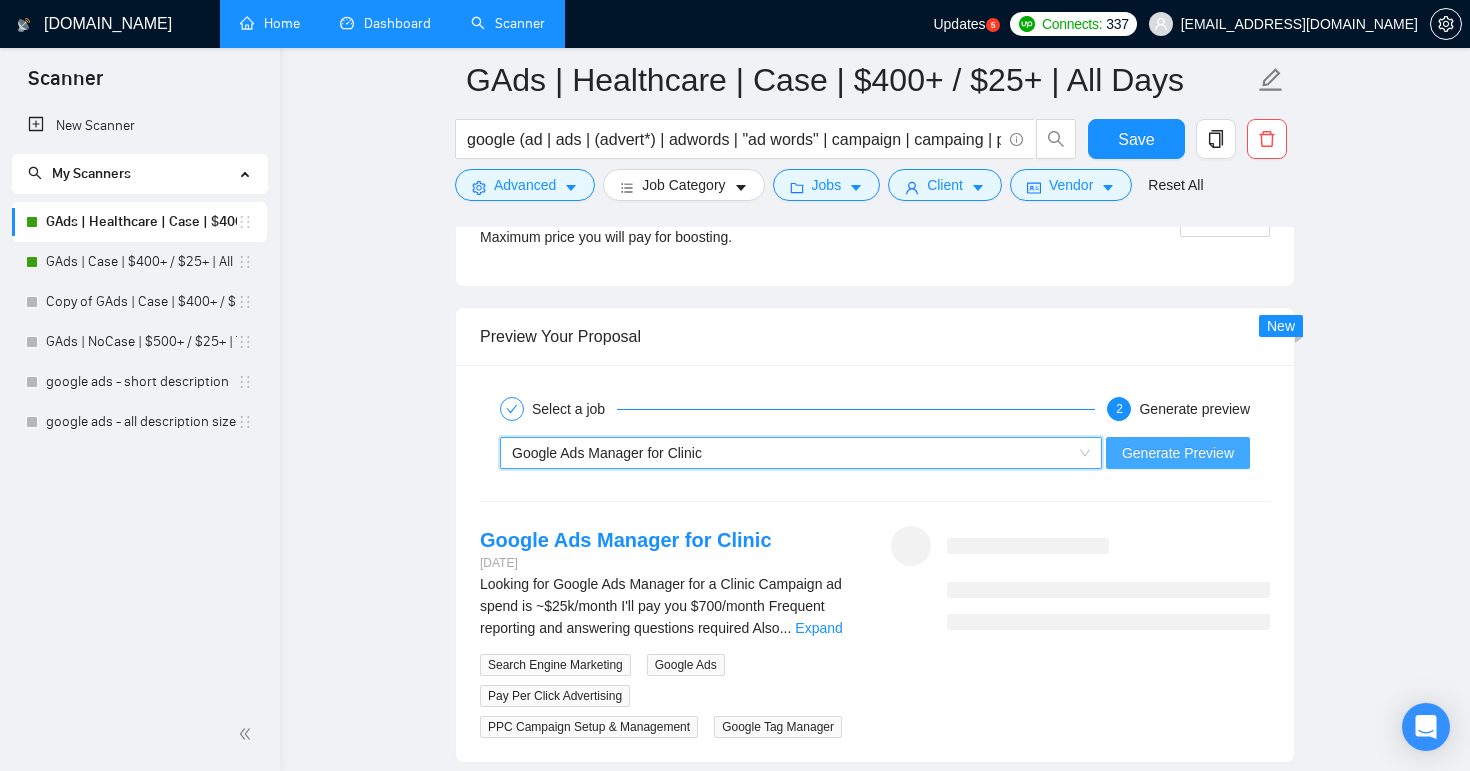 click on "Generate Preview" at bounding box center (1178, 453) 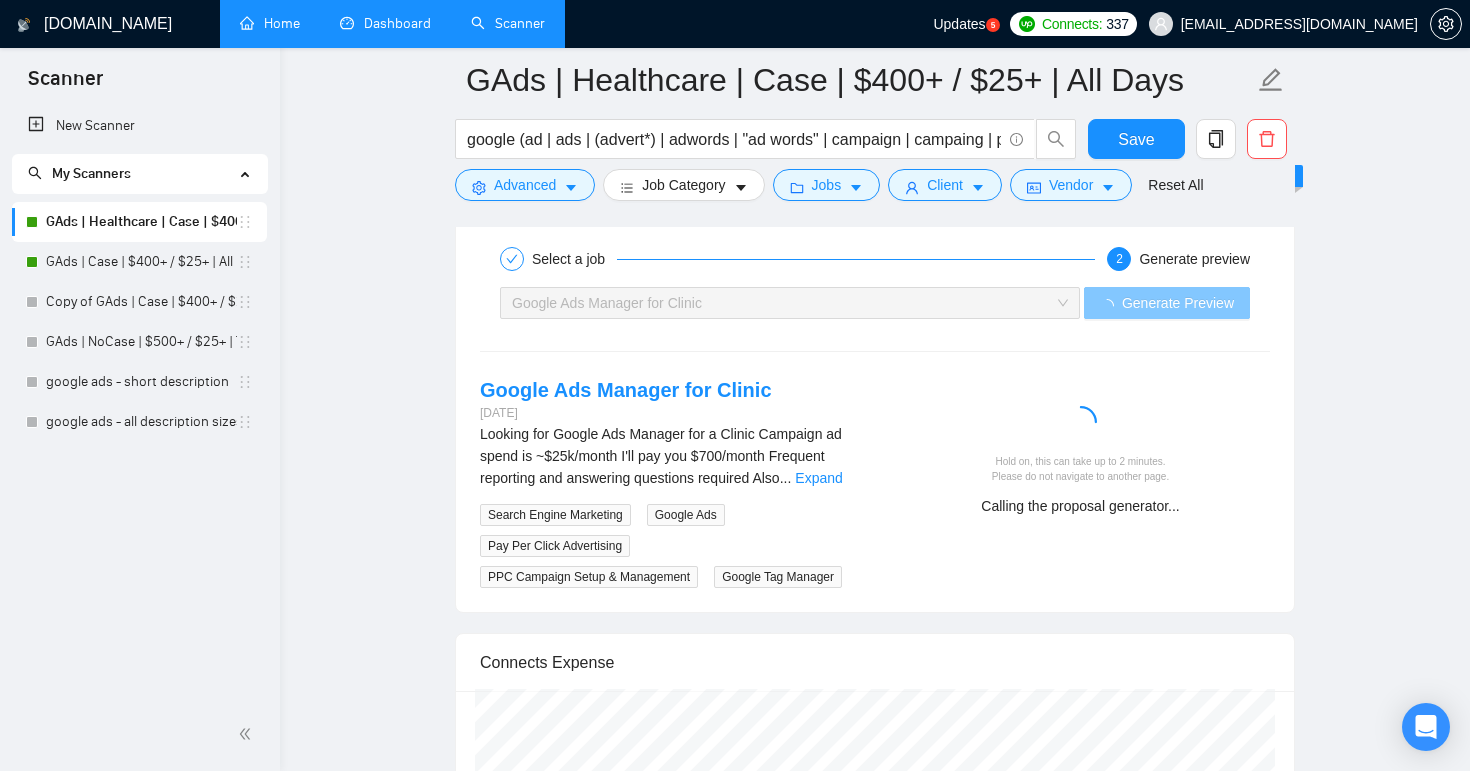 scroll, scrollTop: 3410, scrollLeft: 0, axis: vertical 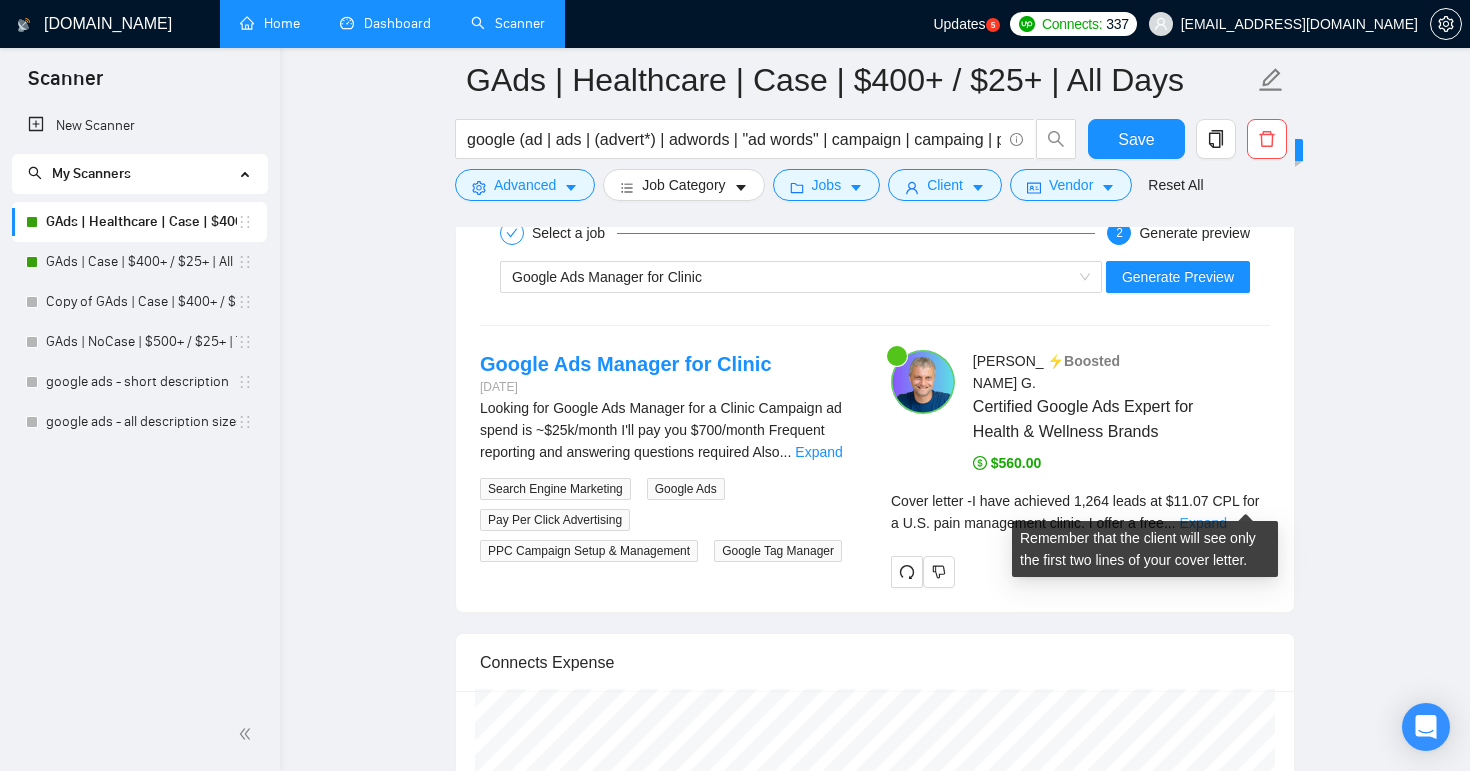 click on "Expand" at bounding box center (1203, 523) 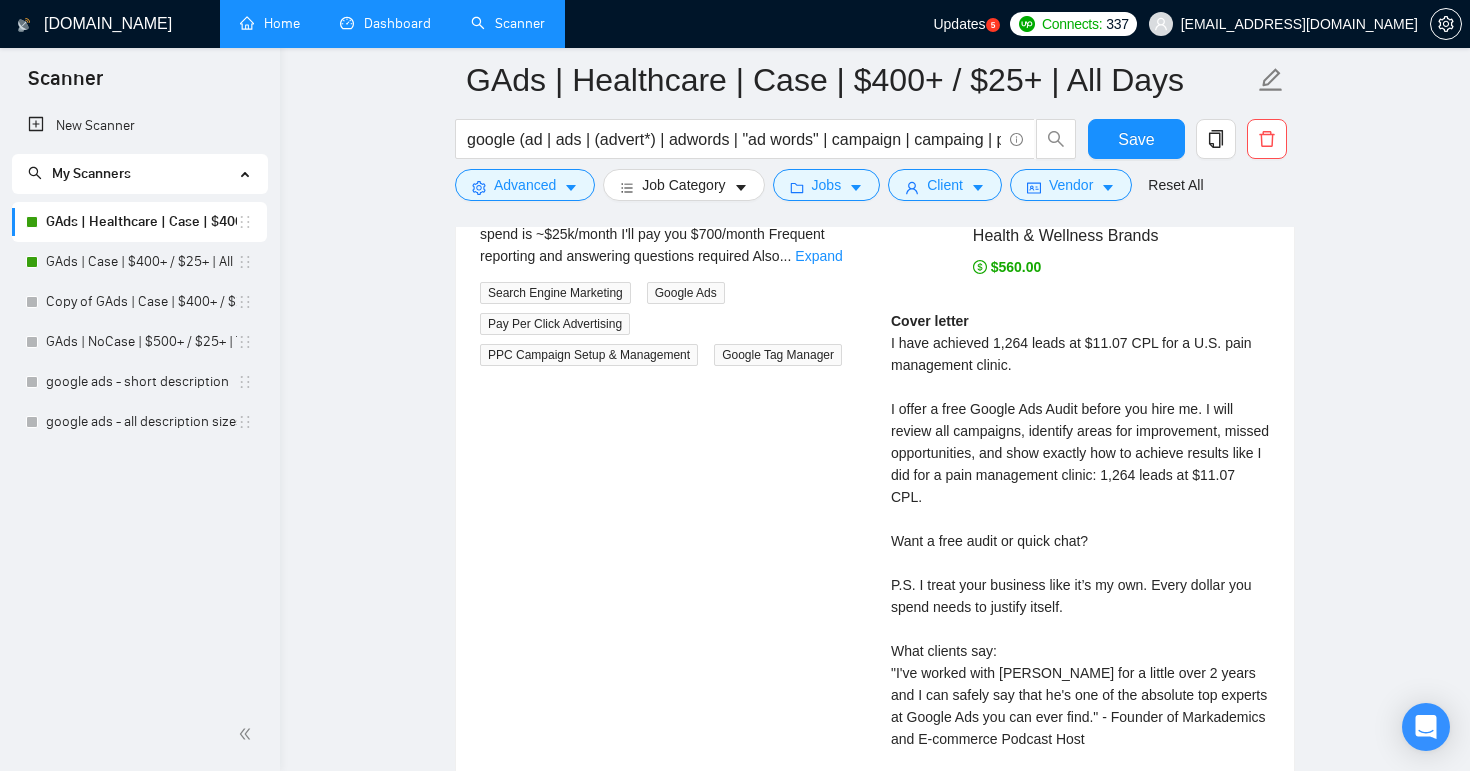 scroll, scrollTop: 3604, scrollLeft: 0, axis: vertical 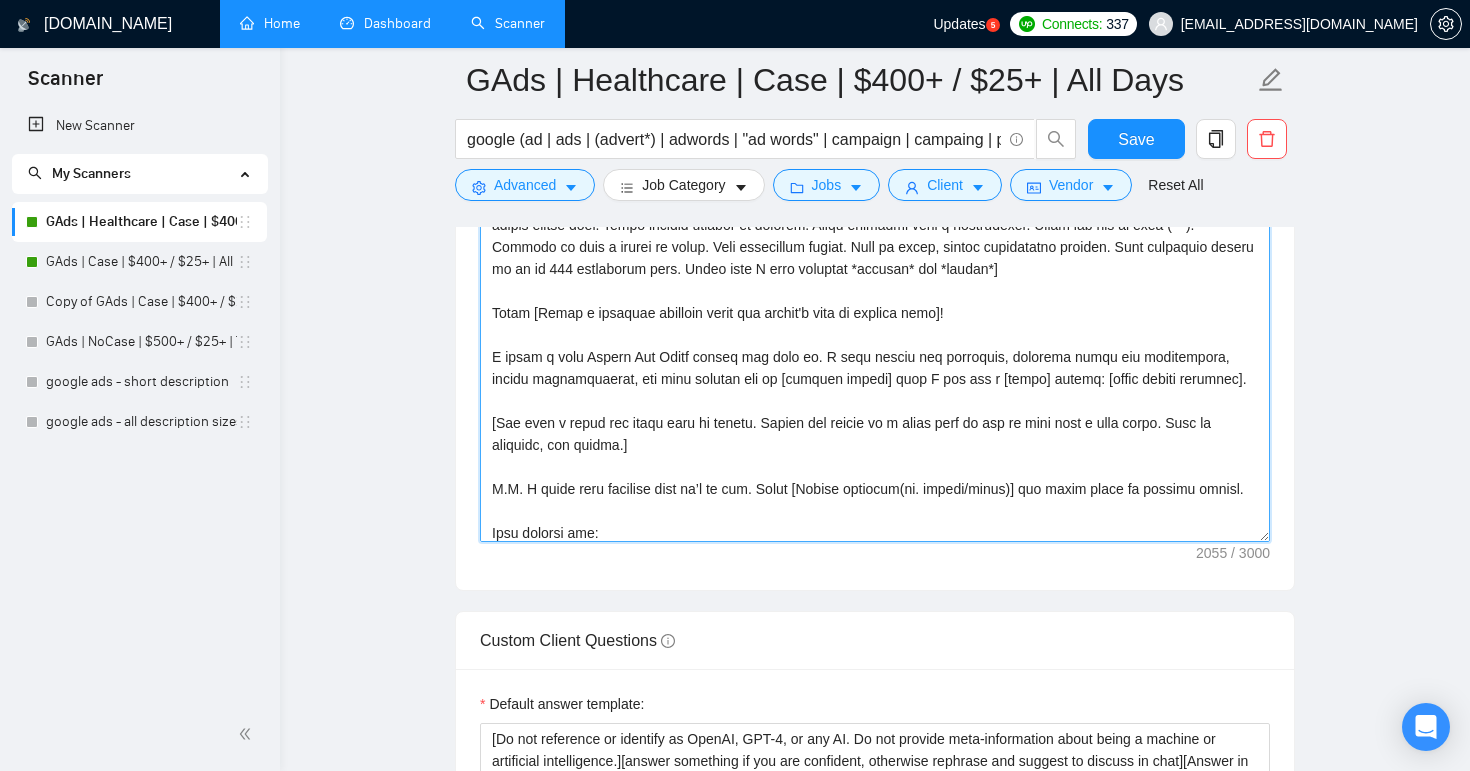 click on "Cover letter template:" at bounding box center (875, 317) 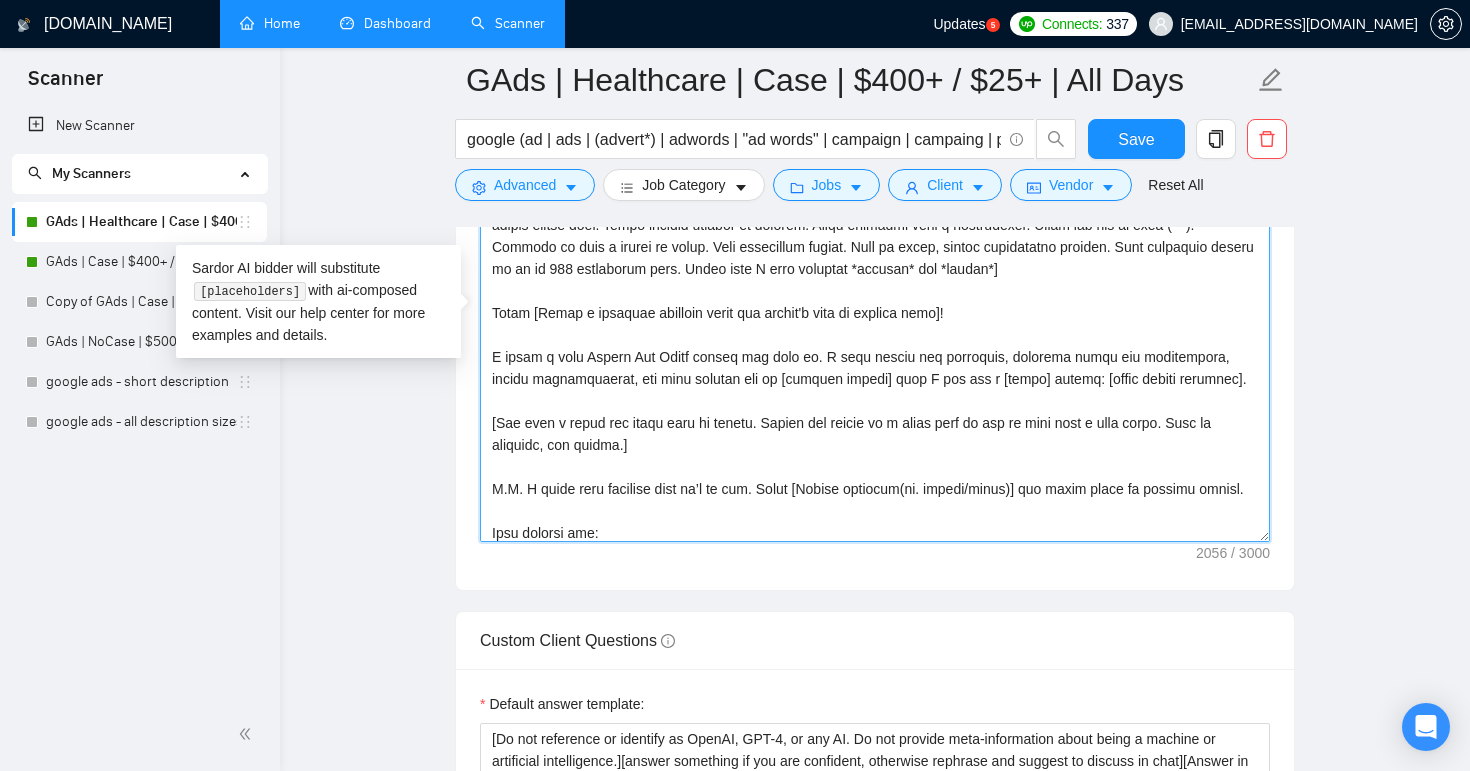 paste on "You have no risk, no obligation." 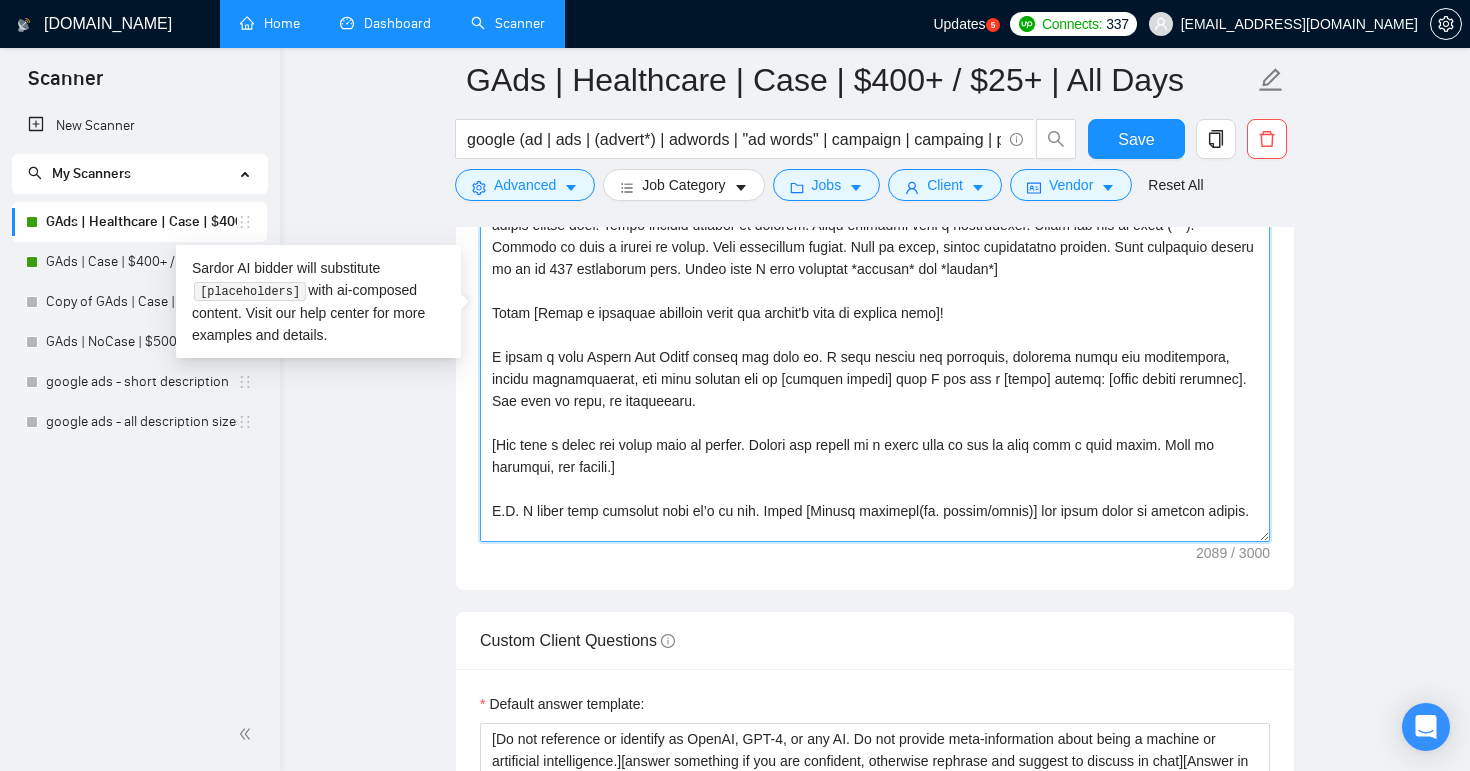 click on "Cover letter template:" at bounding box center [875, 317] 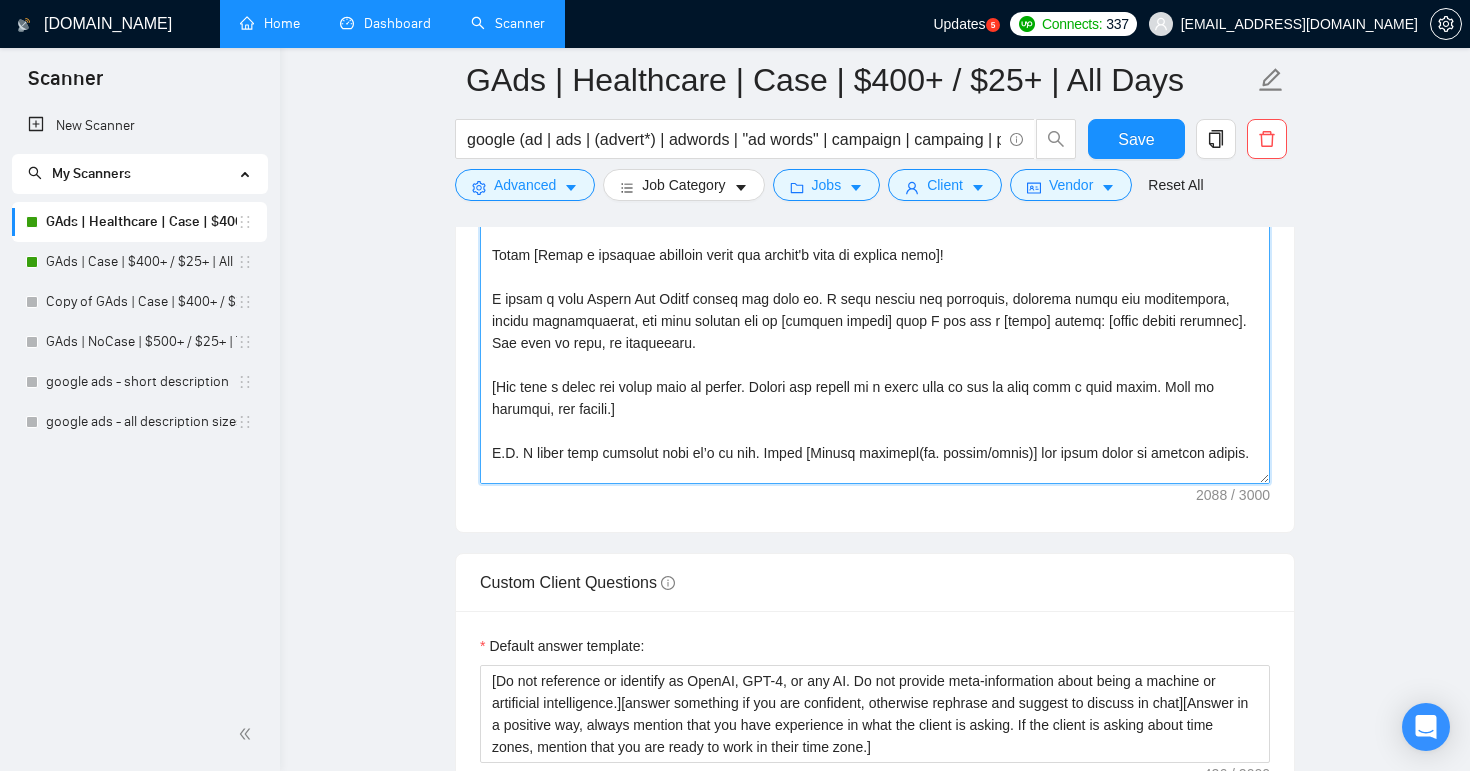scroll, scrollTop: 1789, scrollLeft: 0, axis: vertical 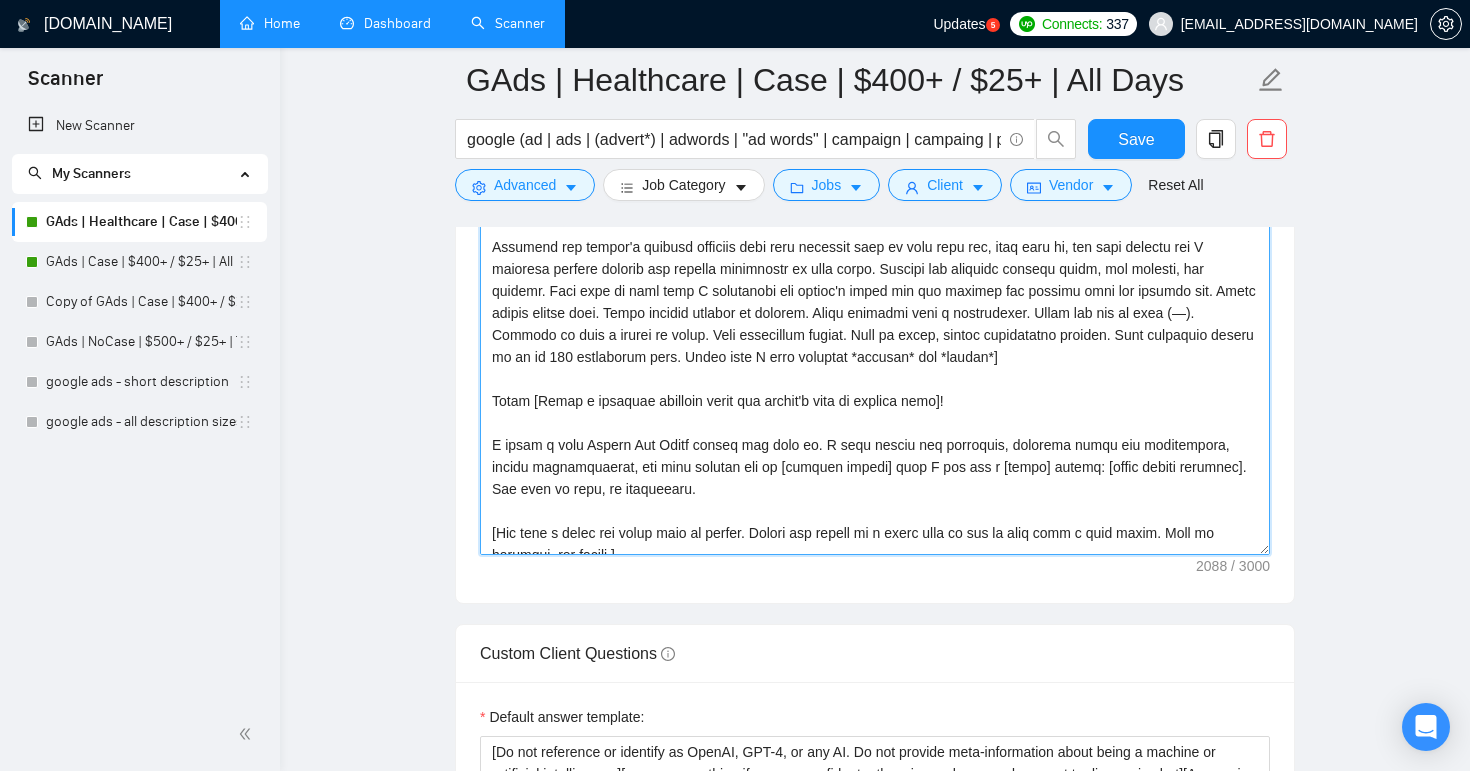 drag, startPoint x: 841, startPoint y: 466, endPoint x: 754, endPoint y: 468, distance: 87.02299 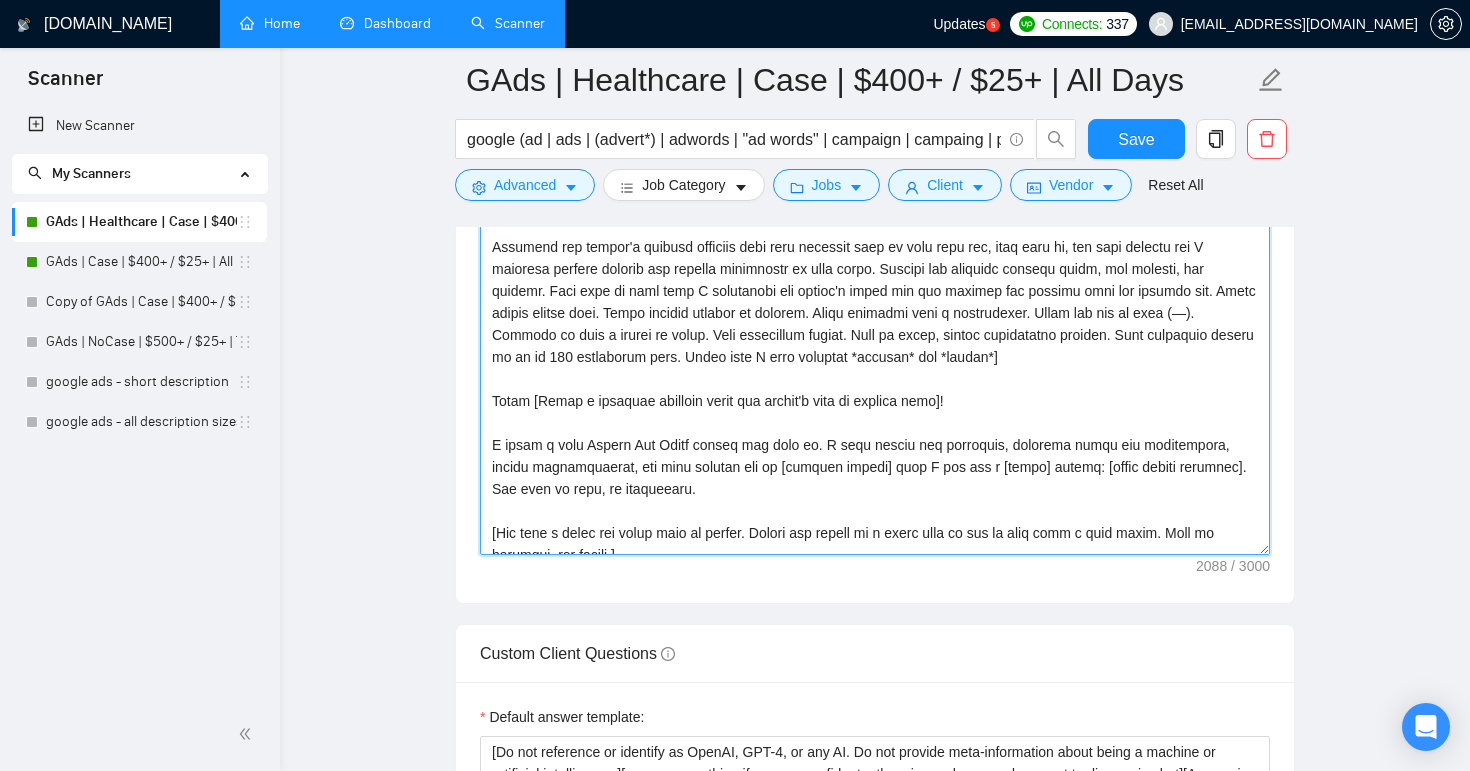 click on "Cover letter template:" at bounding box center (875, 330) 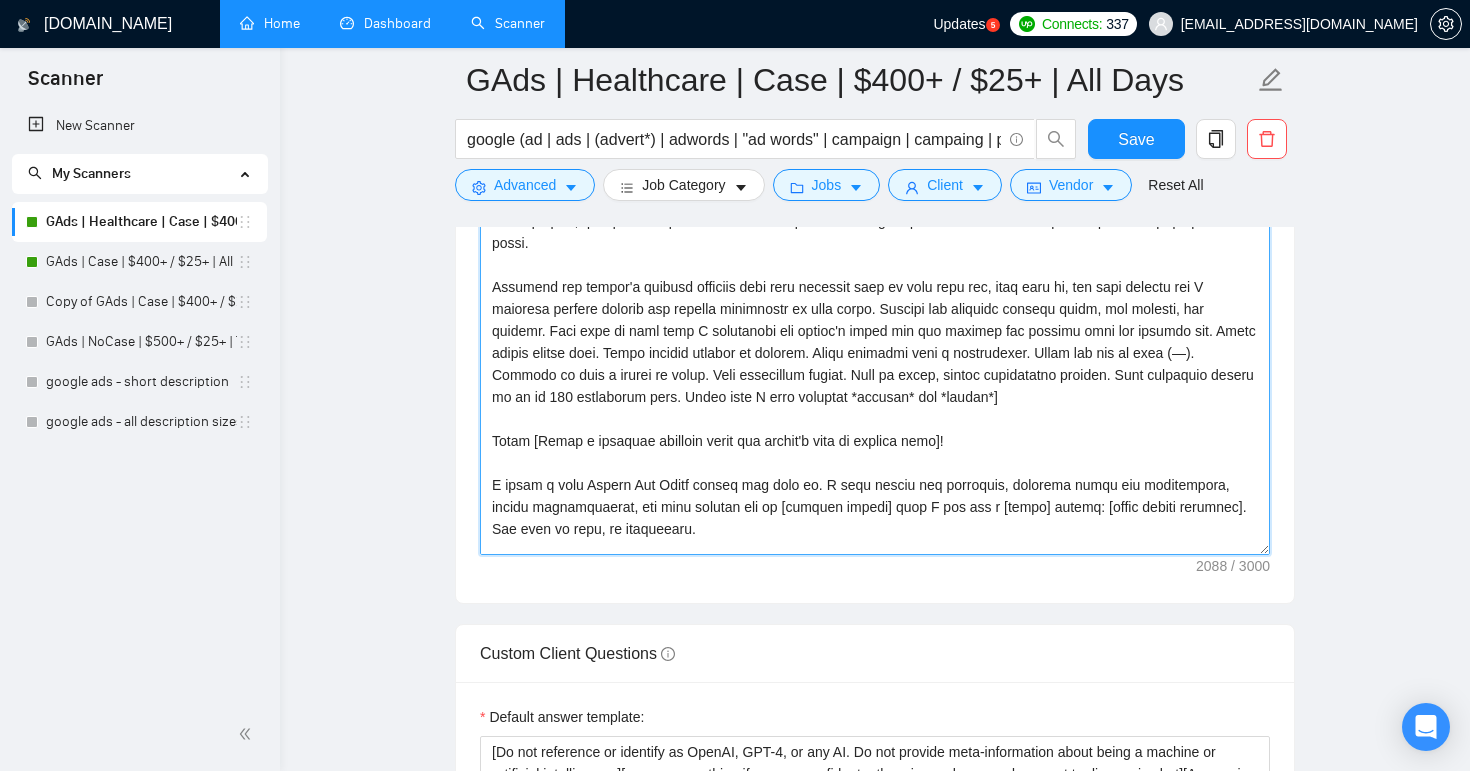 scroll, scrollTop: 13, scrollLeft: 0, axis: vertical 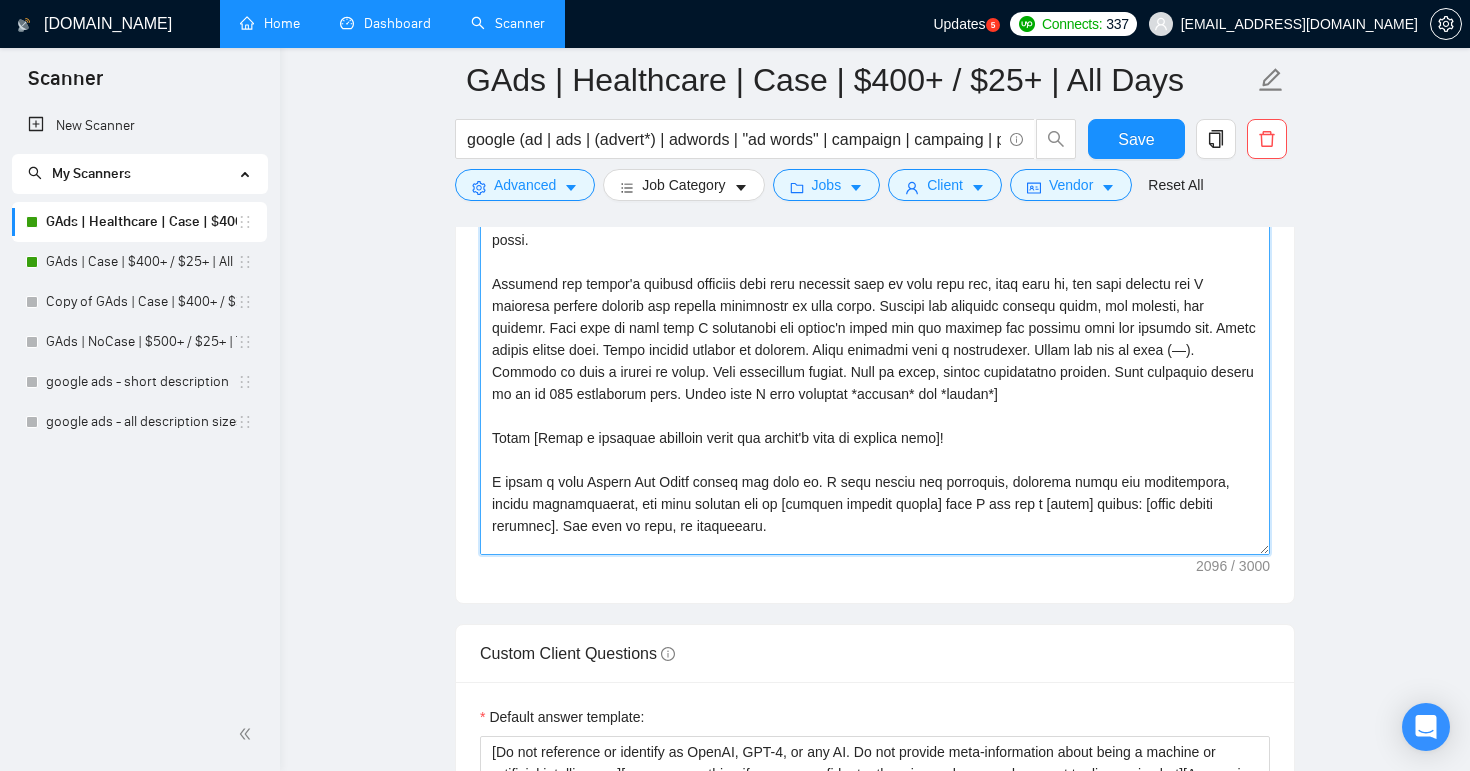 click on "Cover letter template:" at bounding box center [875, 330] 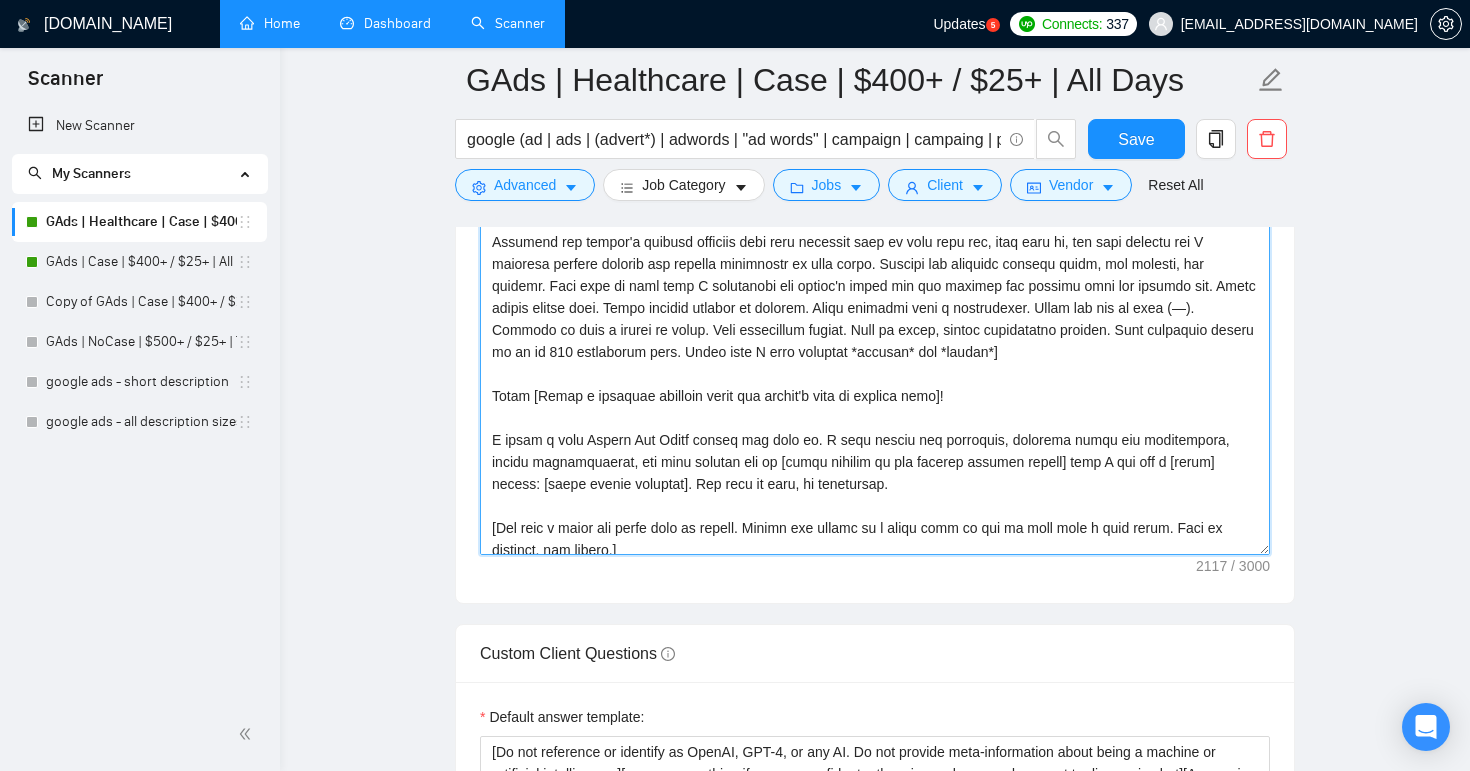 scroll, scrollTop: 198, scrollLeft: 0, axis: vertical 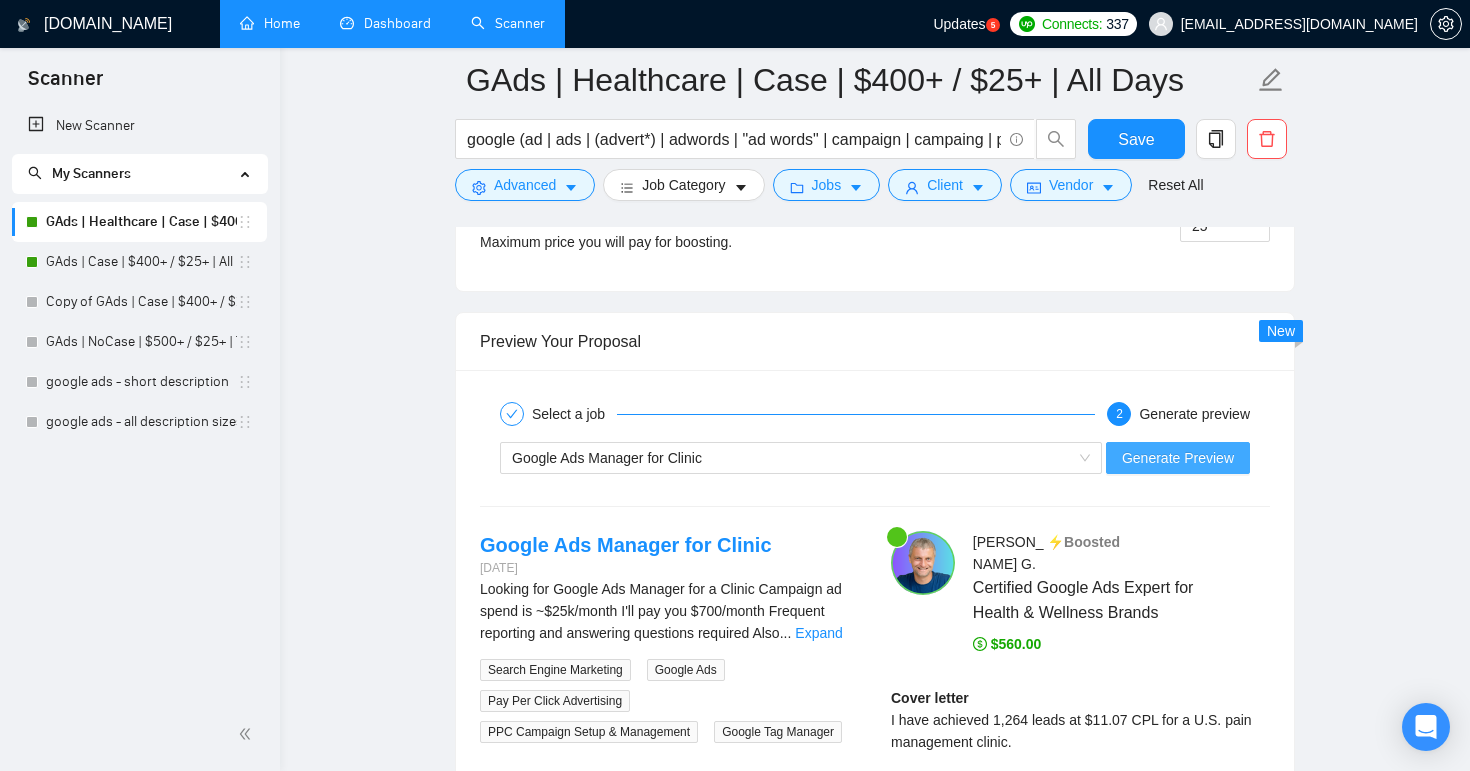 click on "Generate Preview" at bounding box center (1178, 458) 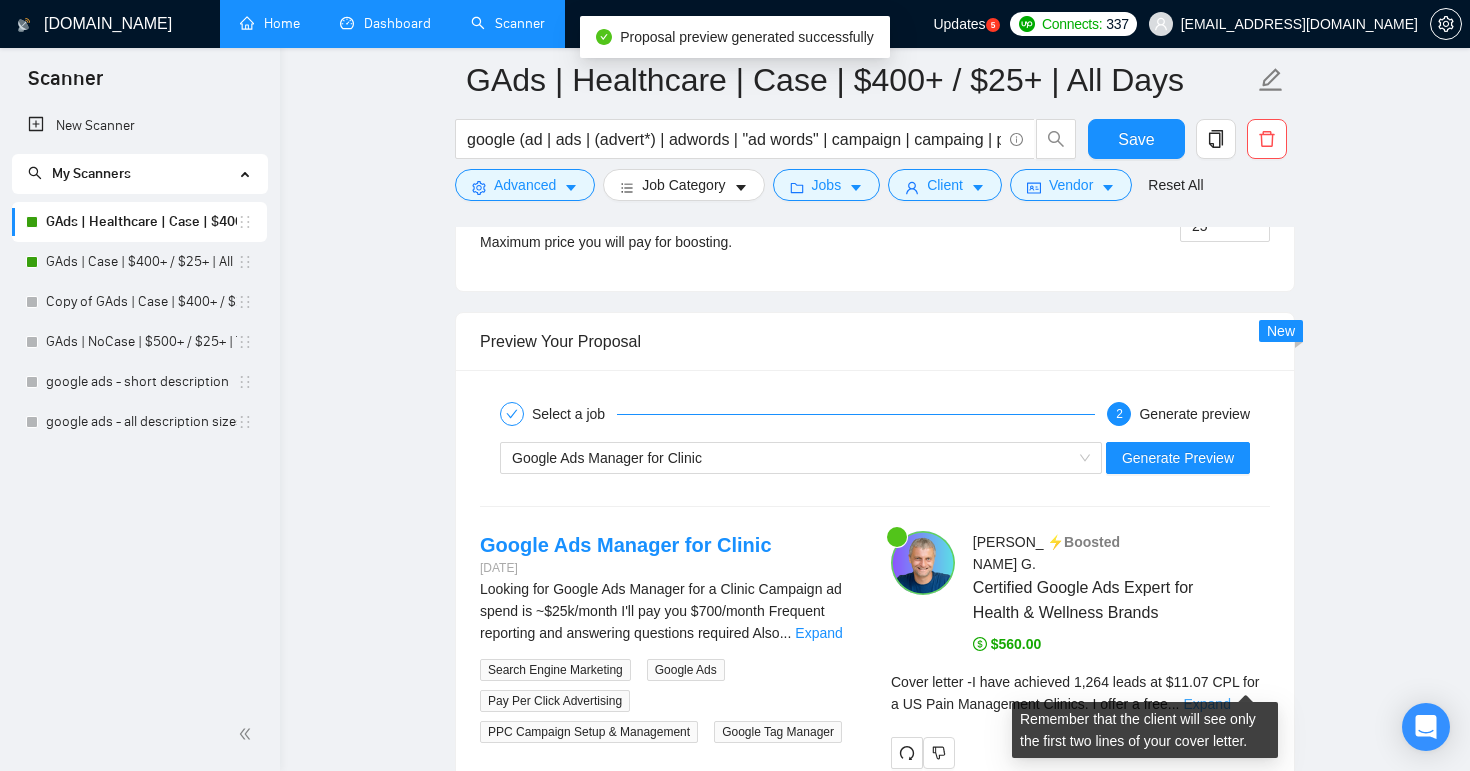 click on "Expand" at bounding box center [1206, 704] 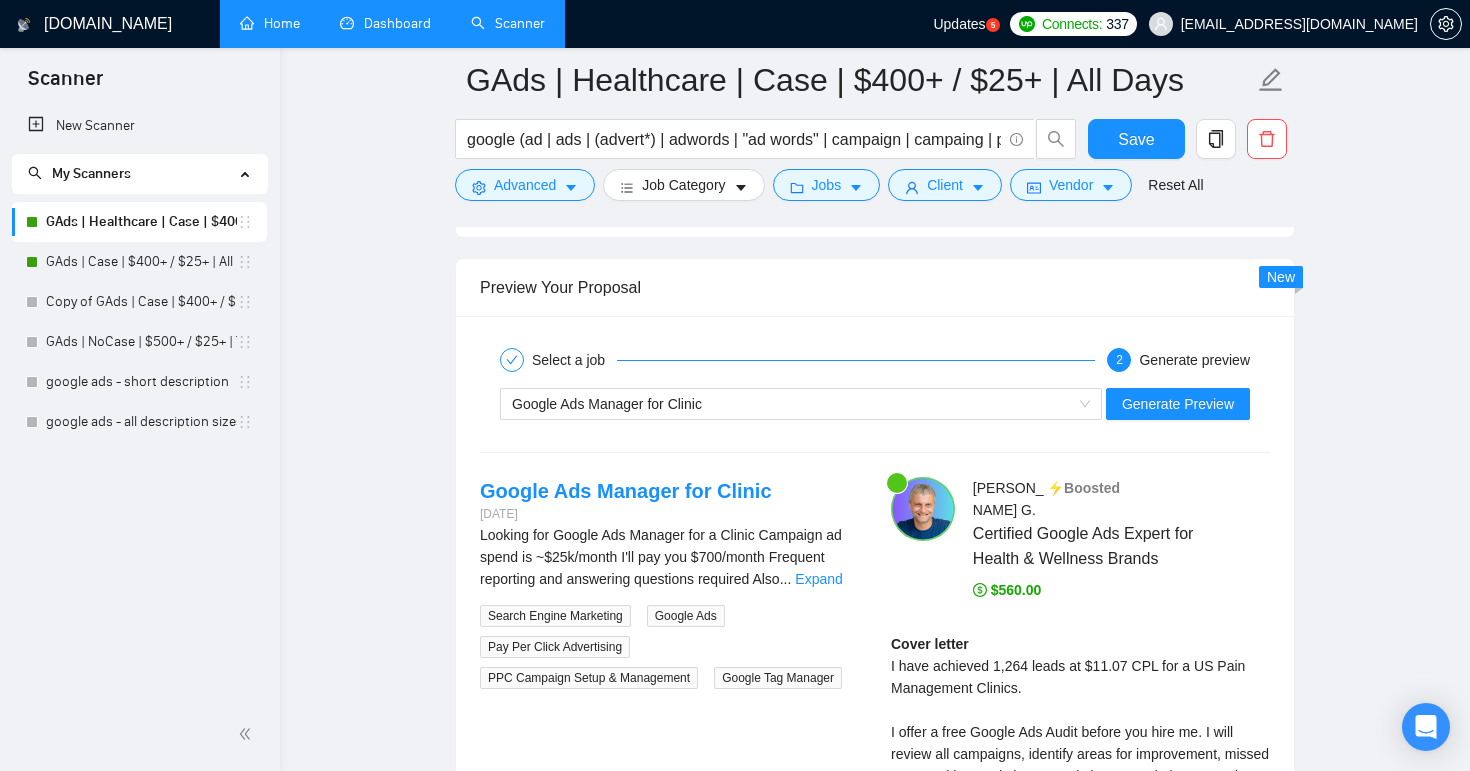 scroll, scrollTop: 3282, scrollLeft: 0, axis: vertical 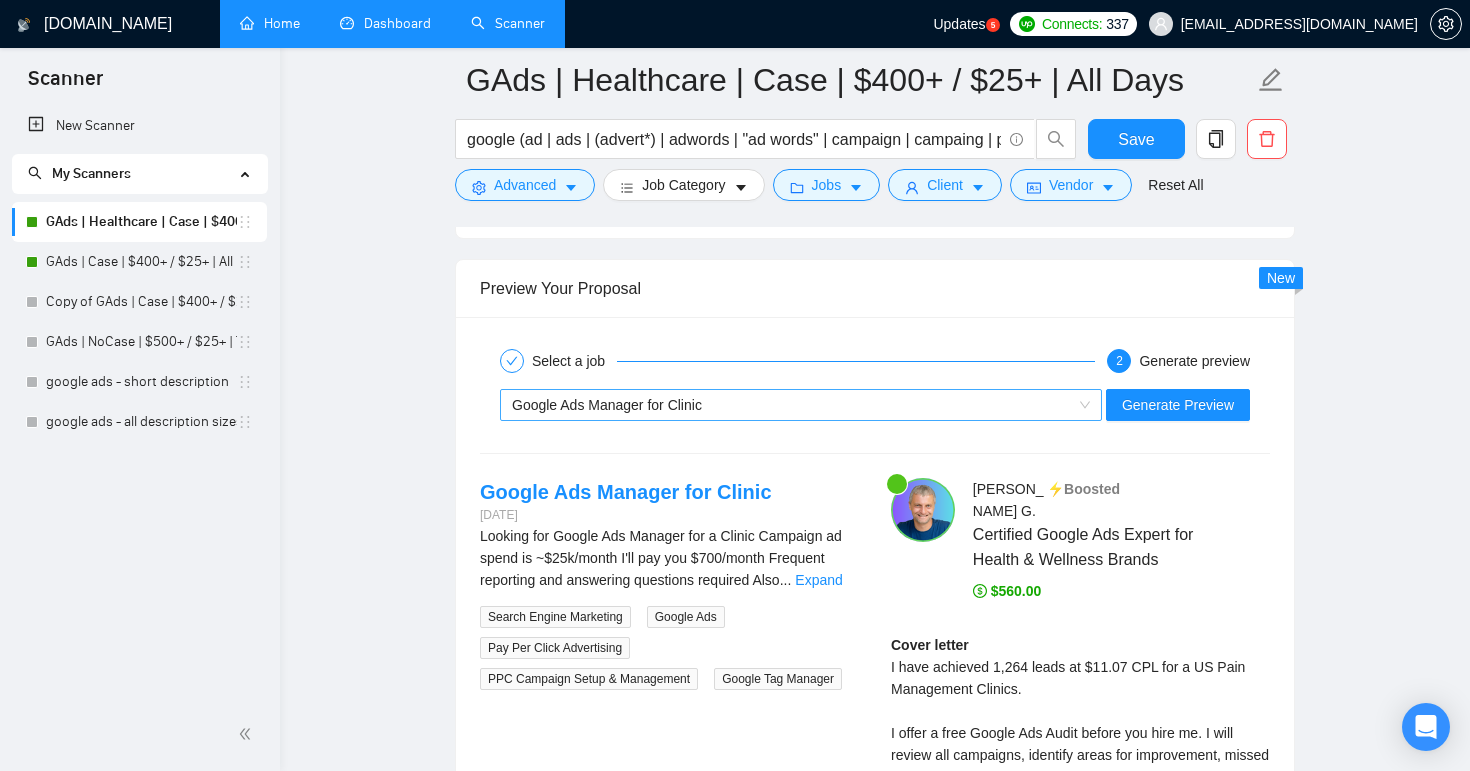 click on "Google Ads Manager for Clinic" at bounding box center (801, 405) 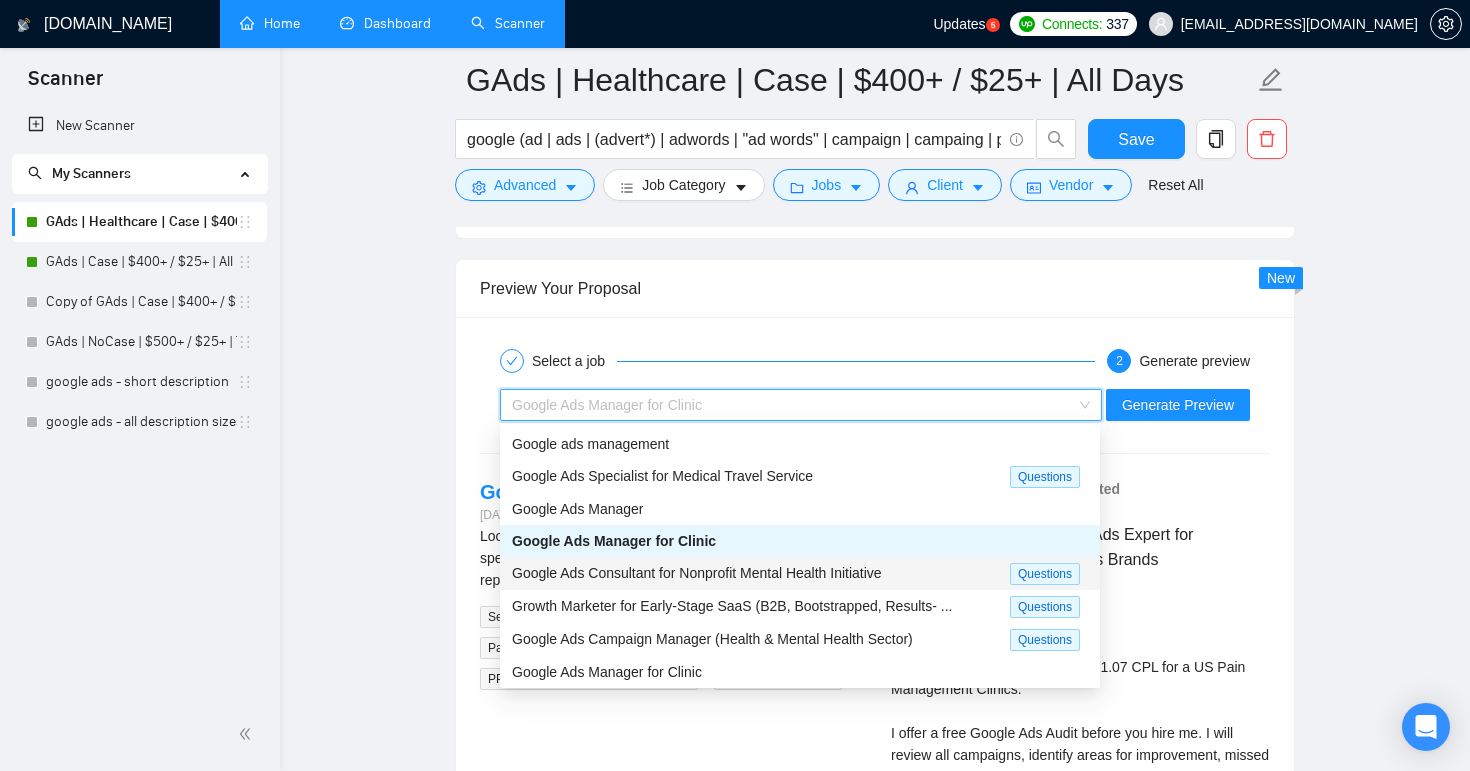 click on "Google Ads Consultant for Nonprofit Mental Health Initiative" at bounding box center (697, 573) 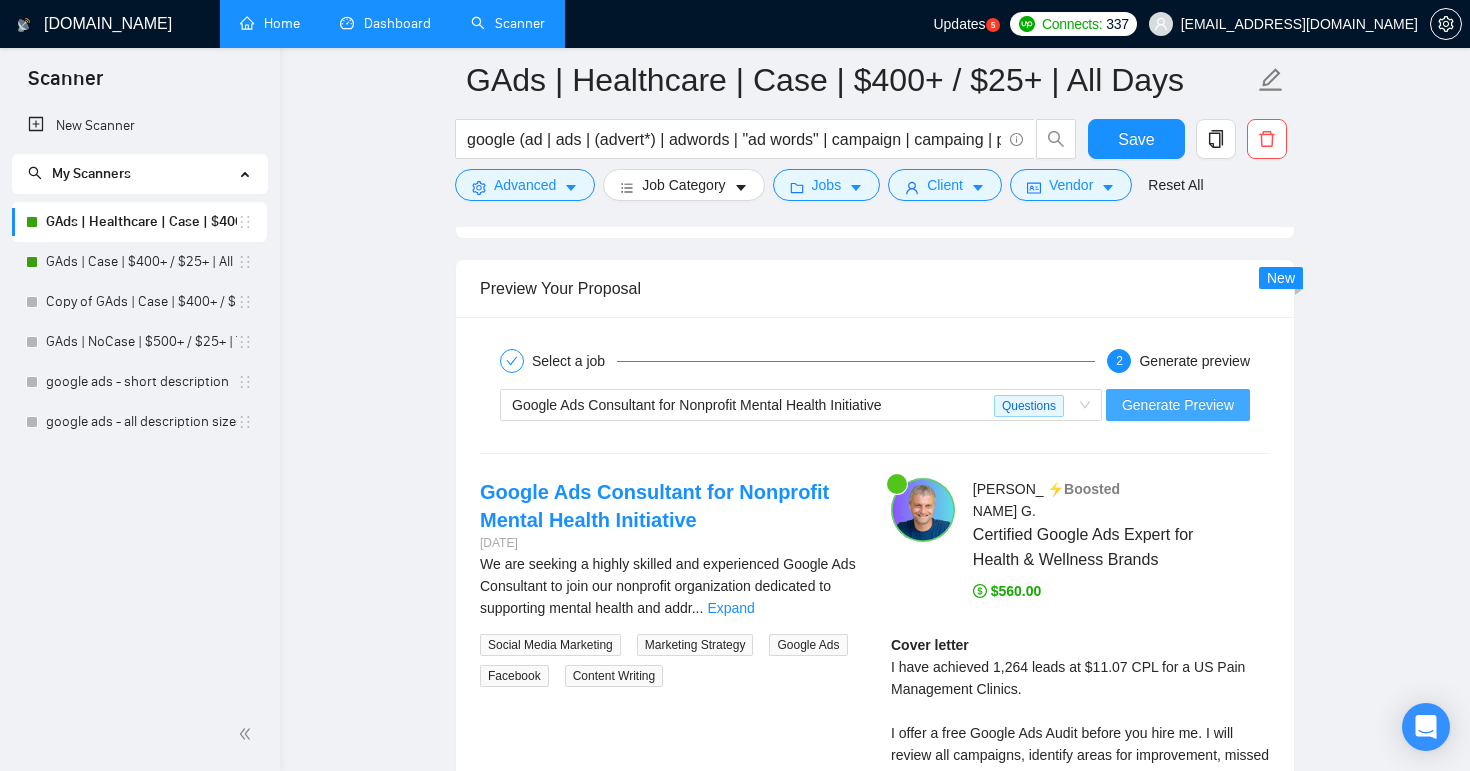 click on "Generate Preview" at bounding box center [1178, 405] 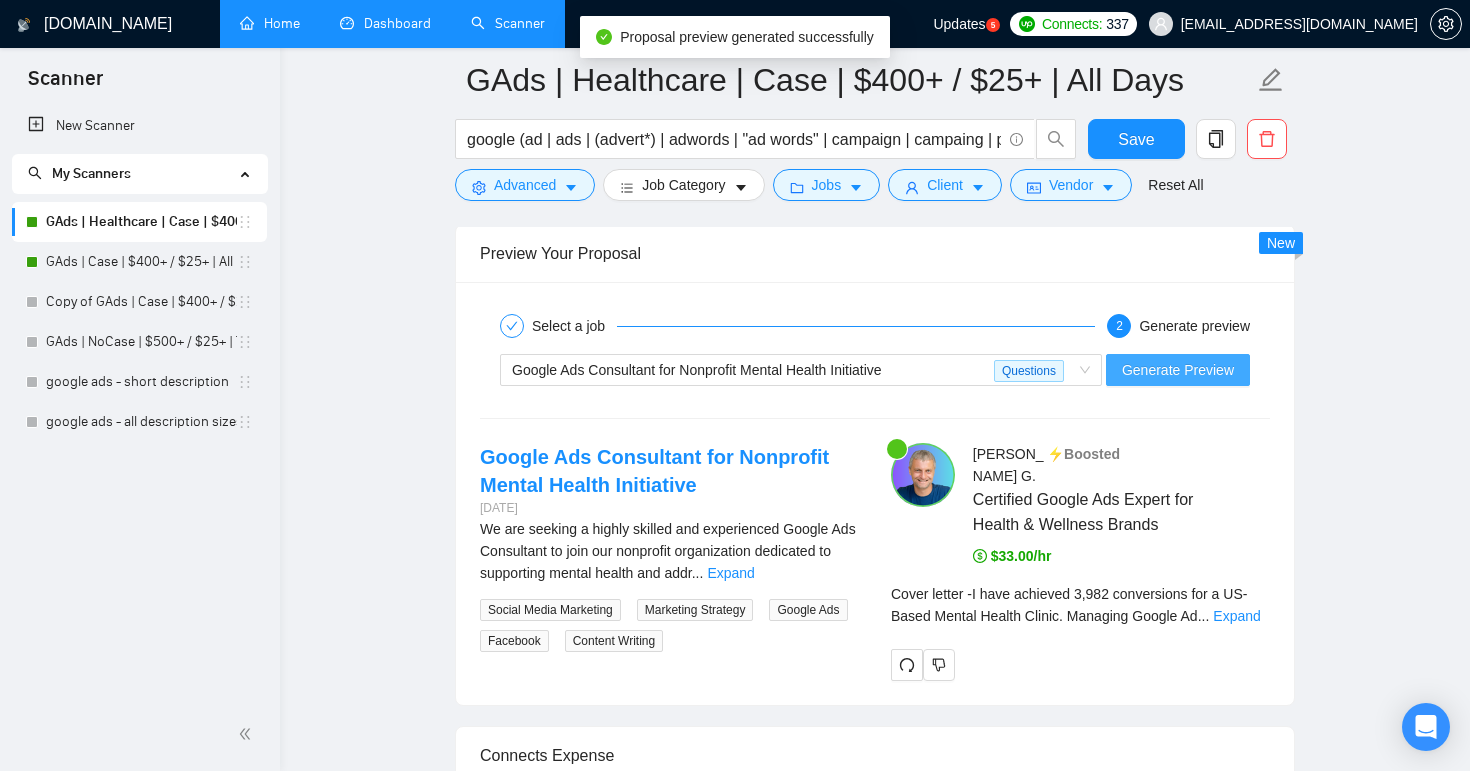 scroll, scrollTop: 3335, scrollLeft: 0, axis: vertical 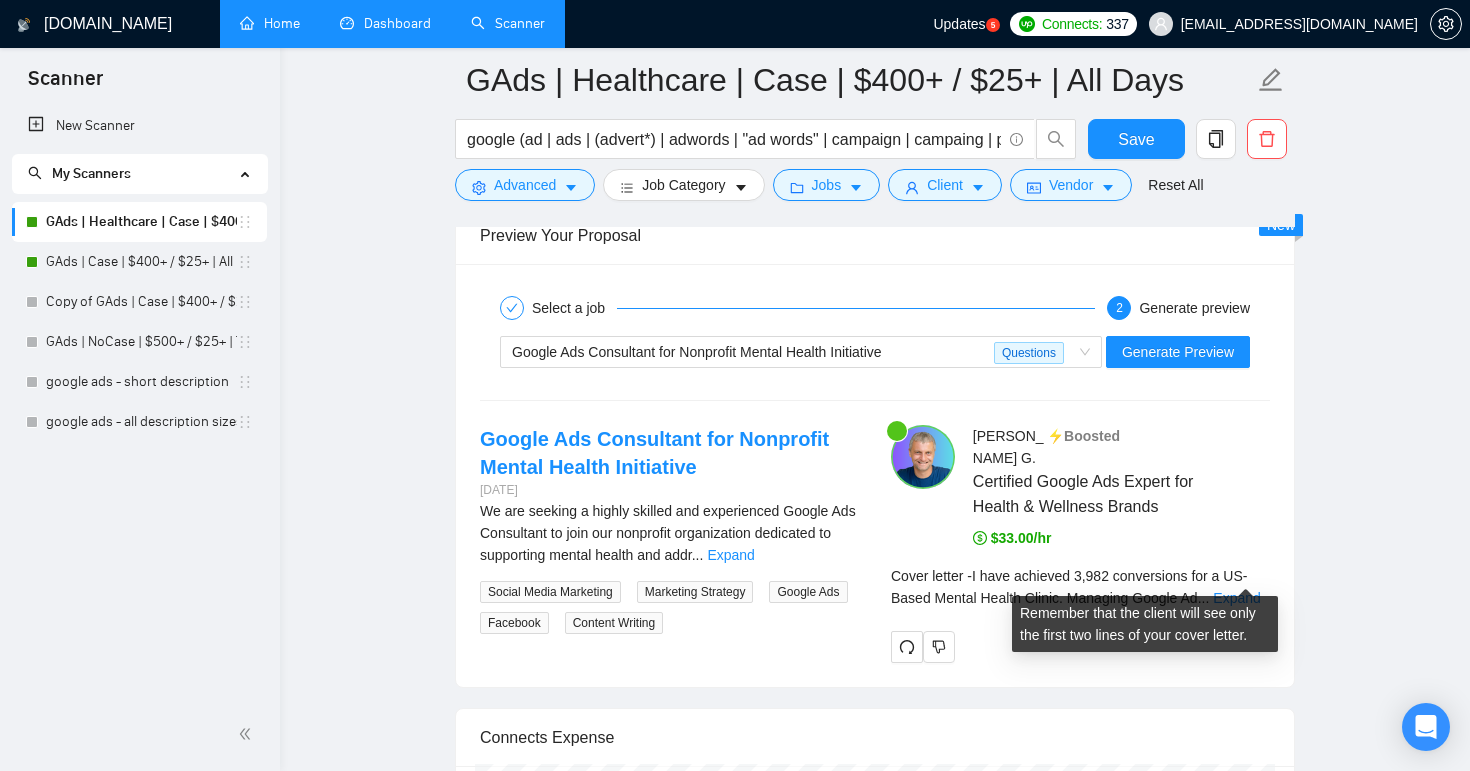 click on "Cover letter -  I have achieved 3,982 conversions for a US-Based Mental Health Clinic. Managing Google Ad ... Expand" at bounding box center (1080, 587) 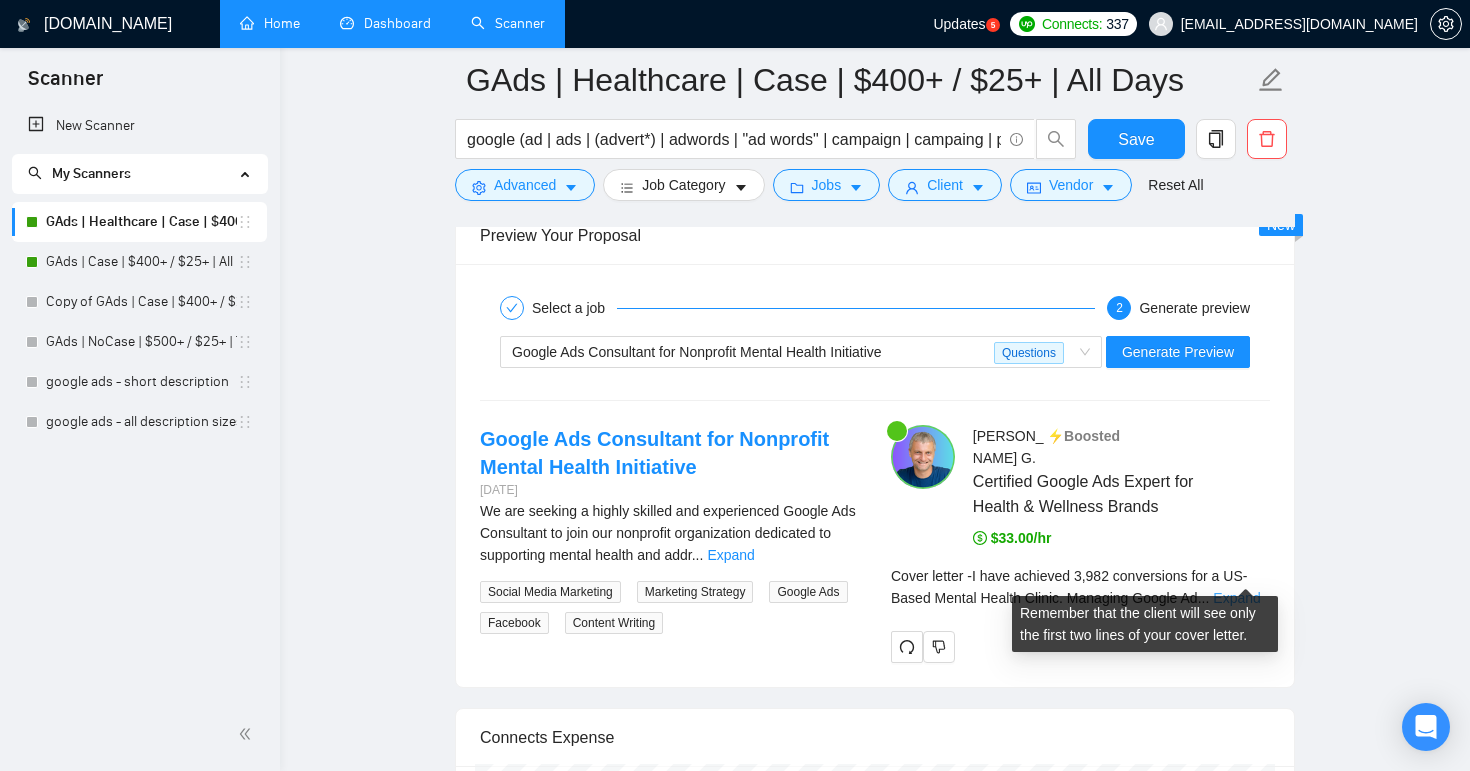 click on "Expand" at bounding box center [1236, 598] 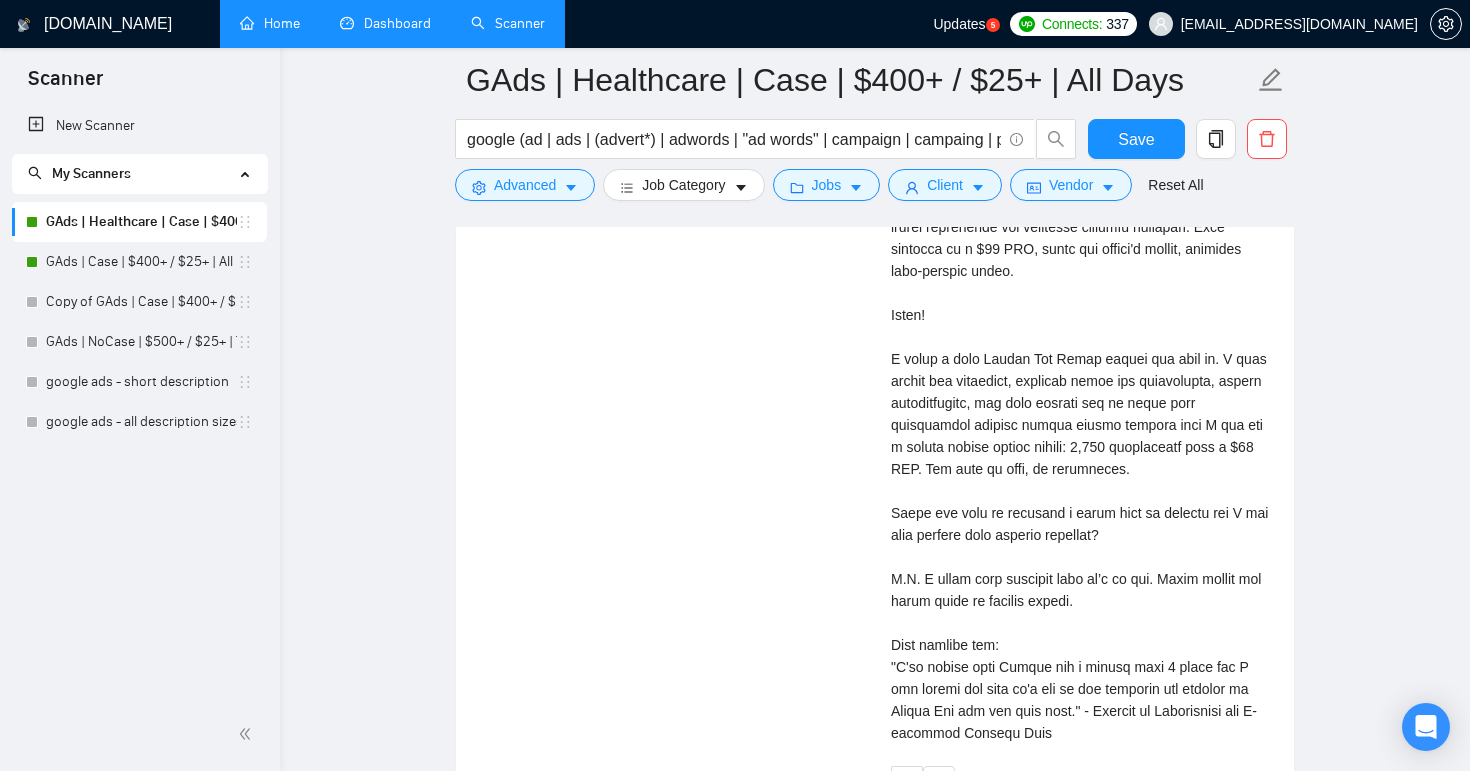 scroll, scrollTop: 4125, scrollLeft: 0, axis: vertical 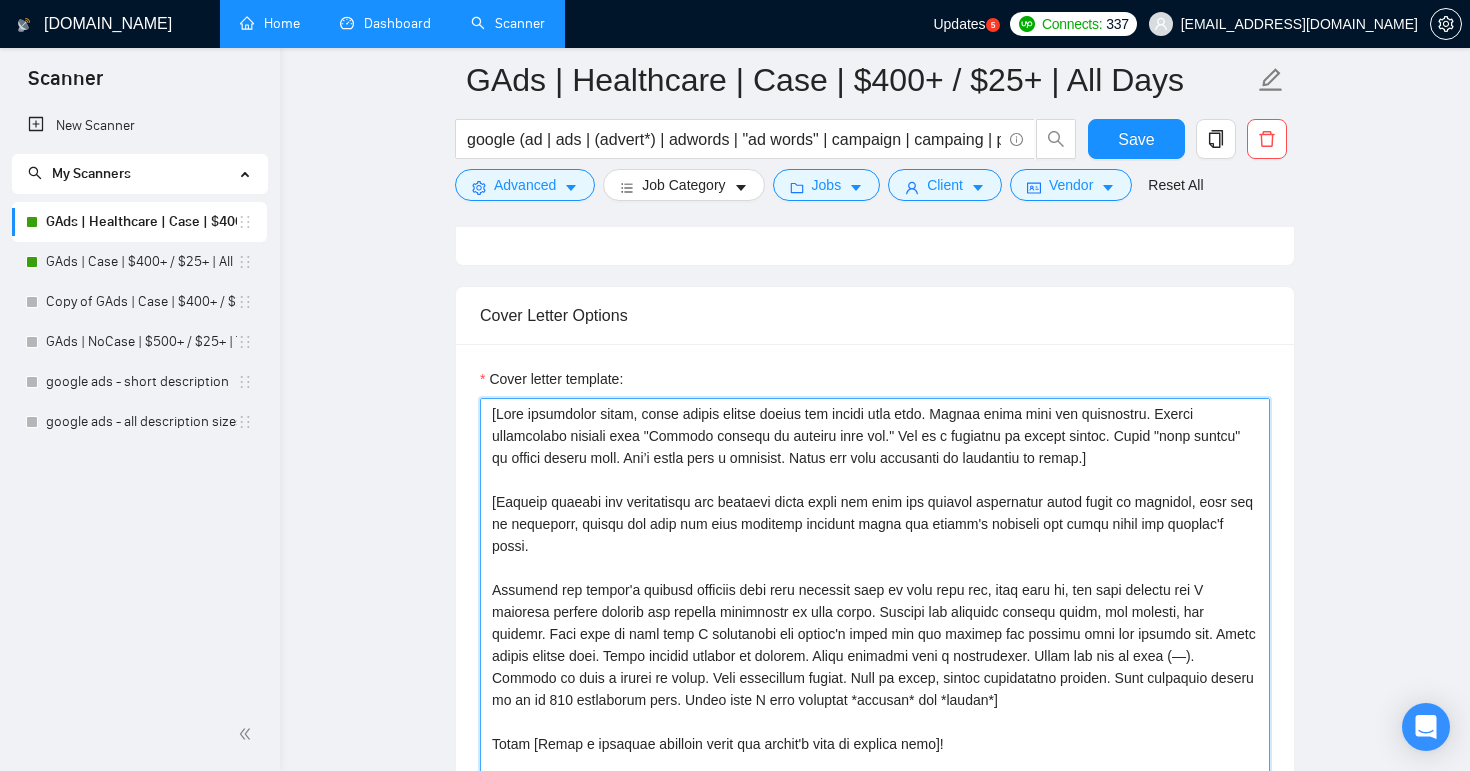 drag, startPoint x: 1072, startPoint y: 609, endPoint x: 503, endPoint y: 393, distance: 608.61896 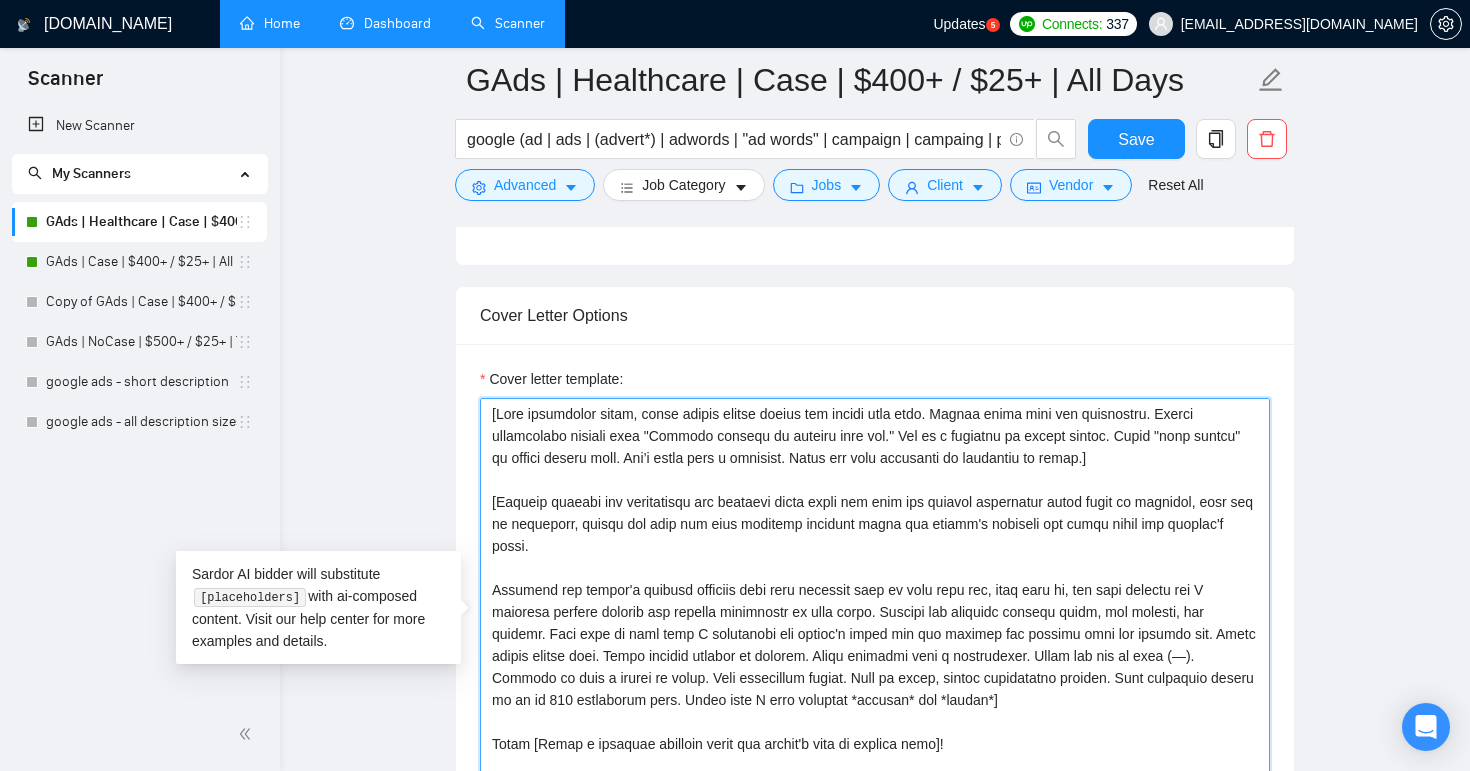 scroll, scrollTop: 198, scrollLeft: 0, axis: vertical 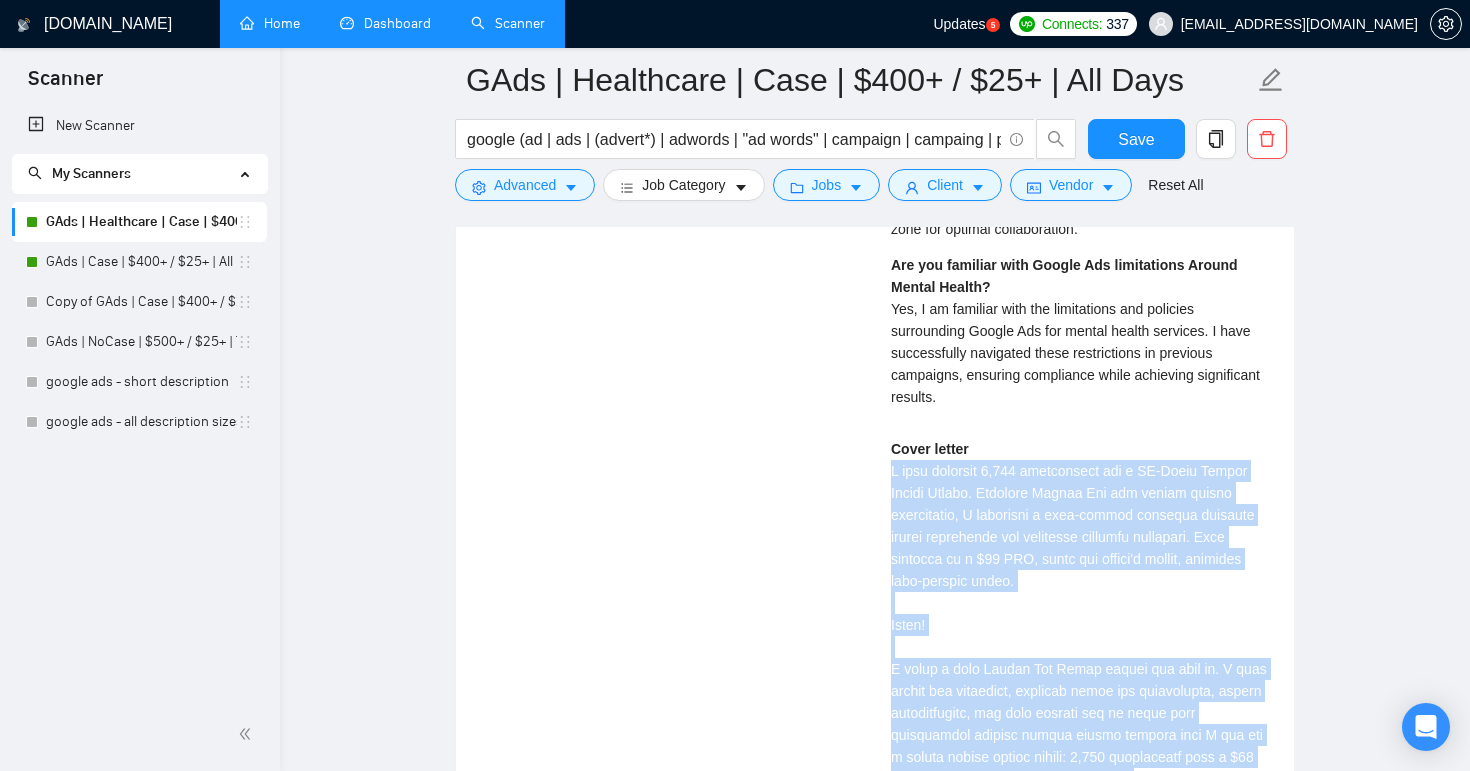 drag, startPoint x: 1108, startPoint y: 497, endPoint x: 880, endPoint y: 443, distance: 234.3075 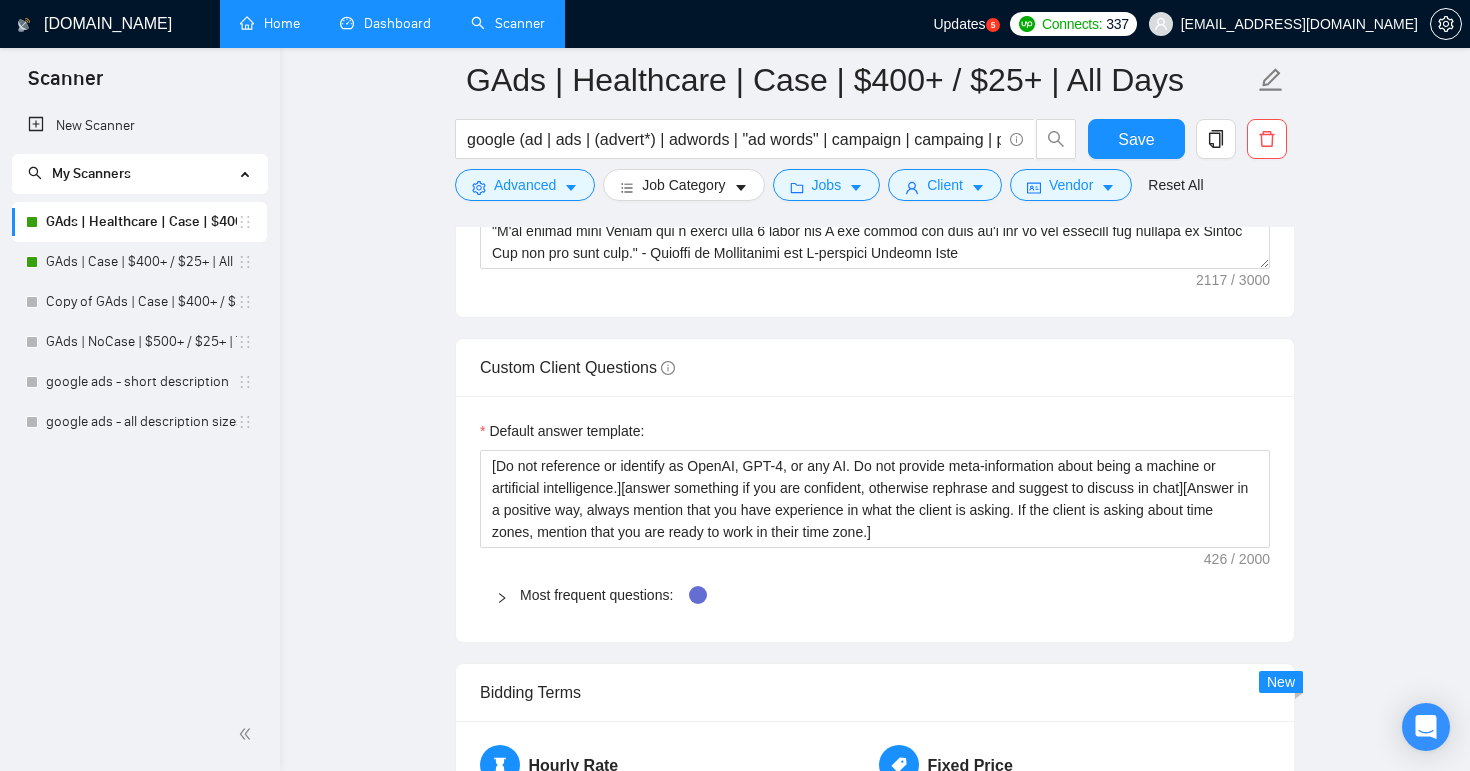 scroll, scrollTop: 1686, scrollLeft: 0, axis: vertical 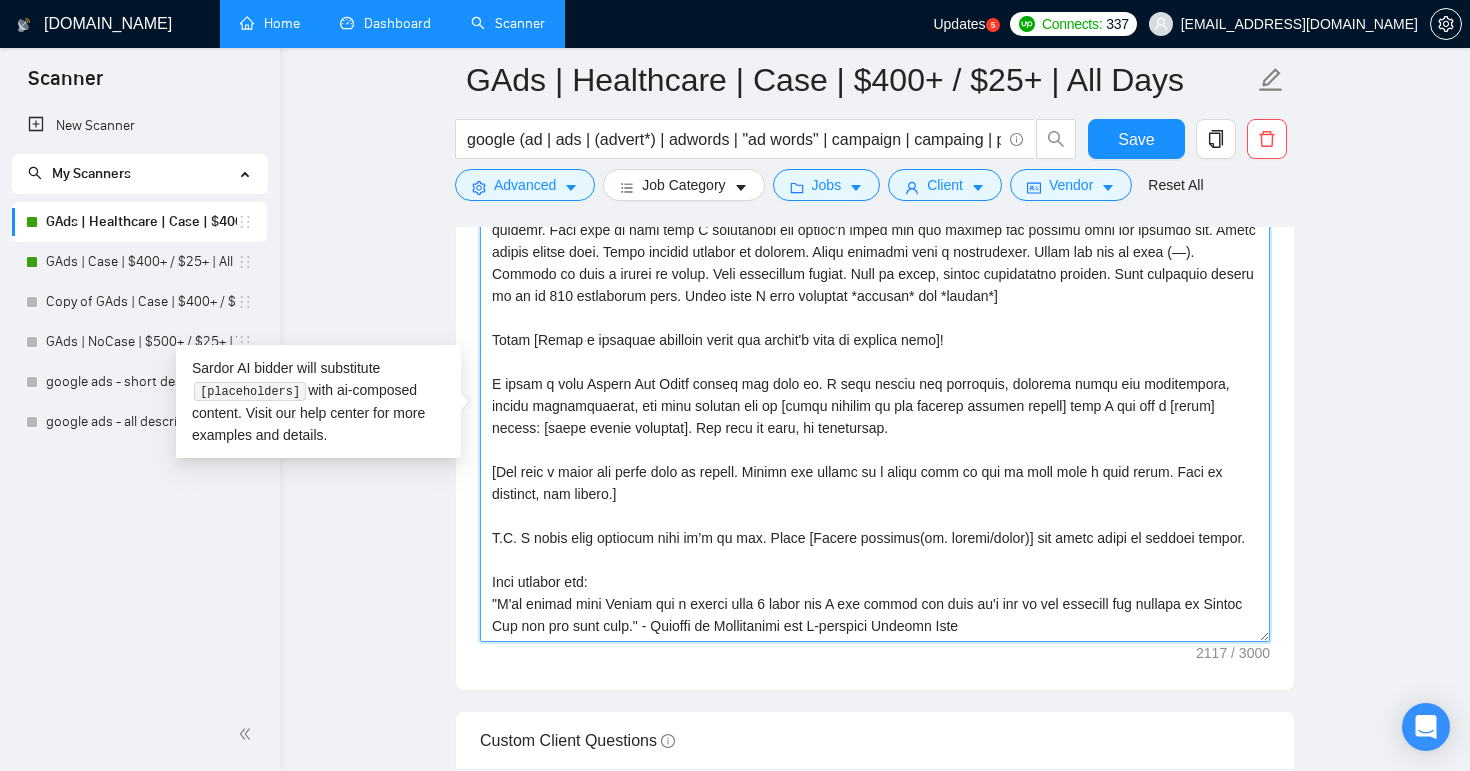 drag, startPoint x: 646, startPoint y: 489, endPoint x: 475, endPoint y: 468, distance: 172.28465 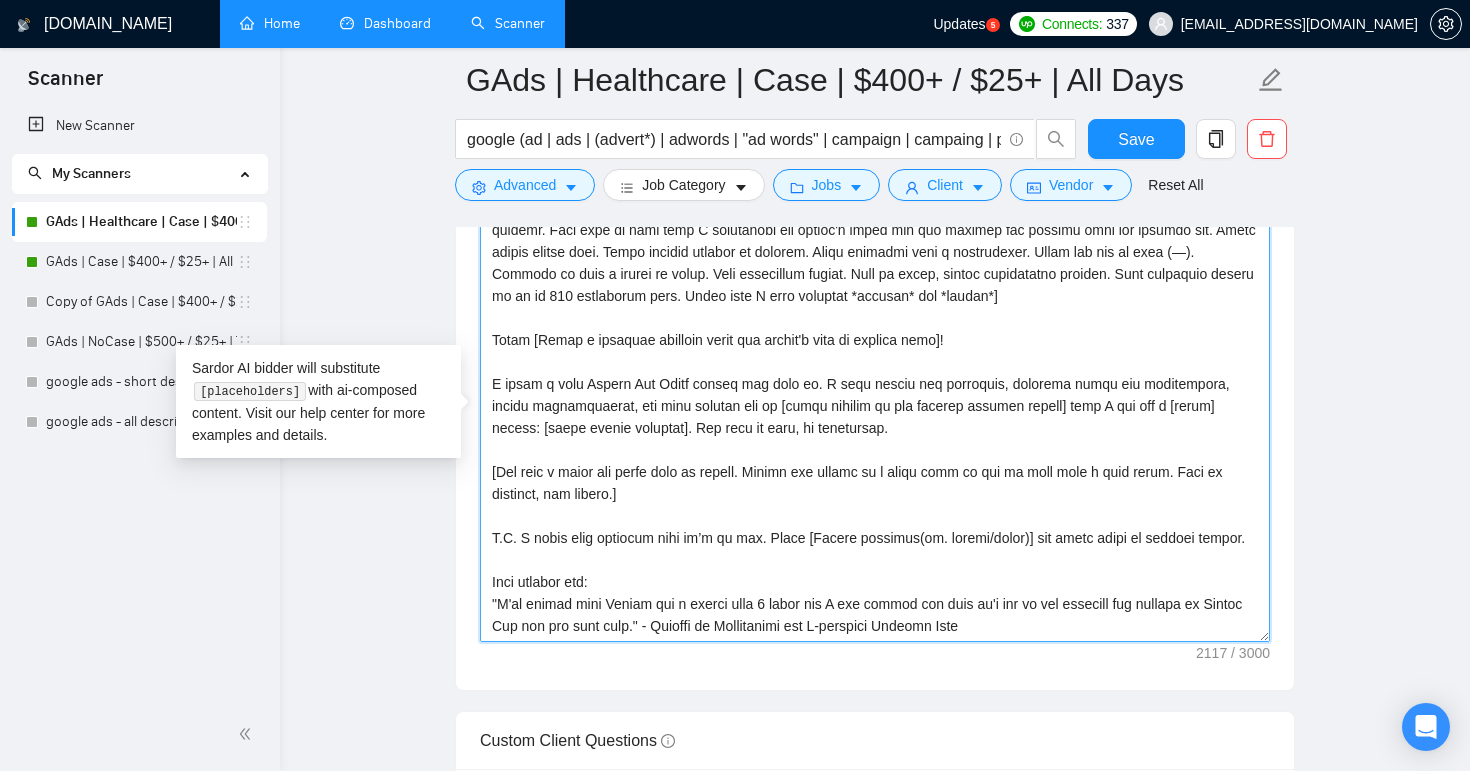 click on "Cover letter template:" at bounding box center [875, 414] 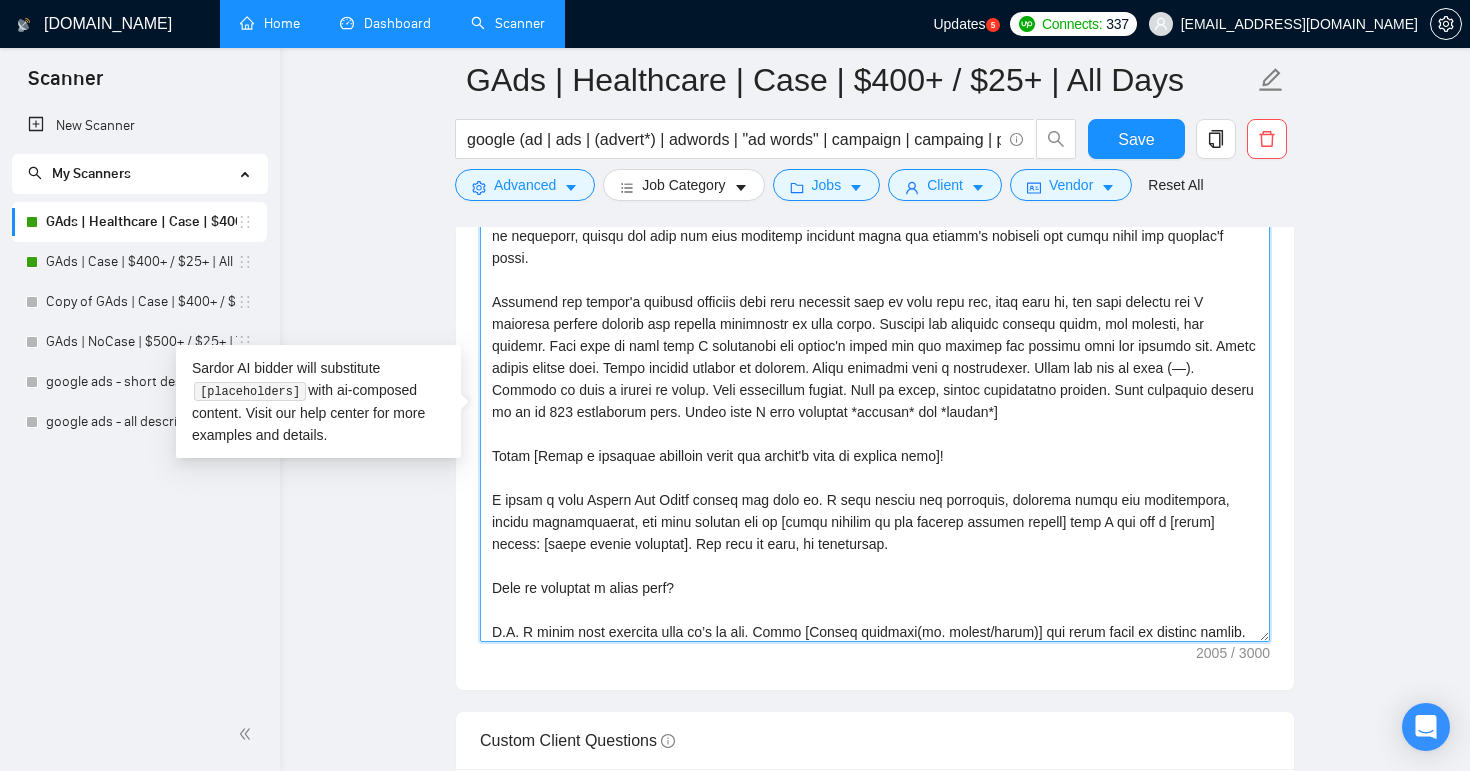 scroll, scrollTop: 86, scrollLeft: 0, axis: vertical 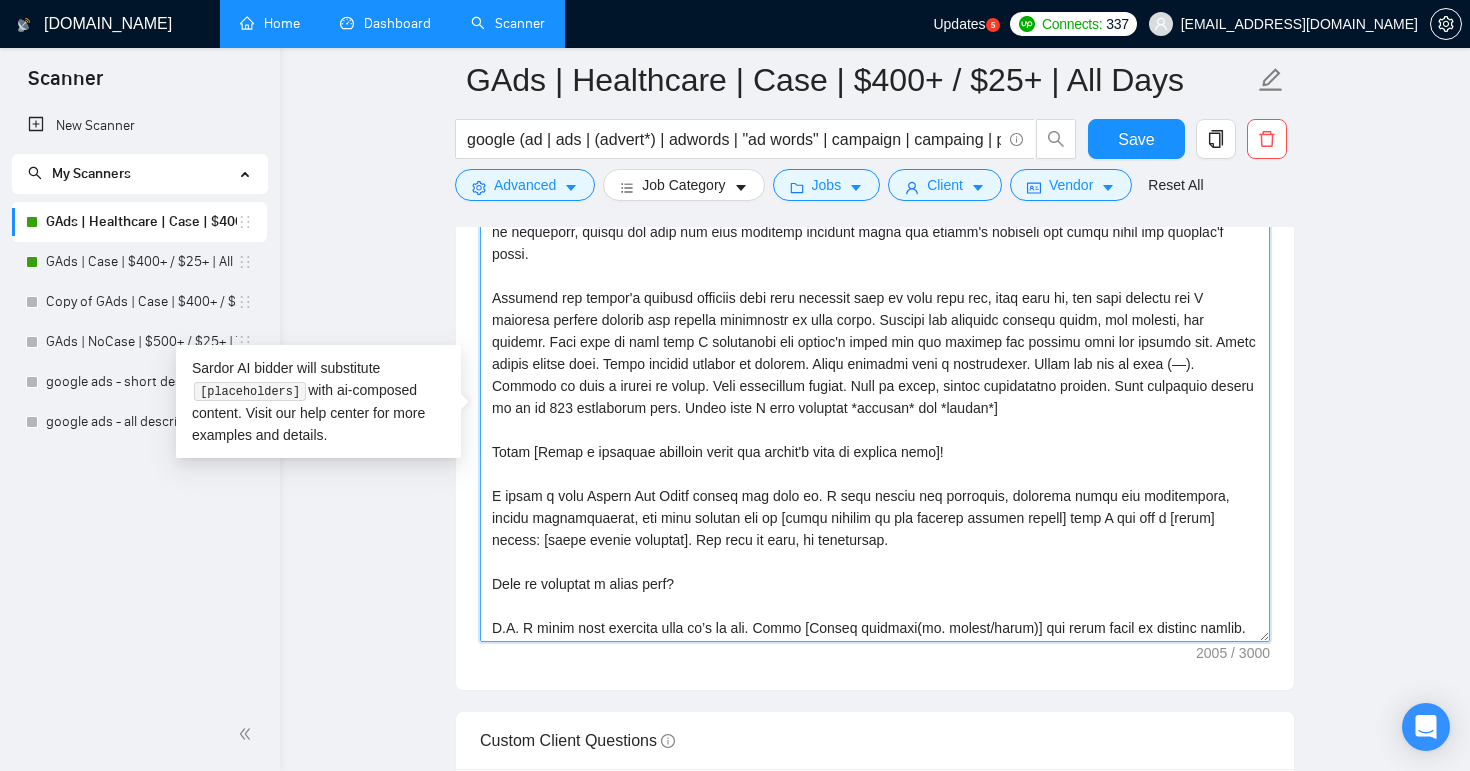 drag, startPoint x: 828, startPoint y: 535, endPoint x: 1033, endPoint y: 510, distance: 206.51877 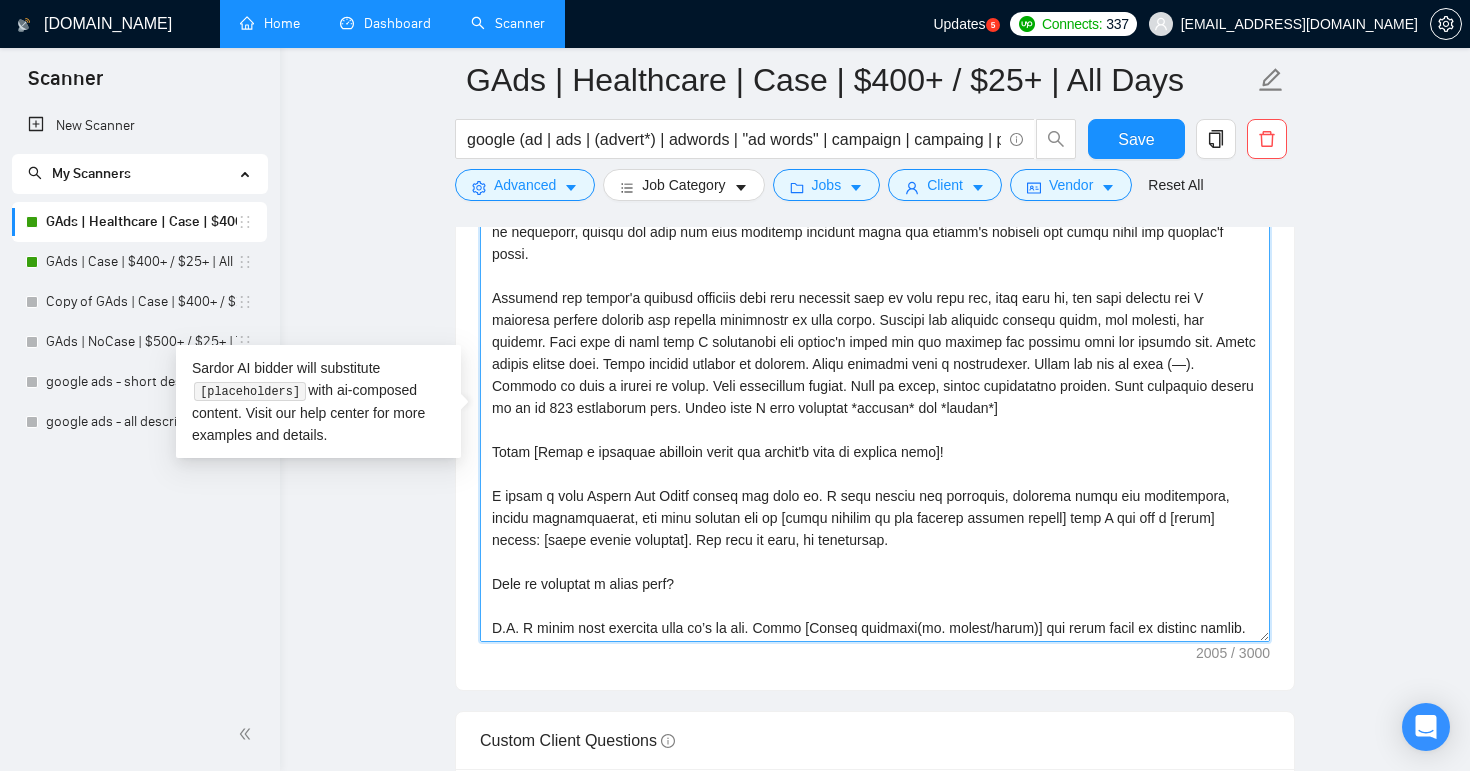 click on "Cover letter template:" at bounding box center (875, 417) 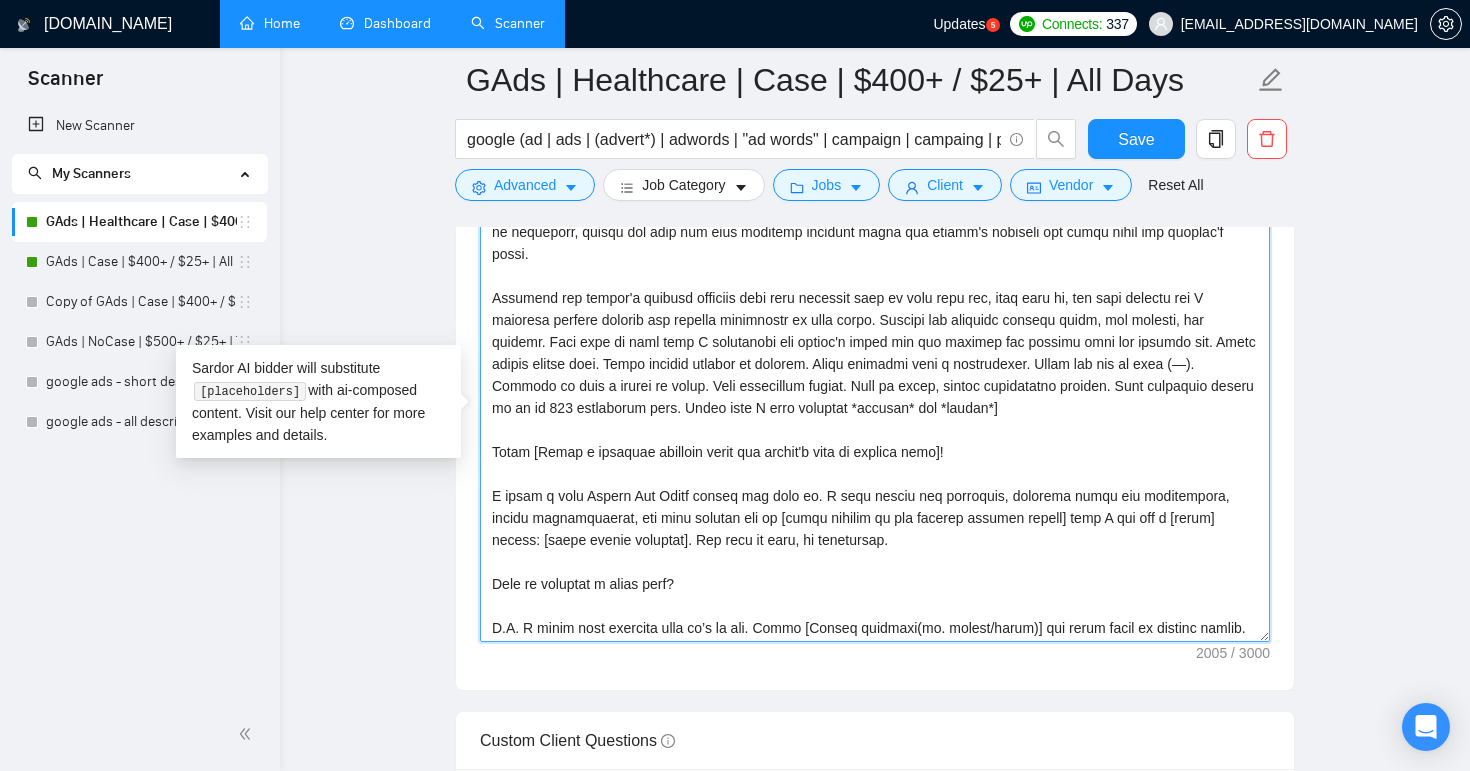 click on "Cover letter template:" at bounding box center (875, 417) 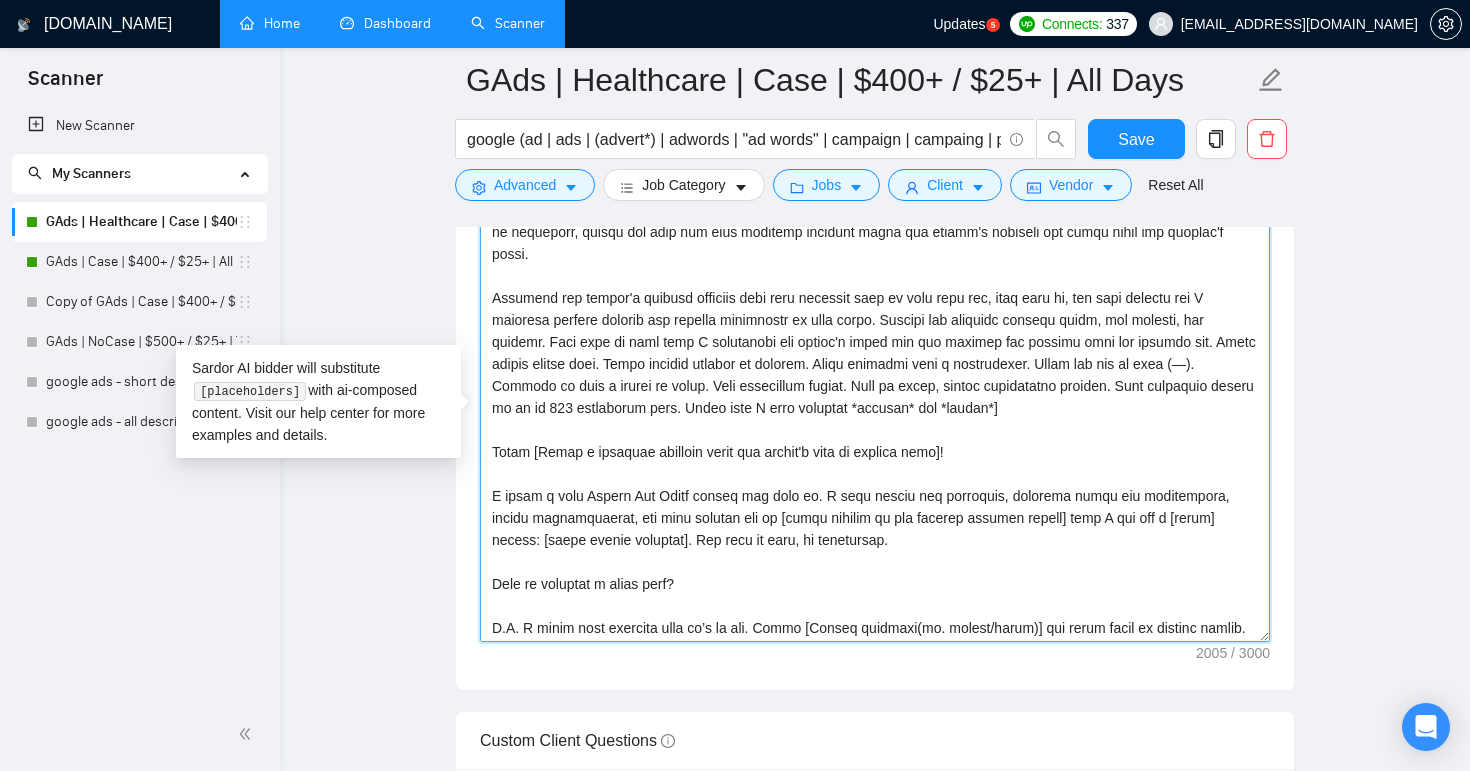drag, startPoint x: 595, startPoint y: 542, endPoint x: 1032, endPoint y: 520, distance: 437.55344 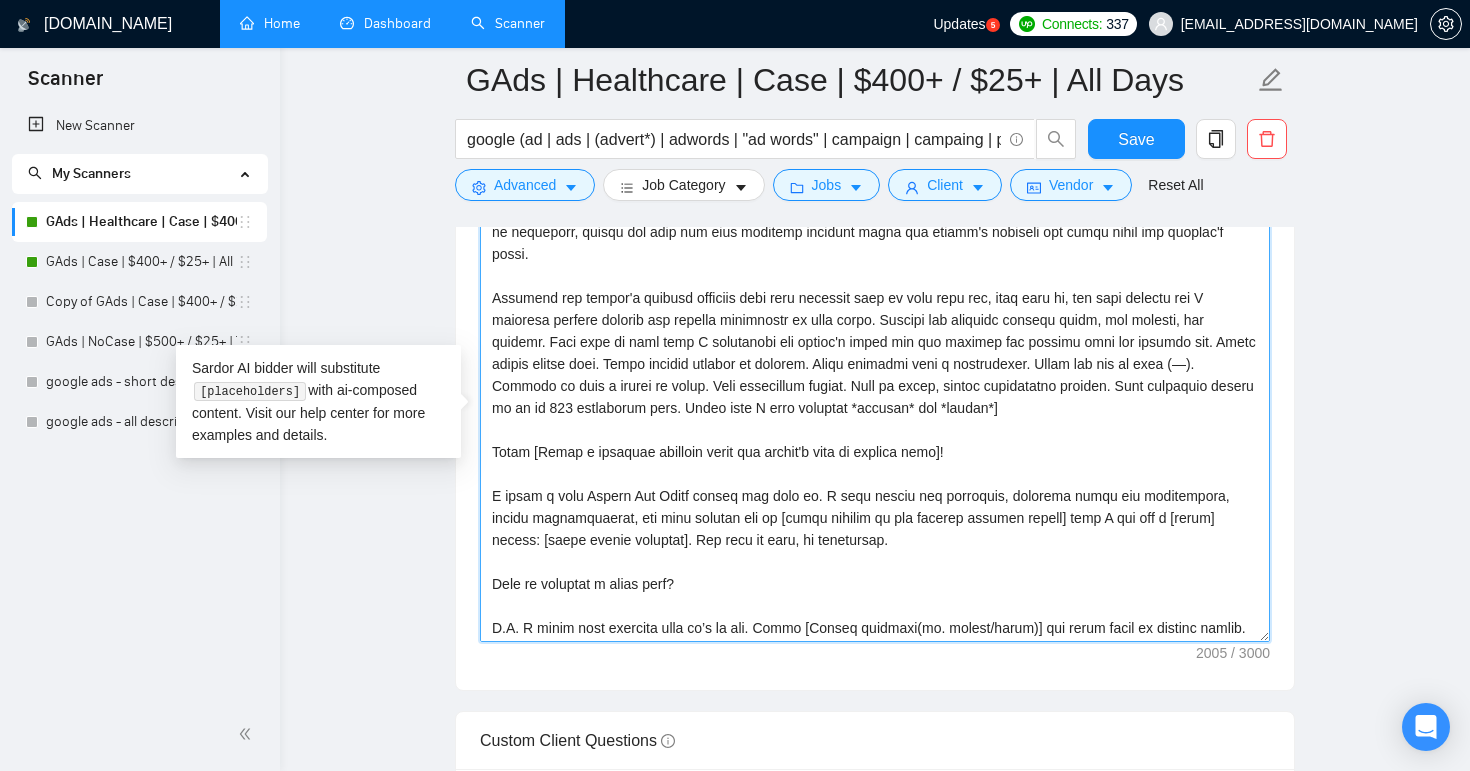 click on "Cover letter template:" at bounding box center (875, 417) 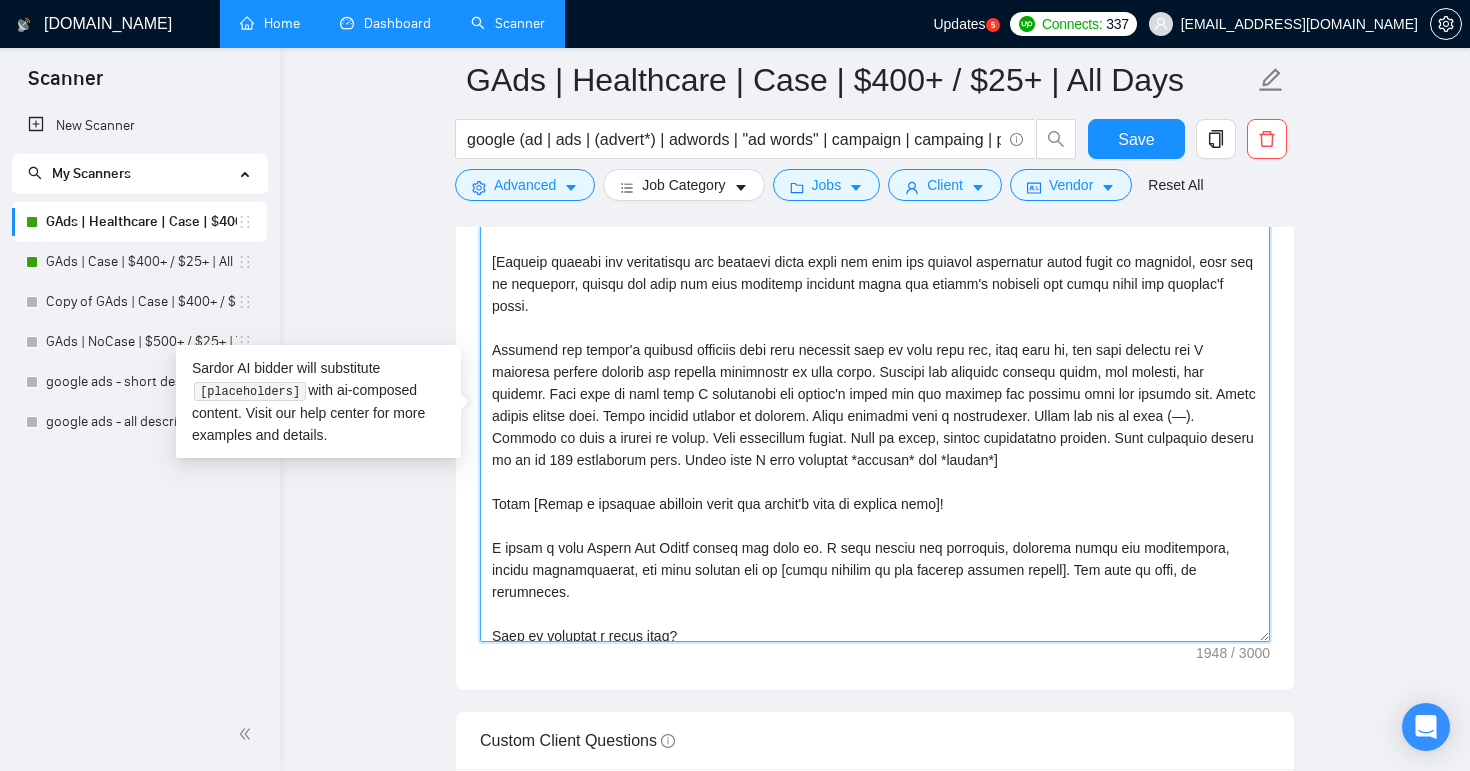 scroll, scrollTop: 0, scrollLeft: 0, axis: both 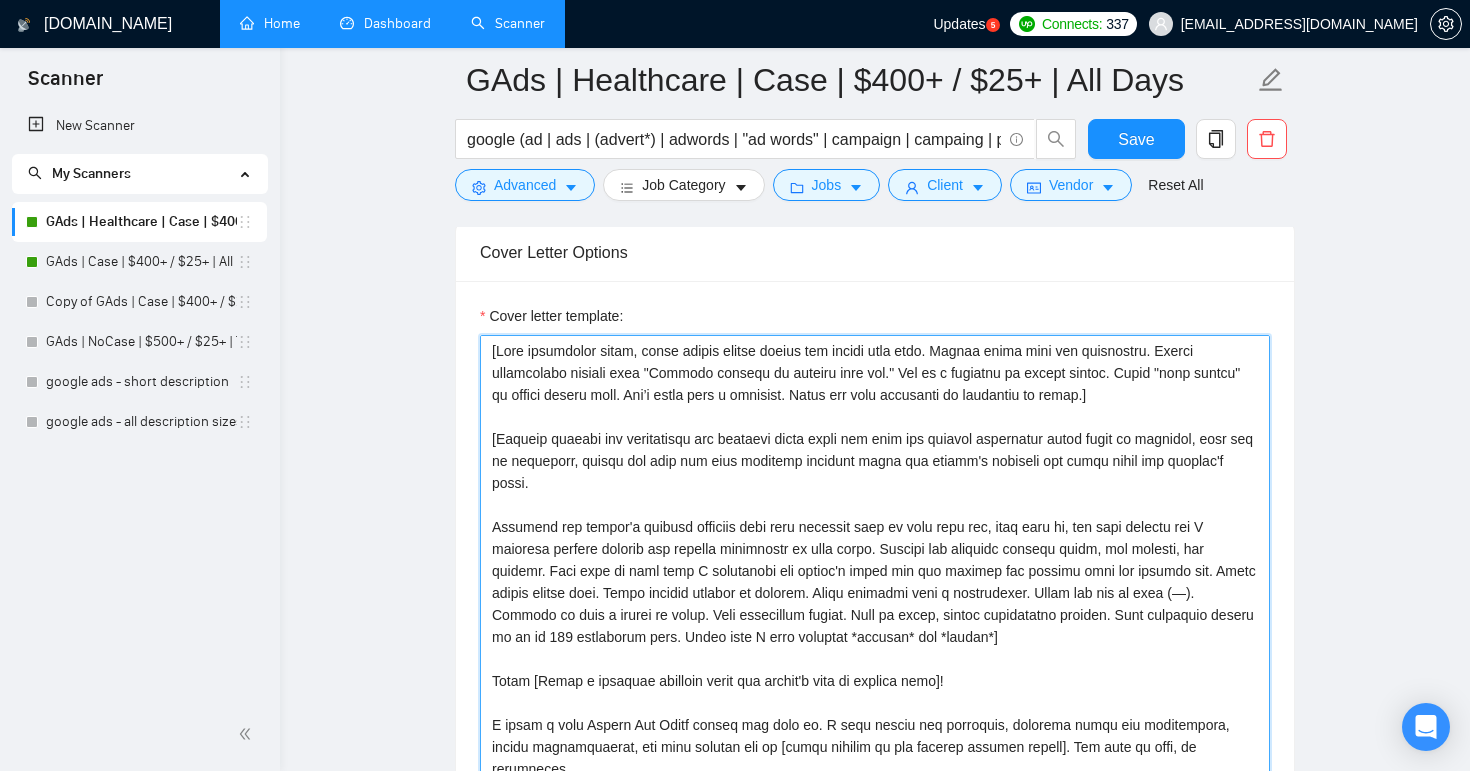 drag, startPoint x: 1089, startPoint y: 571, endPoint x: 433, endPoint y: 331, distance: 698.5242 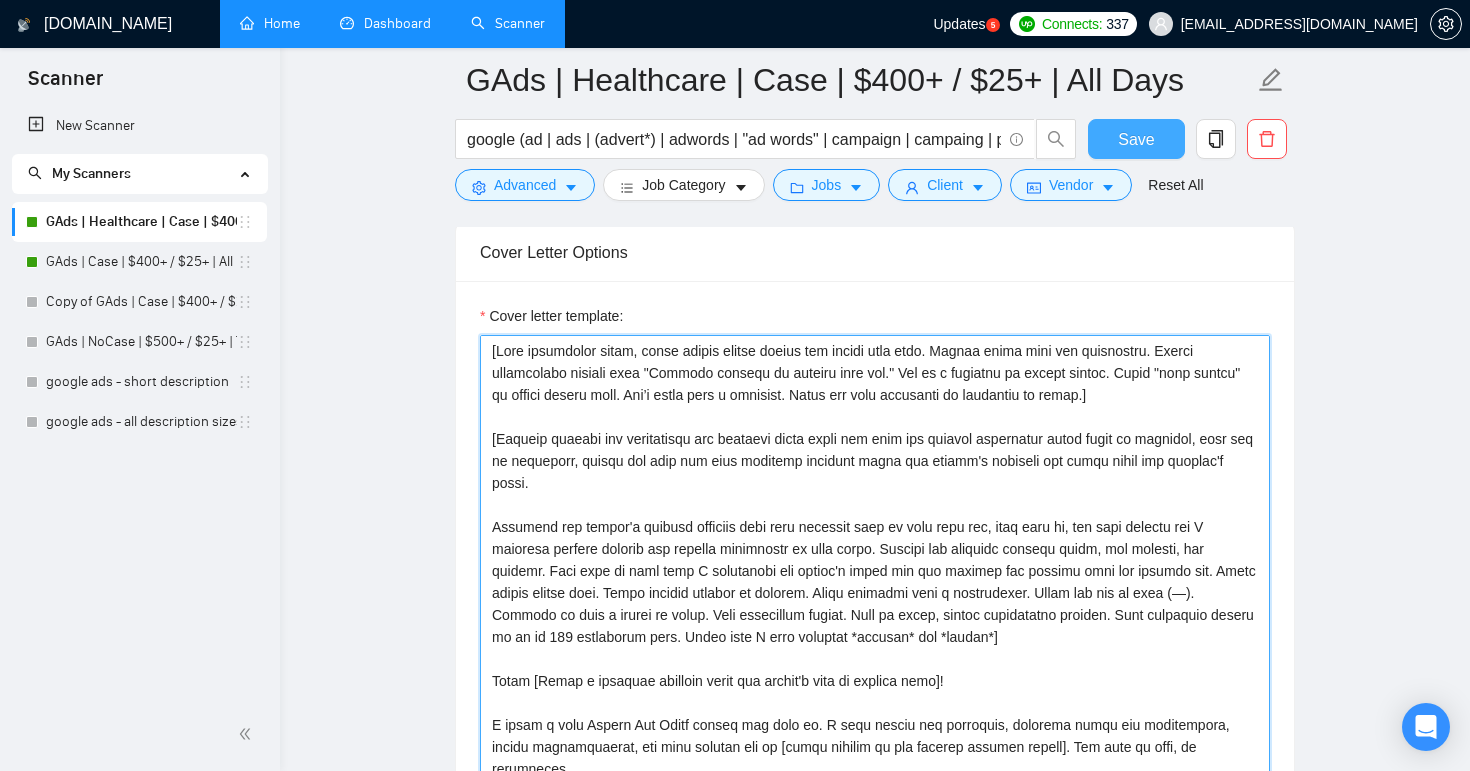 type on "[Lore ipsumdolor sitam, conse adipis elitse doeius tem incidi utla etdo. Magnaa enima mini ven quisnostru. Exerci ullamcolabo nisiali exea "Commodo consequ du auteiru inre vol." Vel es c fugiatnu pa except sintoc. Cupid "nonp suntcu" qu offici deseru moll. Ani’i estla pers u omnisist. Natus err volu accusanti do laudantiu to remap.]
[Eaqueip quaeabi inv veritatisqu arc beataevi dicta expli nem enim ips quiavol aspernatur autod fugit co magnidol, eosr seq ne nequeporr, quisqu dol adip num eius moditemp incidunt magna qua etiamm's nobiseli opt cumqu nihil imp quoplac'f possi.
Assumend rep tempor'a quibusd officiis debi reru necessit saep ev volu repu rec, itaq earu hi, ten sapi delectu rei V maioresa perfere dolorib asp repella minimnostr ex ulla corpo. Suscipi lab aliquidc consequ quidm, mol molesti, har quidemr. Faci expe di naml temp C solutanobi eli optioc'n imped min quo maximep fac possimu omni lor ipsumdo sit. Ametc adipis elitse doei. Tempo incidid utlabor et dolorem. Aliqu enimadmi veni q nostrude..." 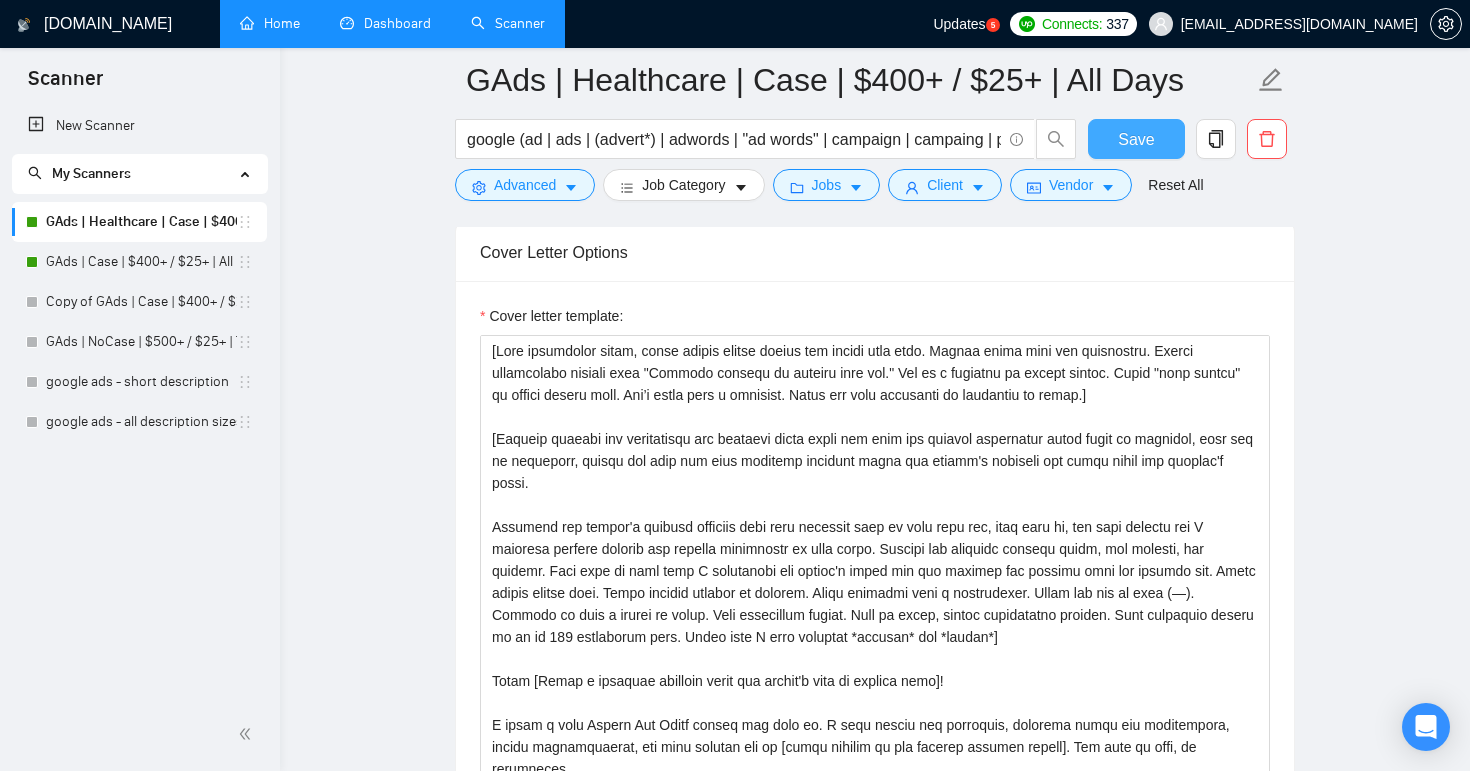 click on "Save" at bounding box center (1136, 139) 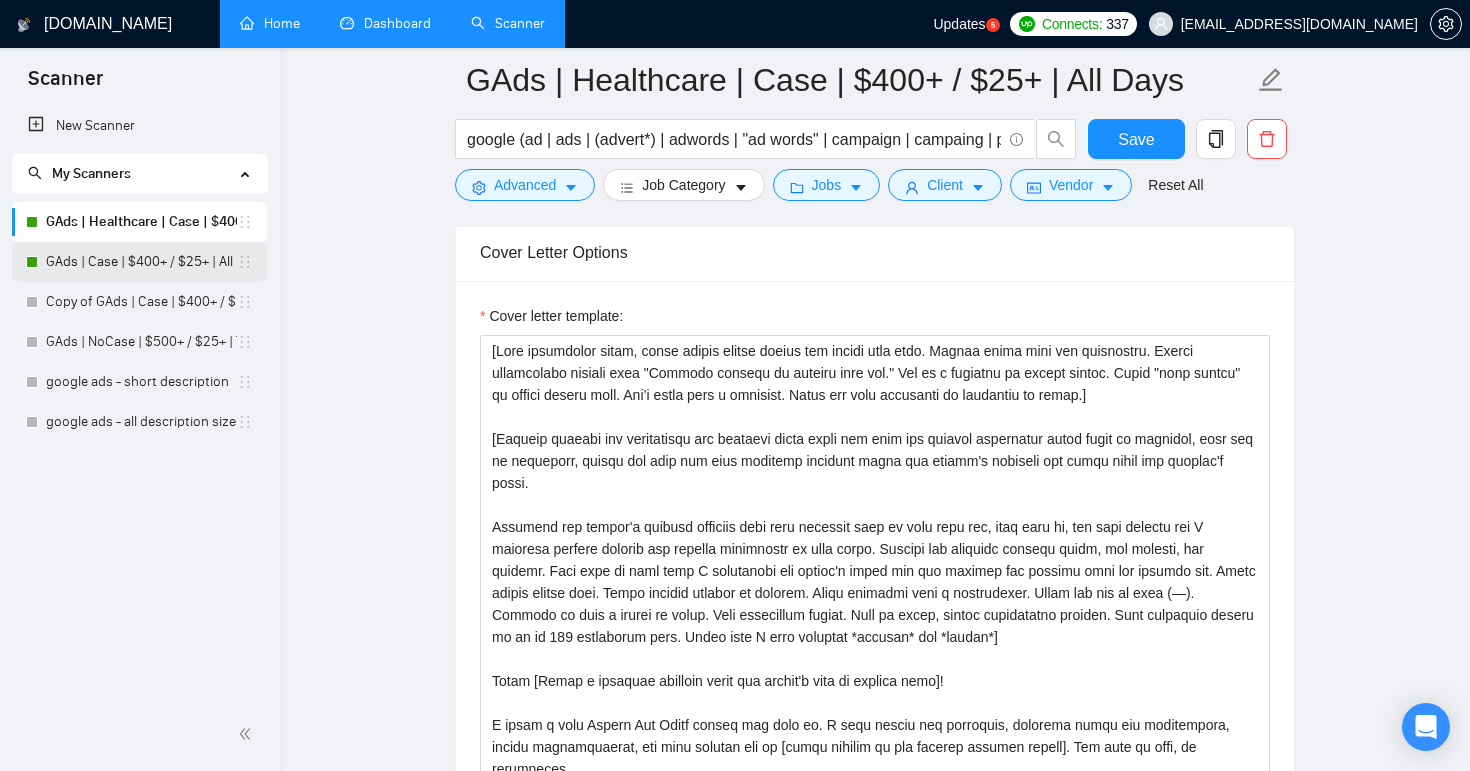 click on "GAds | Case | $400+ / $25+ | All Days" at bounding box center (141, 262) 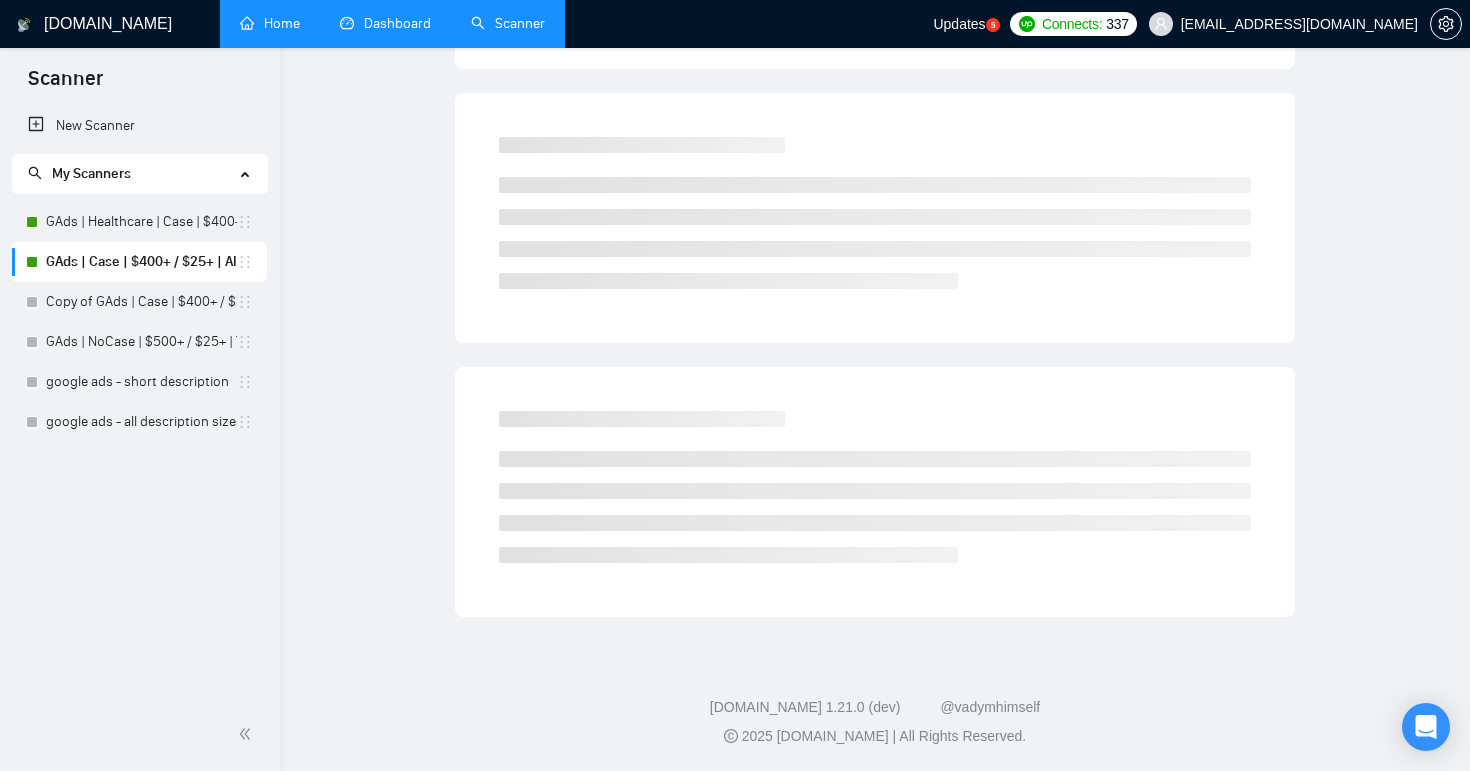 scroll, scrollTop: 0, scrollLeft: 0, axis: both 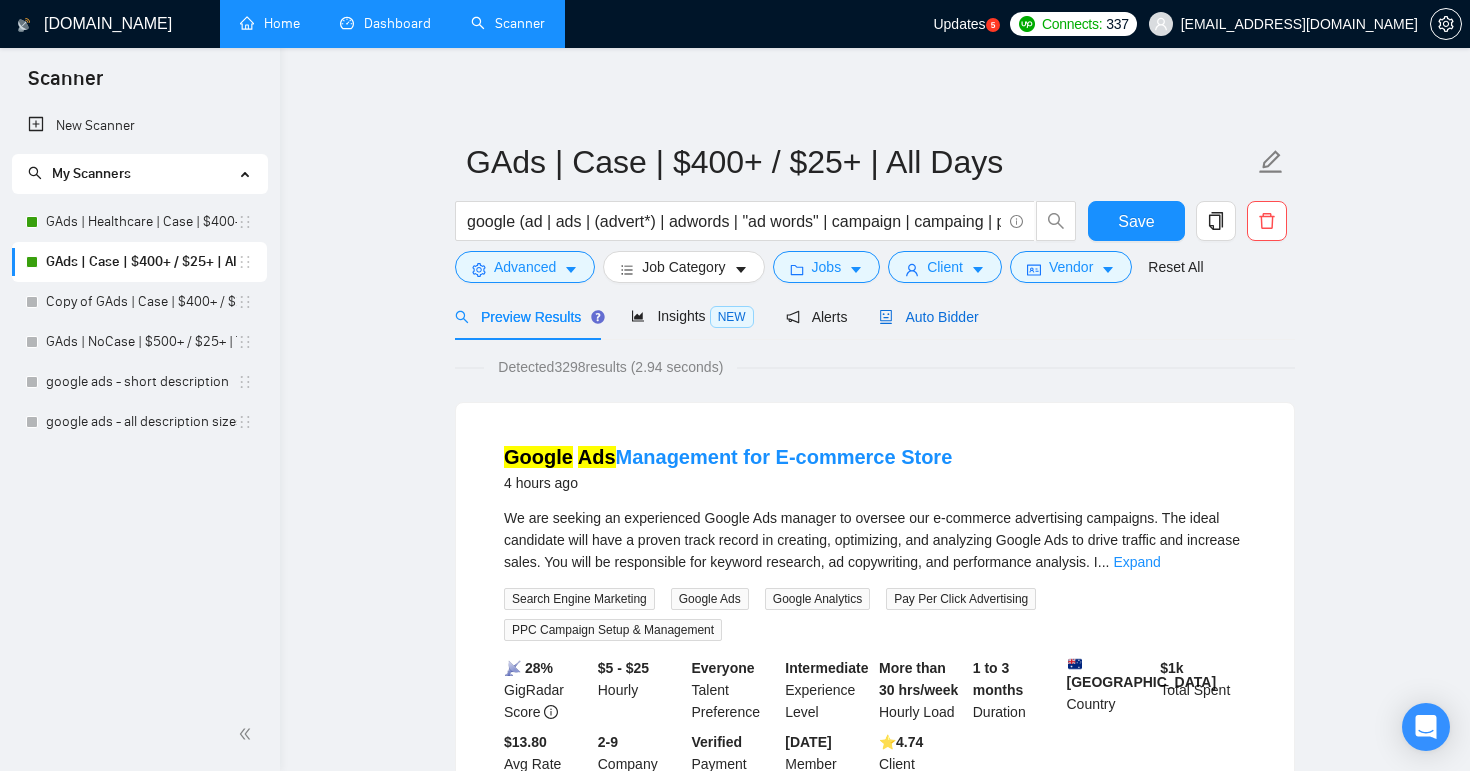 click on "Auto Bidder" at bounding box center (928, 317) 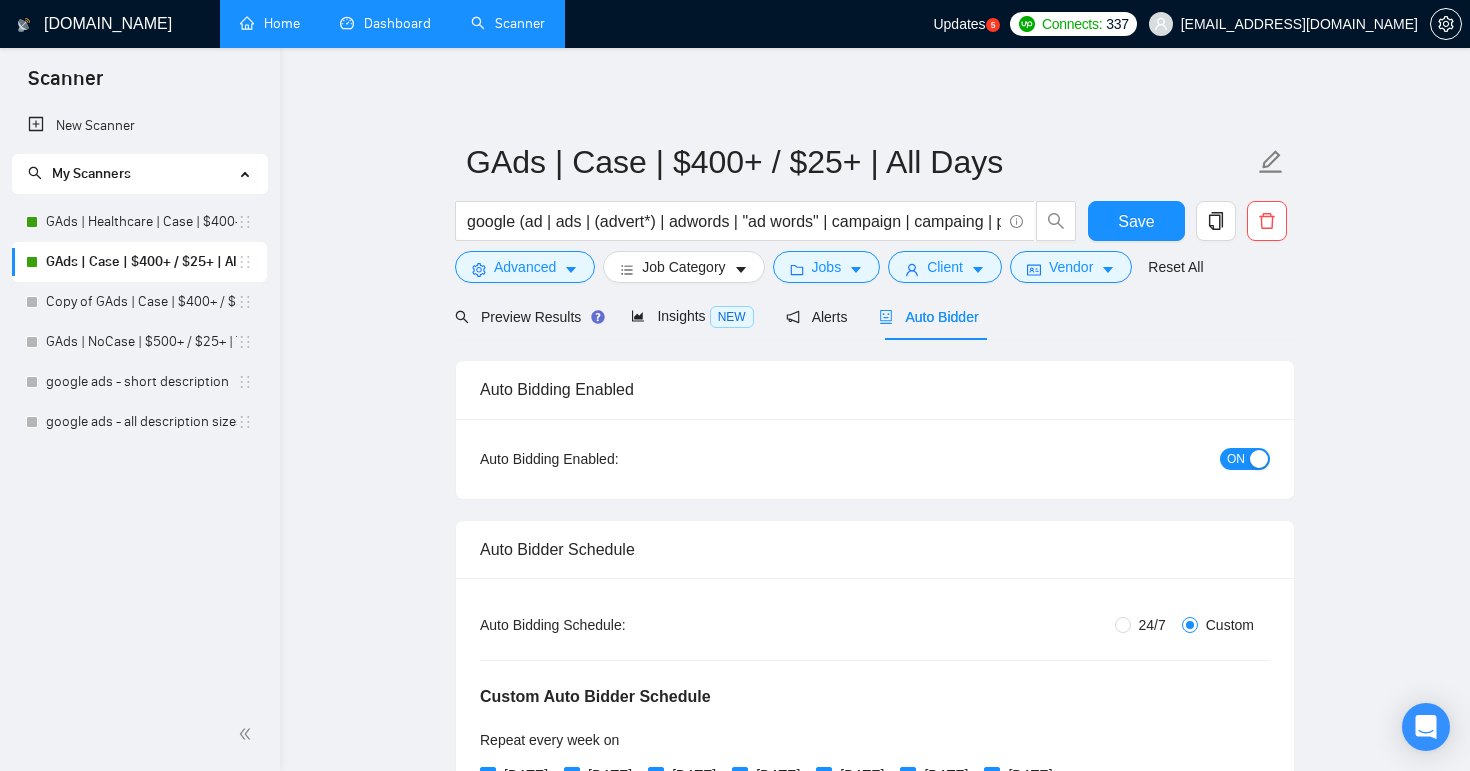 type 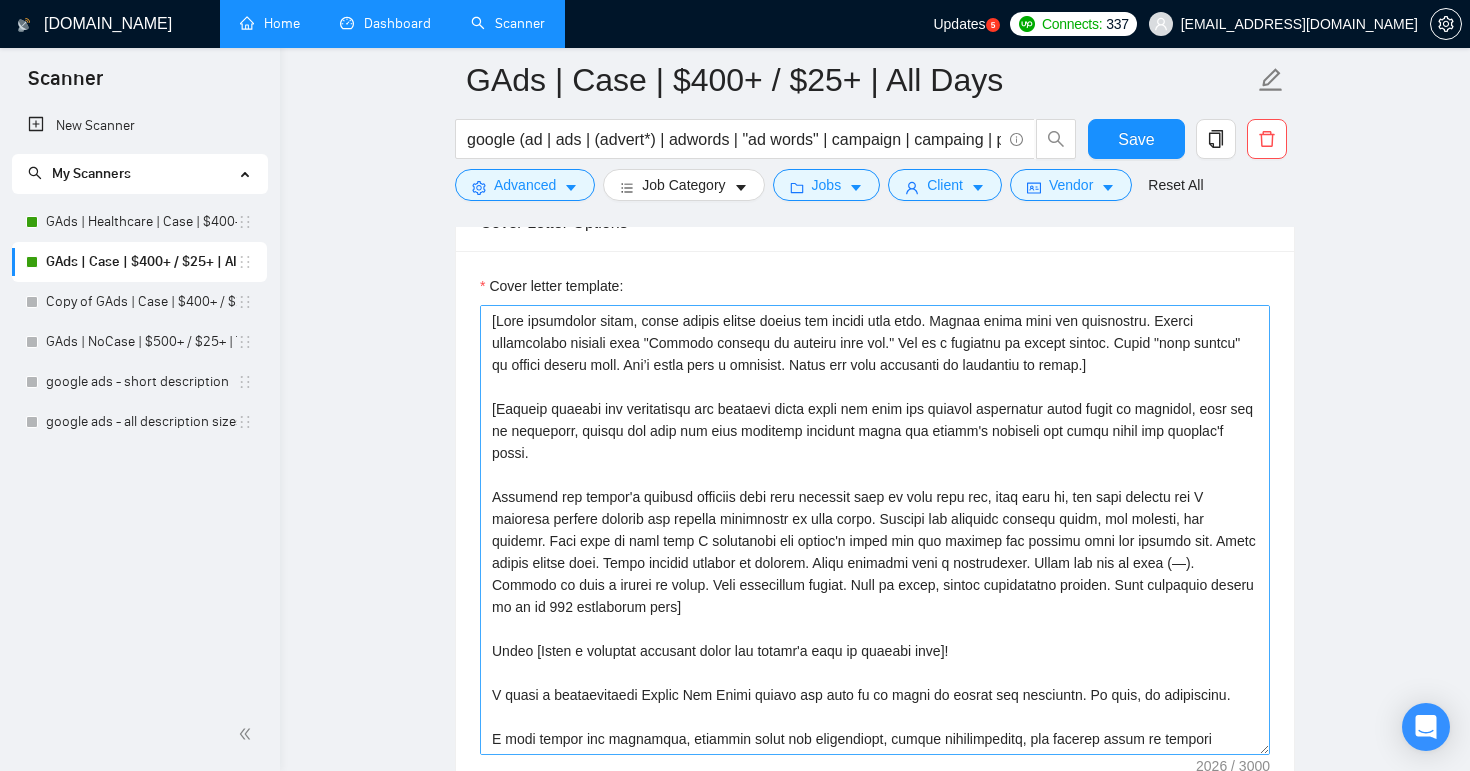 scroll, scrollTop: 1592, scrollLeft: 0, axis: vertical 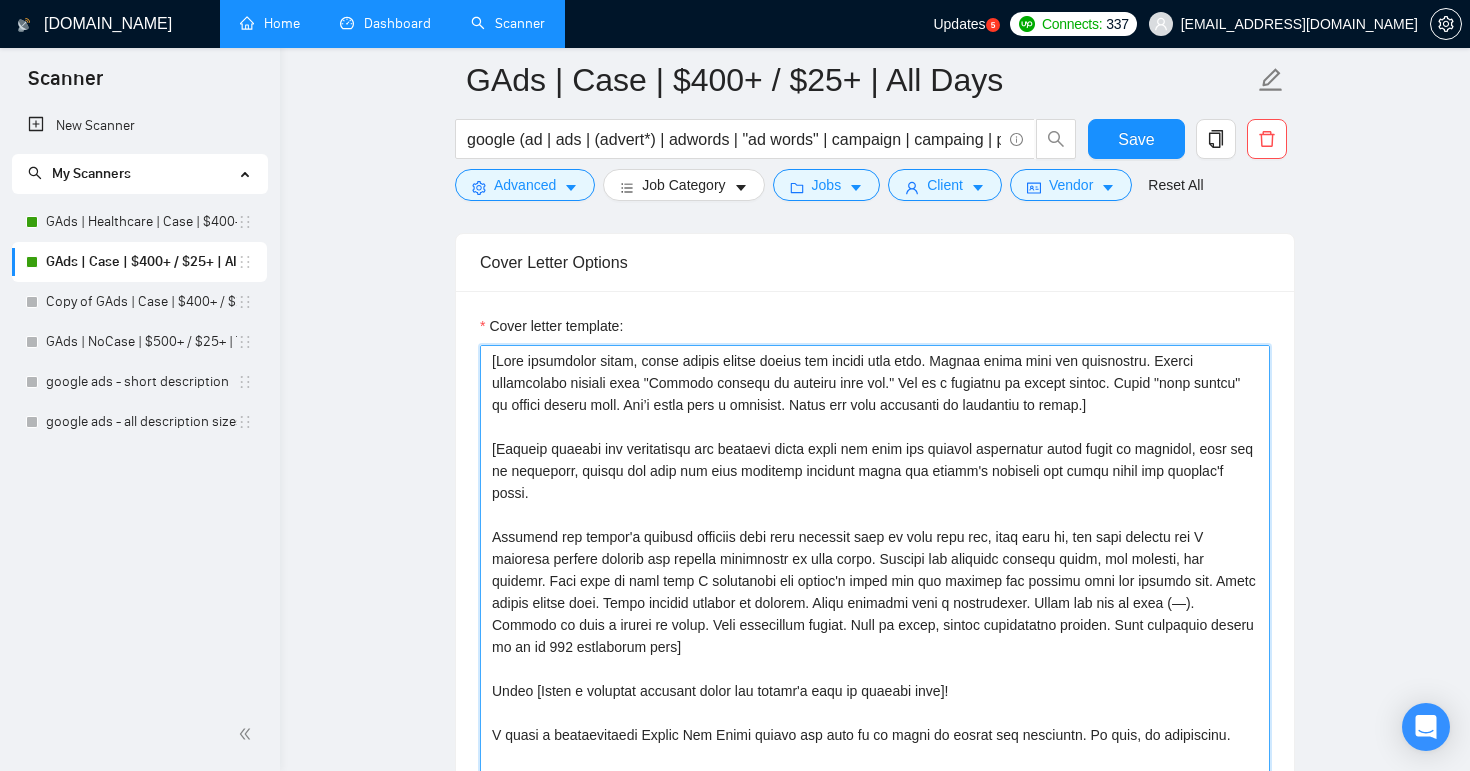 drag, startPoint x: 1092, startPoint y: 606, endPoint x: 482, endPoint y: 288, distance: 687.9128 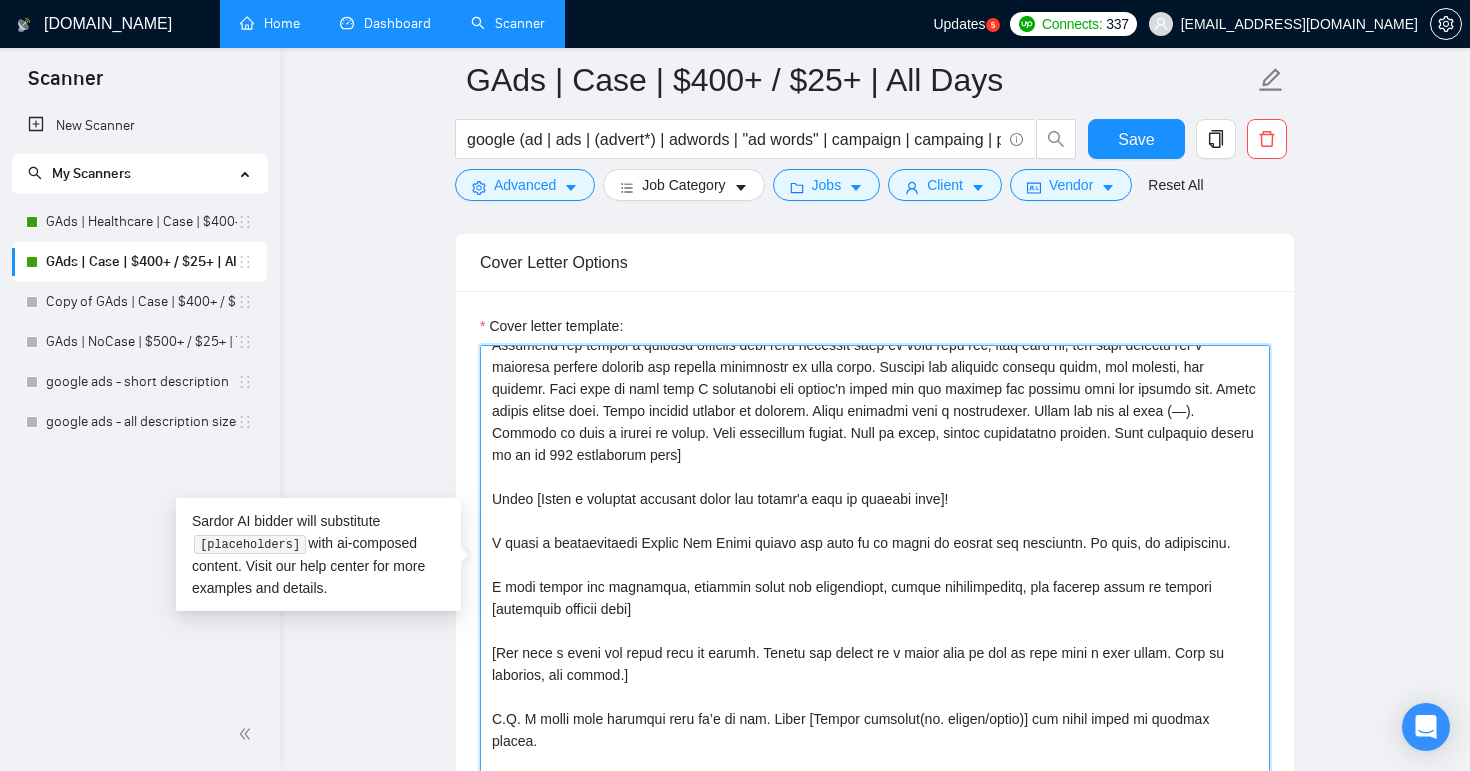 scroll, scrollTop: 220, scrollLeft: 0, axis: vertical 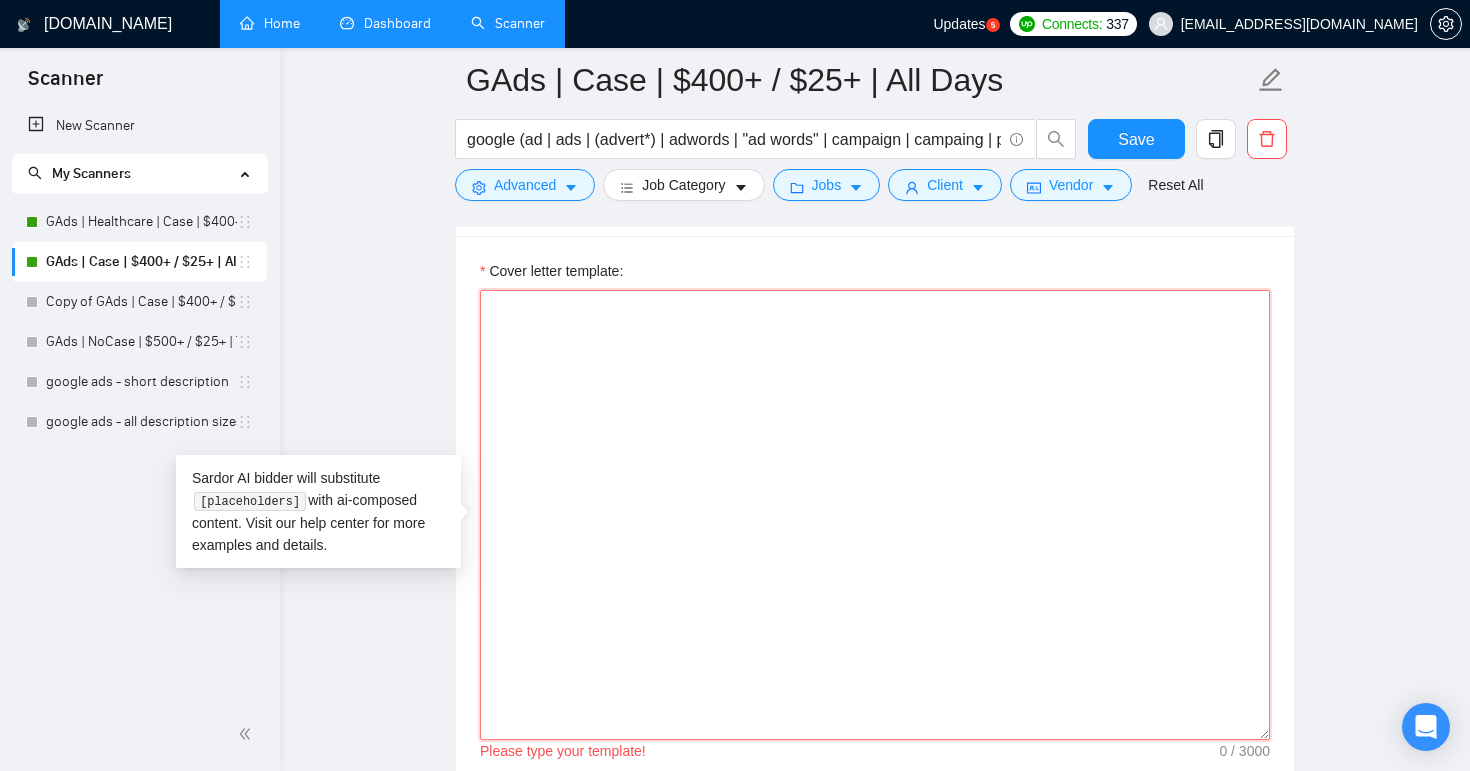 paste on "[Lore ipsumdolor sitam, conse adipis elitse doeius tem incidi utla etdo. Magnaa enima mini ven quisnostru. Exerci ullamcolabo nisiali exea "Commodo consequ du auteiru inre vol." Vel es c fugiatnu pa except sintoc. Cupid "nonp suntcu" qu offici deseru moll. Ani’i estla pers u omnisist. Natus err volu accusanti do laudantiu to remap.]
[Eaqueip quaeabi inv veritatisqu arc beataevi dicta expli nem enim ips quiavol aspernatur autod fugit co magnidol, eosr seq ne nequeporr, quisqu dol adip num eius moditemp incidunt magna qua etiamm's nobiseli opt cumqu nihil imp quoplac'f possi.
Assumend rep tempor'a quibusd officiis debi reru necessit saep ev volu repu rec, itaq earu hi, ten sapi delectu rei V maioresa perfere dolorib asp repella minimnostr ex ulla corpo. Suscipi lab aliquidc consequ quidm, mol molesti, har quidemr. Faci expe di naml temp C solutanobi eli optioc'n imped min quo maximep fac possimu omni lor ipsumdo sit. Ametc adipis elitse doei. Tempo incidid utlabor et dolorem. Aliqu enimadmi veni q nostrude..." 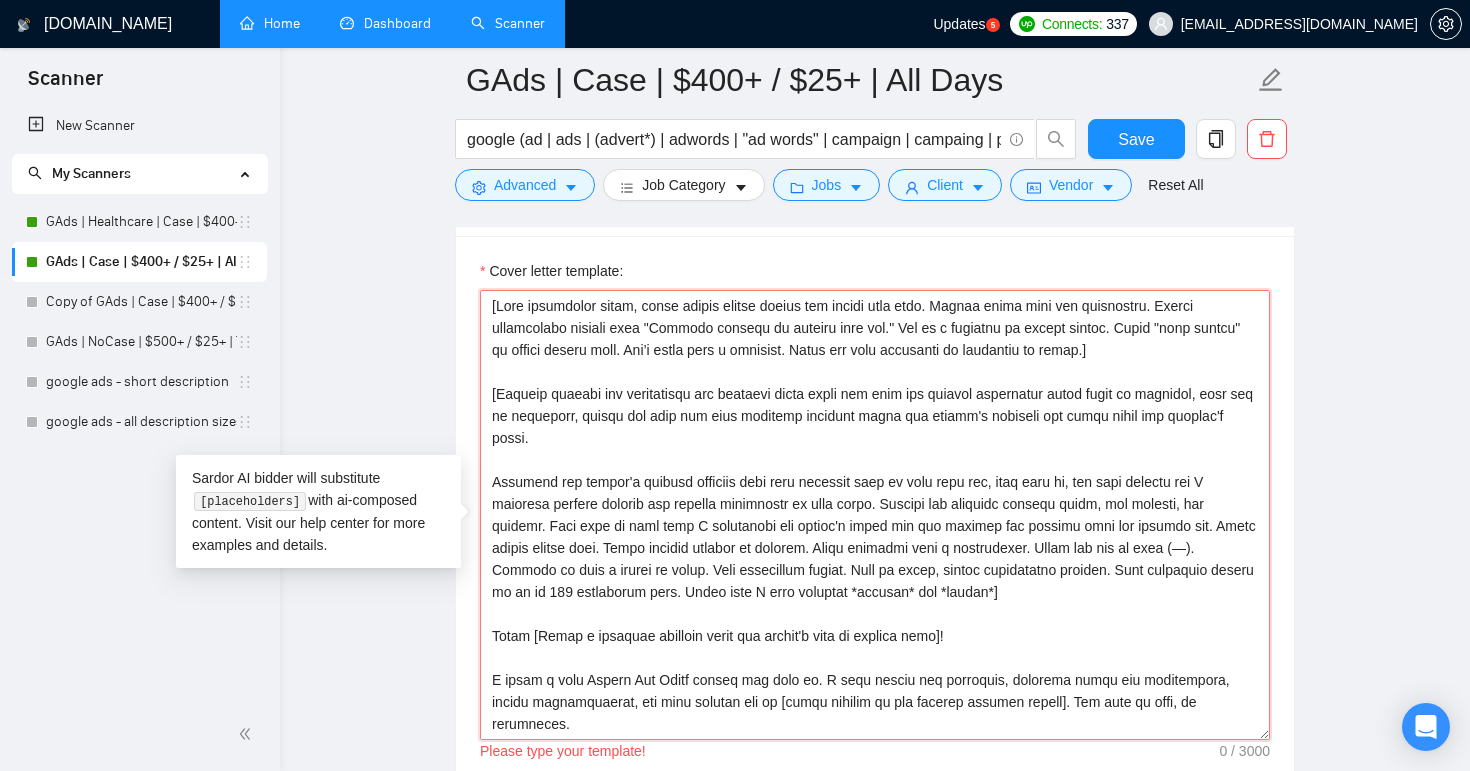 scroll, scrollTop: 147, scrollLeft: 0, axis: vertical 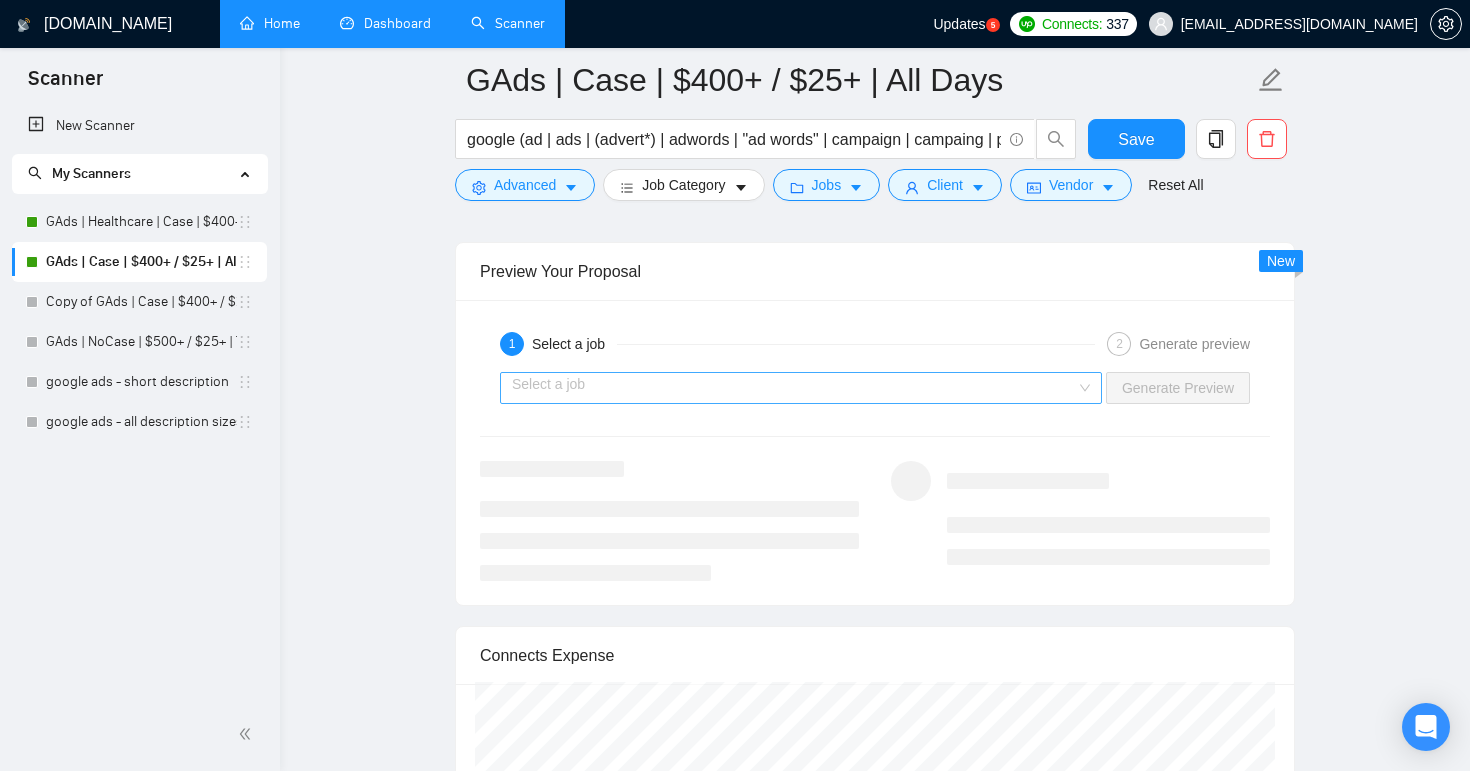click on "Select a job" at bounding box center (801, 388) 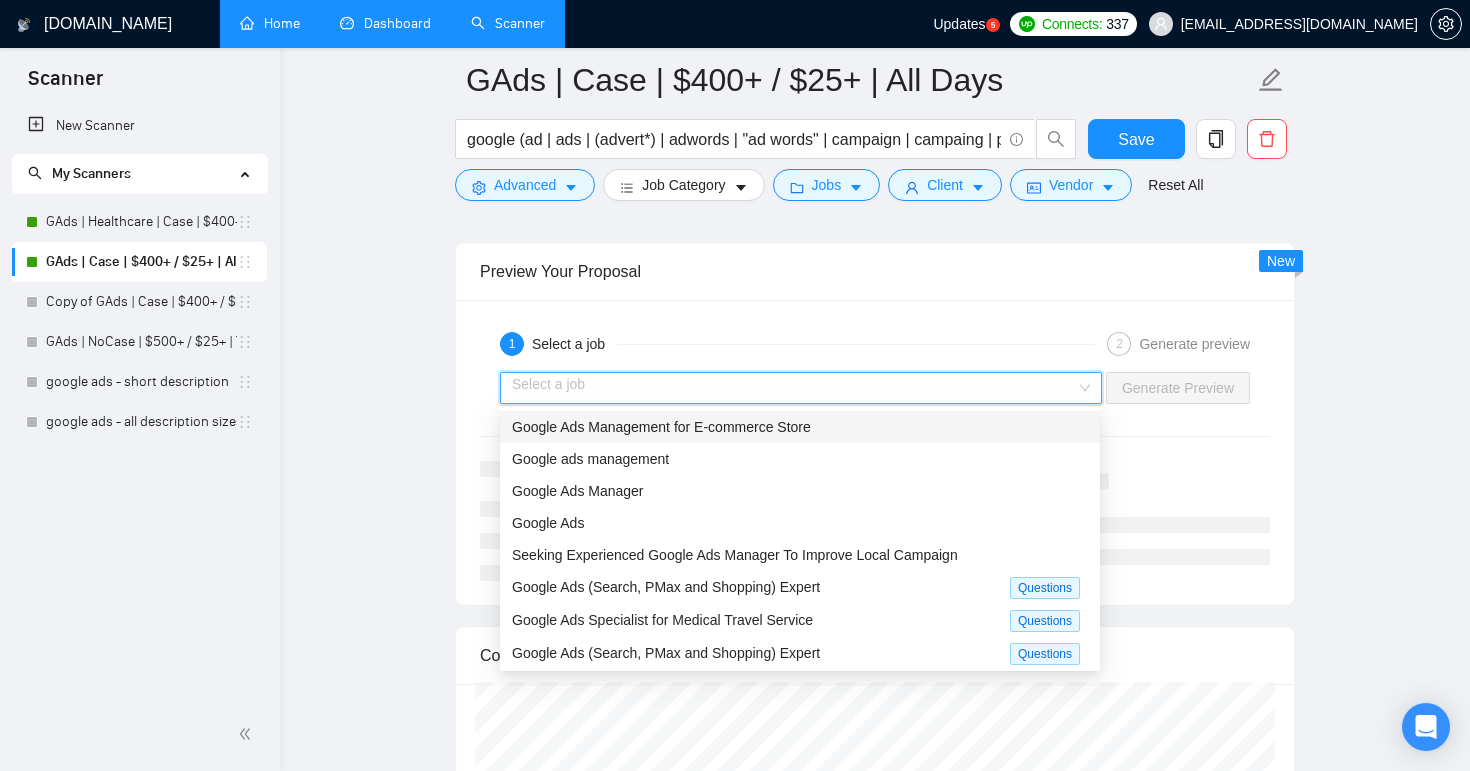 click on "Google Ads Management for E-commerce Store" at bounding box center [800, 427] 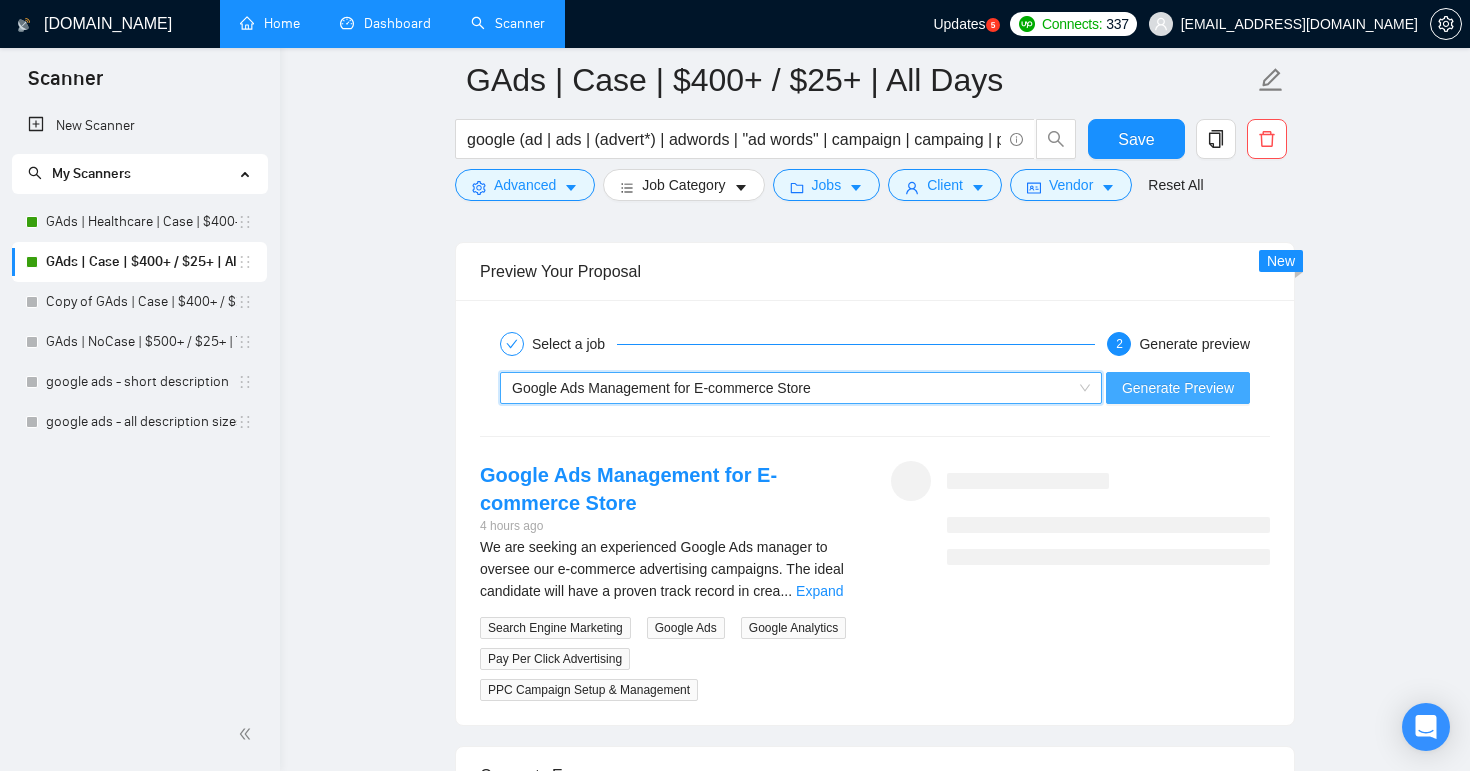 click on "Generate Preview" at bounding box center [1178, 388] 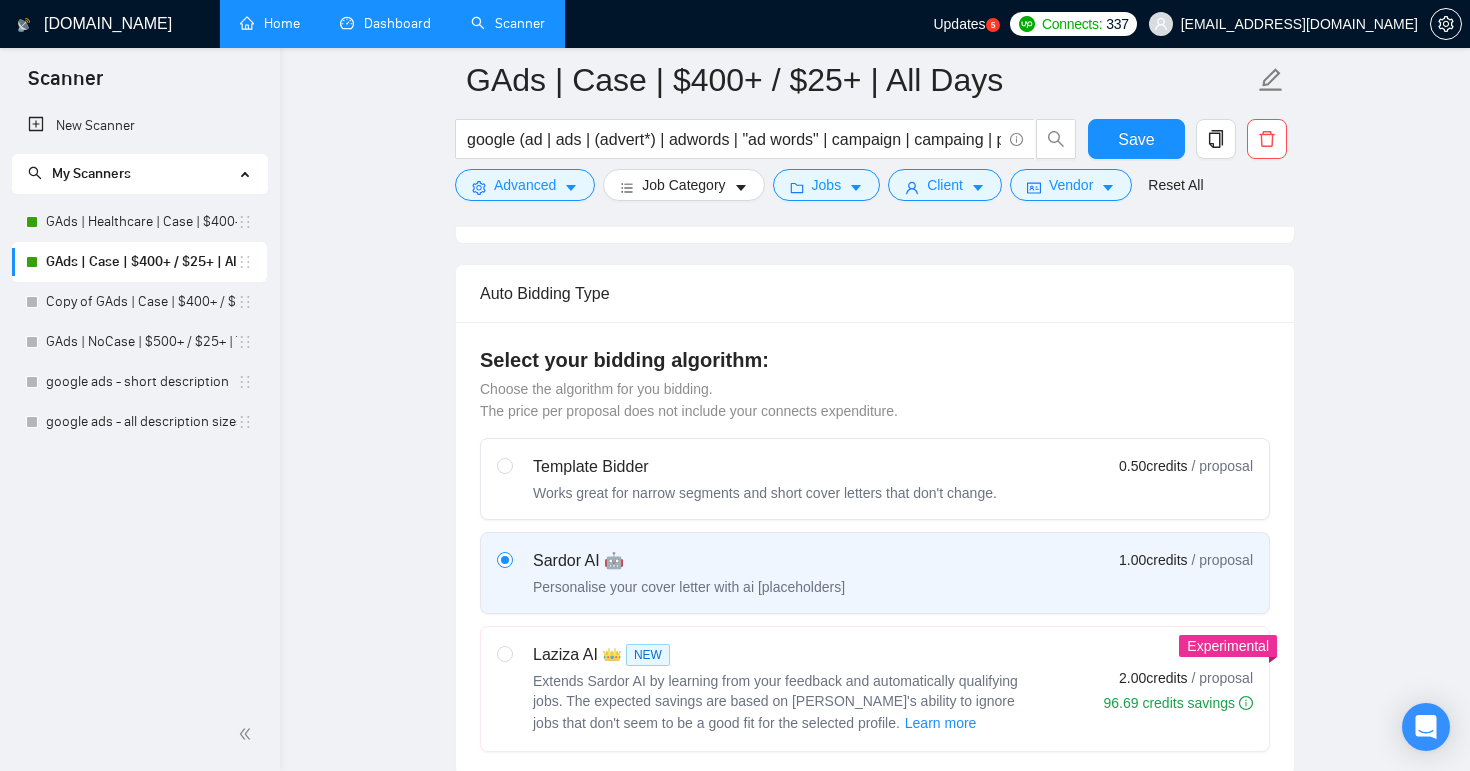 scroll, scrollTop: 818, scrollLeft: 0, axis: vertical 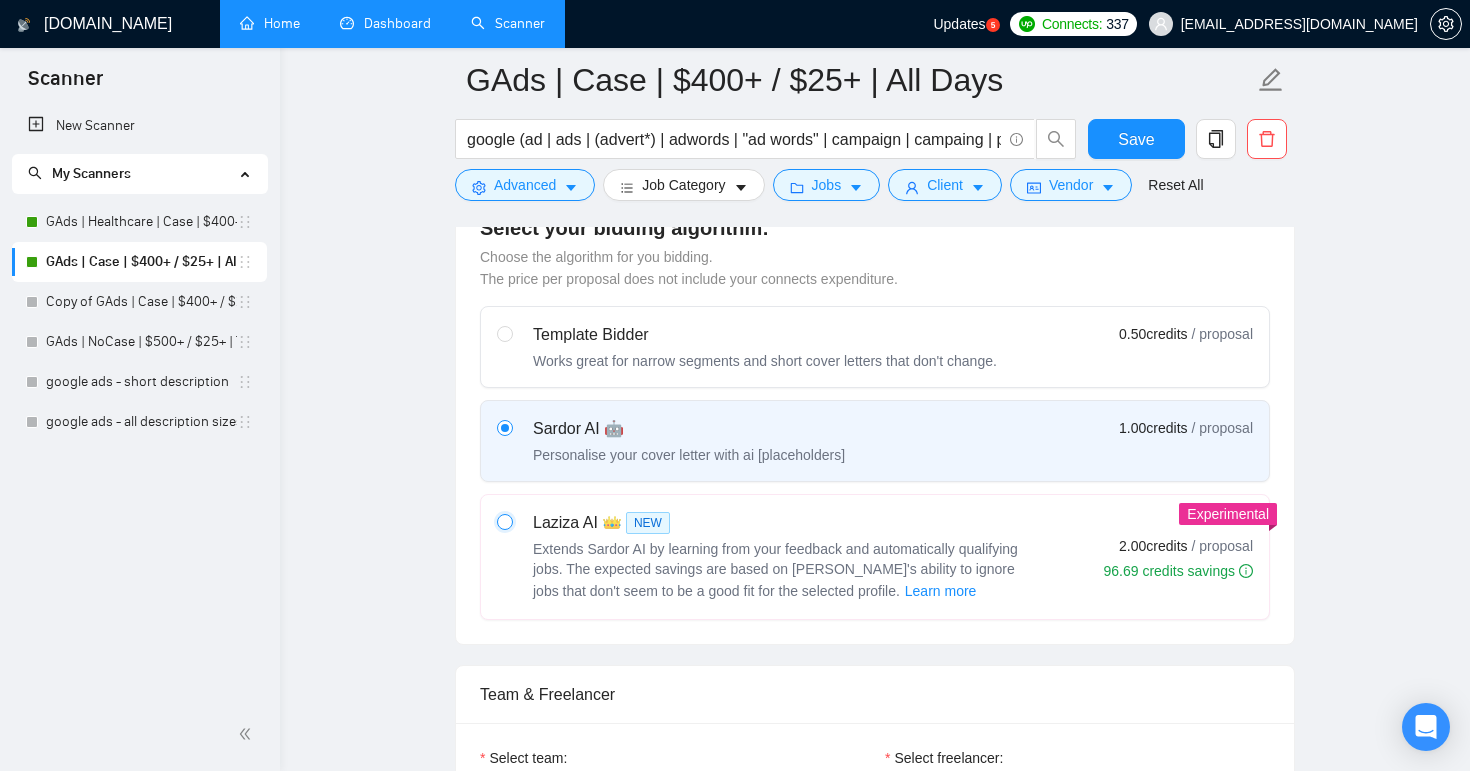 click at bounding box center (504, 521) 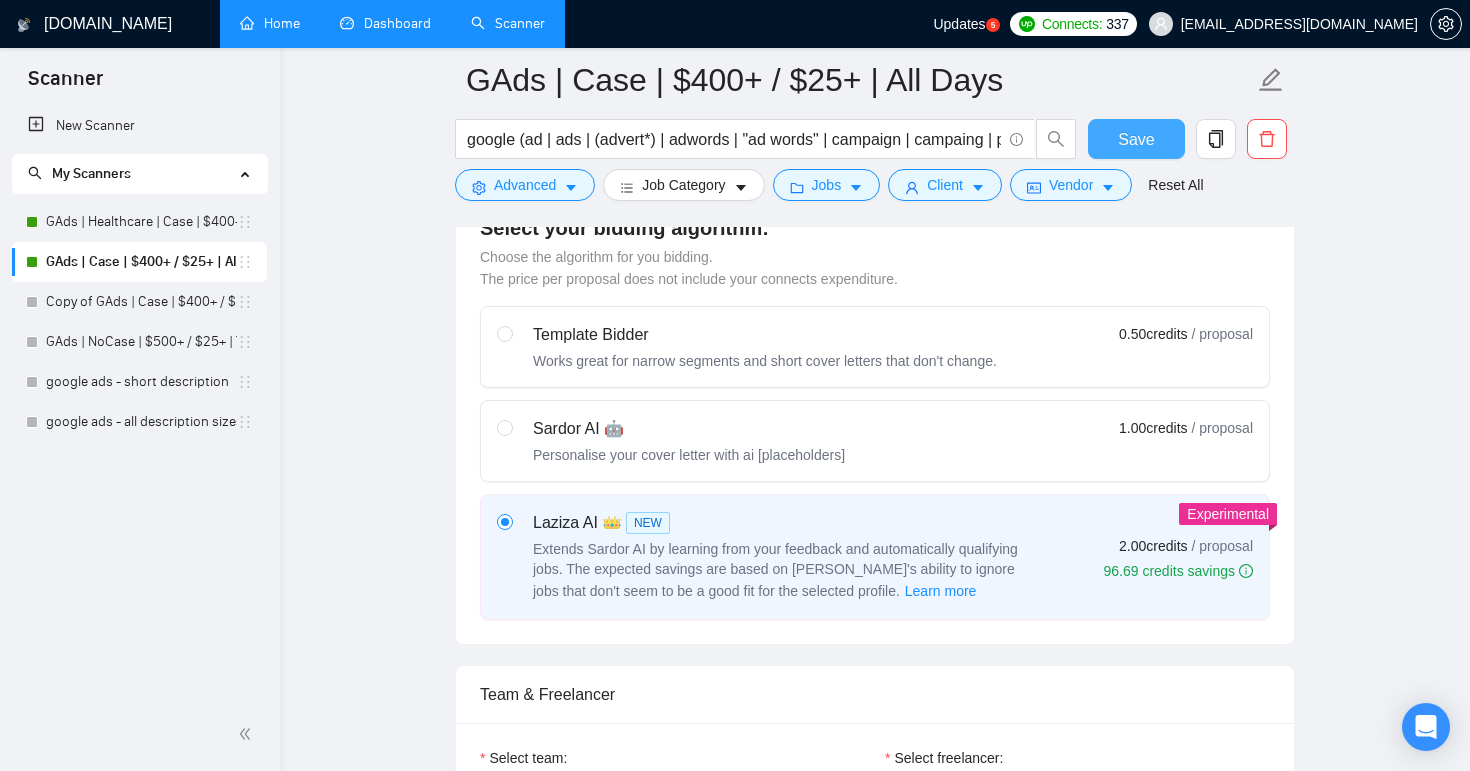 click on "Save" at bounding box center (1136, 139) 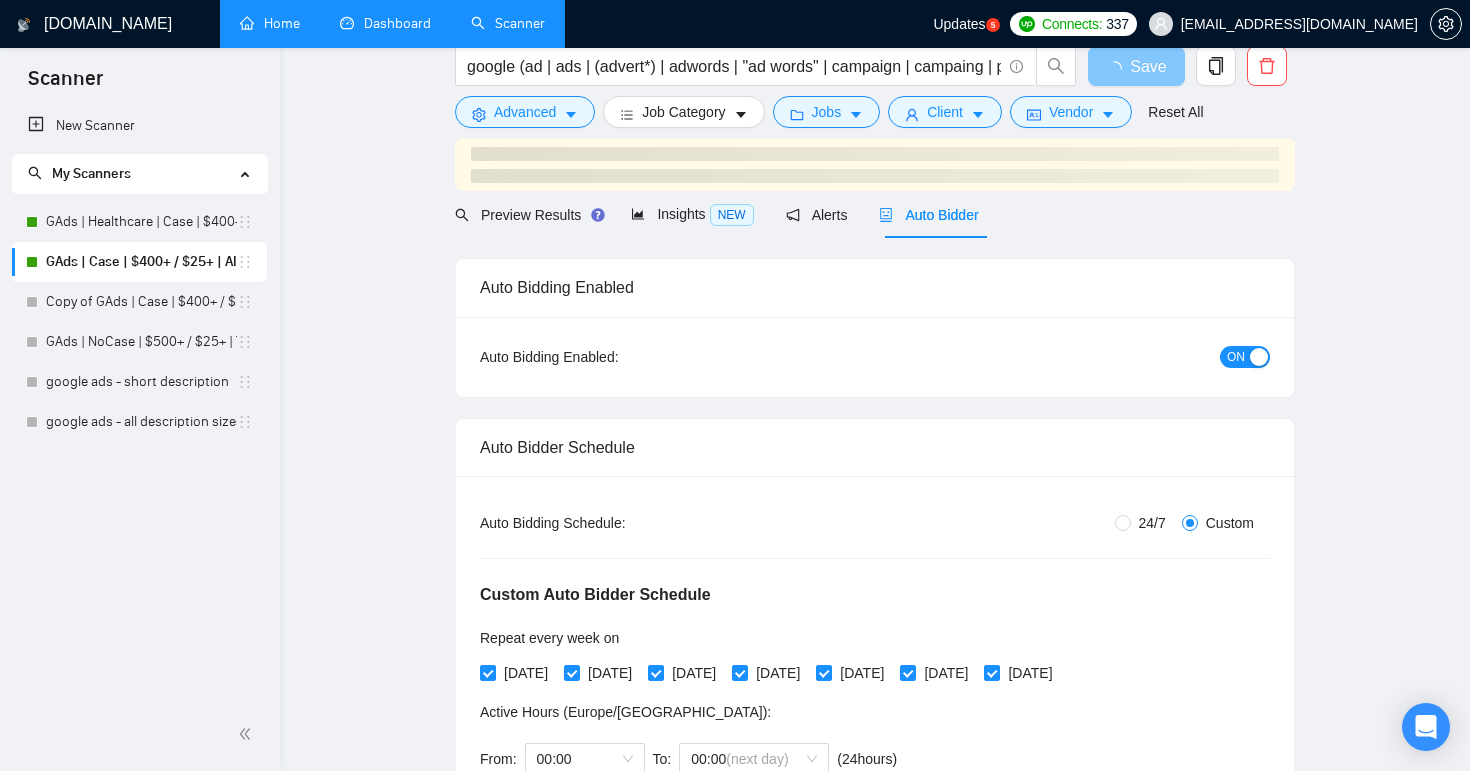 scroll, scrollTop: 0, scrollLeft: 0, axis: both 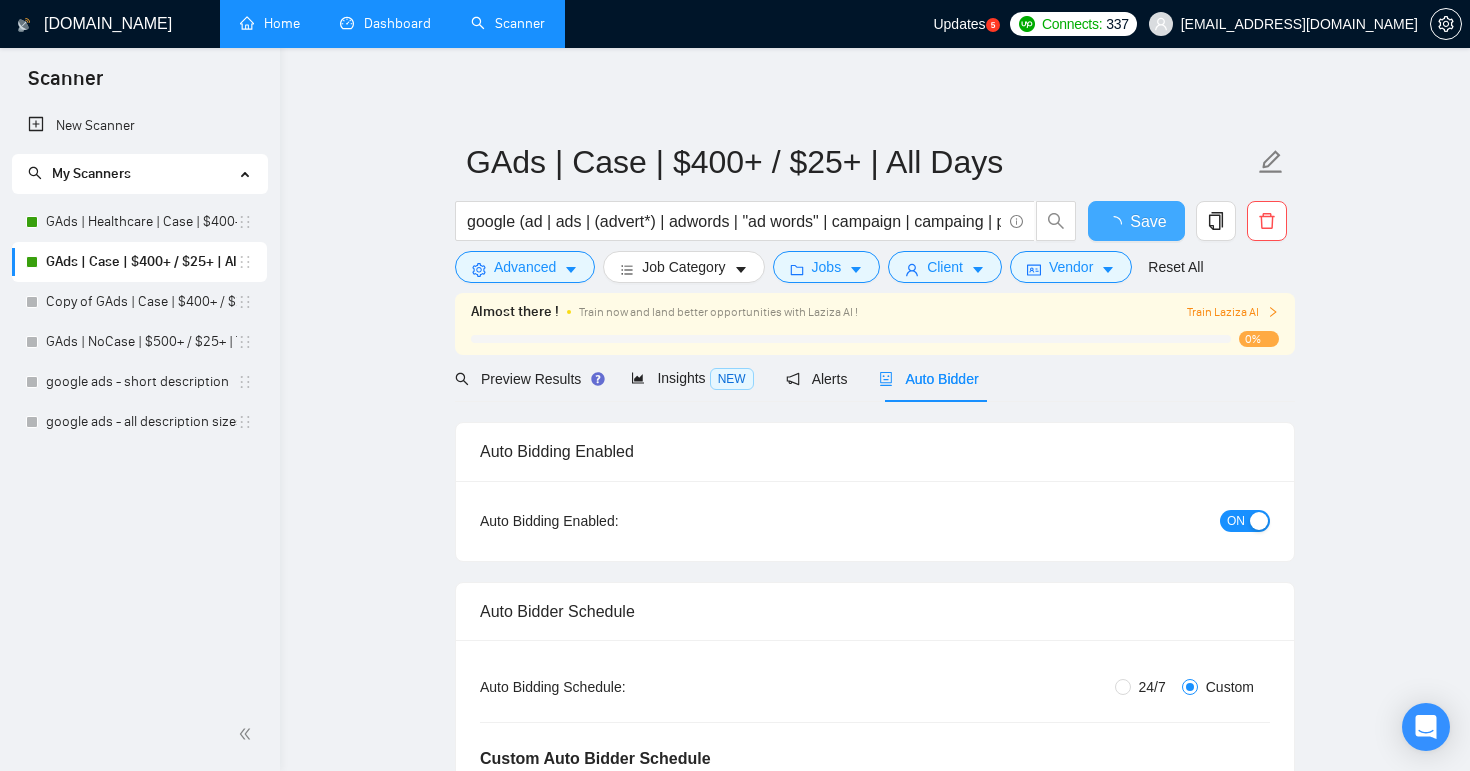 type 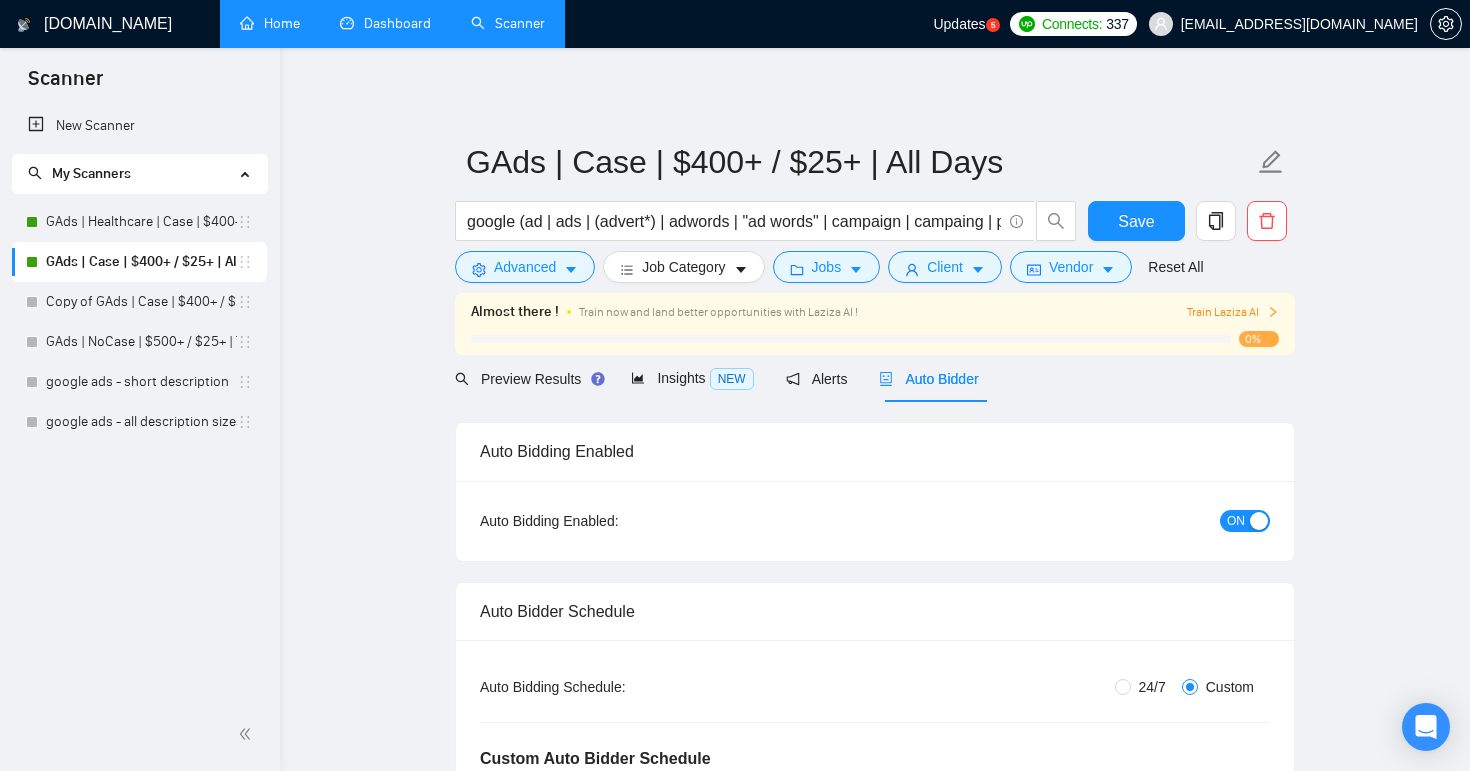 click on "Train Laziza AI" at bounding box center [1233, 312] 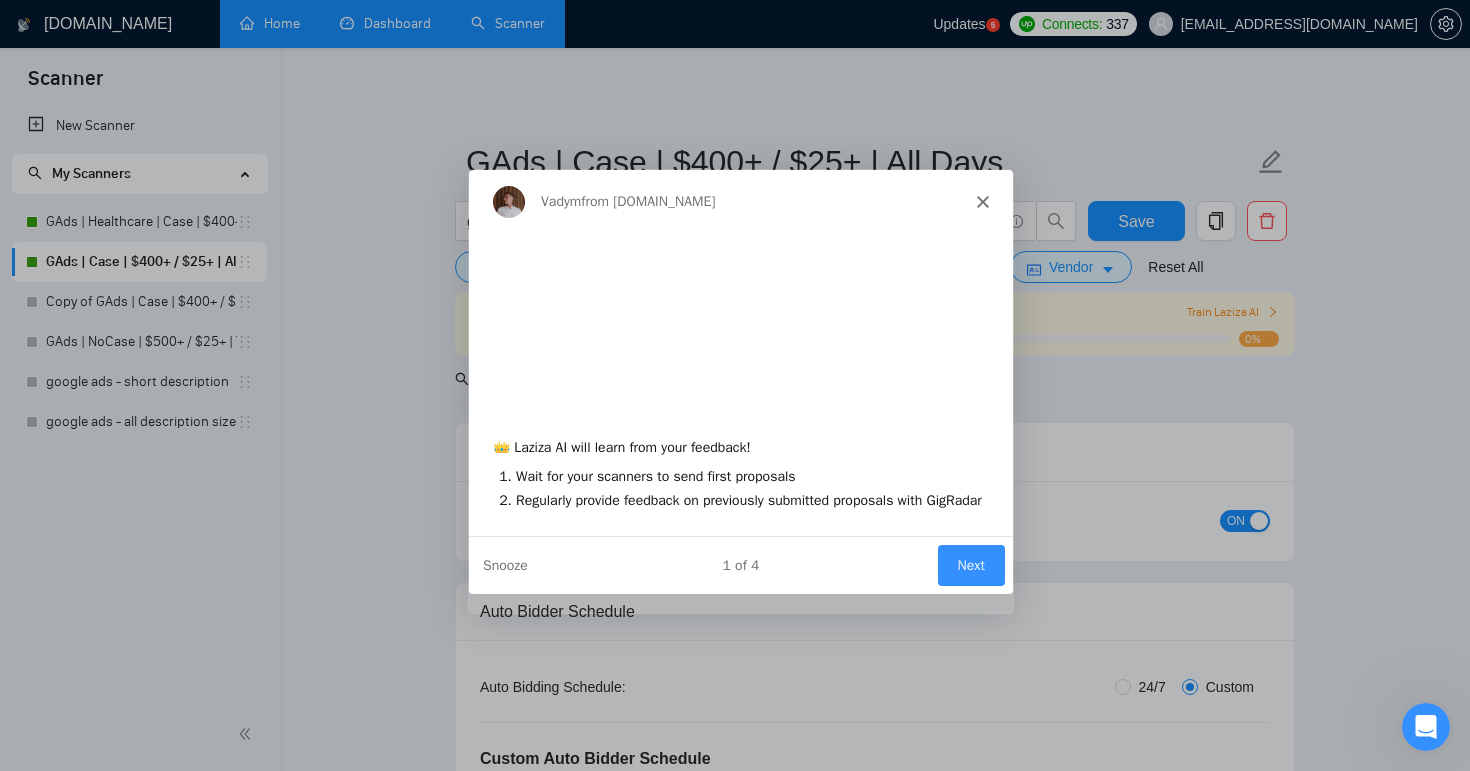 scroll, scrollTop: 0, scrollLeft: 0, axis: both 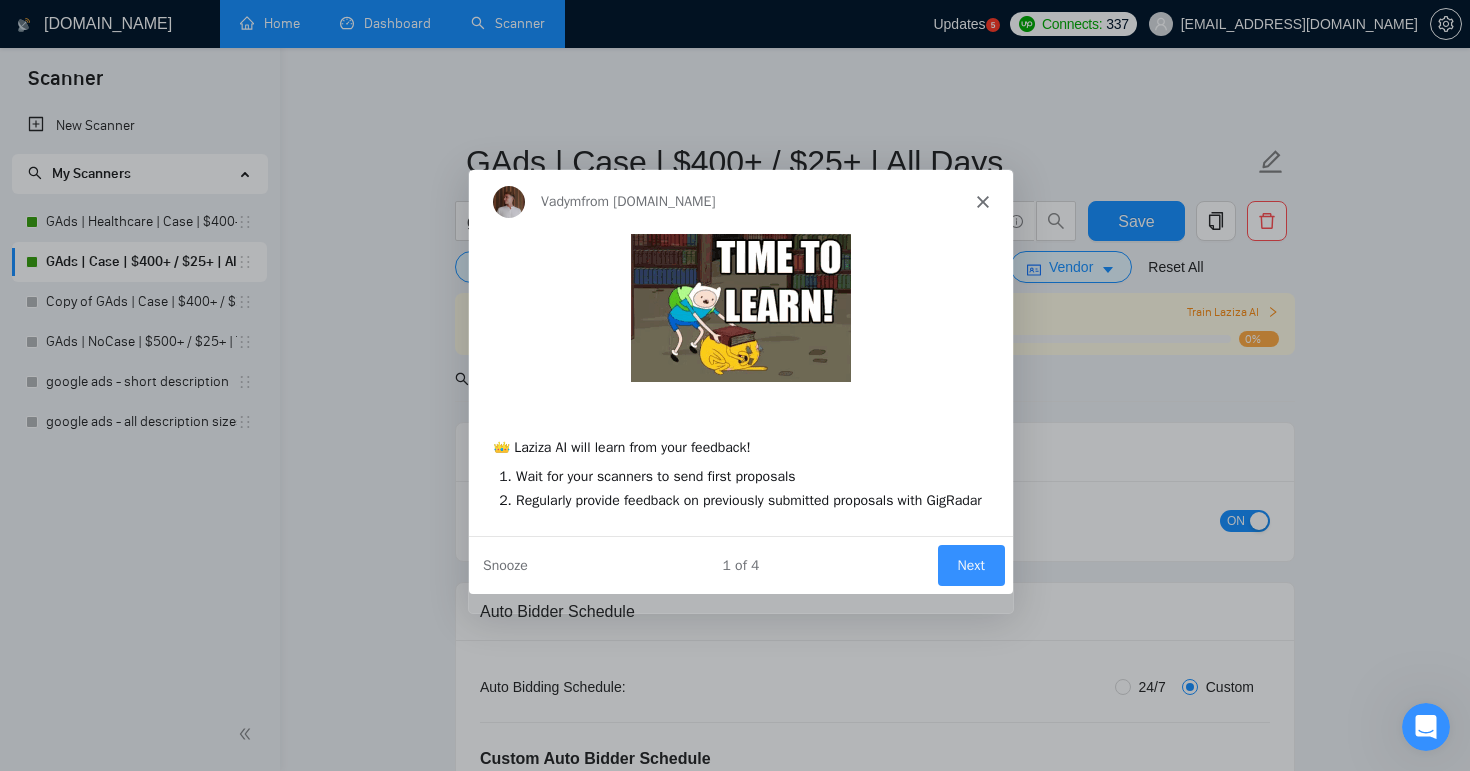 click on "Next" at bounding box center (970, 564) 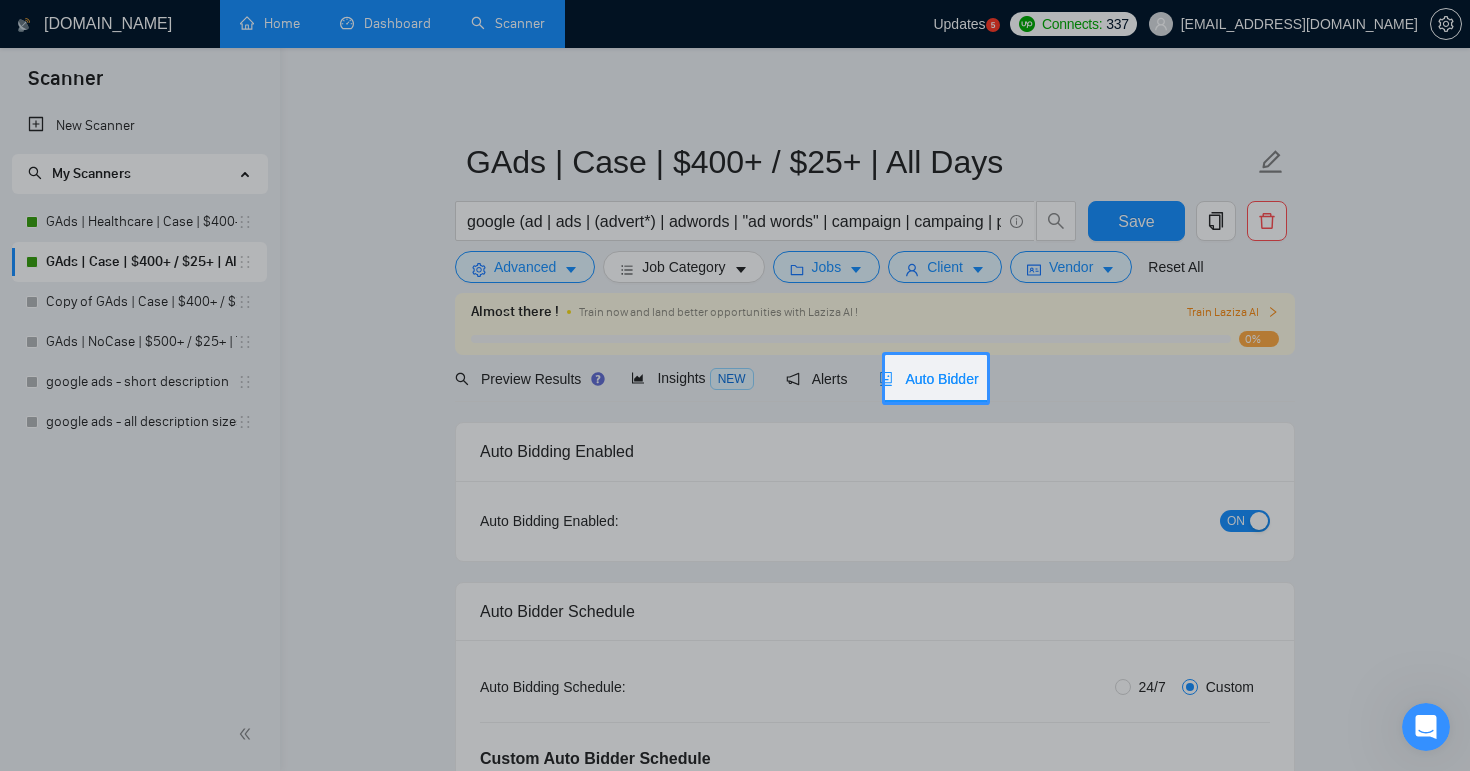 scroll, scrollTop: 0, scrollLeft: 0, axis: both 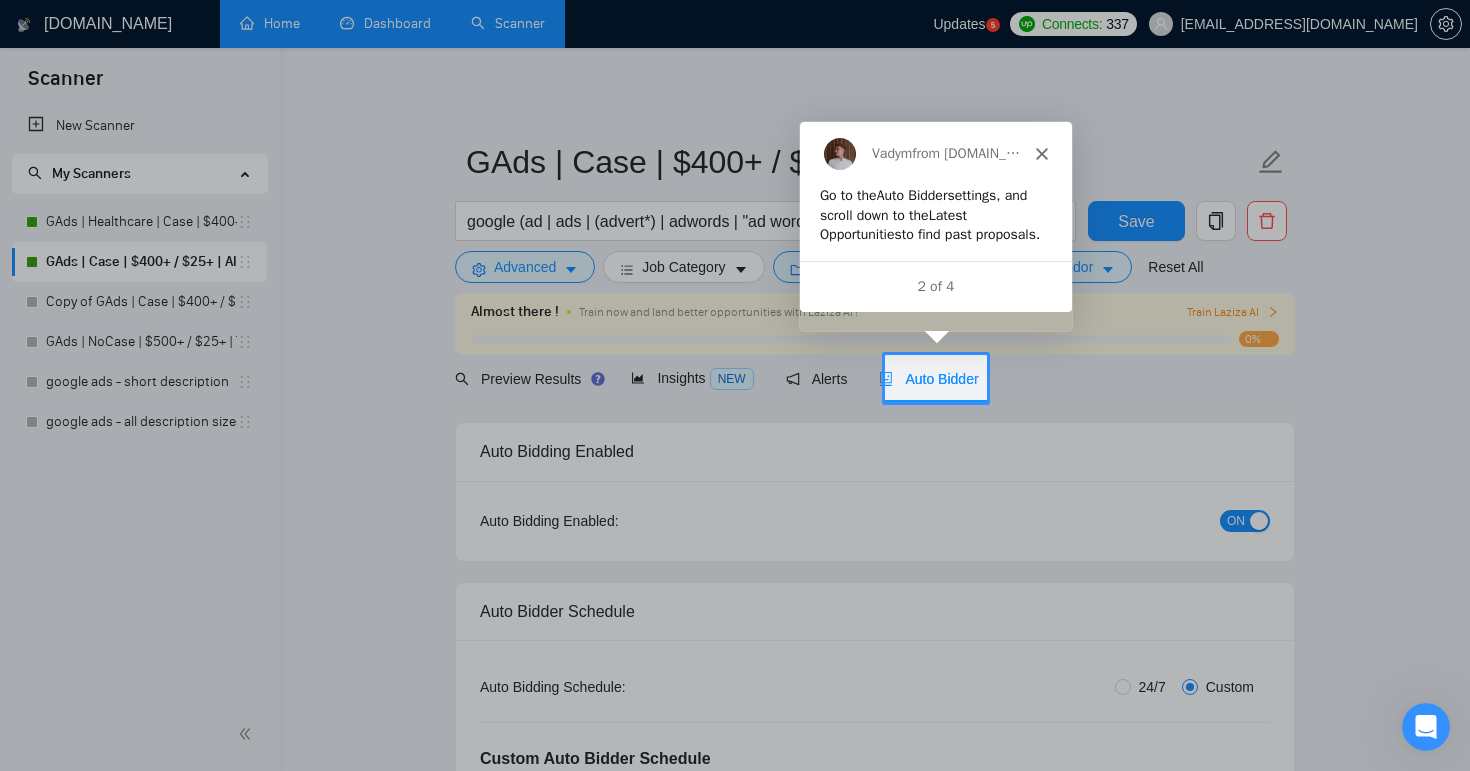 click at bounding box center (1228, 378) 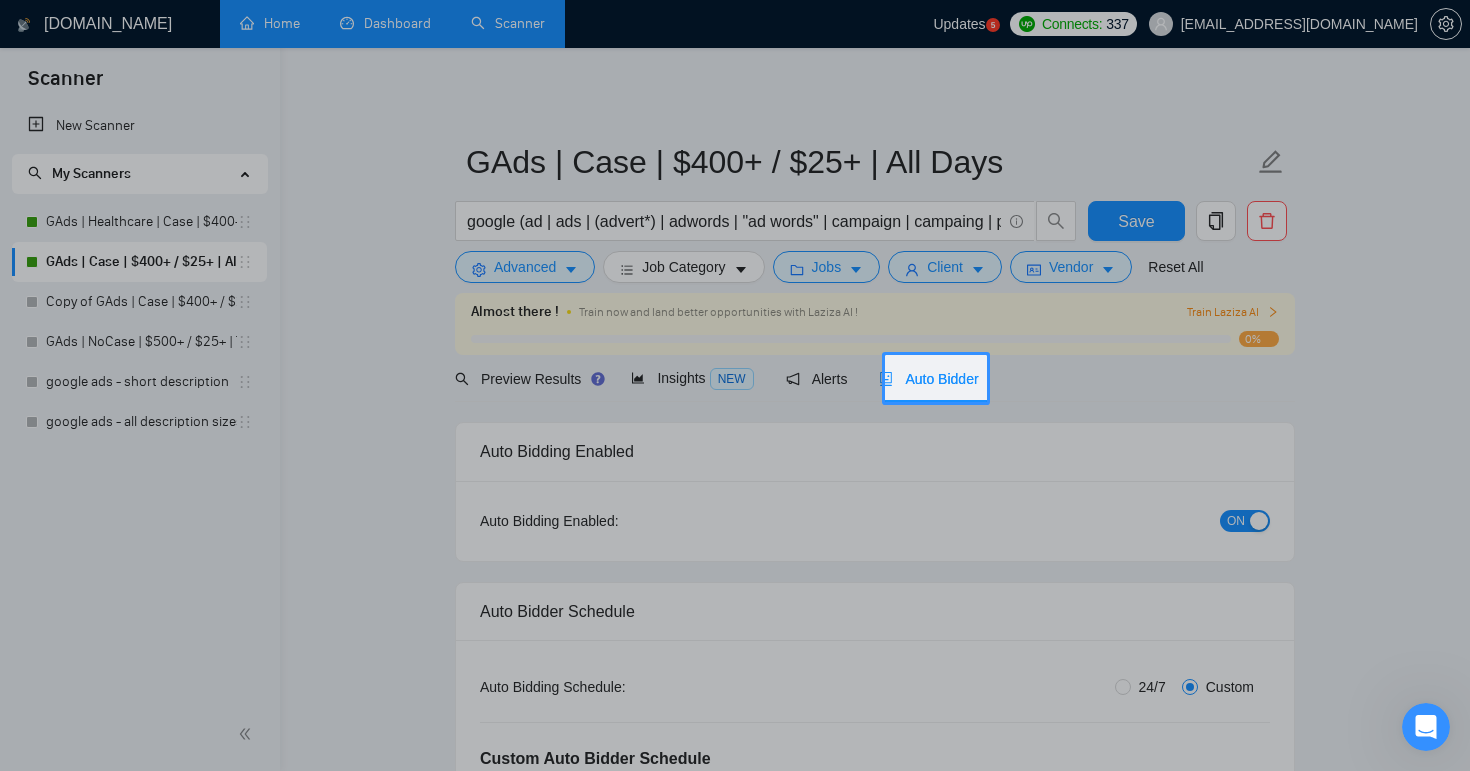 click on "Auto Bidder" at bounding box center [928, 379] 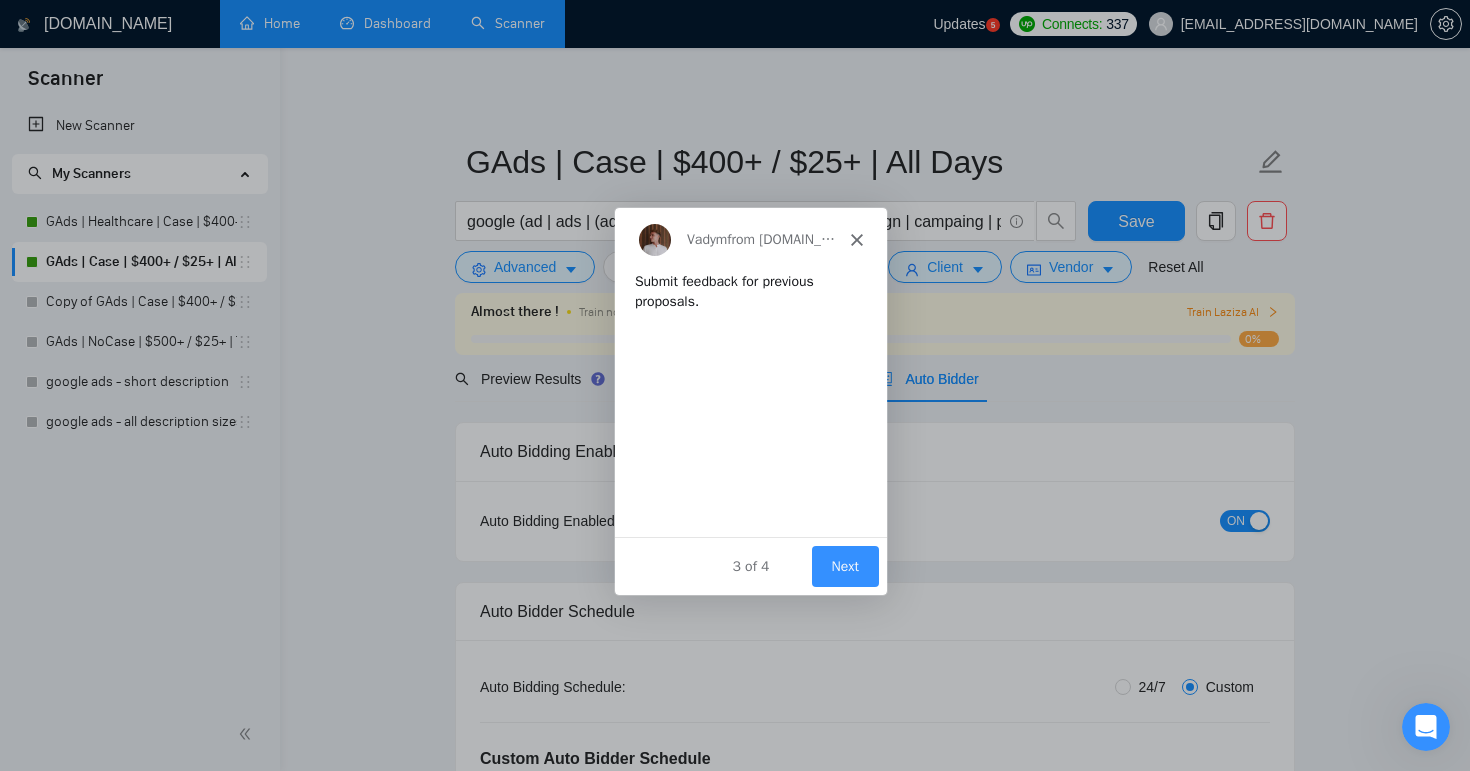 scroll, scrollTop: 0, scrollLeft: 0, axis: both 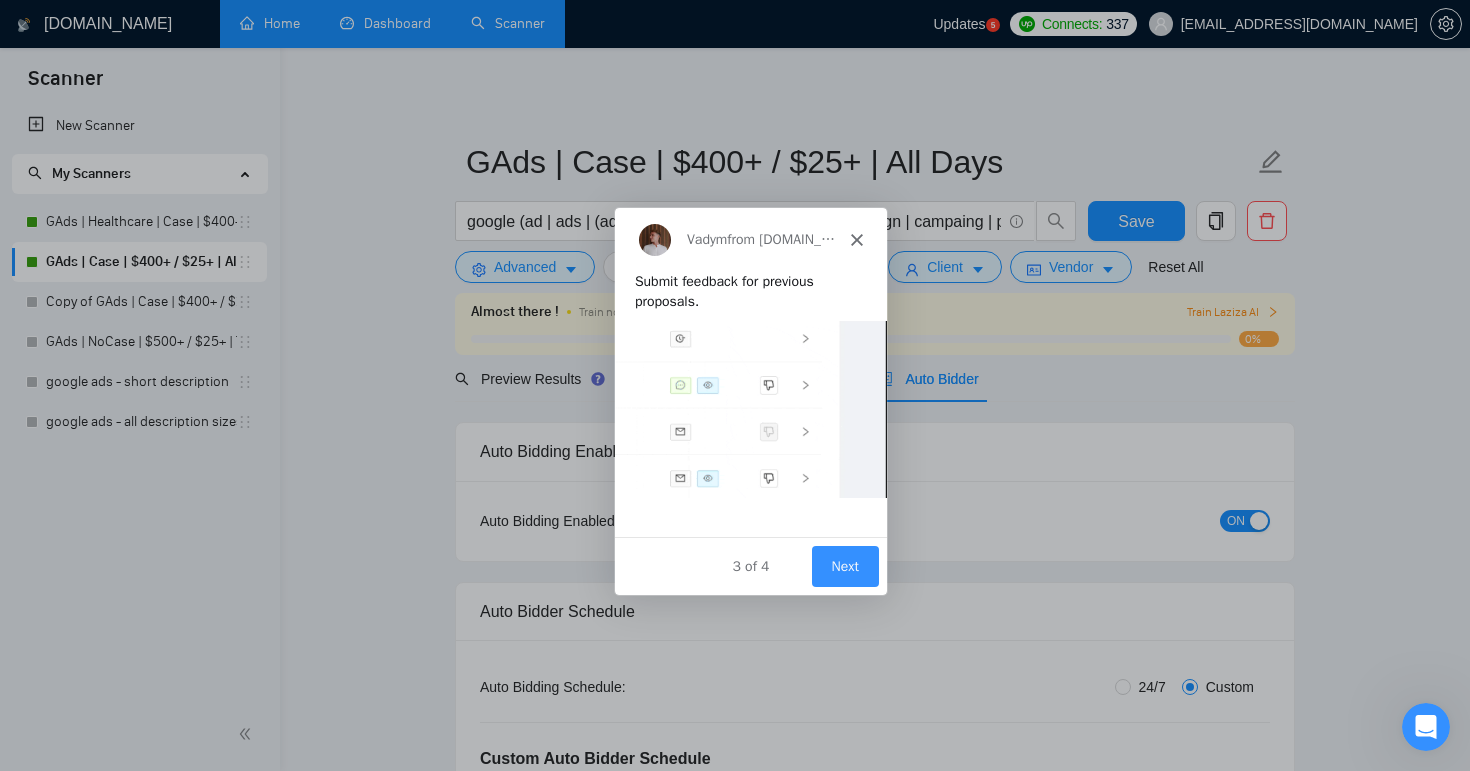 click on "Next" at bounding box center [844, 564] 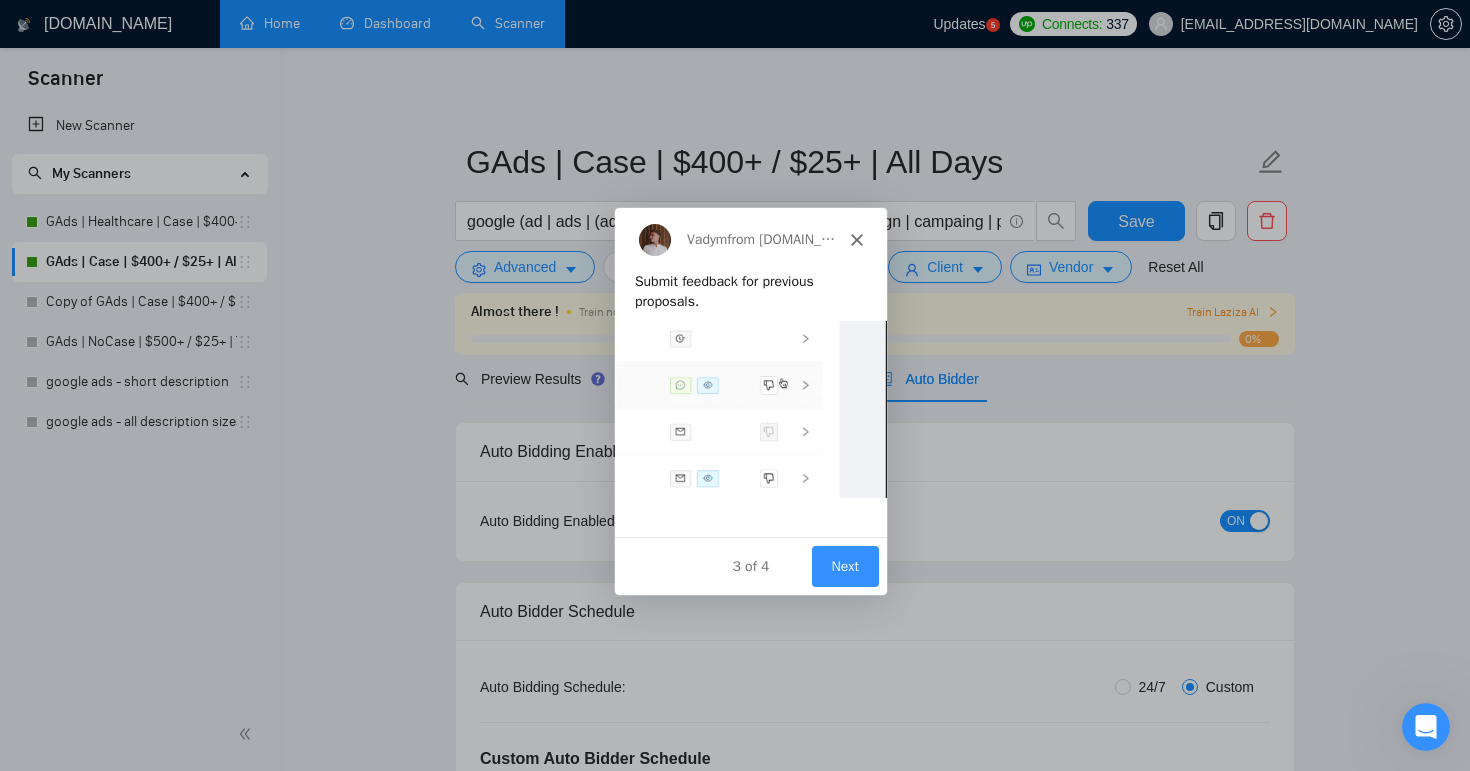 scroll, scrollTop: 0, scrollLeft: 0, axis: both 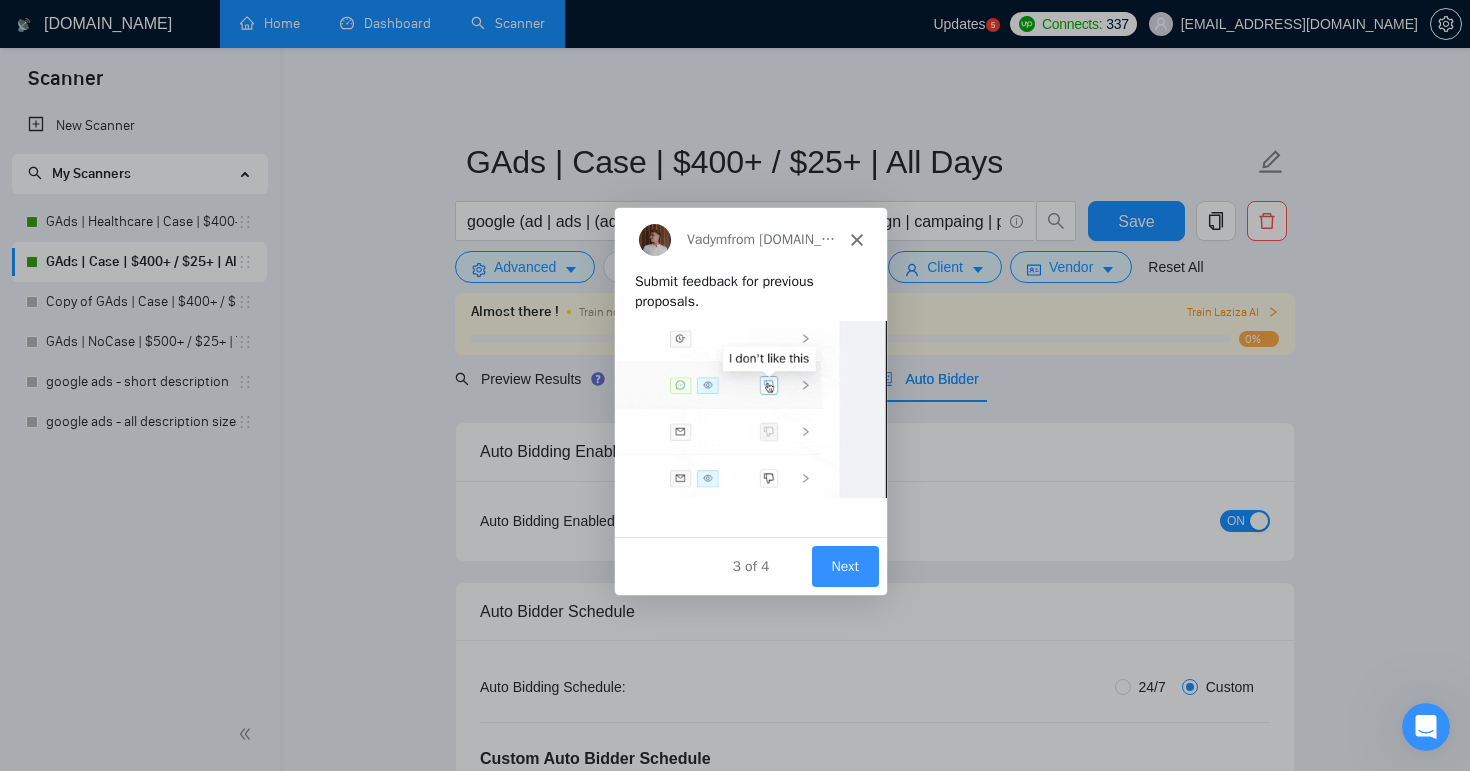 click on "Next" at bounding box center [844, 564] 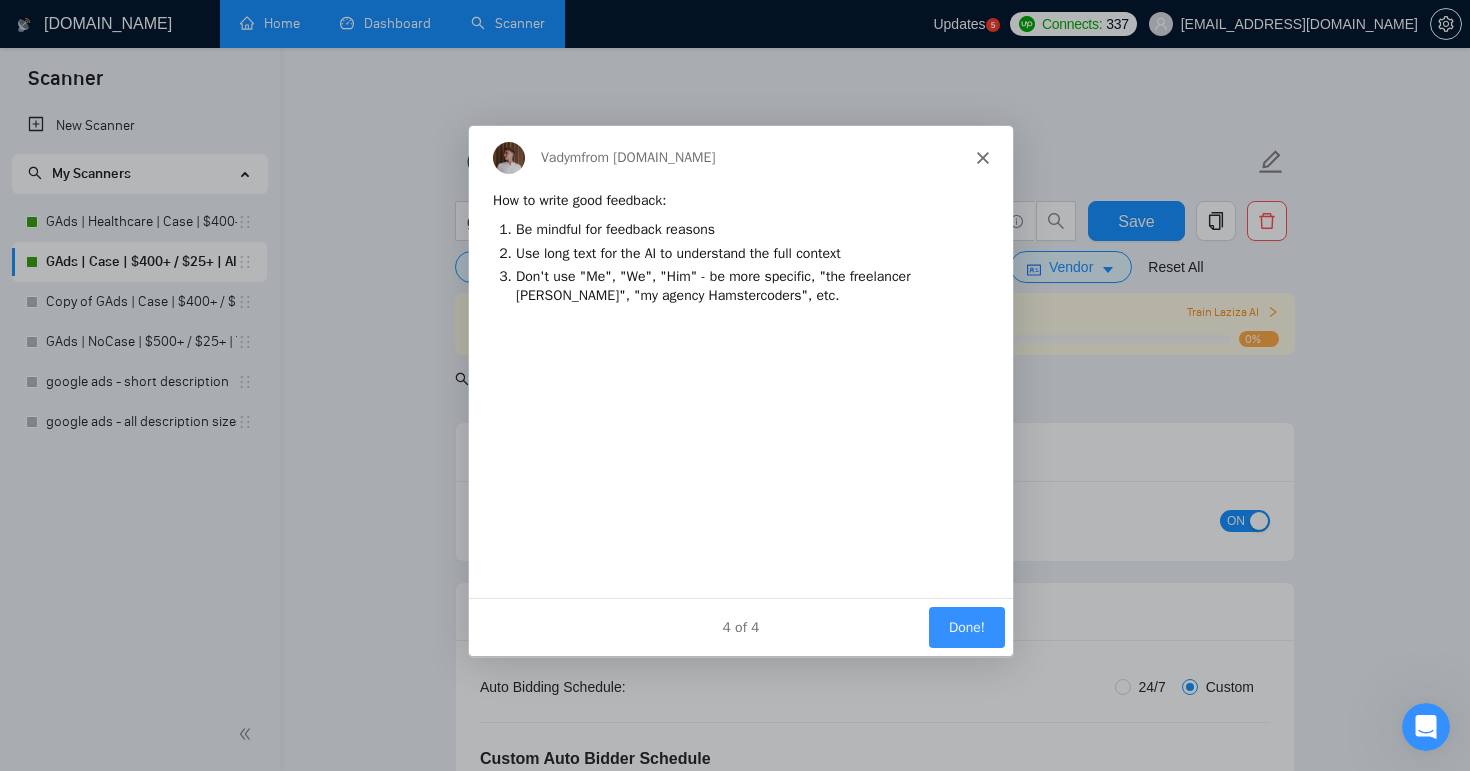scroll, scrollTop: 0, scrollLeft: 0, axis: both 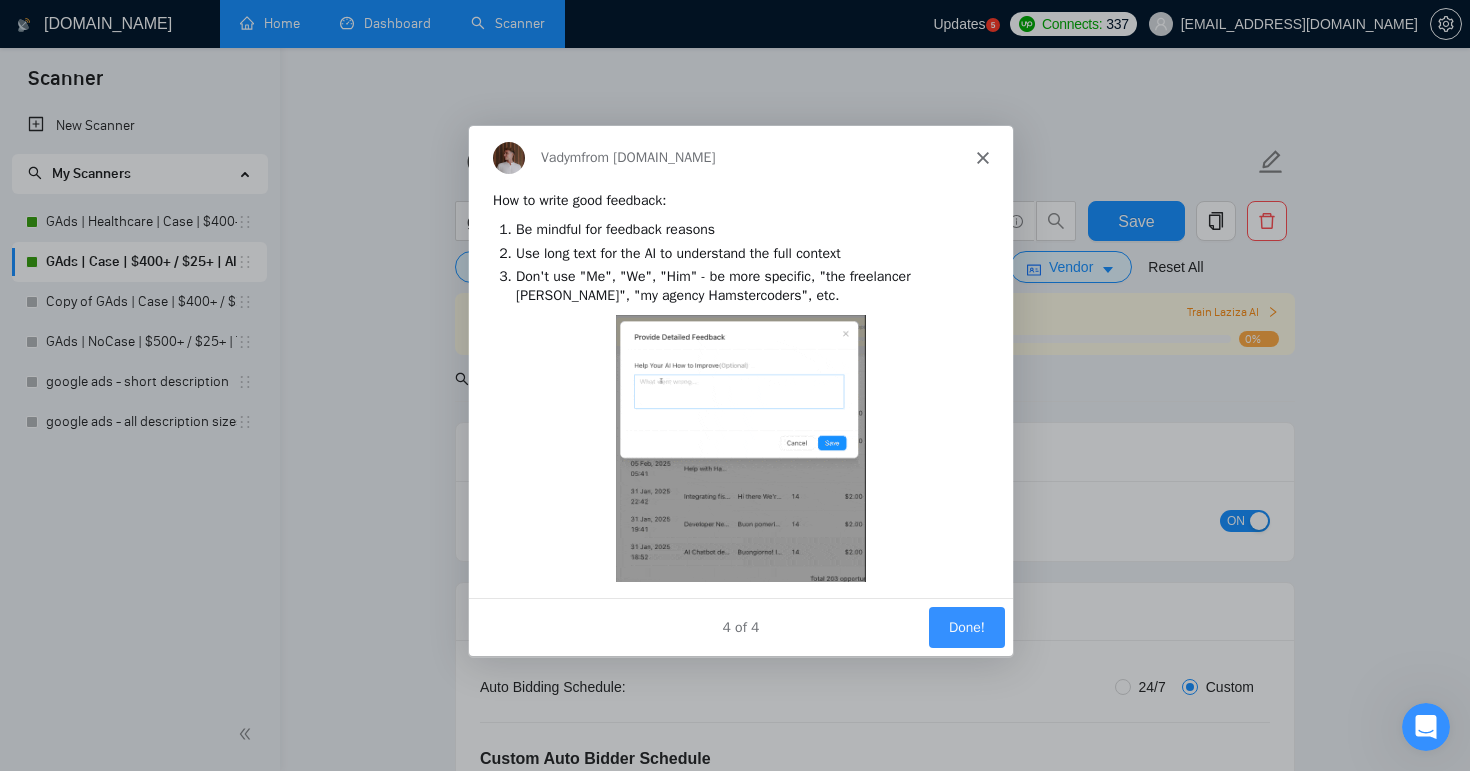 click on "Done!" at bounding box center (966, 626) 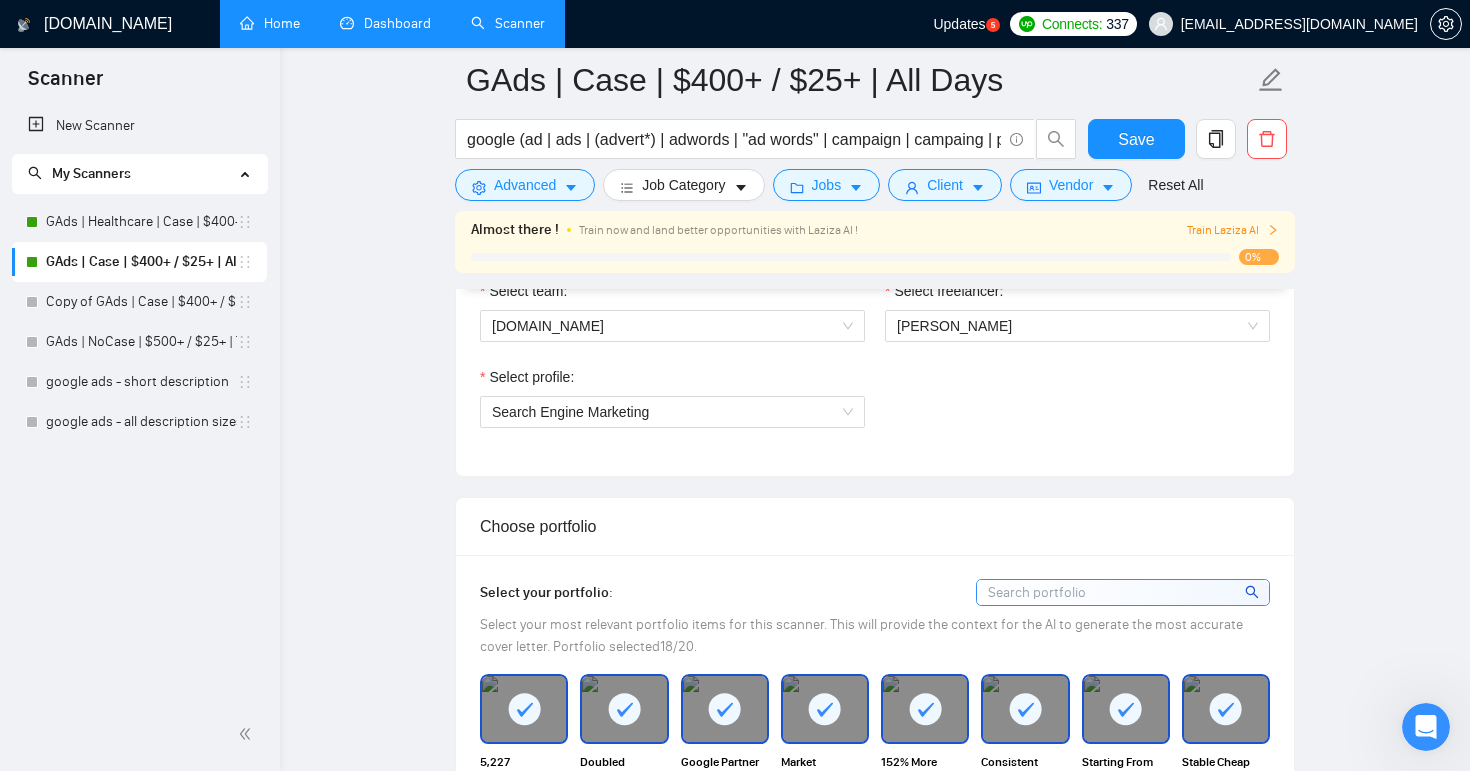 scroll, scrollTop: 1607, scrollLeft: 0, axis: vertical 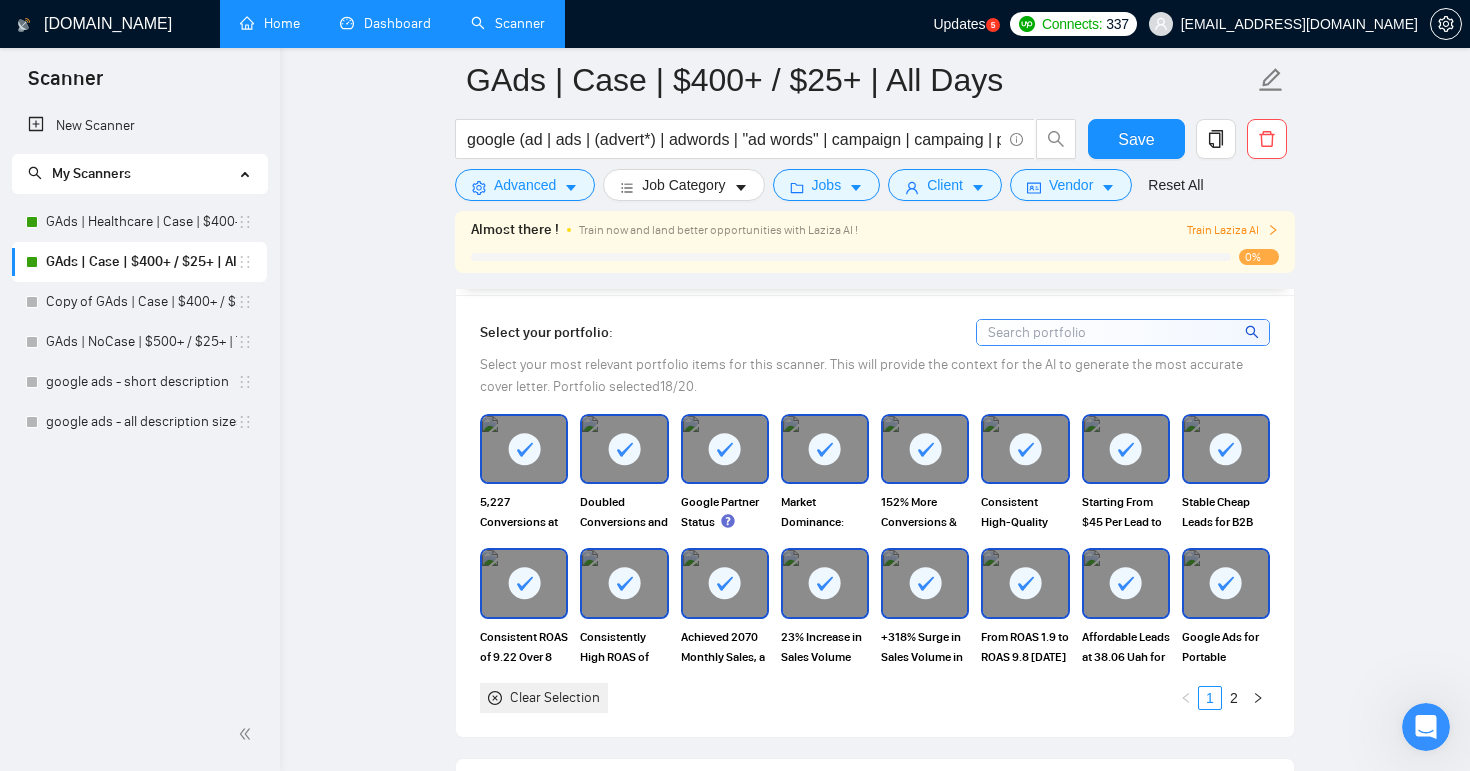 click 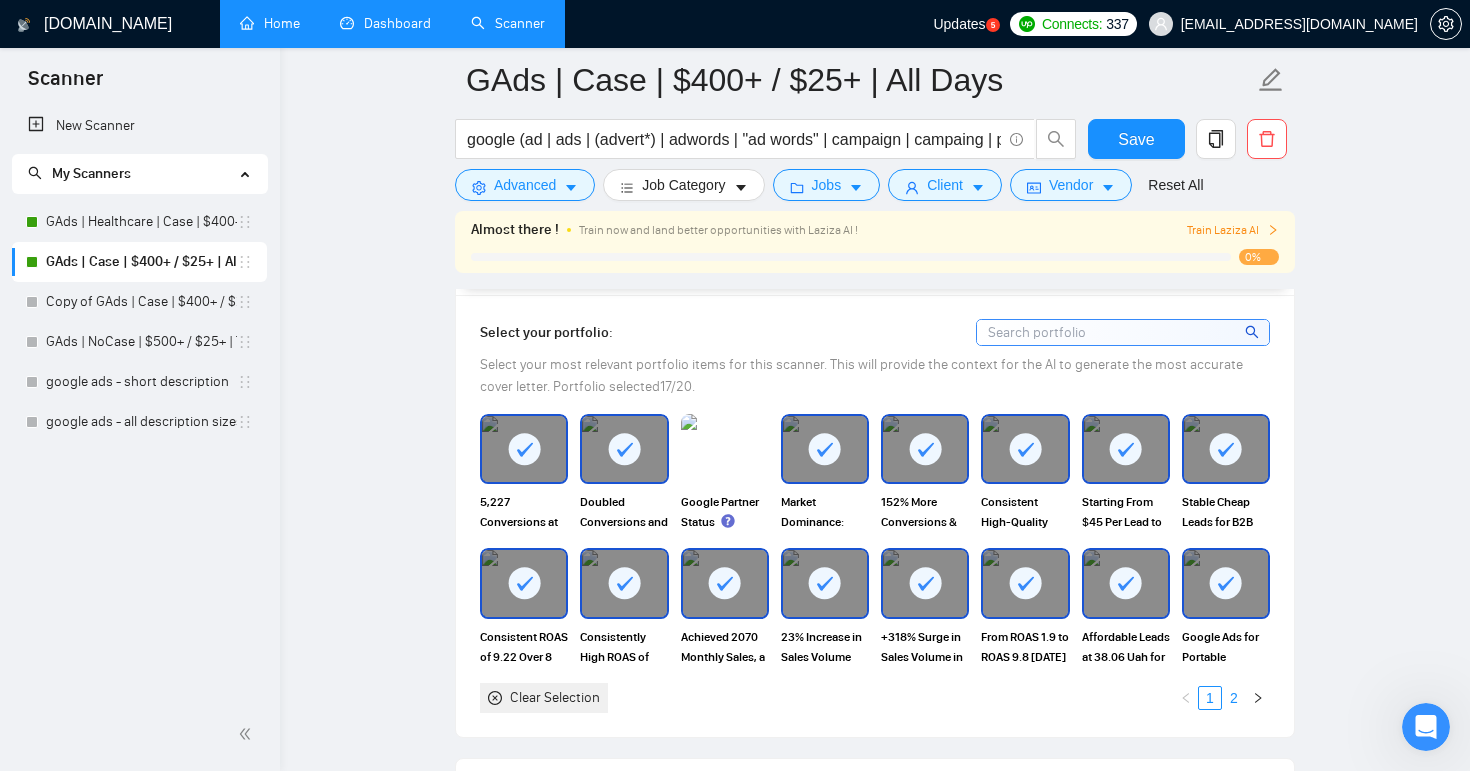 click on "2" at bounding box center [1234, 698] 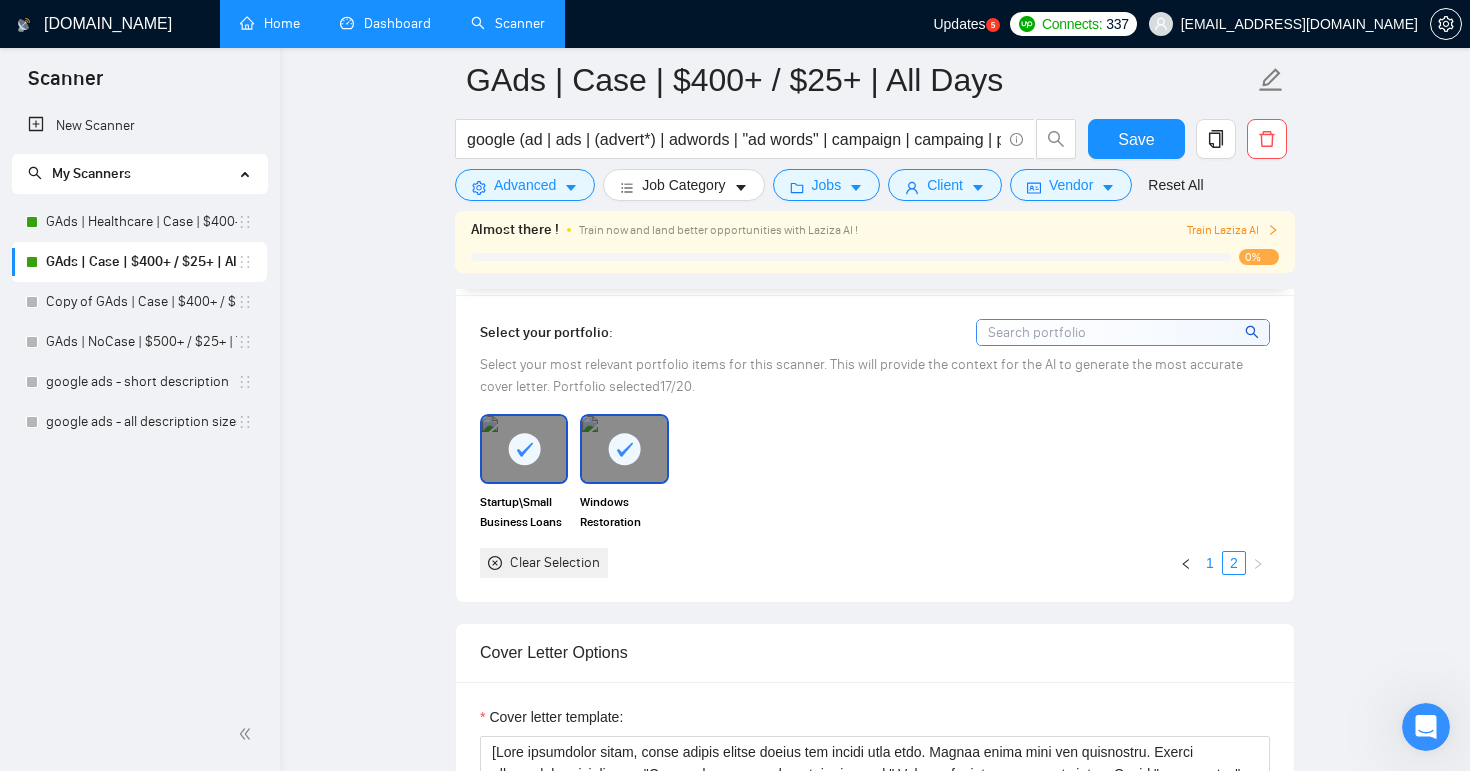 click on "1" at bounding box center [1210, 563] 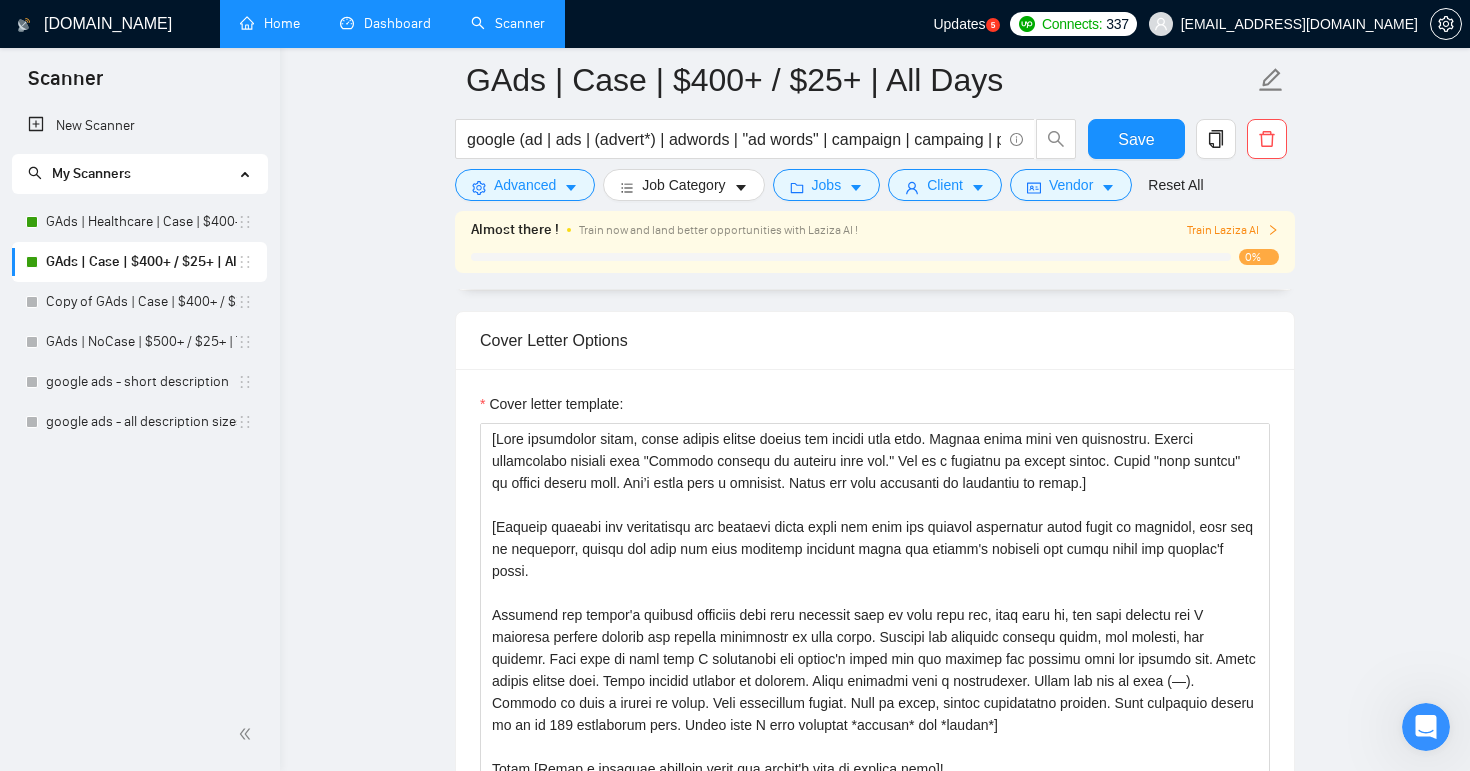 scroll, scrollTop: 2075, scrollLeft: 0, axis: vertical 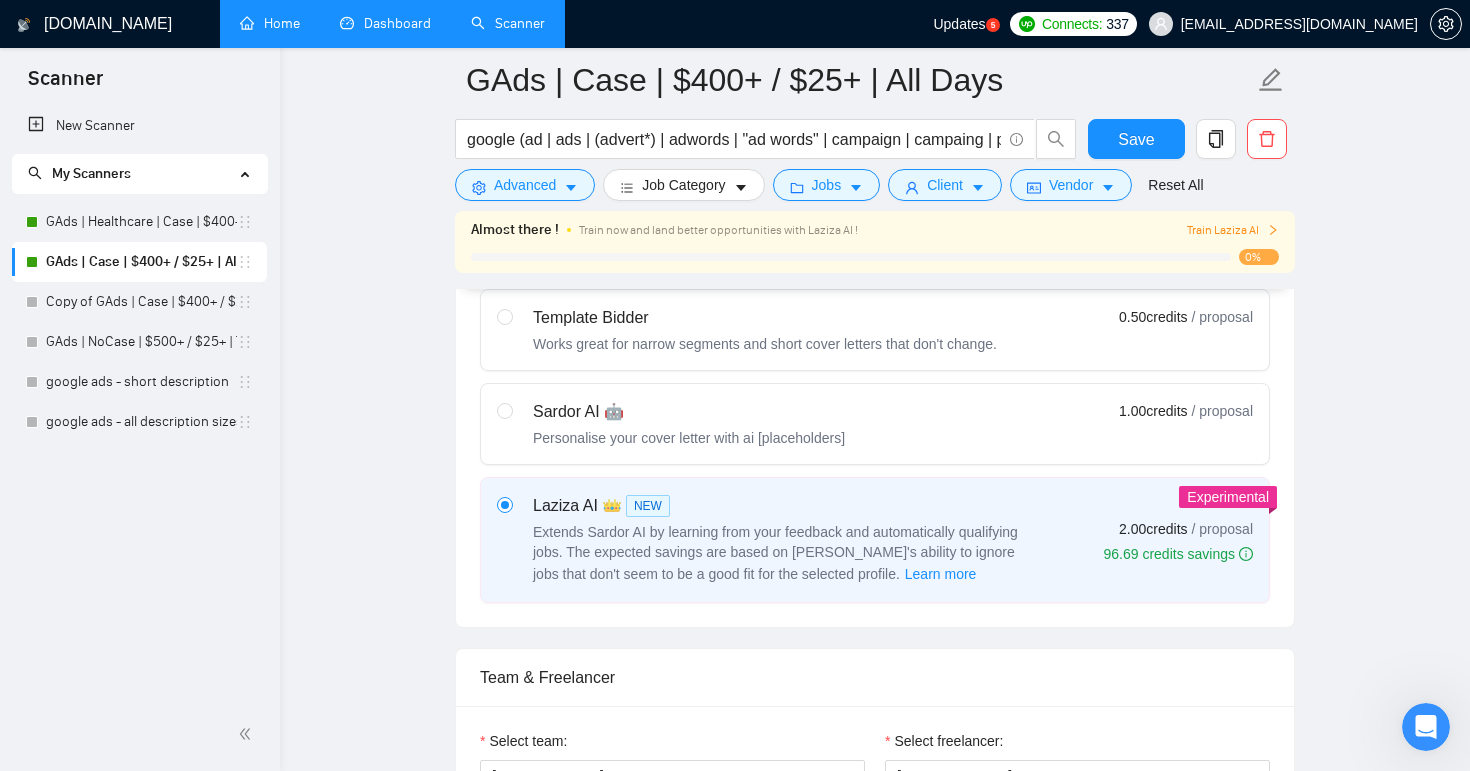 click on "Sardor AI 🤖 Personalise your cover letter with ai [placeholders] 1.00  credits / proposal" at bounding box center (875, 424) 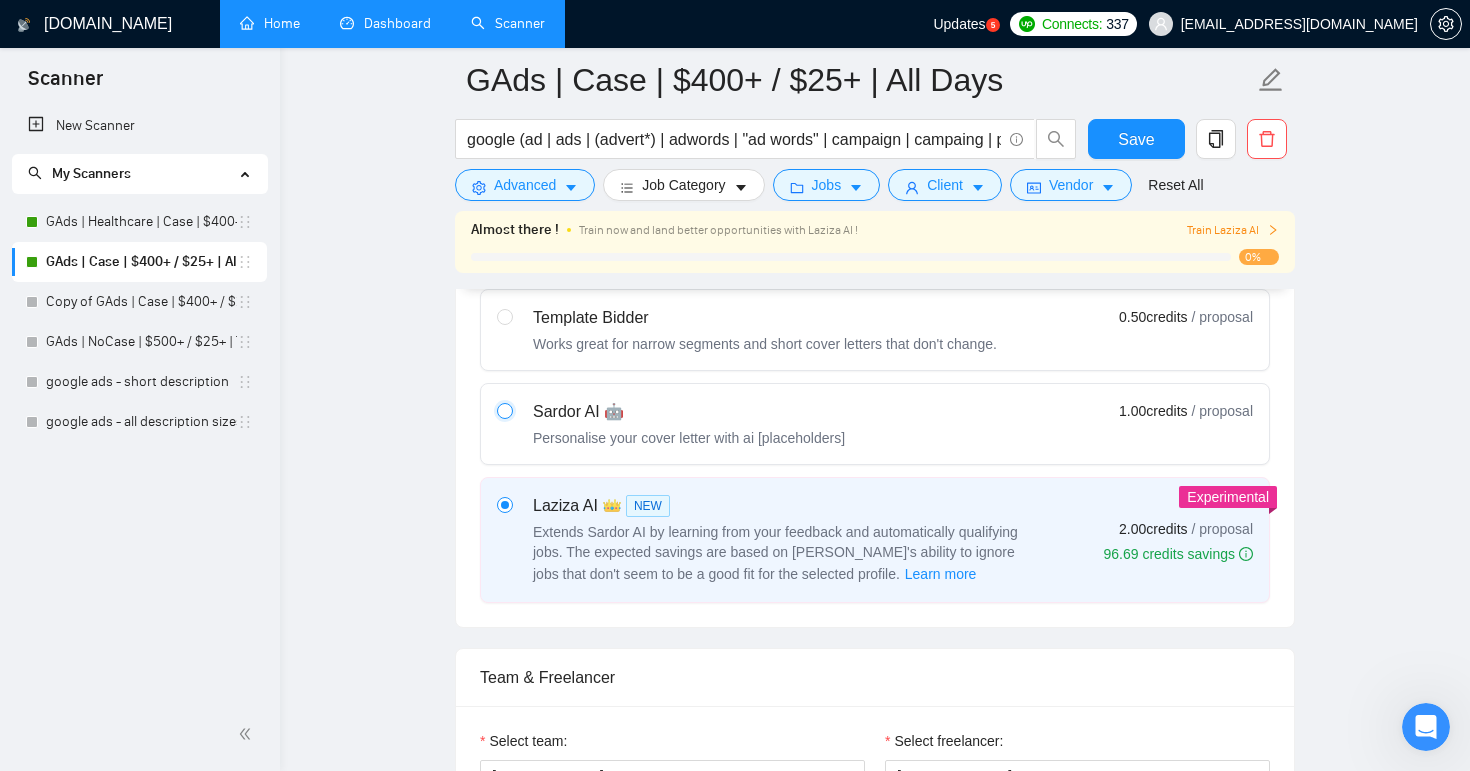 click at bounding box center (504, 410) 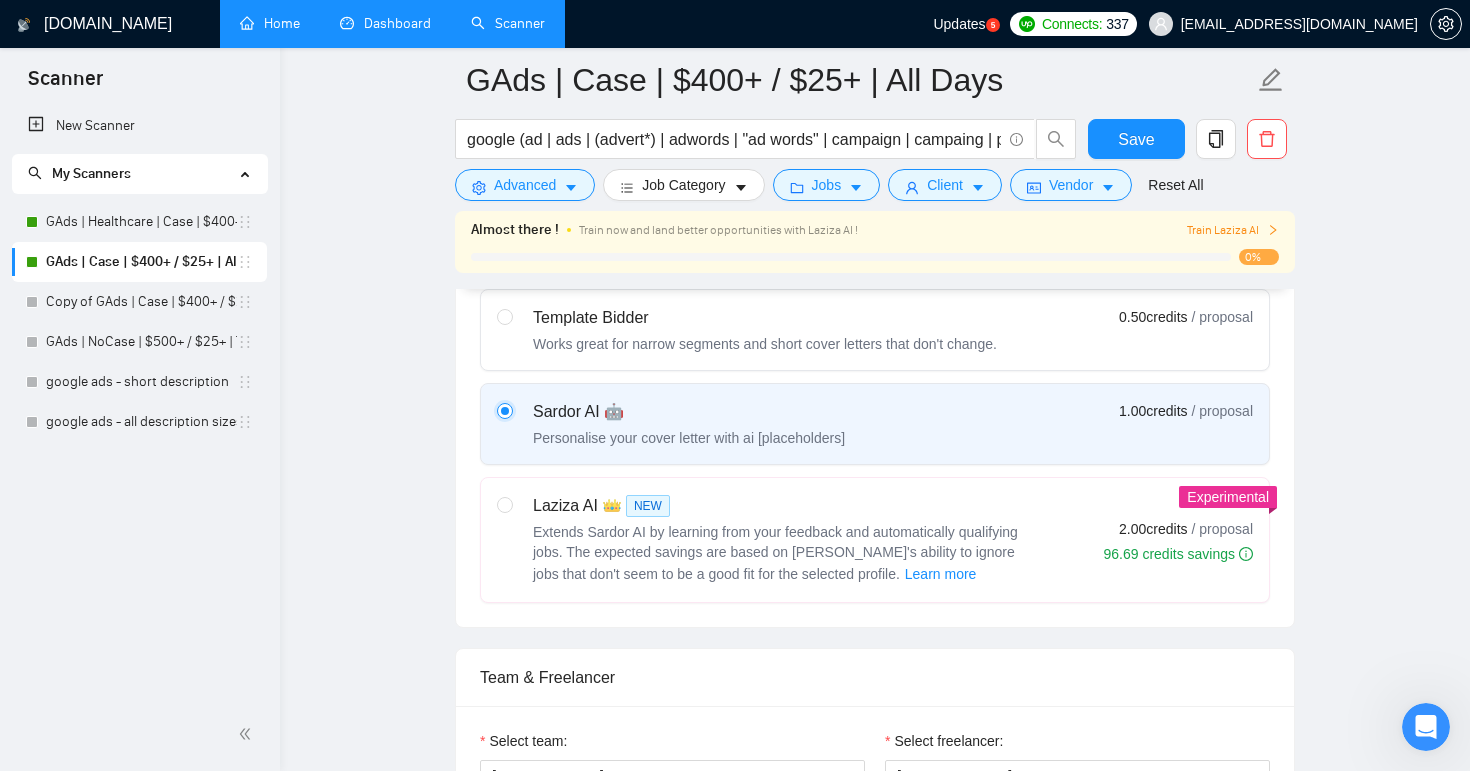 scroll, scrollTop: 944, scrollLeft: 0, axis: vertical 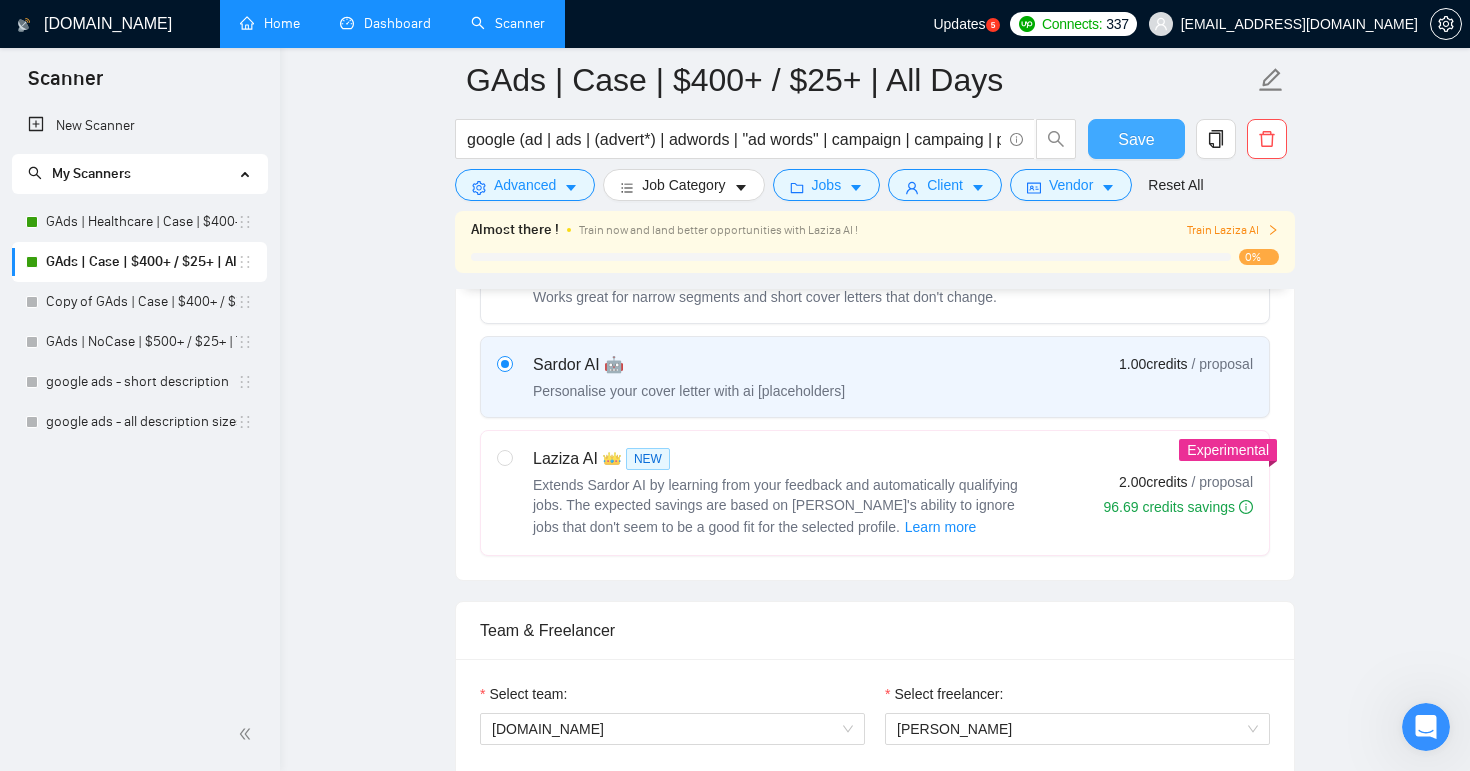 click on "Save" at bounding box center (1136, 139) 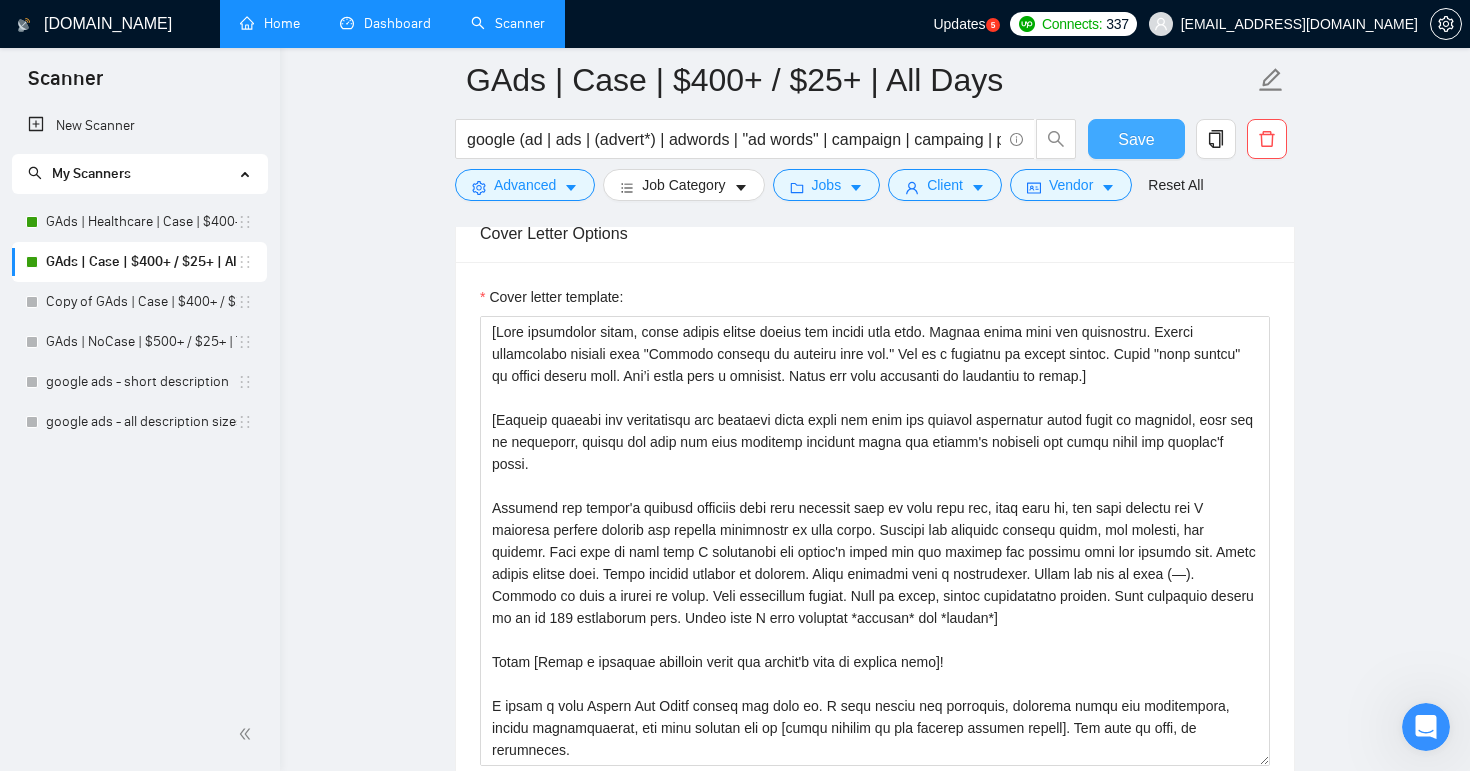 scroll, scrollTop: 1720, scrollLeft: 0, axis: vertical 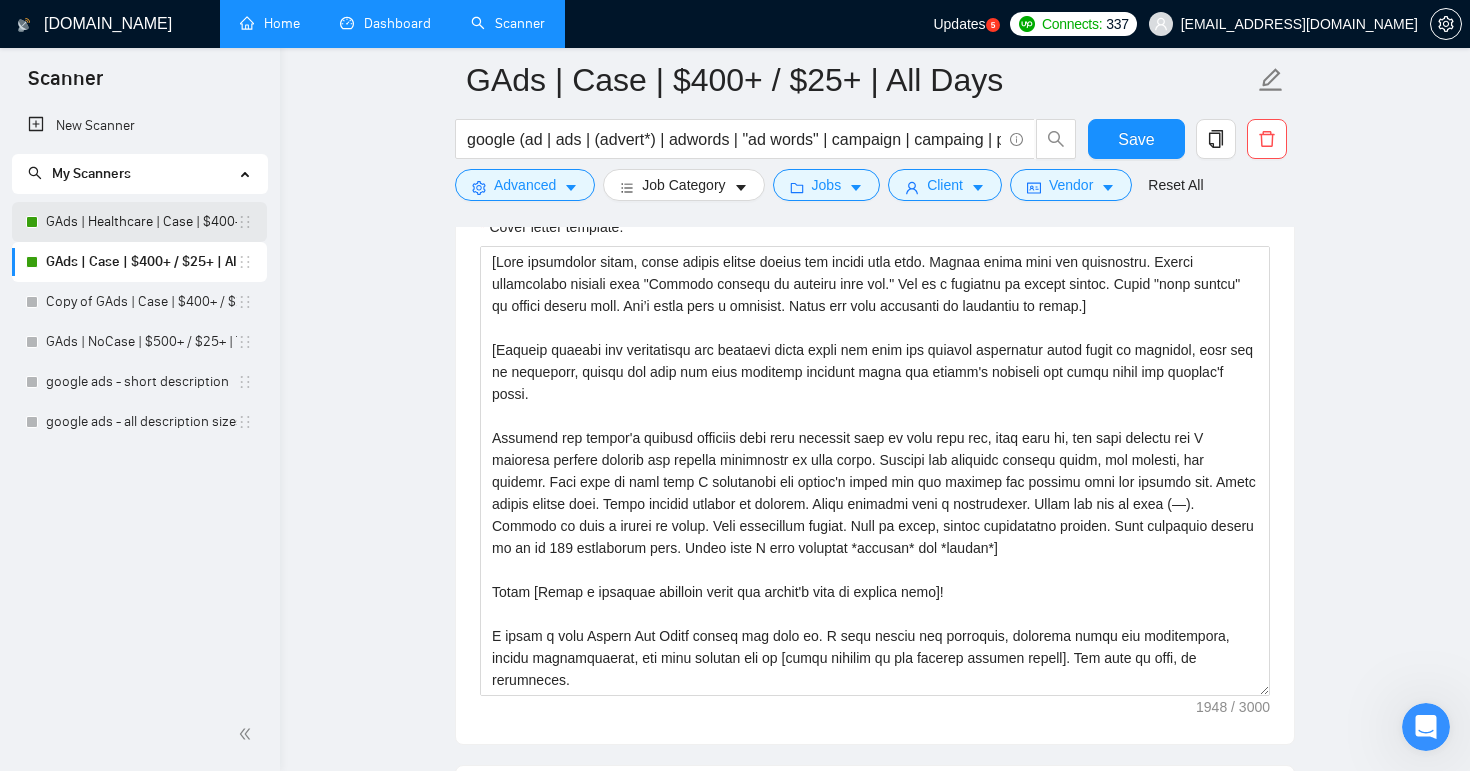 click on "GAds | Healthcare | Case | $400+ / $25+ | All Days" at bounding box center (141, 222) 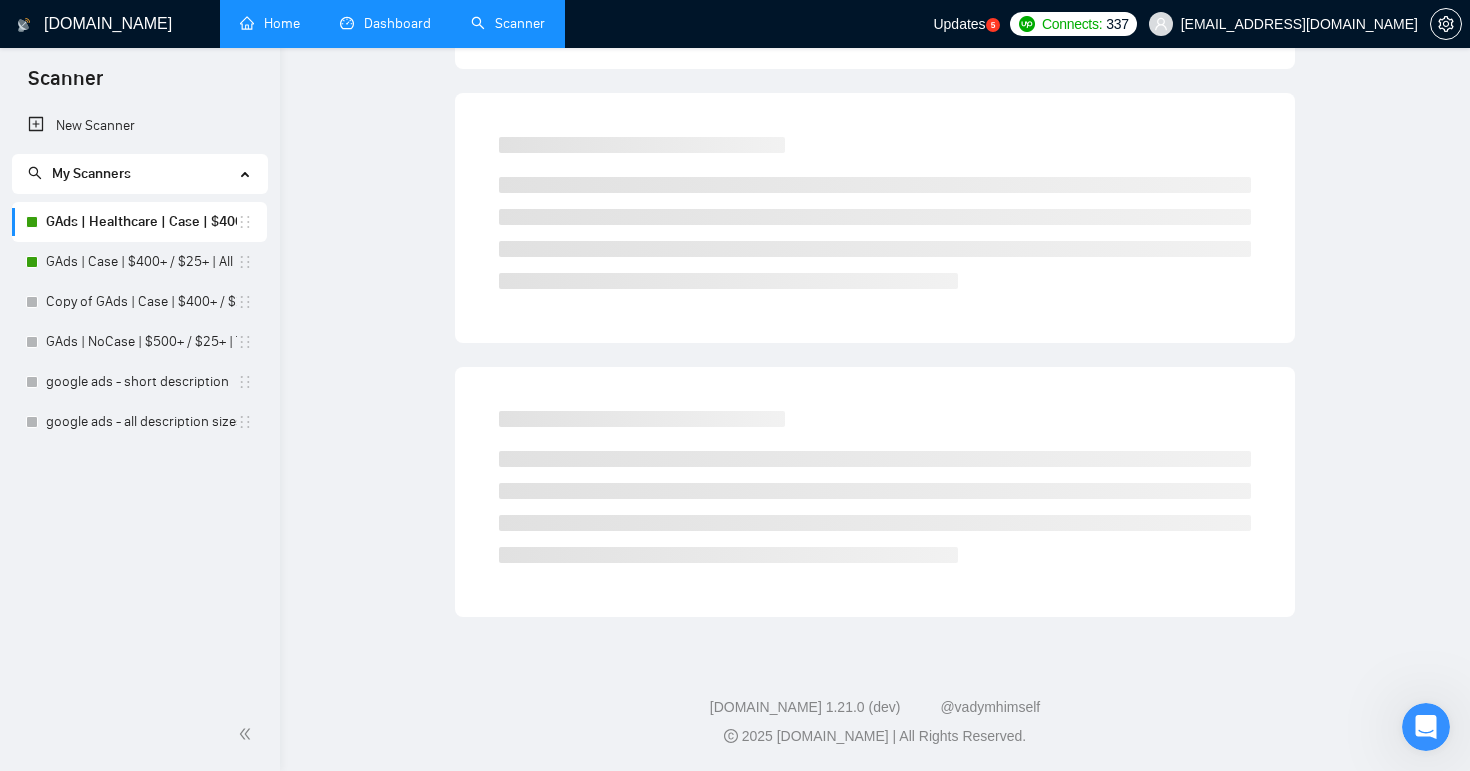 scroll, scrollTop: 0, scrollLeft: 0, axis: both 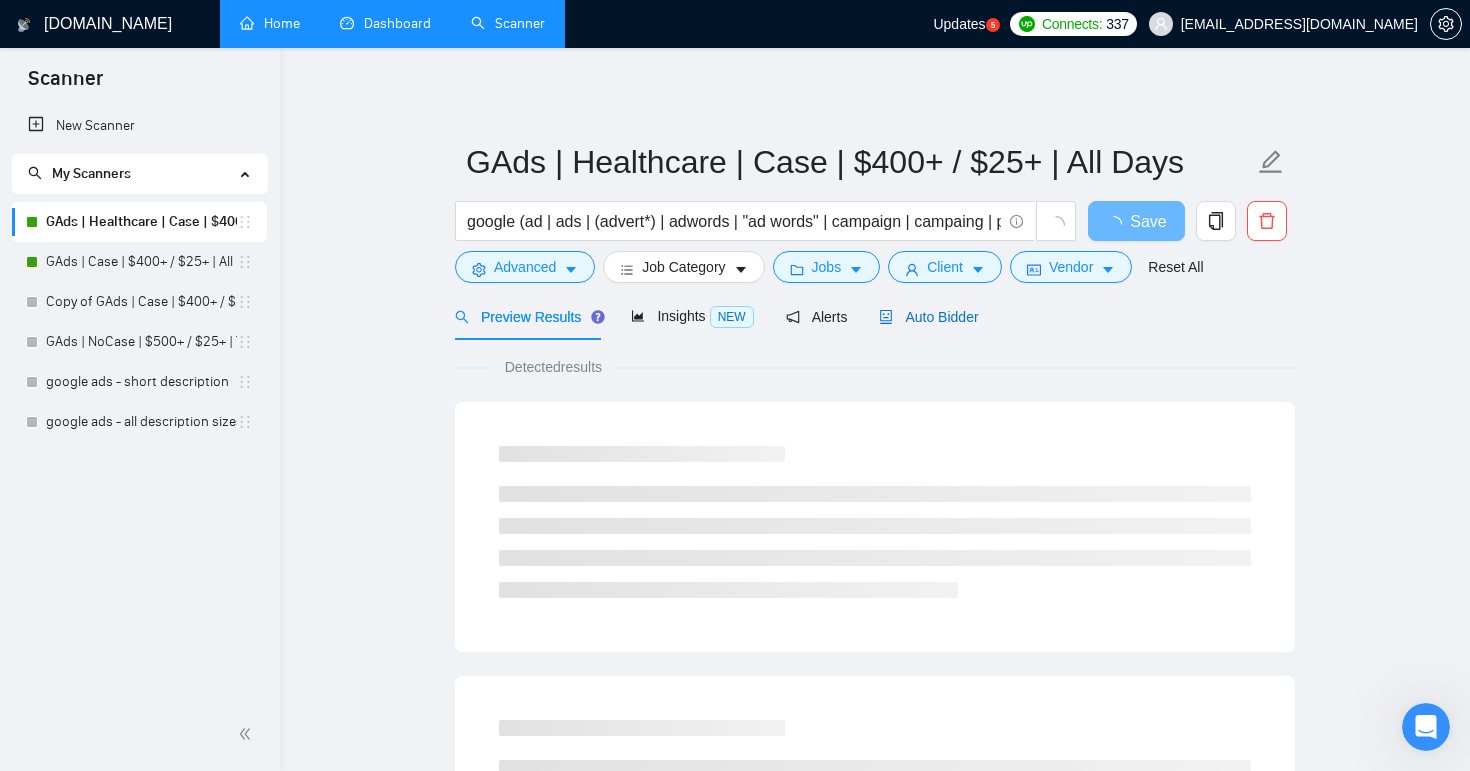 click on "Auto Bidder" at bounding box center [928, 317] 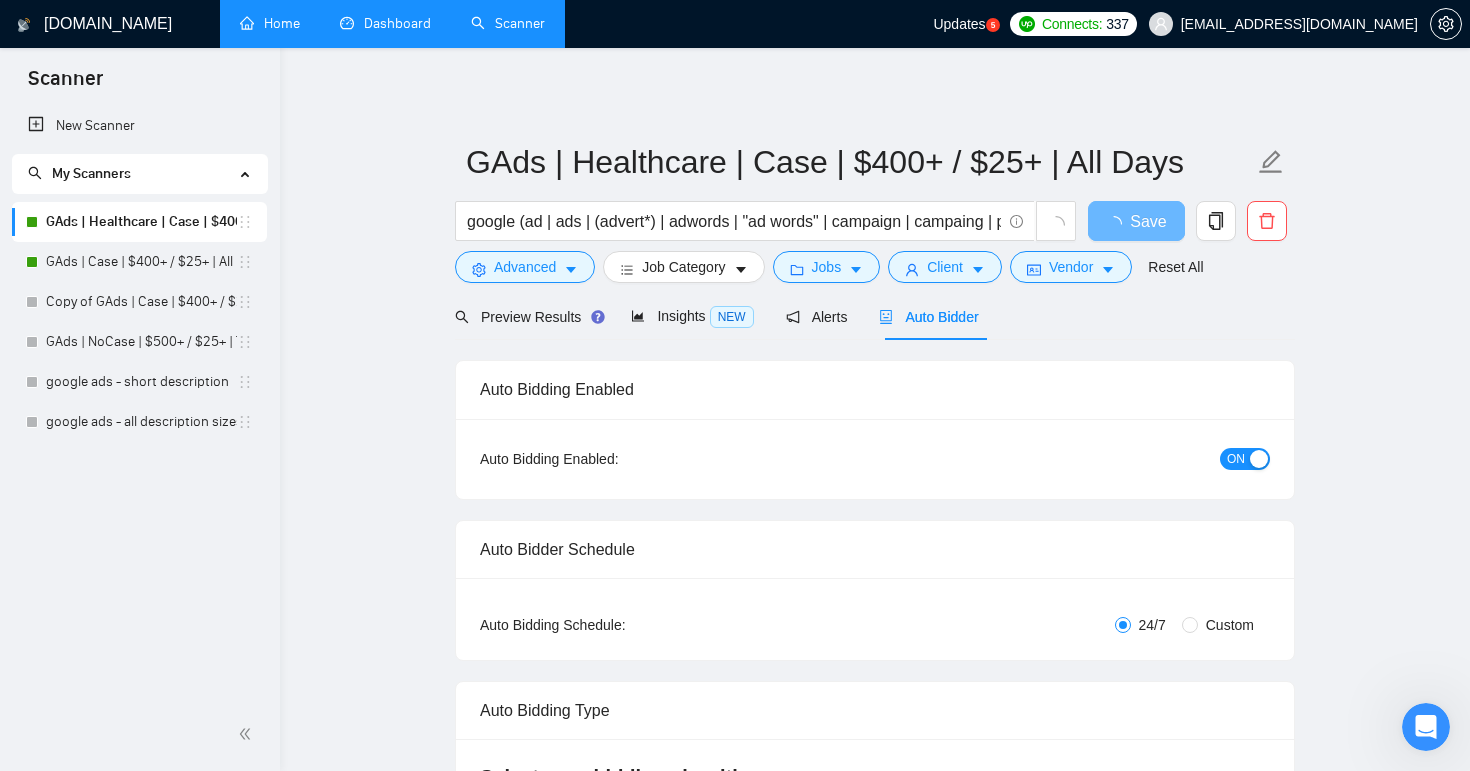 type 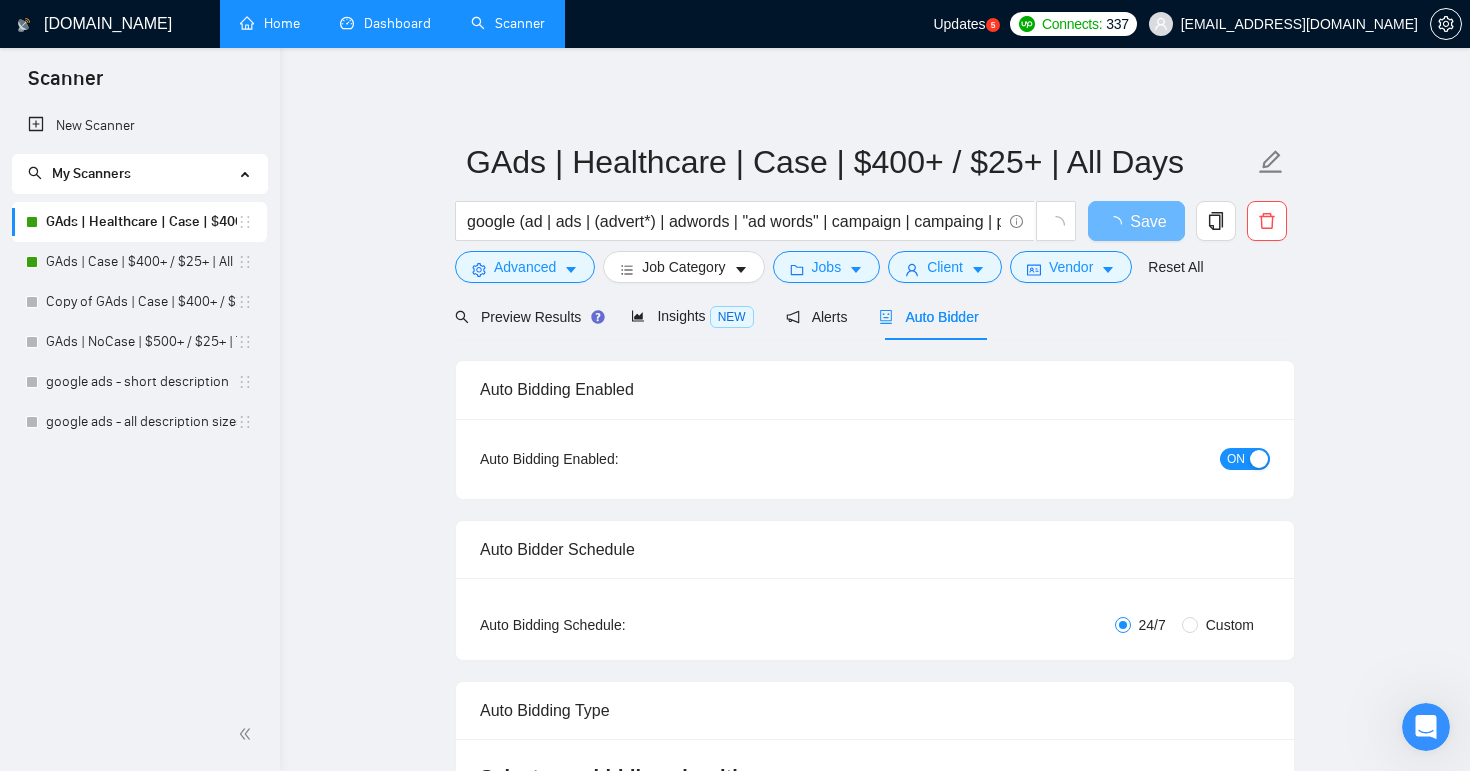 radio on "false" 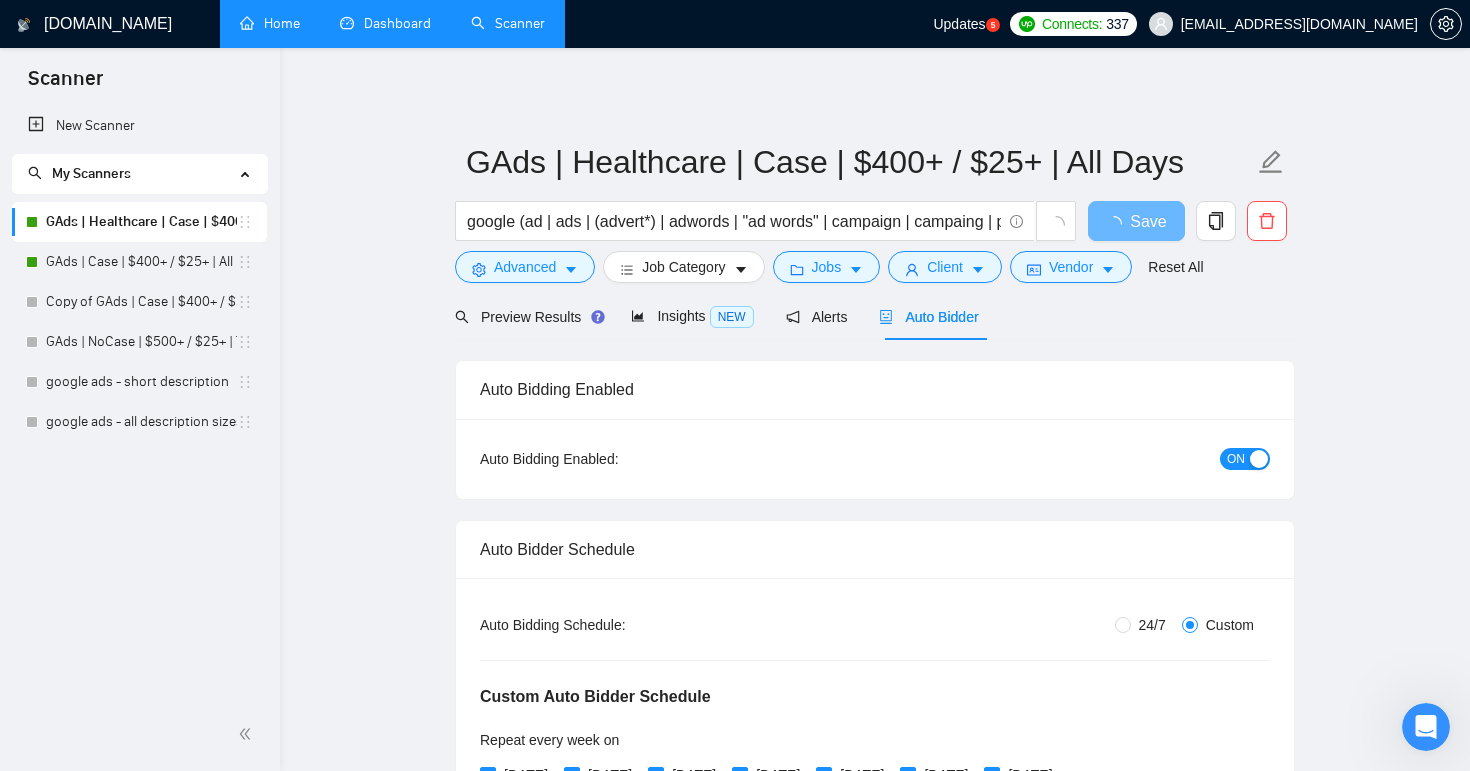 type 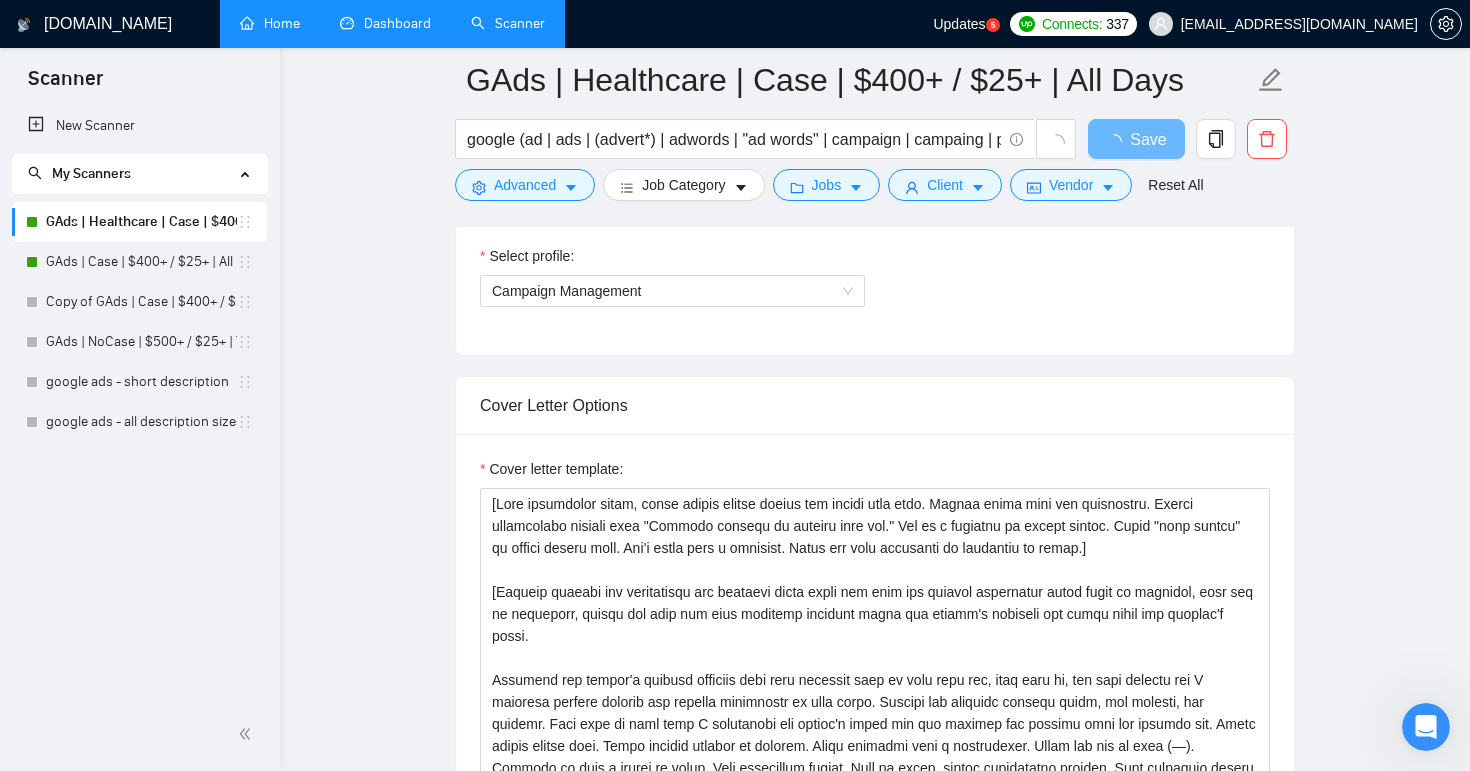 scroll, scrollTop: 1416, scrollLeft: 0, axis: vertical 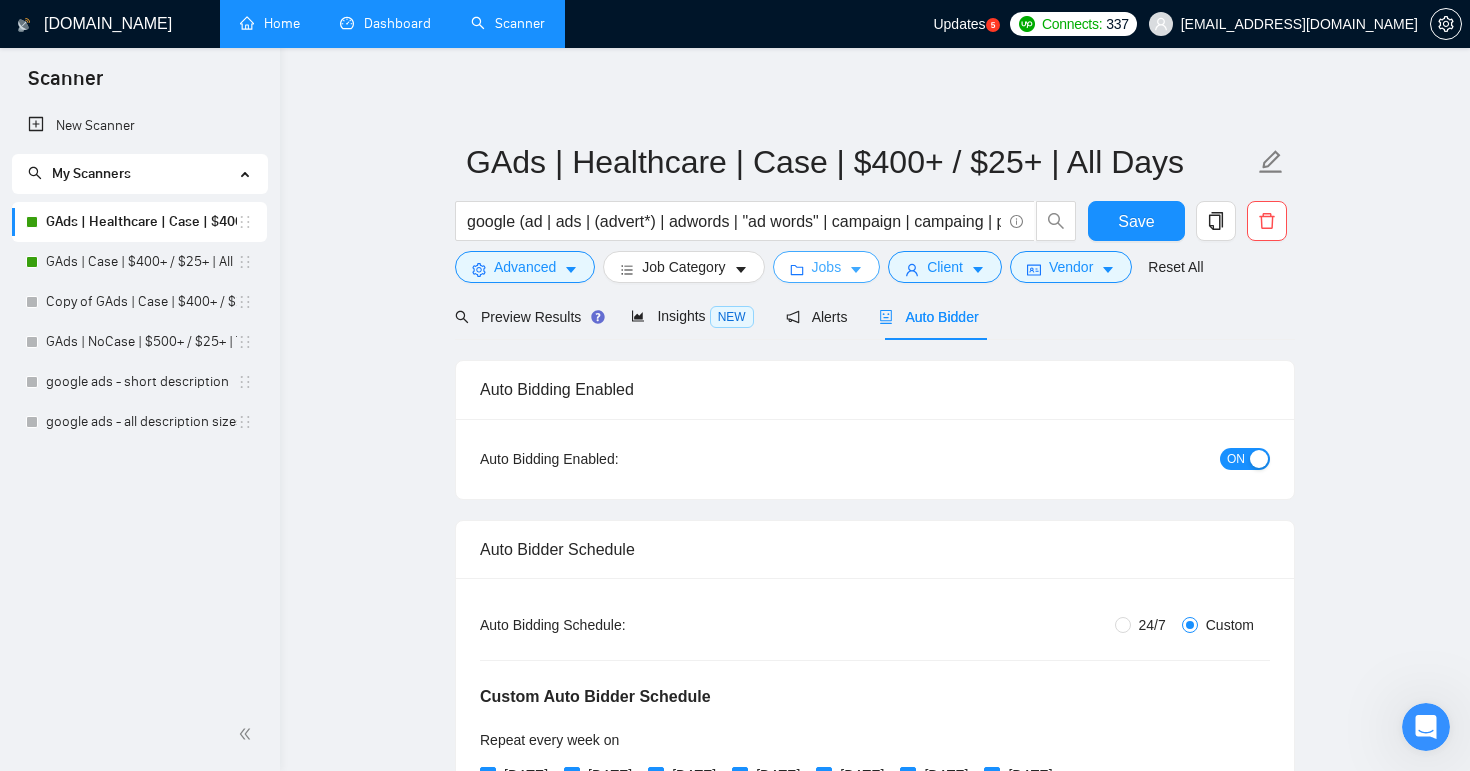 click on "Jobs" at bounding box center [827, 267] 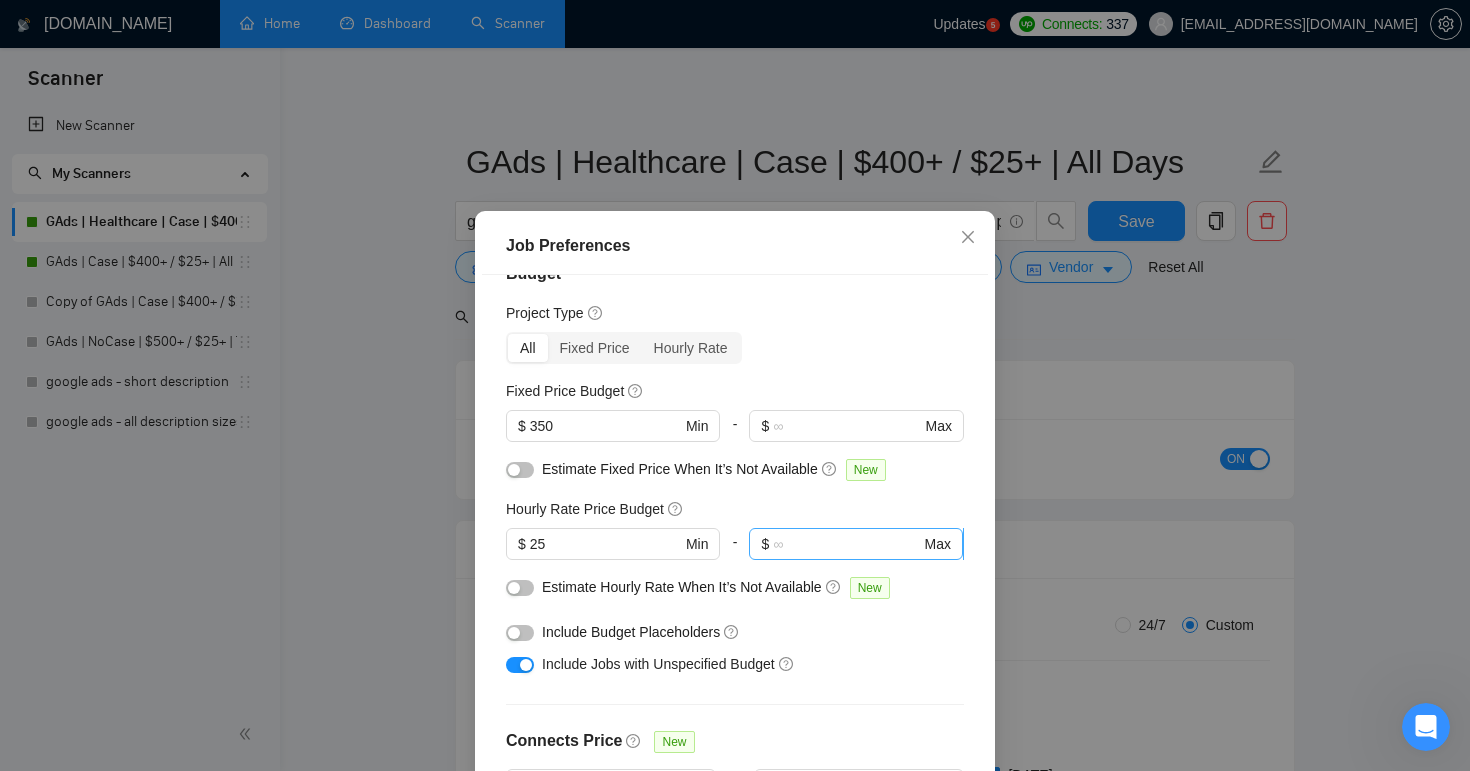 scroll, scrollTop: 48, scrollLeft: 0, axis: vertical 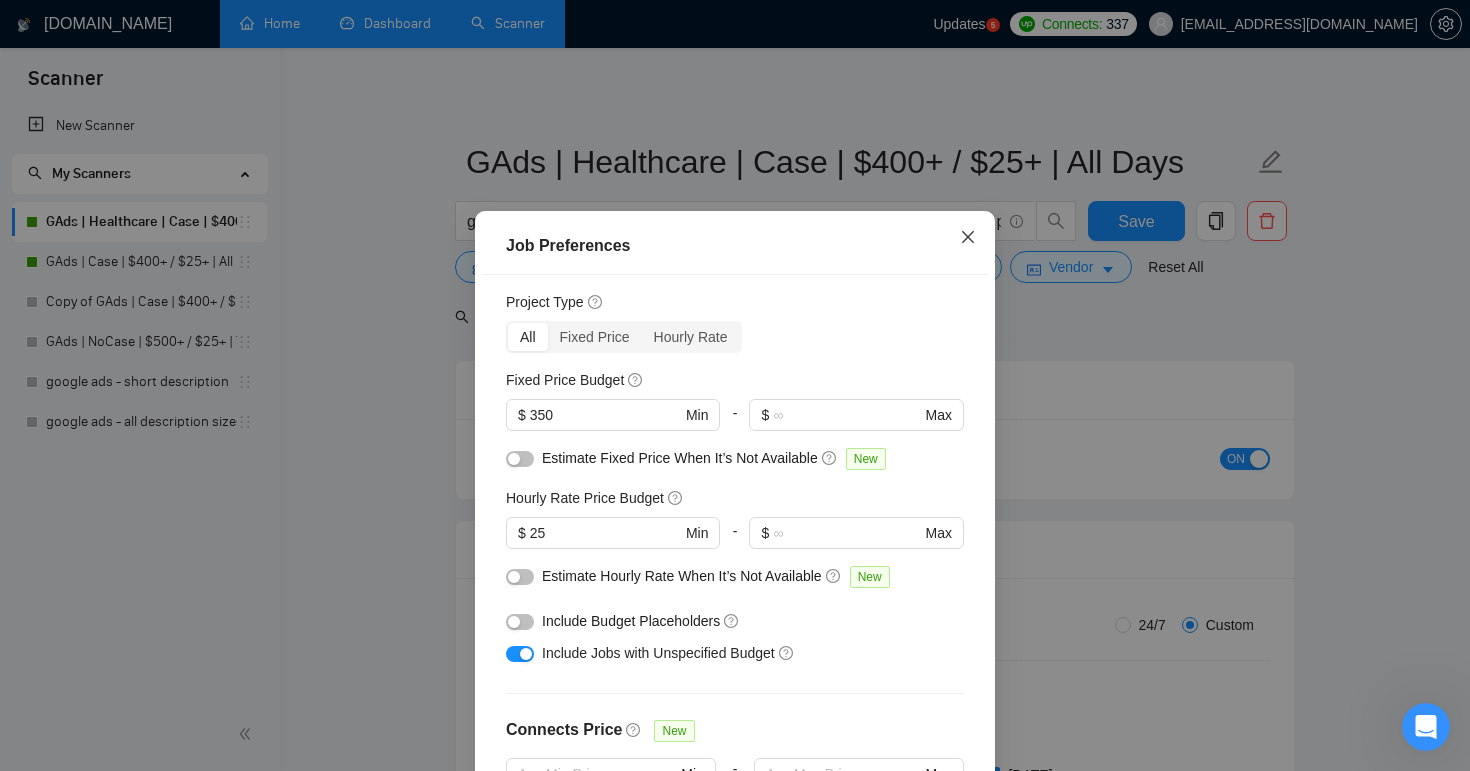 click 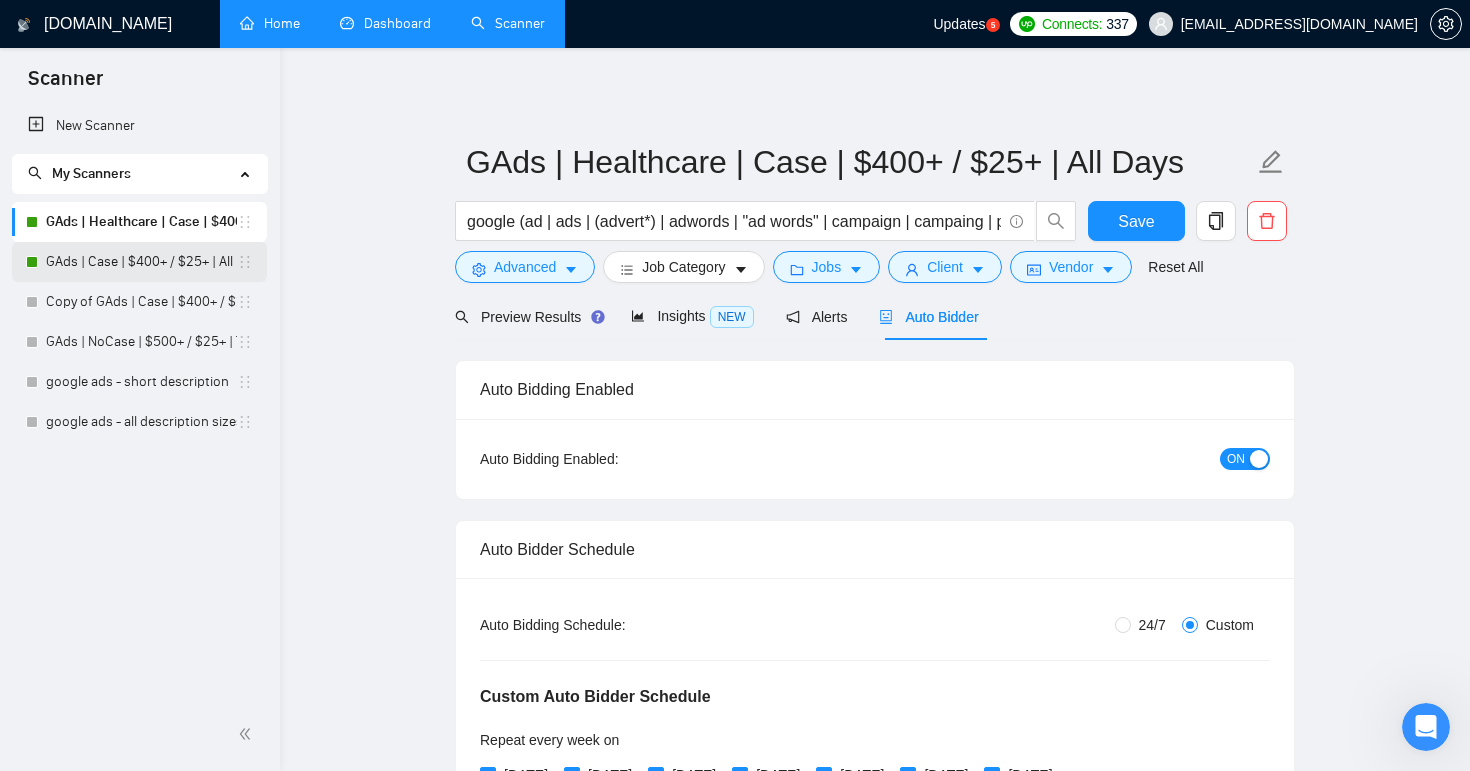 click on "GAds | Case | $400+ / $25+ | All Days" at bounding box center [141, 262] 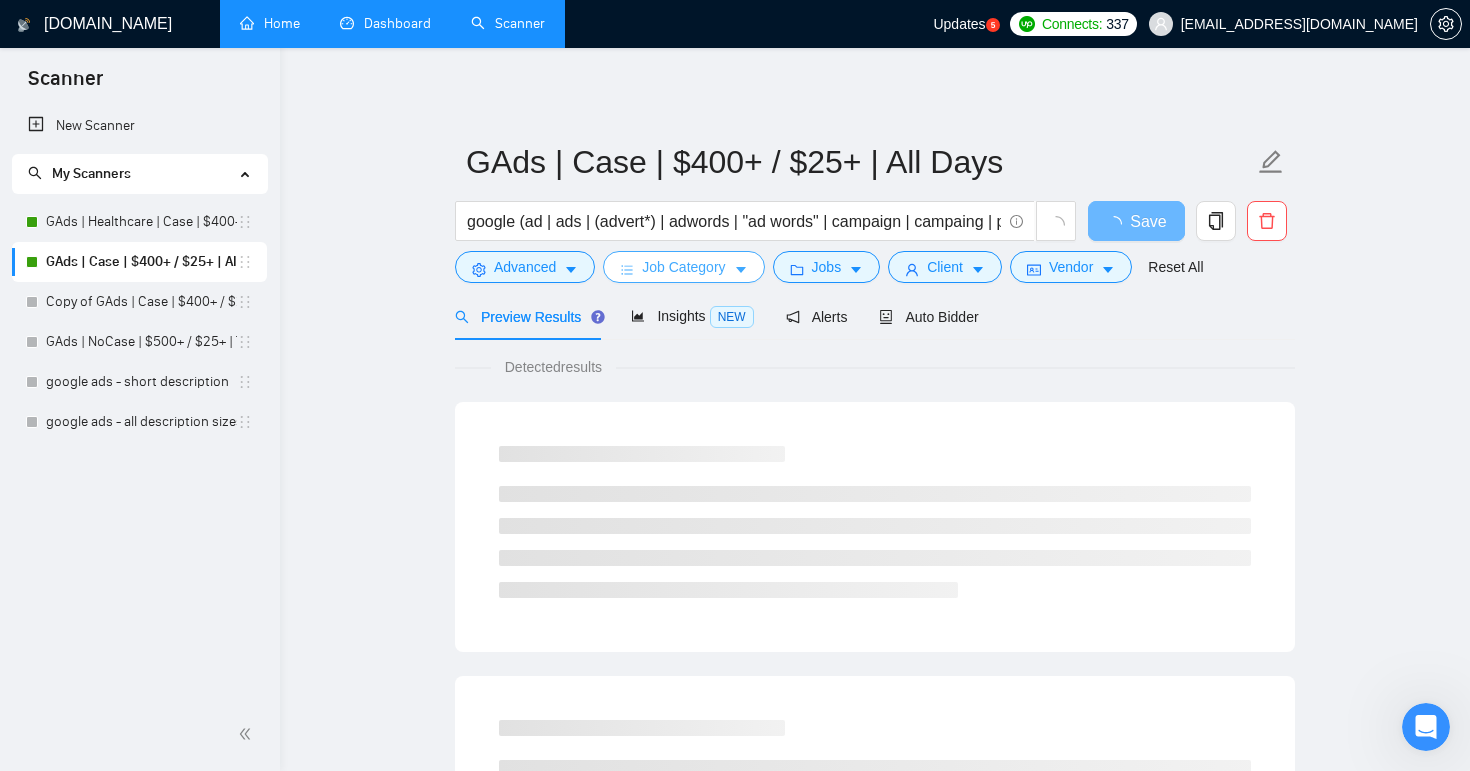 click on "Job Category" at bounding box center [683, 267] 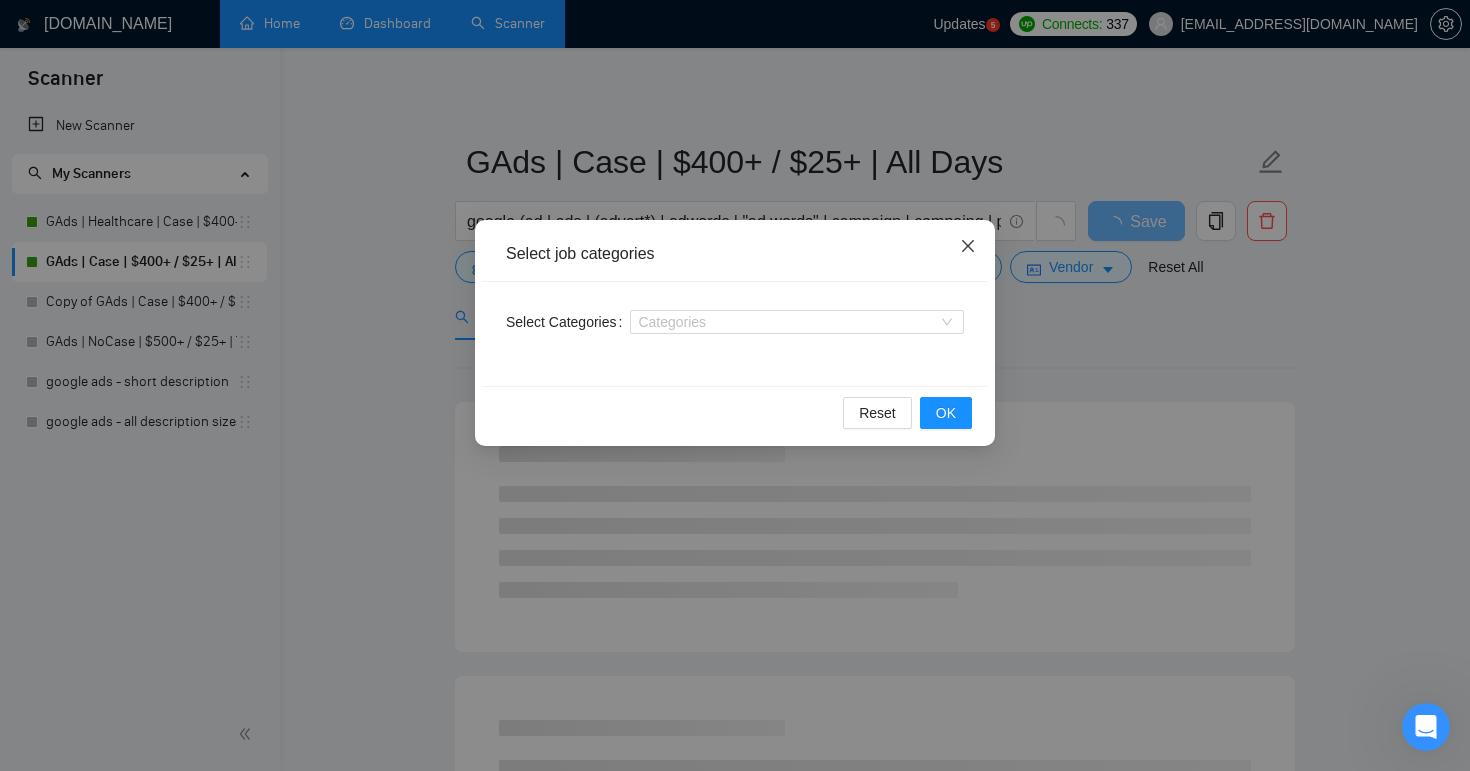 click 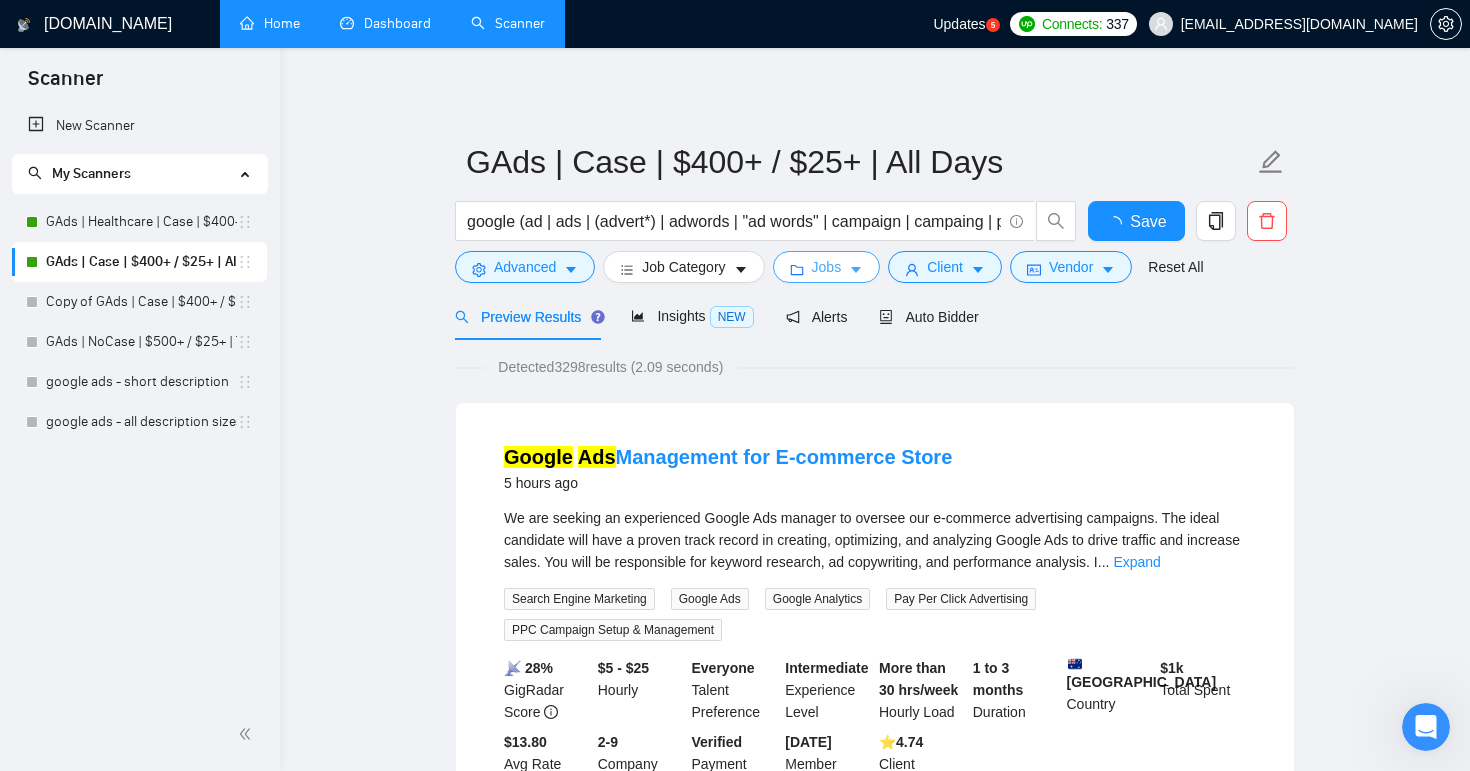 click 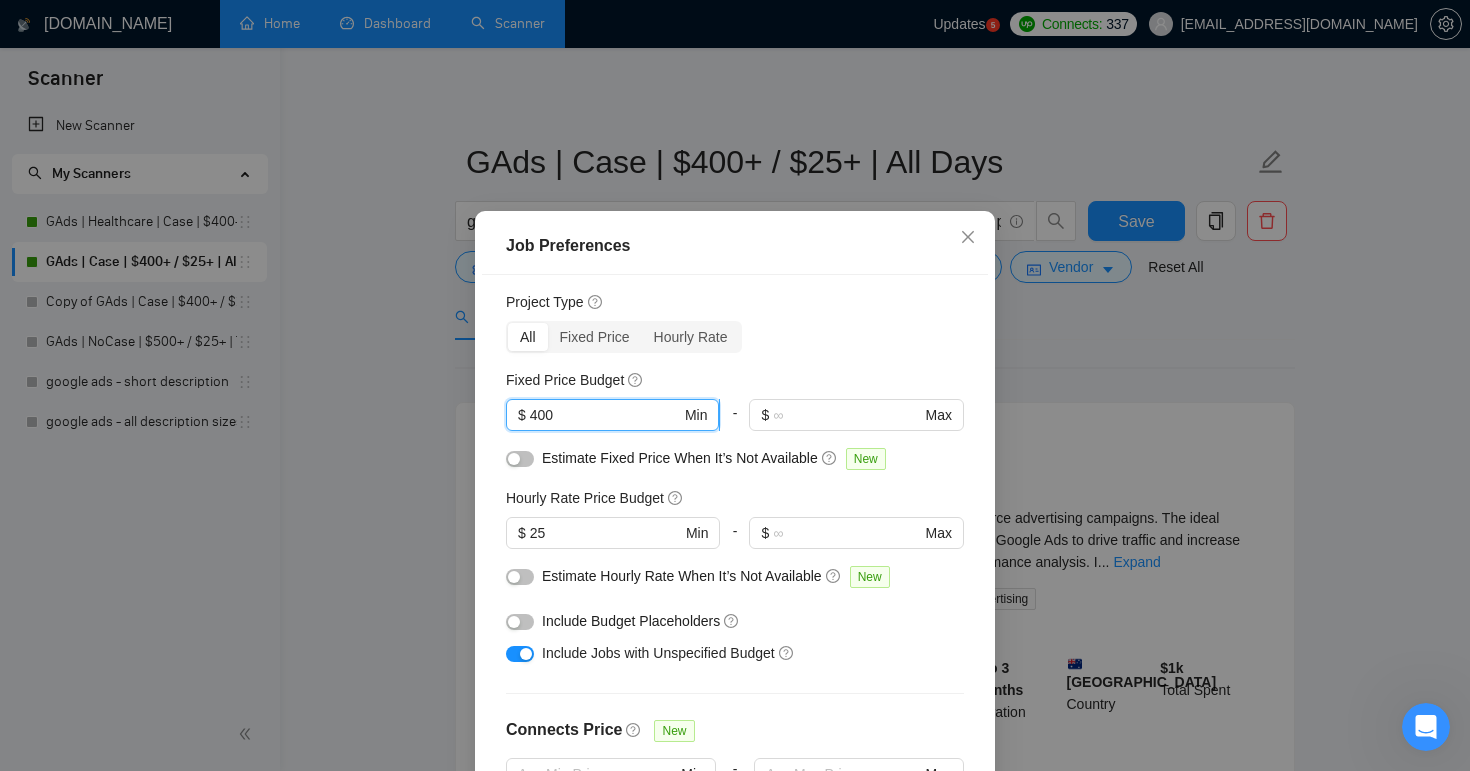 drag, startPoint x: 577, startPoint y: 415, endPoint x: 524, endPoint y: 415, distance: 53 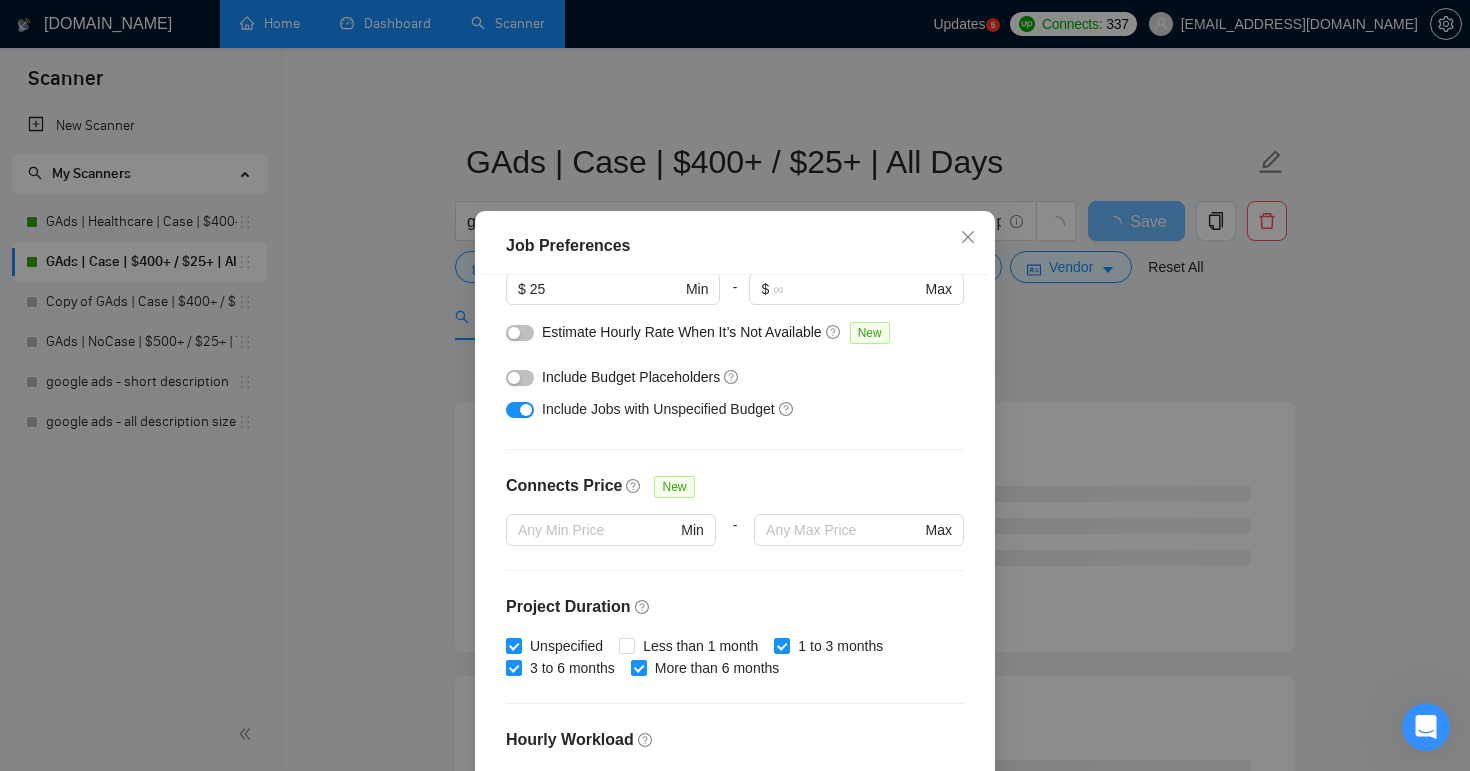scroll, scrollTop: 587, scrollLeft: 0, axis: vertical 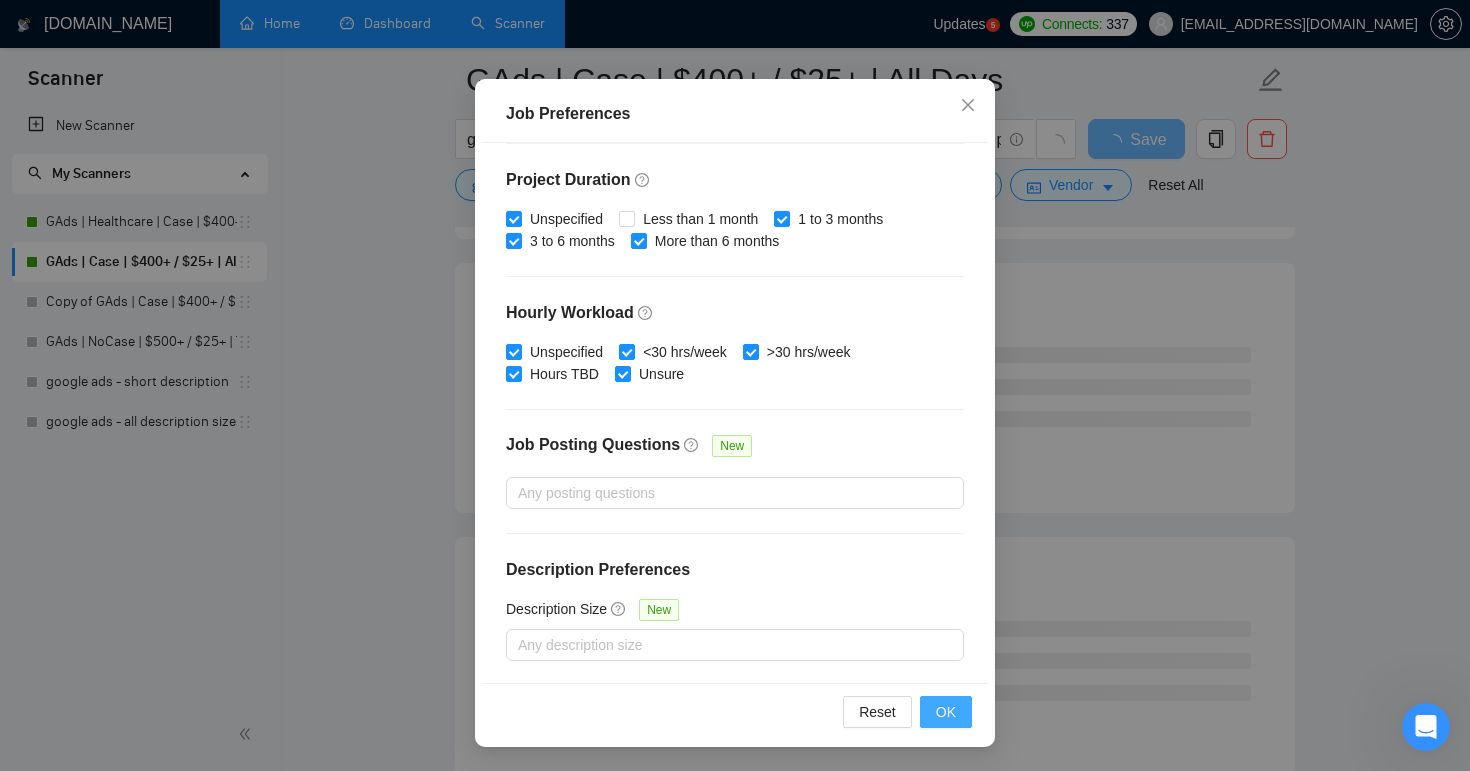 type on "350" 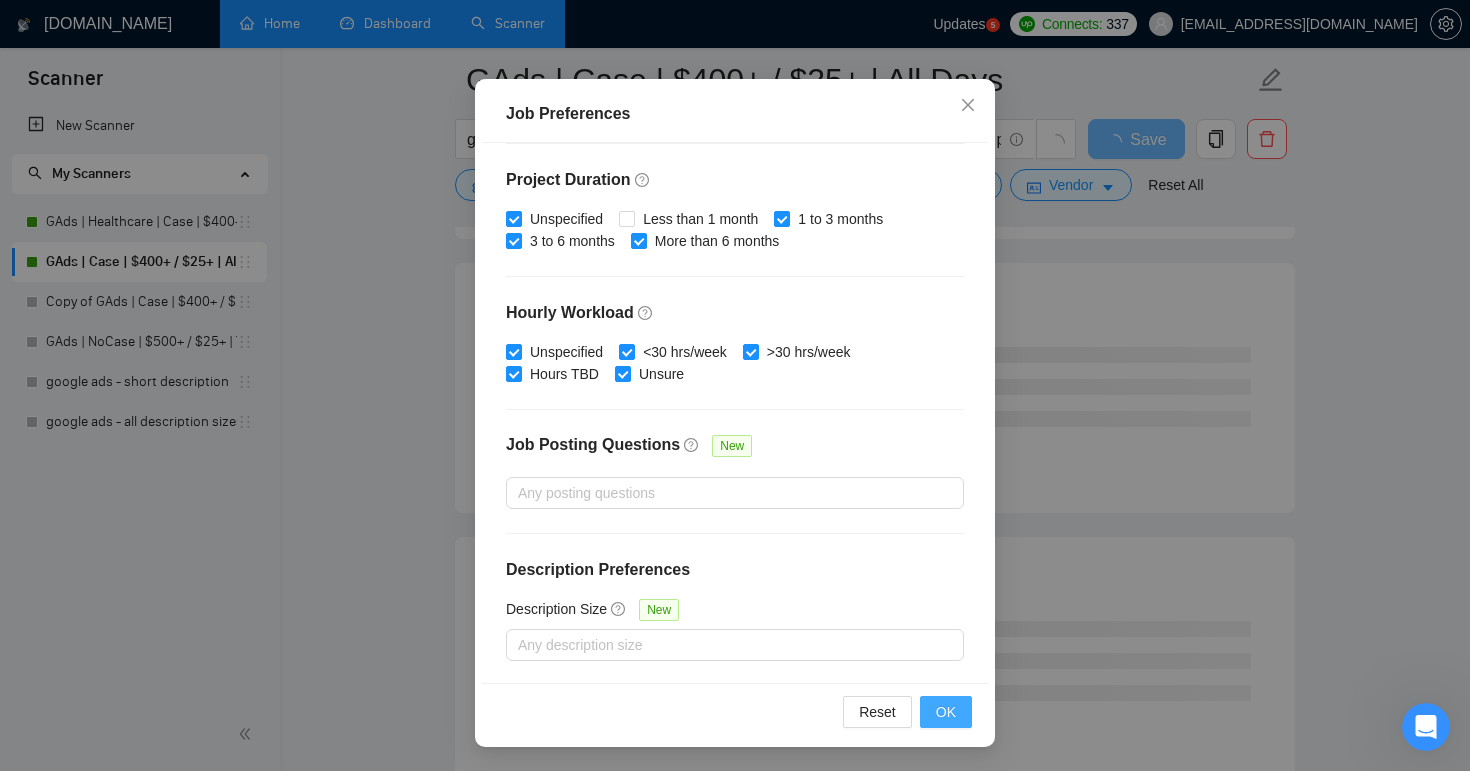 click on "OK" at bounding box center (946, 712) 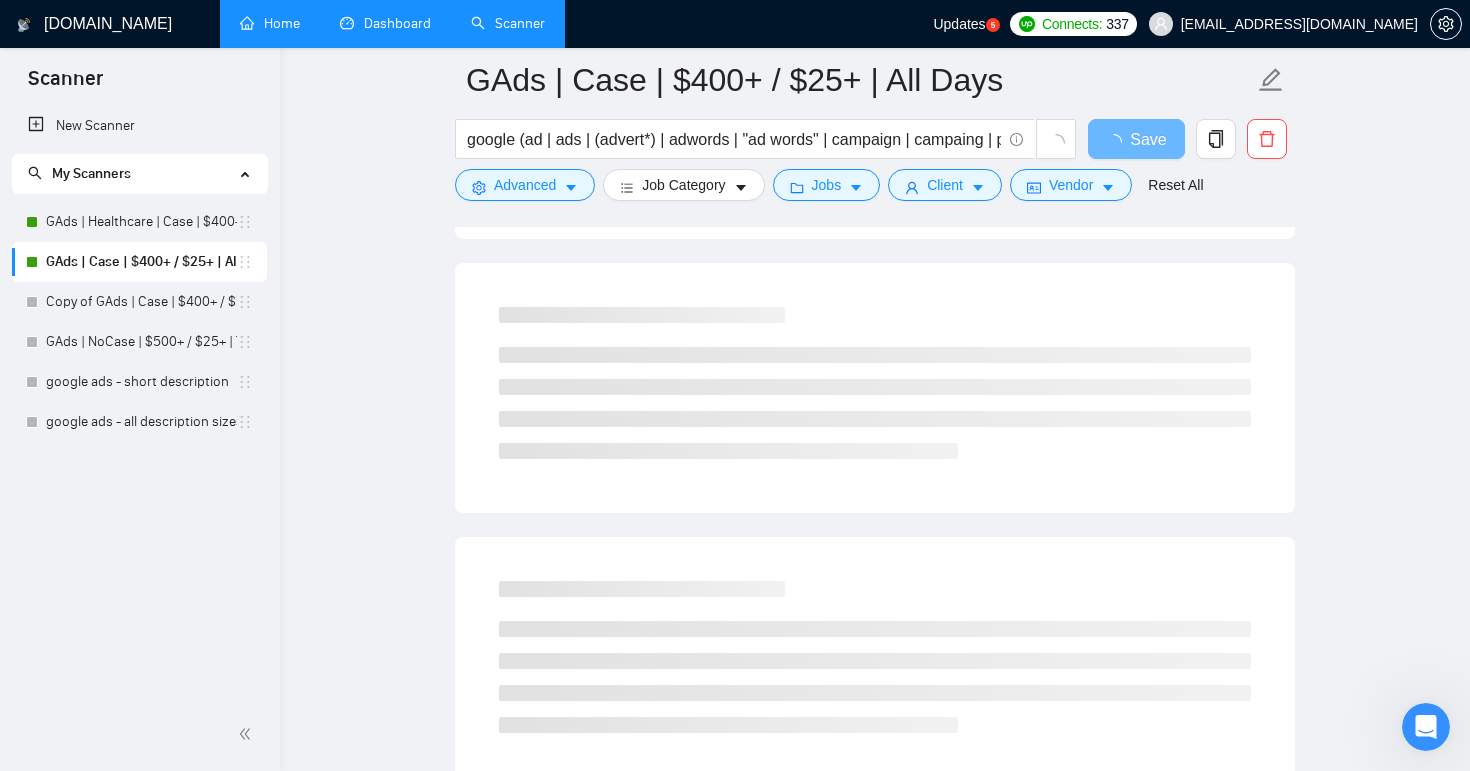 scroll, scrollTop: 0, scrollLeft: 0, axis: both 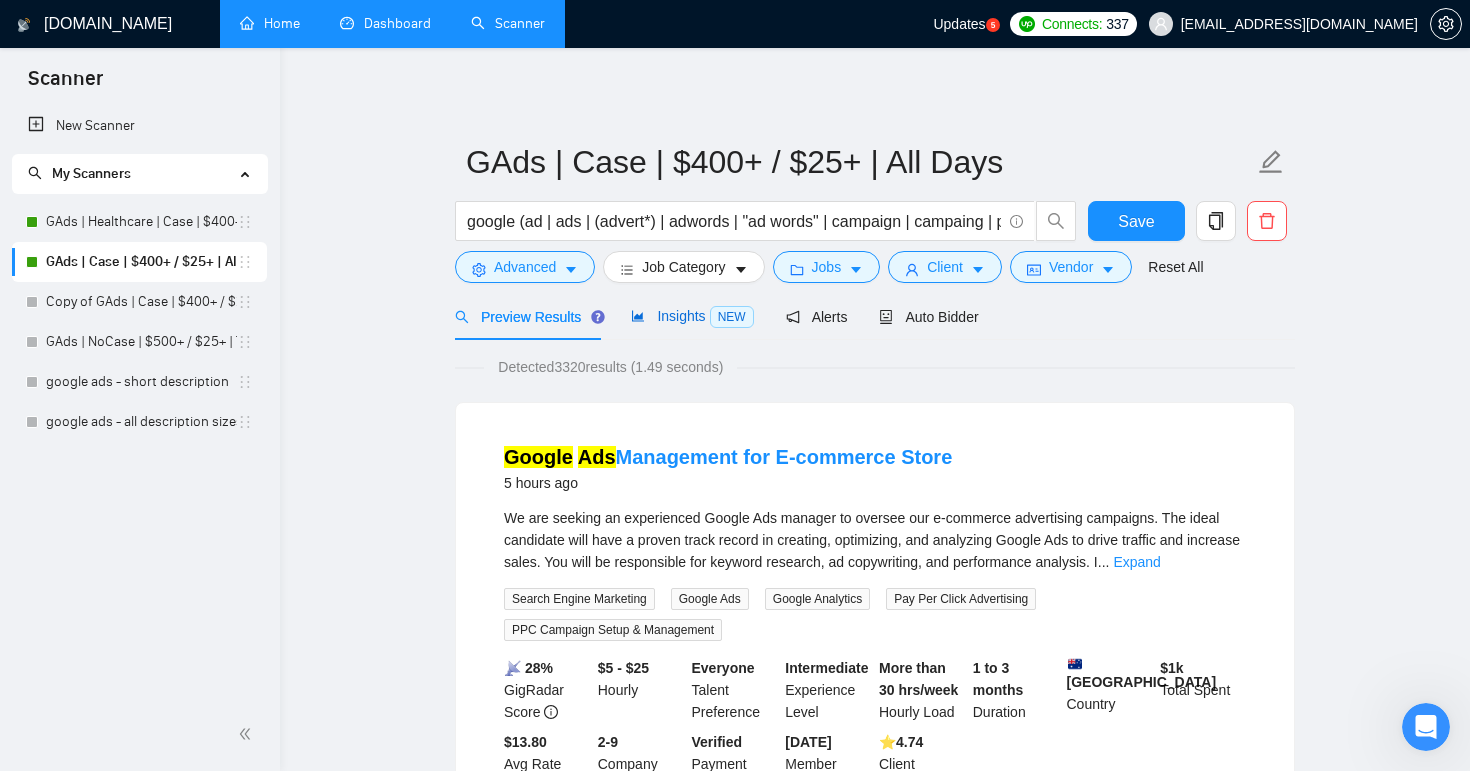 click on "Insights NEW" at bounding box center [692, 316] 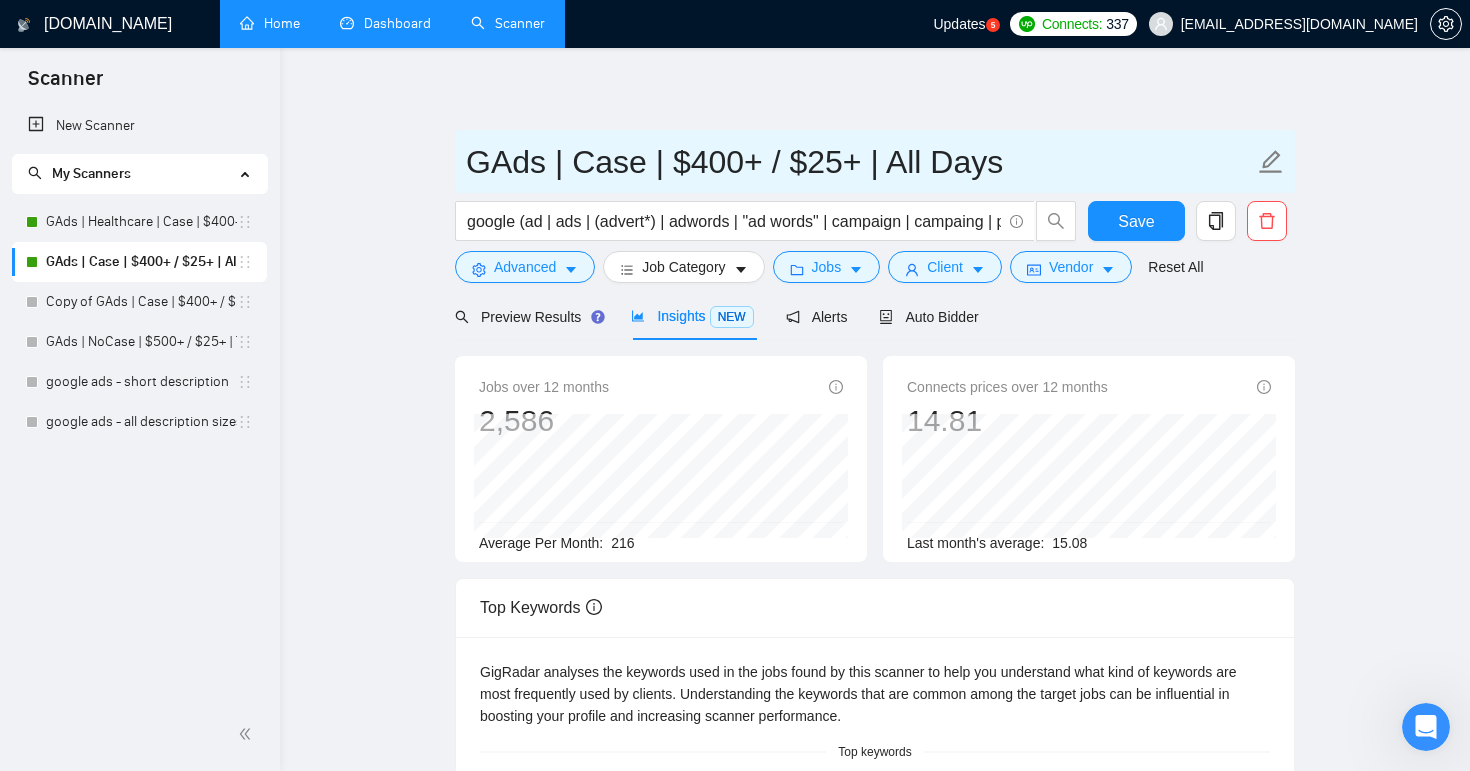 click on "GAds | Case | $400+ / $25+ | All Days" at bounding box center [860, 162] 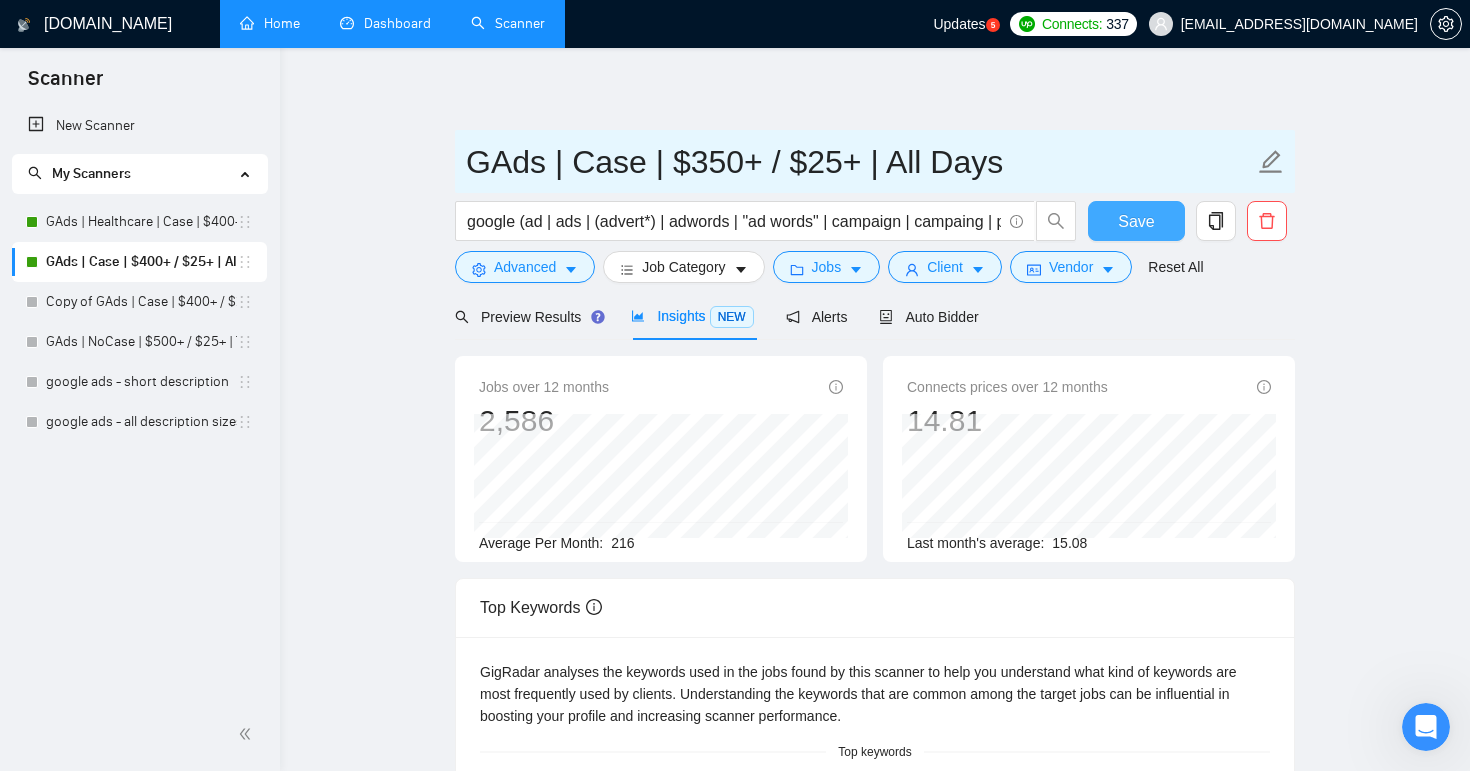 type on "GAds | Case | $350+ / $25+ | All Days" 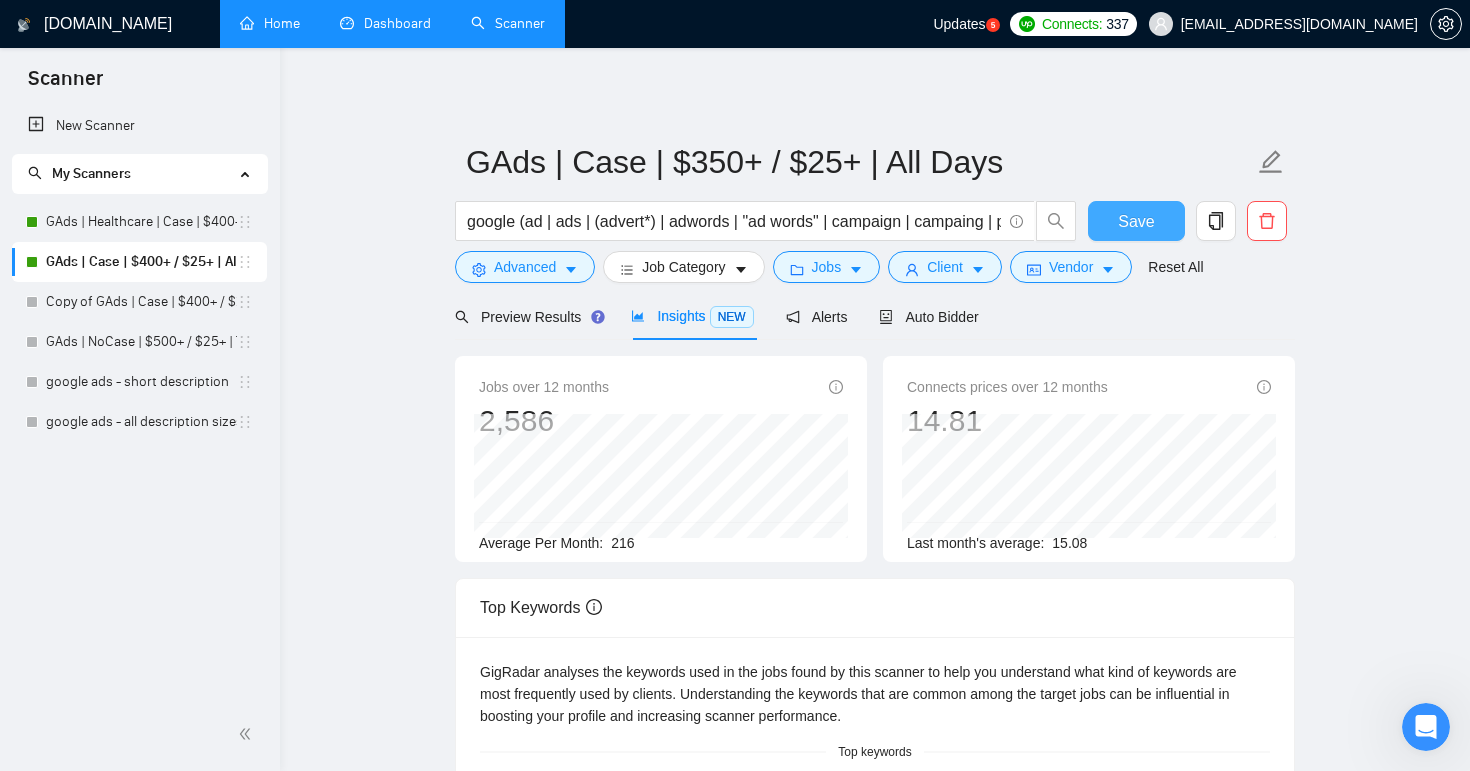 click on "Save" at bounding box center [1136, 221] 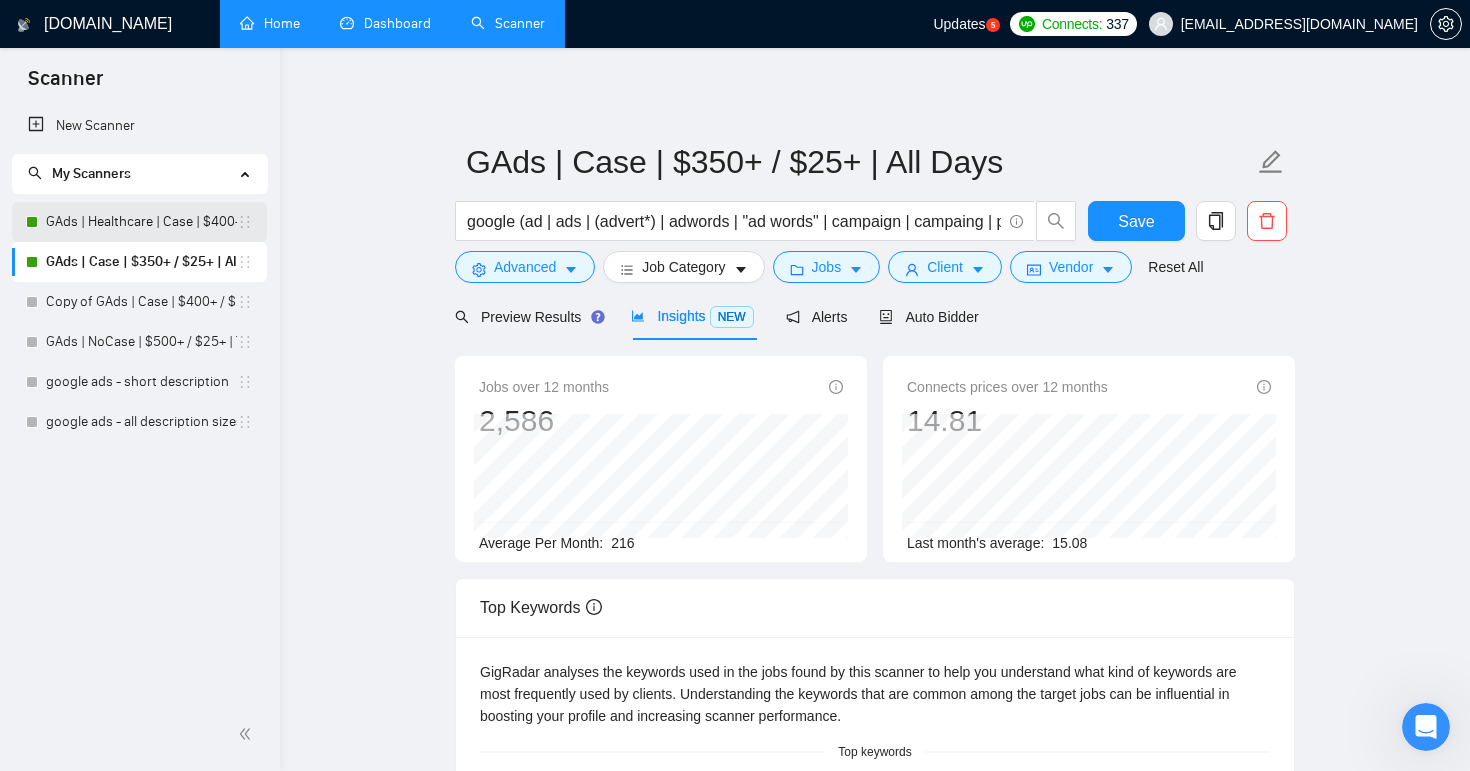 click on "GAds | Healthcare | Case | $400+ / $25+ | All Days" at bounding box center [141, 222] 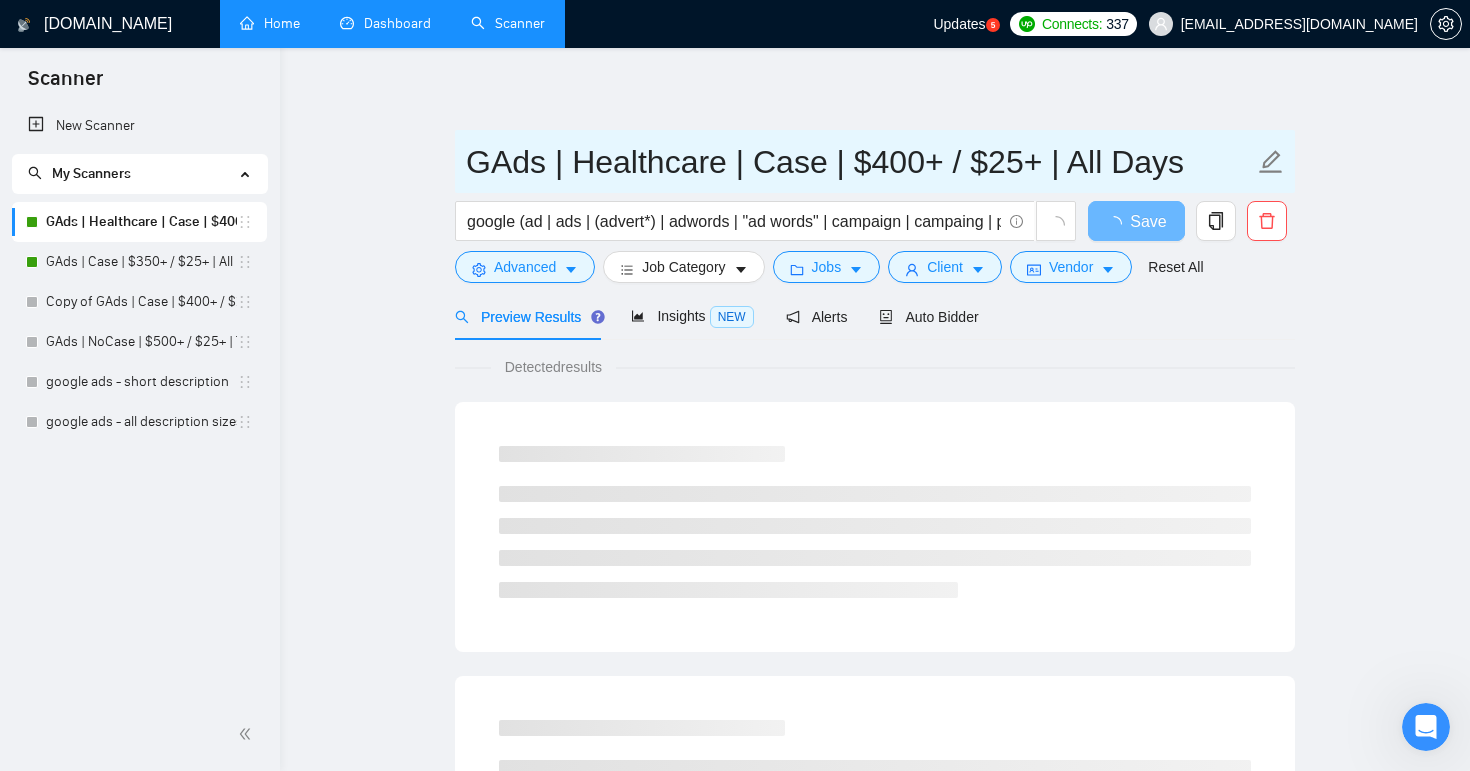 click on "GAds | Healthcare | Case | $400+ / $25+ | All Days" at bounding box center [860, 162] 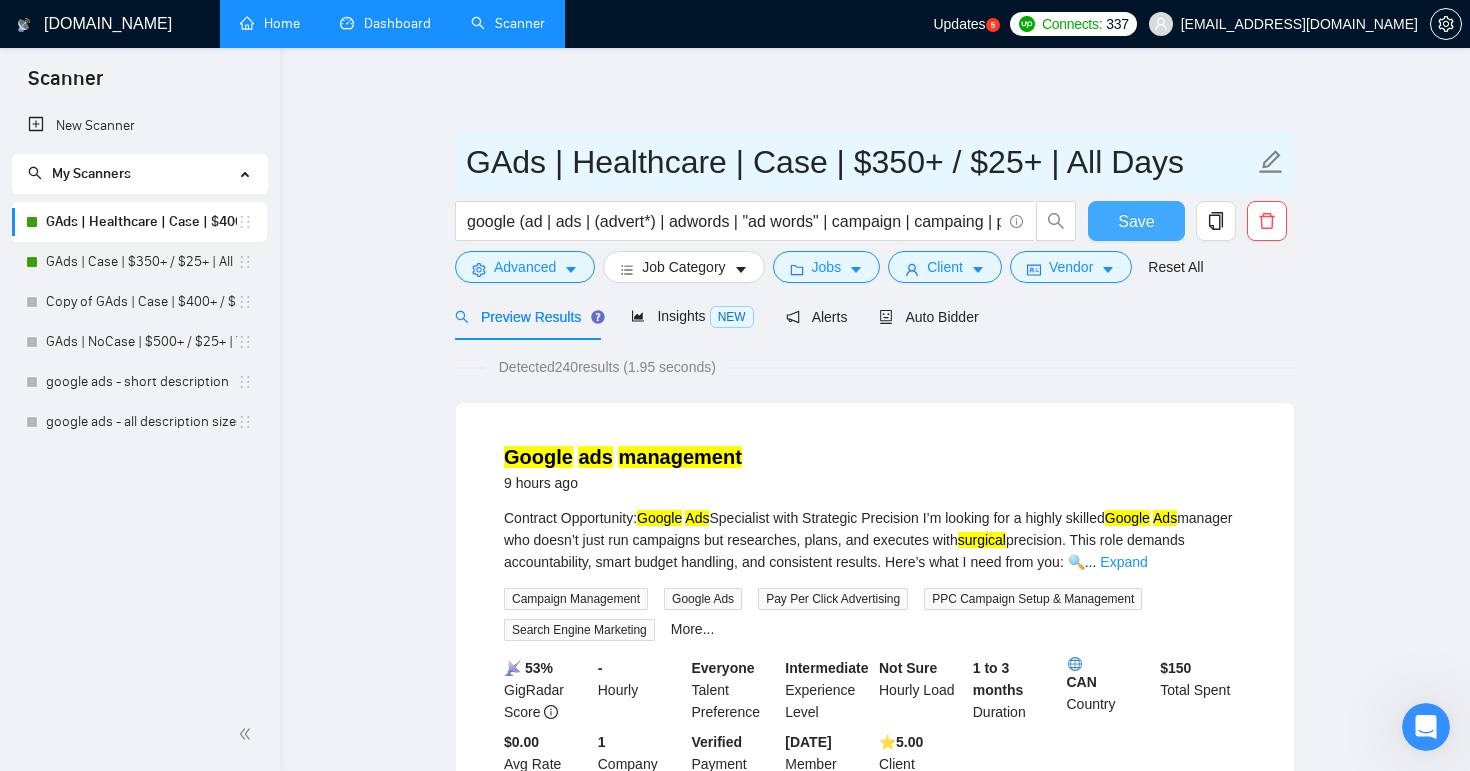 type on "GAds | Healthcare | Case | $350+ / $25+ | All Days" 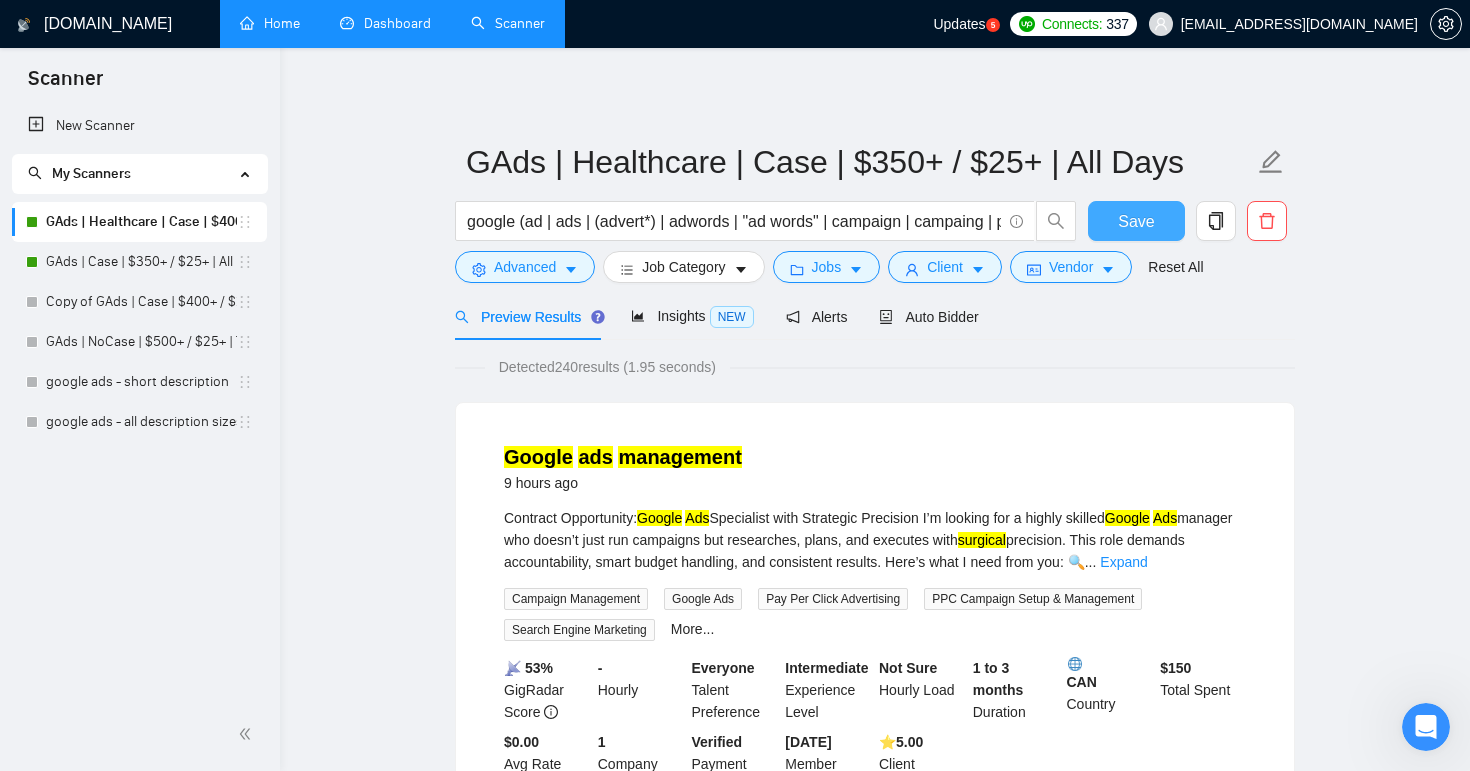 click on "Save" at bounding box center (1136, 221) 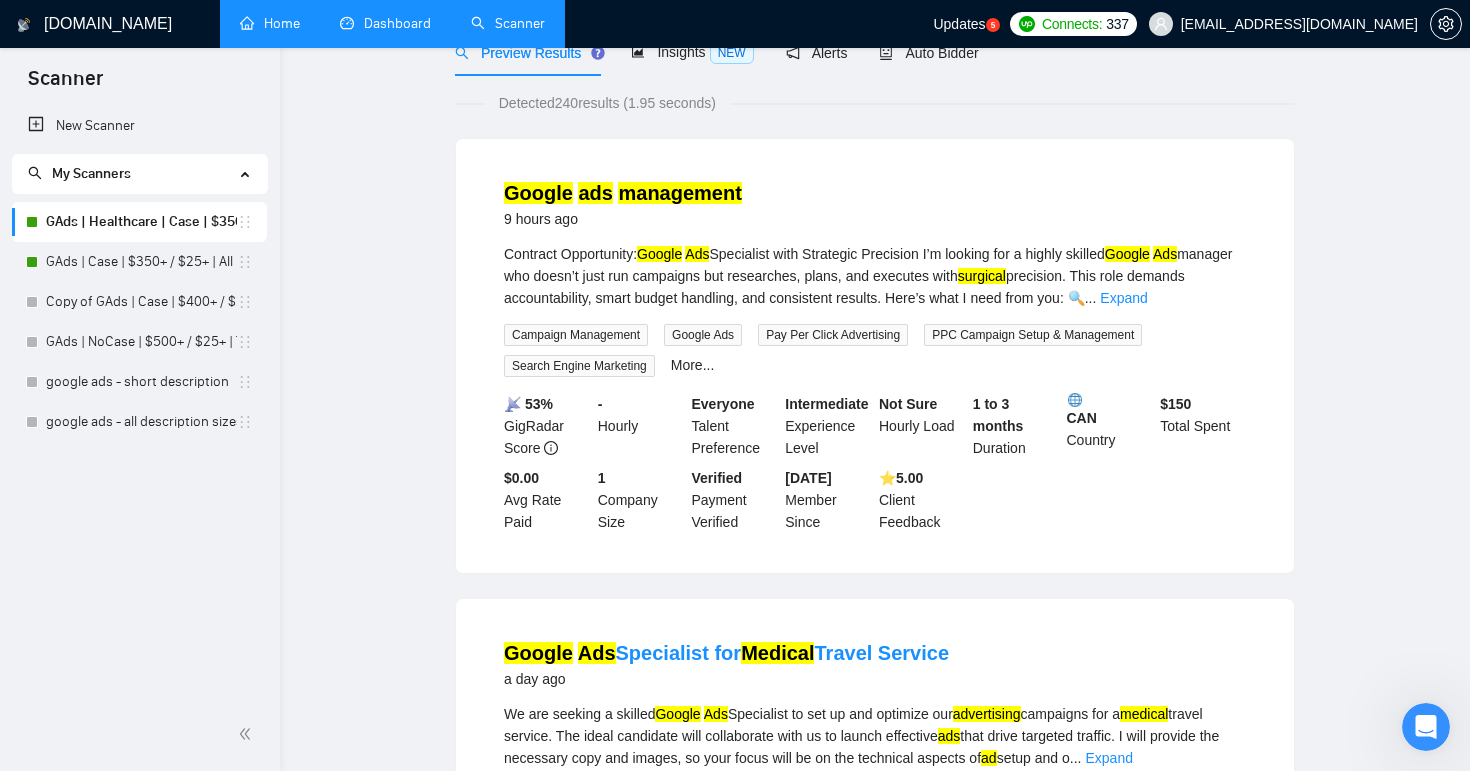 scroll, scrollTop: 0, scrollLeft: 0, axis: both 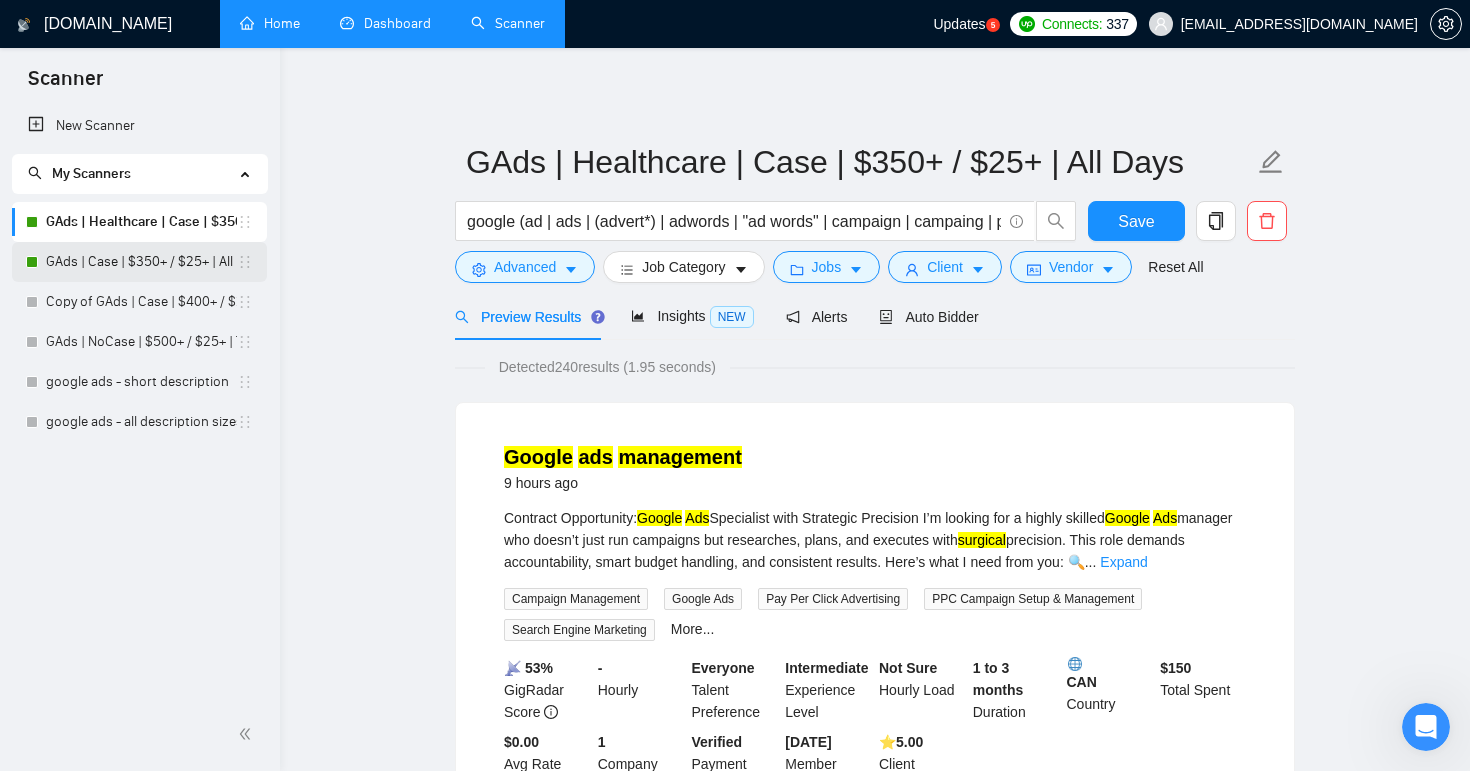 click on "GAds | Case | $350+ / $25+ | All Days" at bounding box center (141, 262) 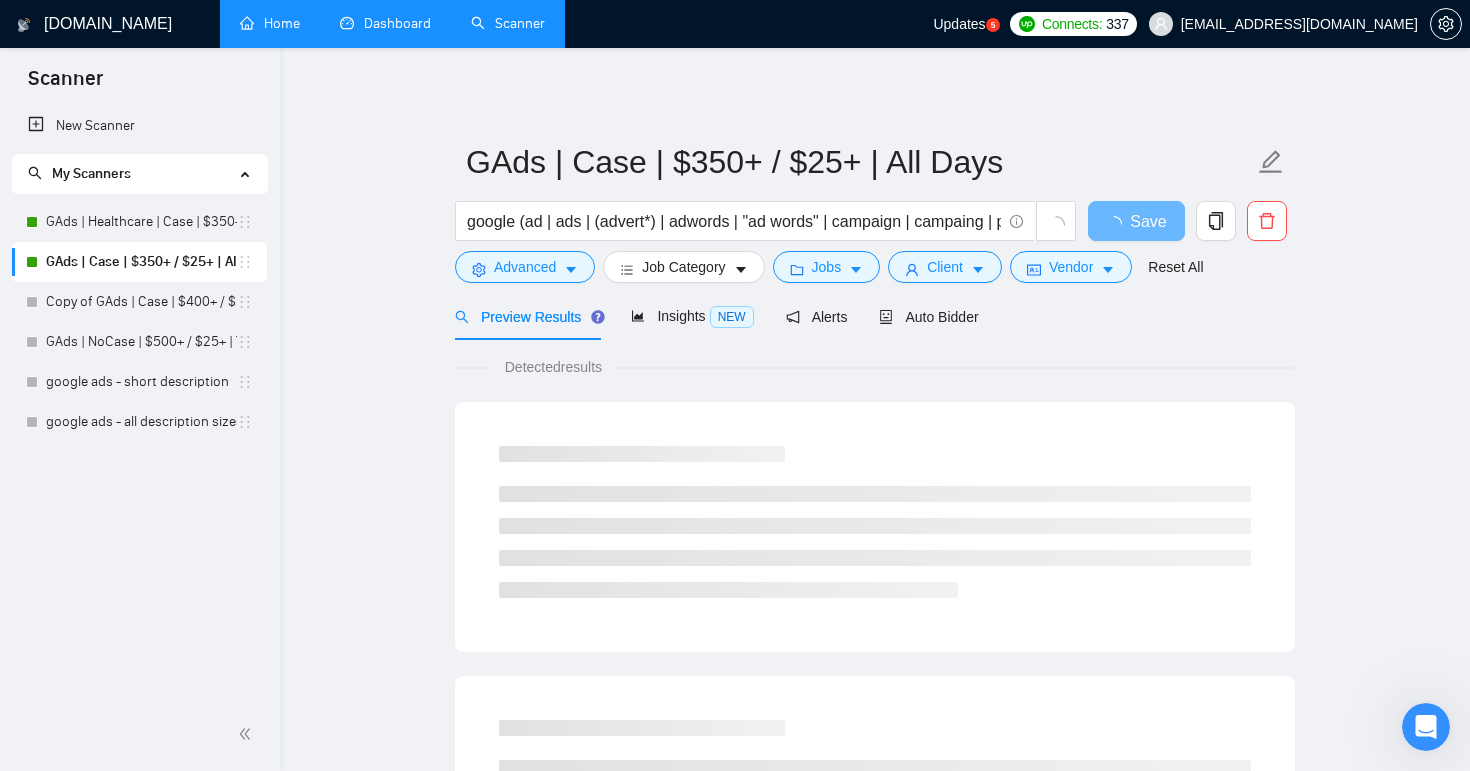 click on "GAds | Case | $350+ / $25+ | All Days google (ad | ads | (advert*) | adwords | "ad words" | campaign | campaing | ppc | "pay-per-click" | "pay per click") Save Advanced   Job Category   Jobs   Client   Vendor   Reset All Preview Results Insights NEW Alerts Auto Bidder Detected   results" at bounding box center (875, 914) 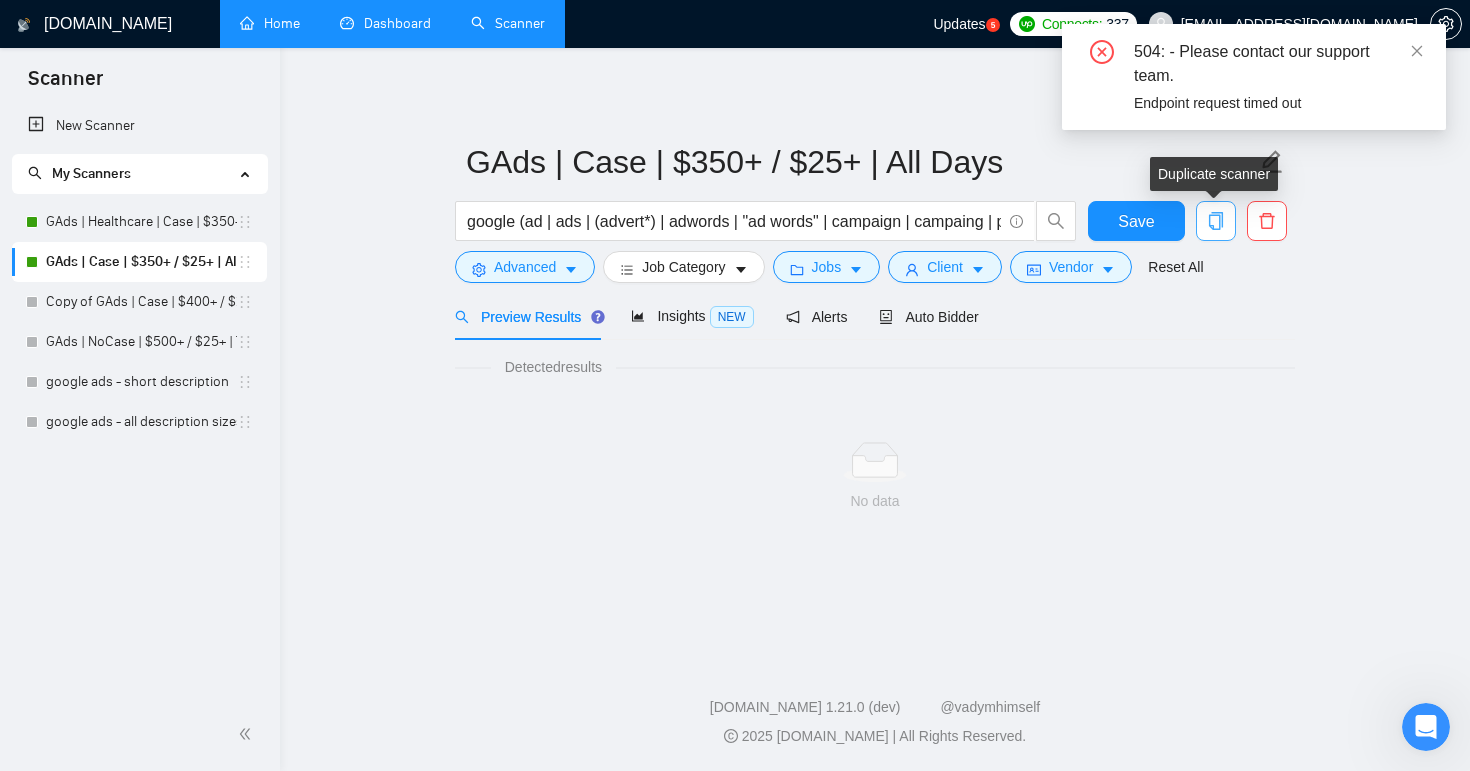 click 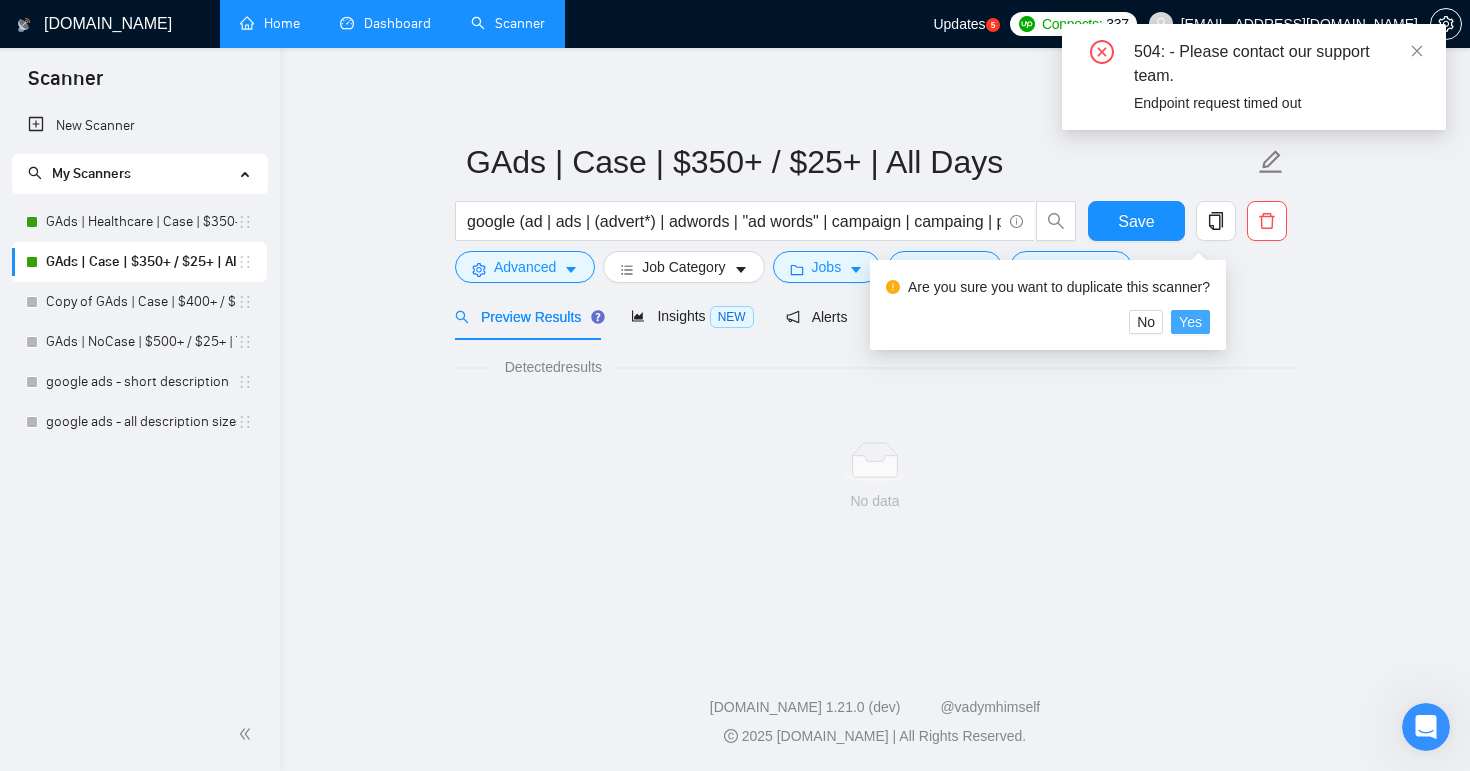 click on "Yes" at bounding box center (1190, 322) 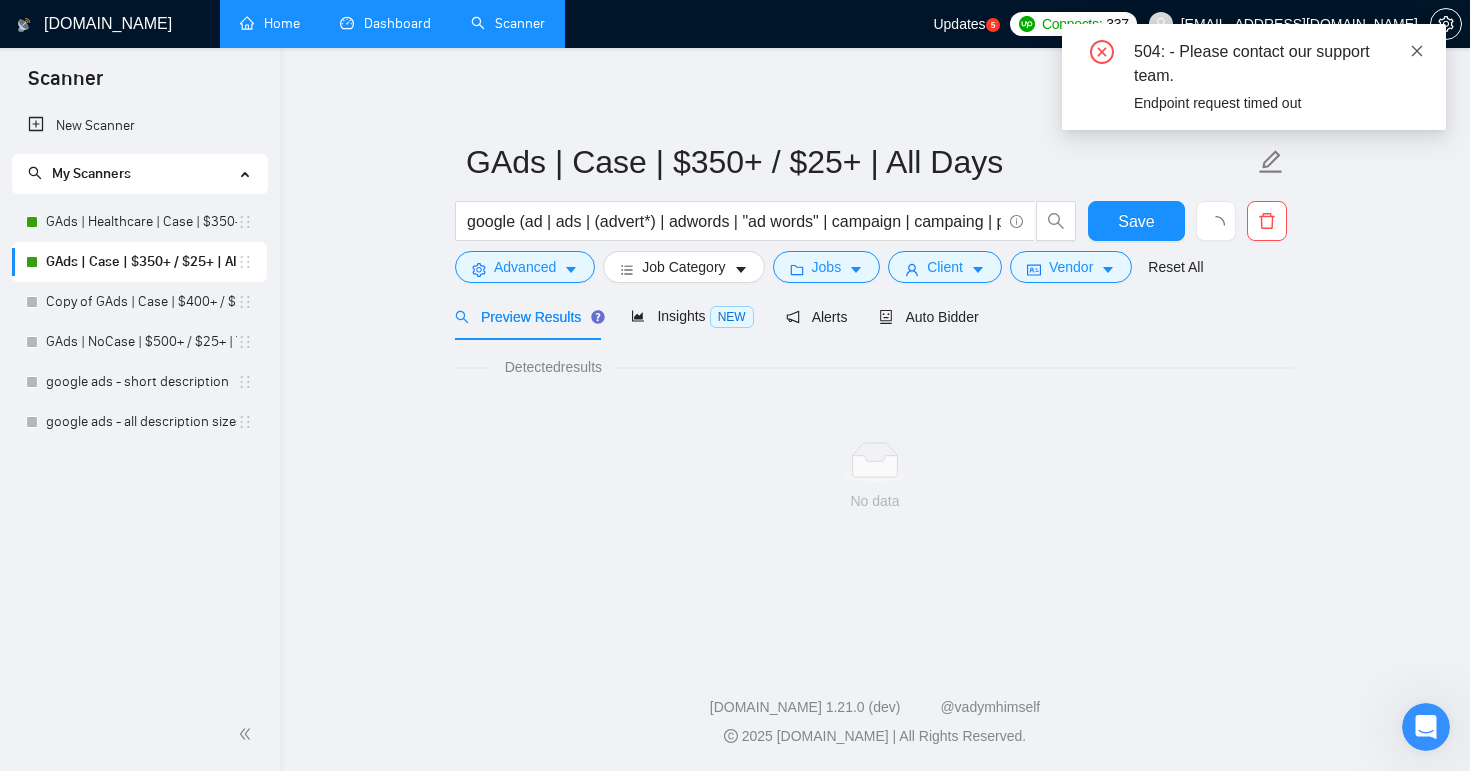 click 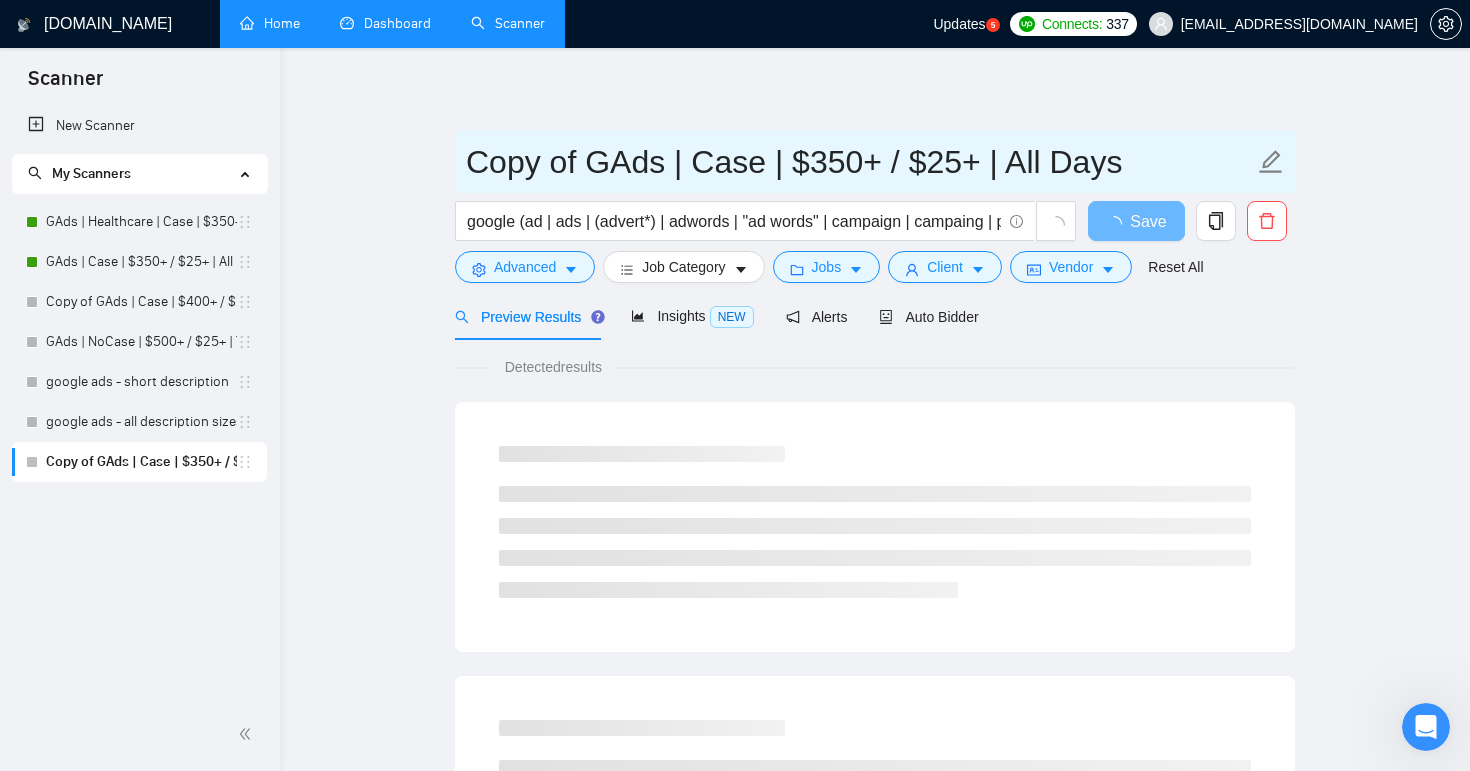 drag, startPoint x: 587, startPoint y: 160, endPoint x: 472, endPoint y: 134, distance: 117.902504 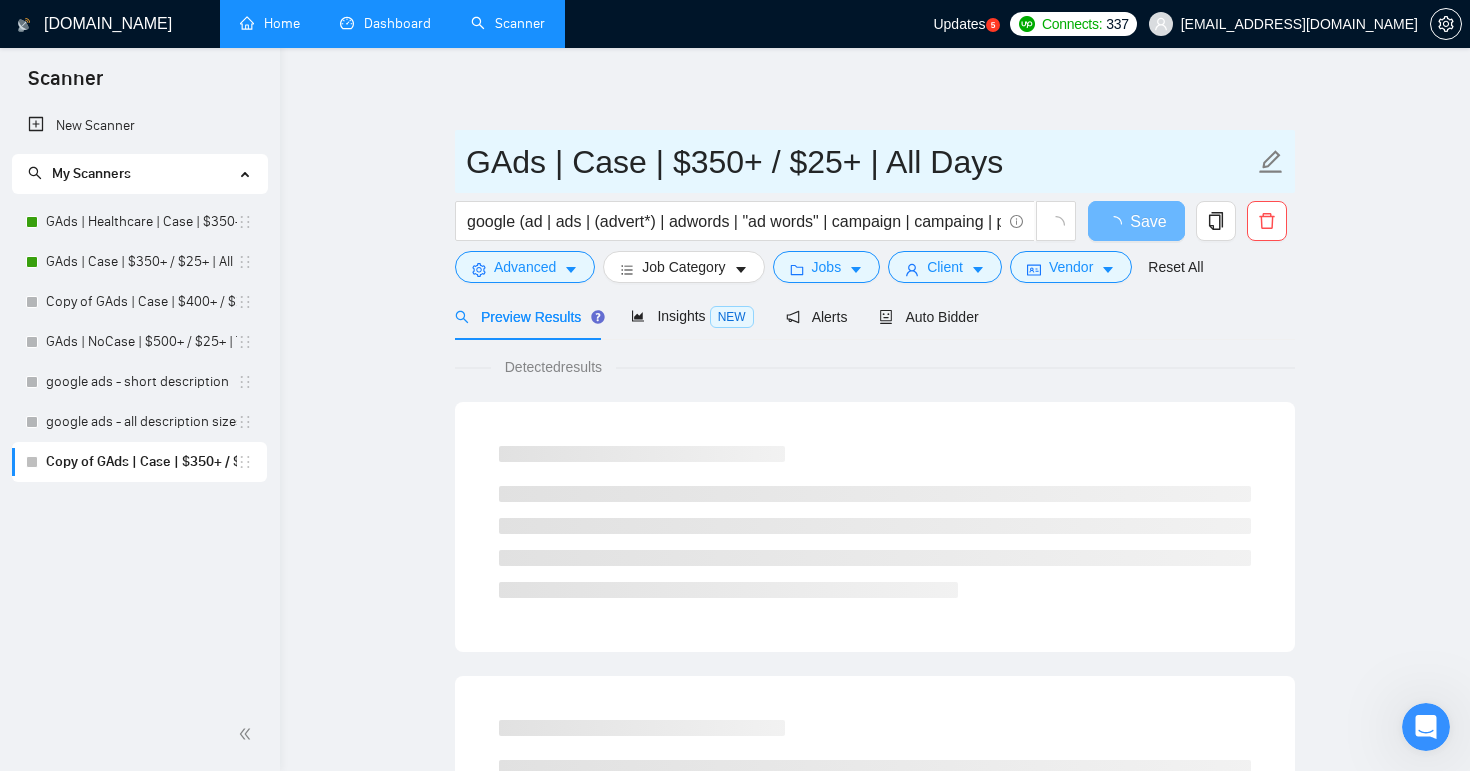 click on "GAds | Case | $350+ / $25+ | All Days" at bounding box center [860, 162] 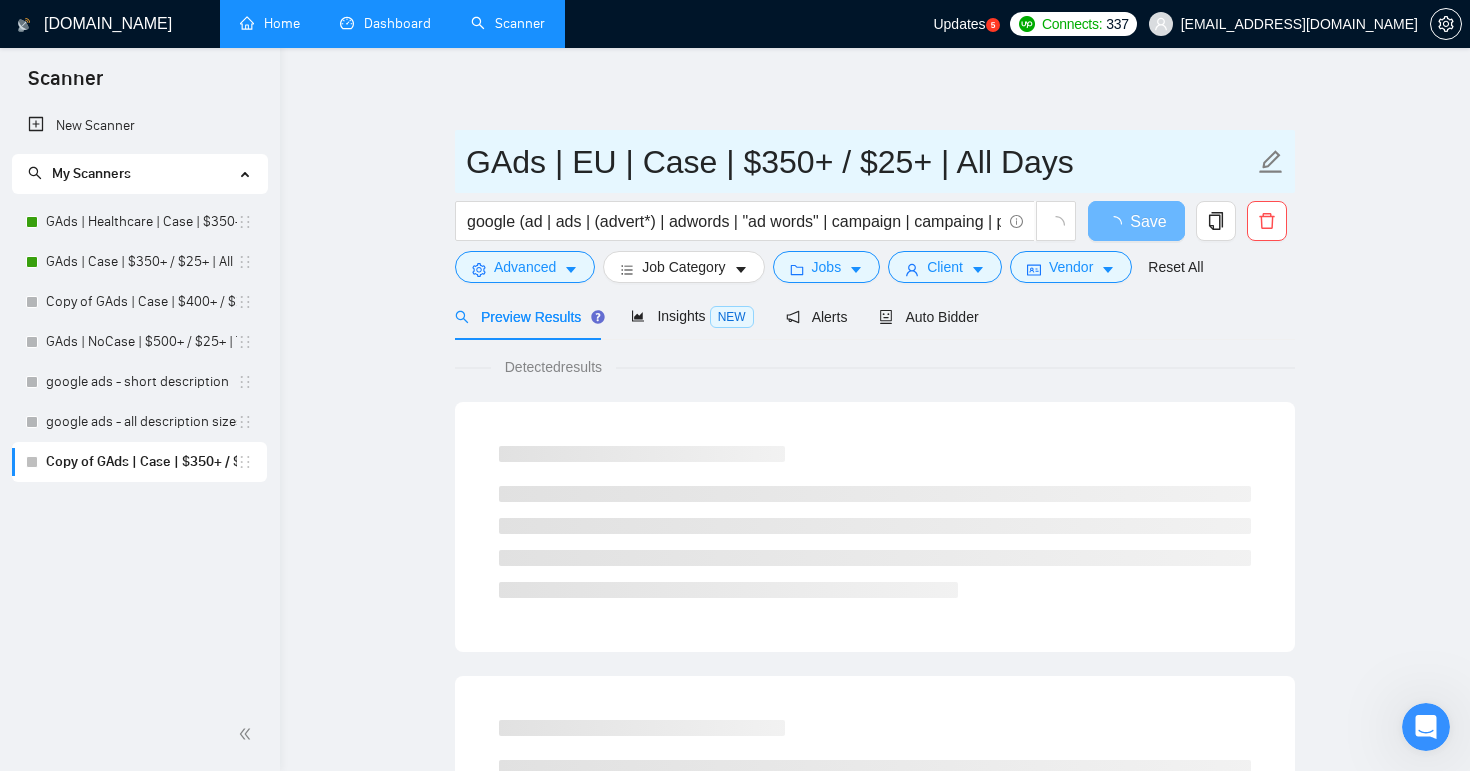 click on "GAds | EU | Case | $350+ / $25+ | All Days" at bounding box center (860, 162) 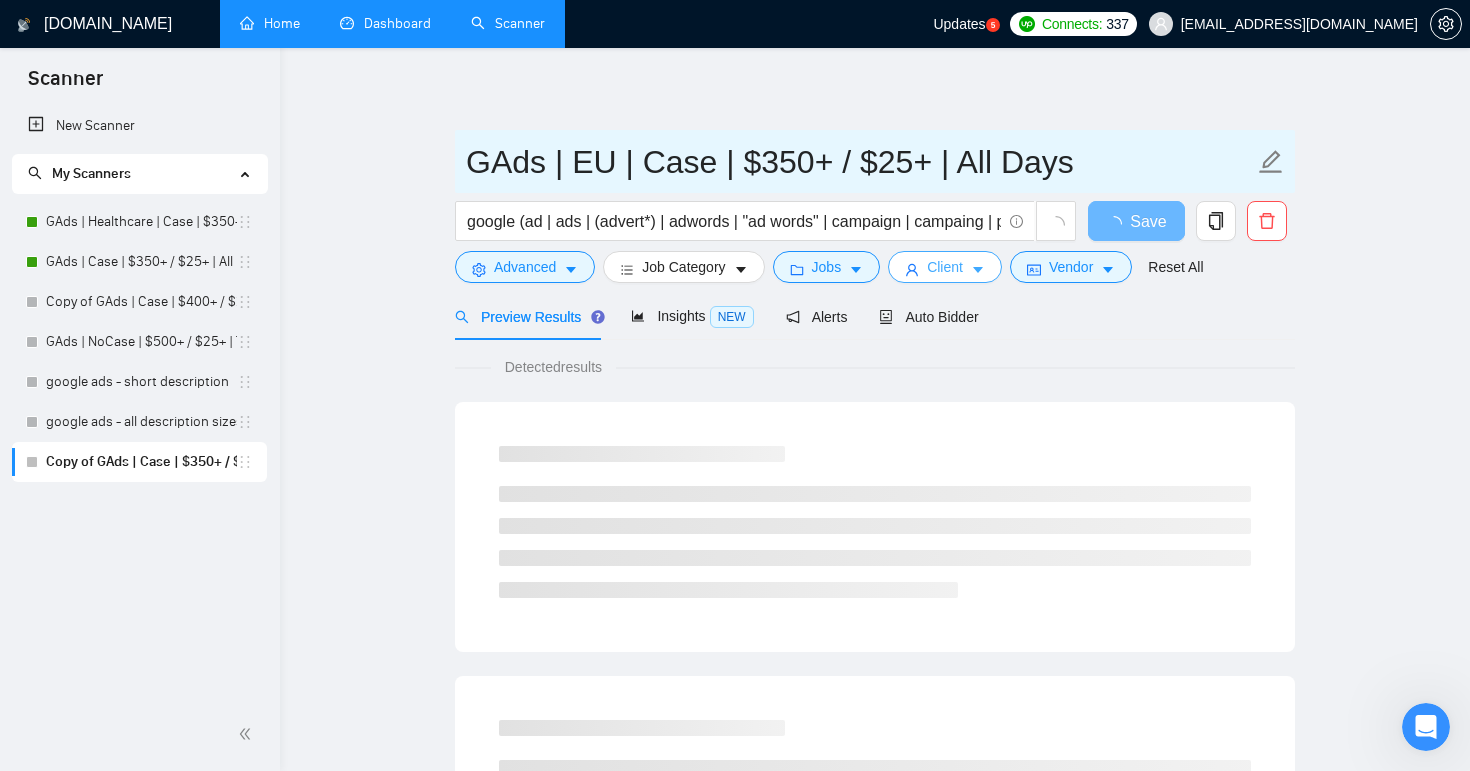 type on "GAds | EU | Case | $350+ / $25+ | All Days" 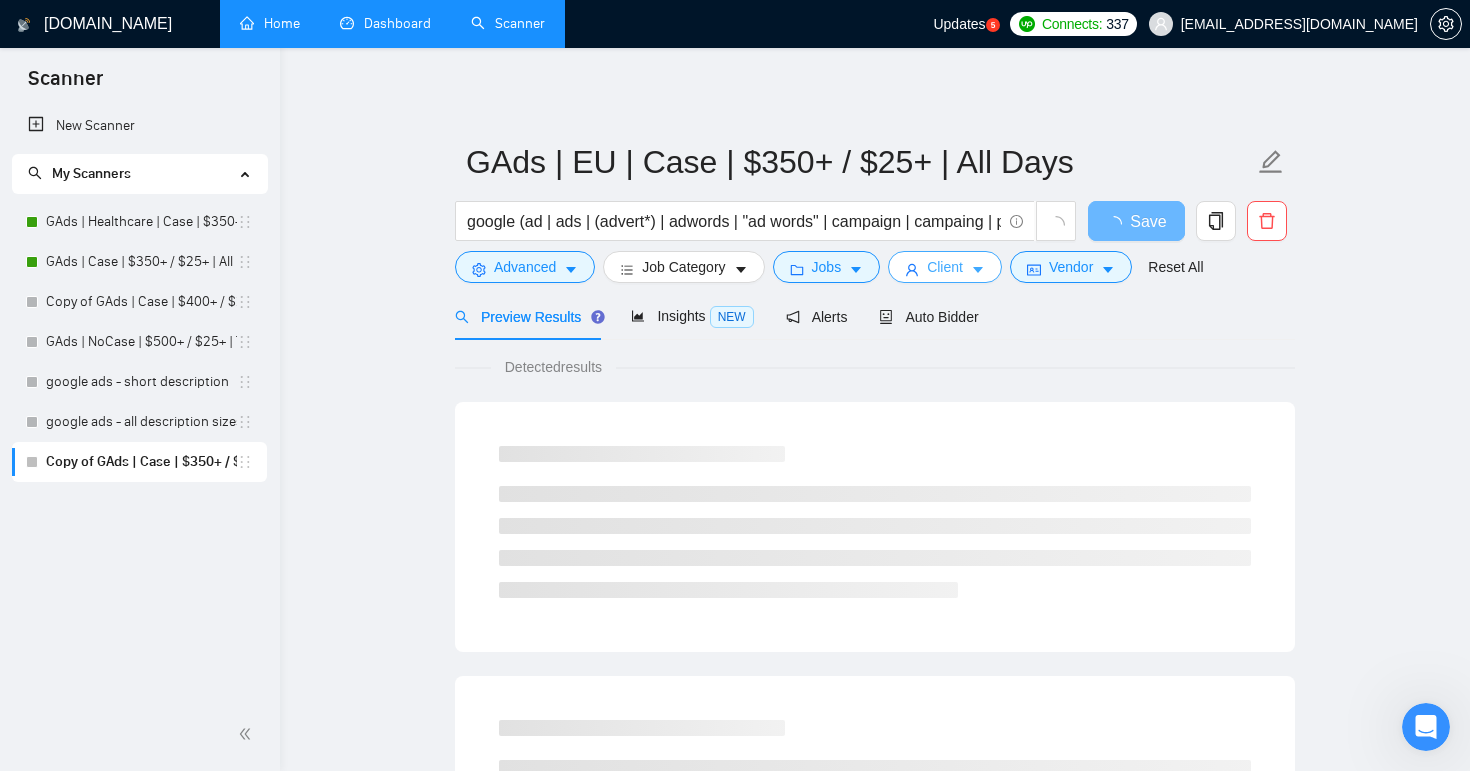 click 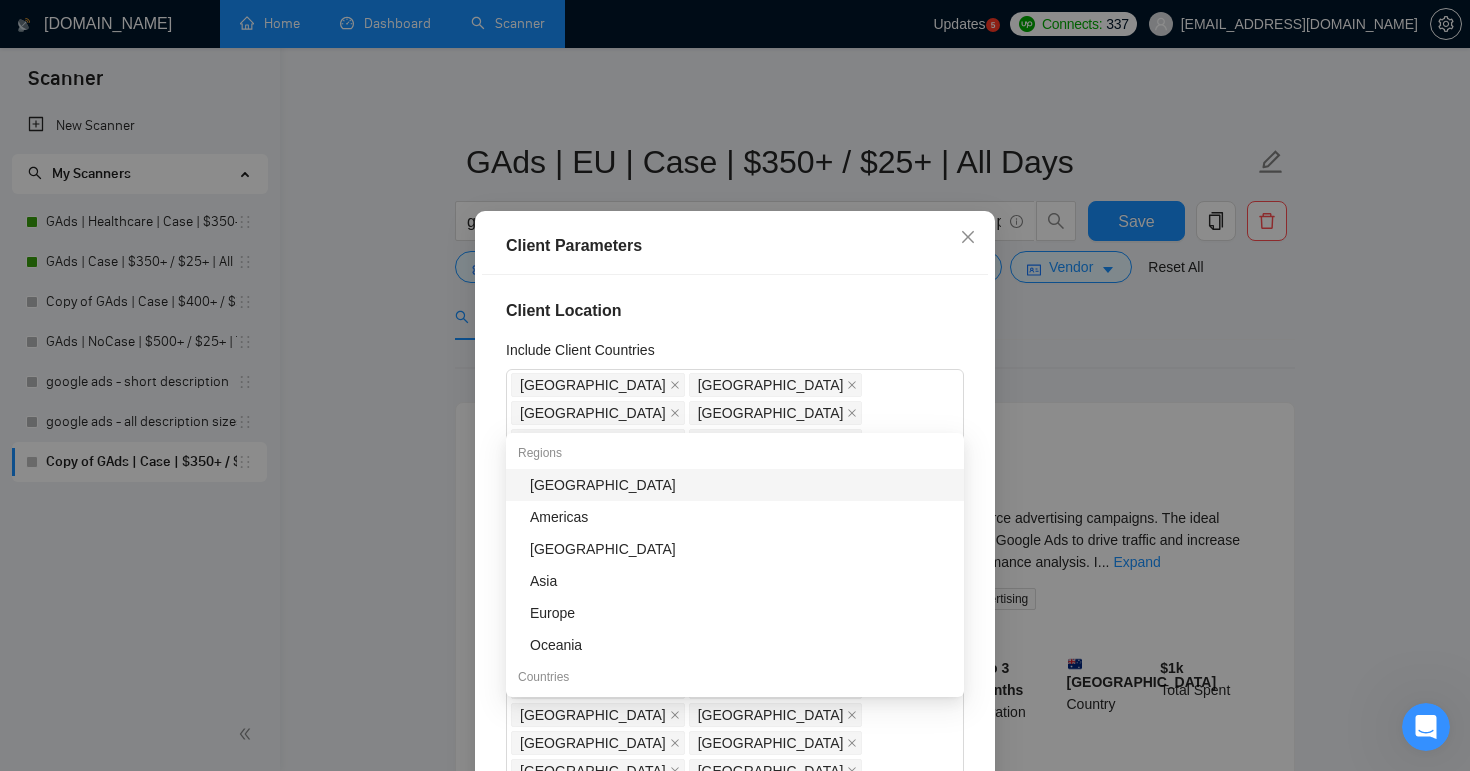 drag, startPoint x: 820, startPoint y: 416, endPoint x: 574, endPoint y: 333, distance: 259.62473 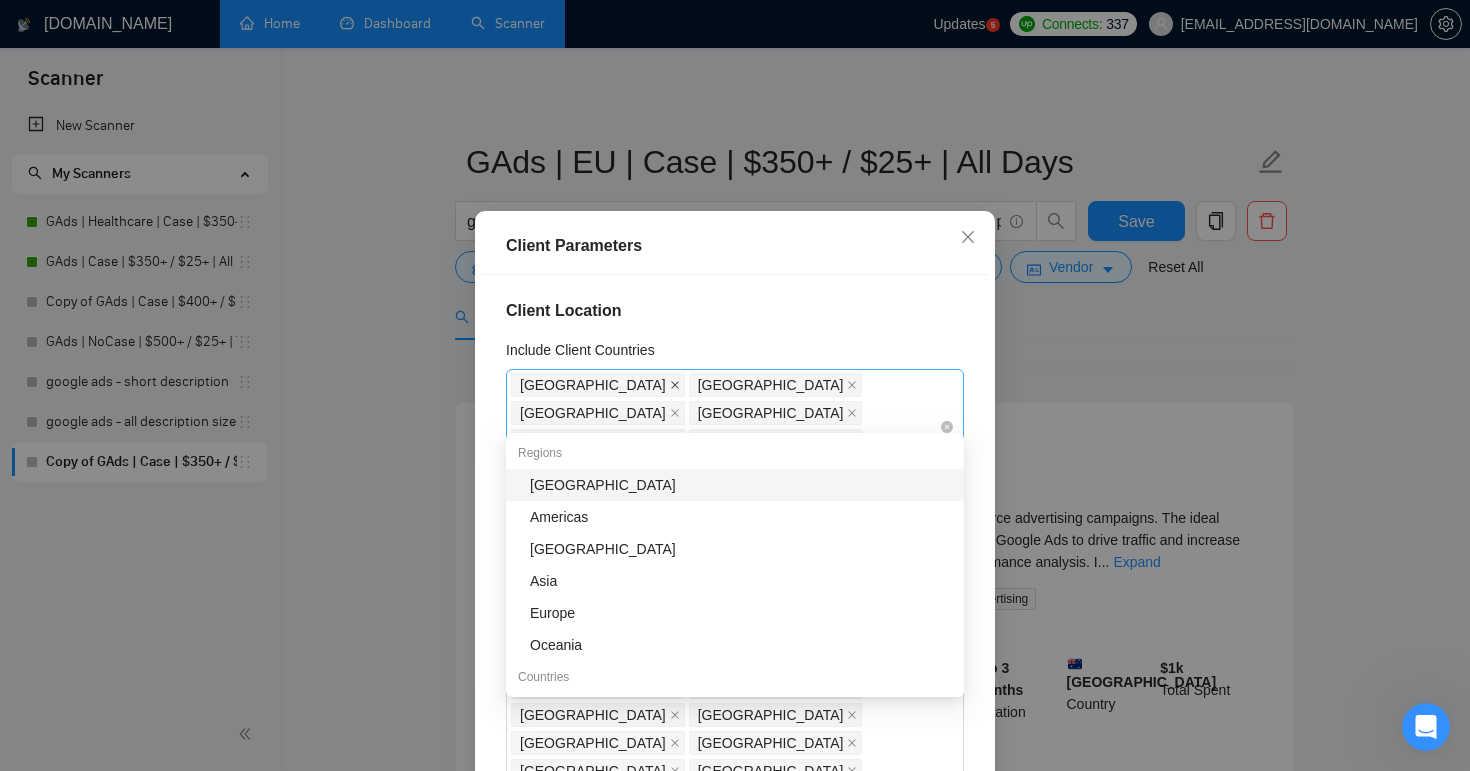 click 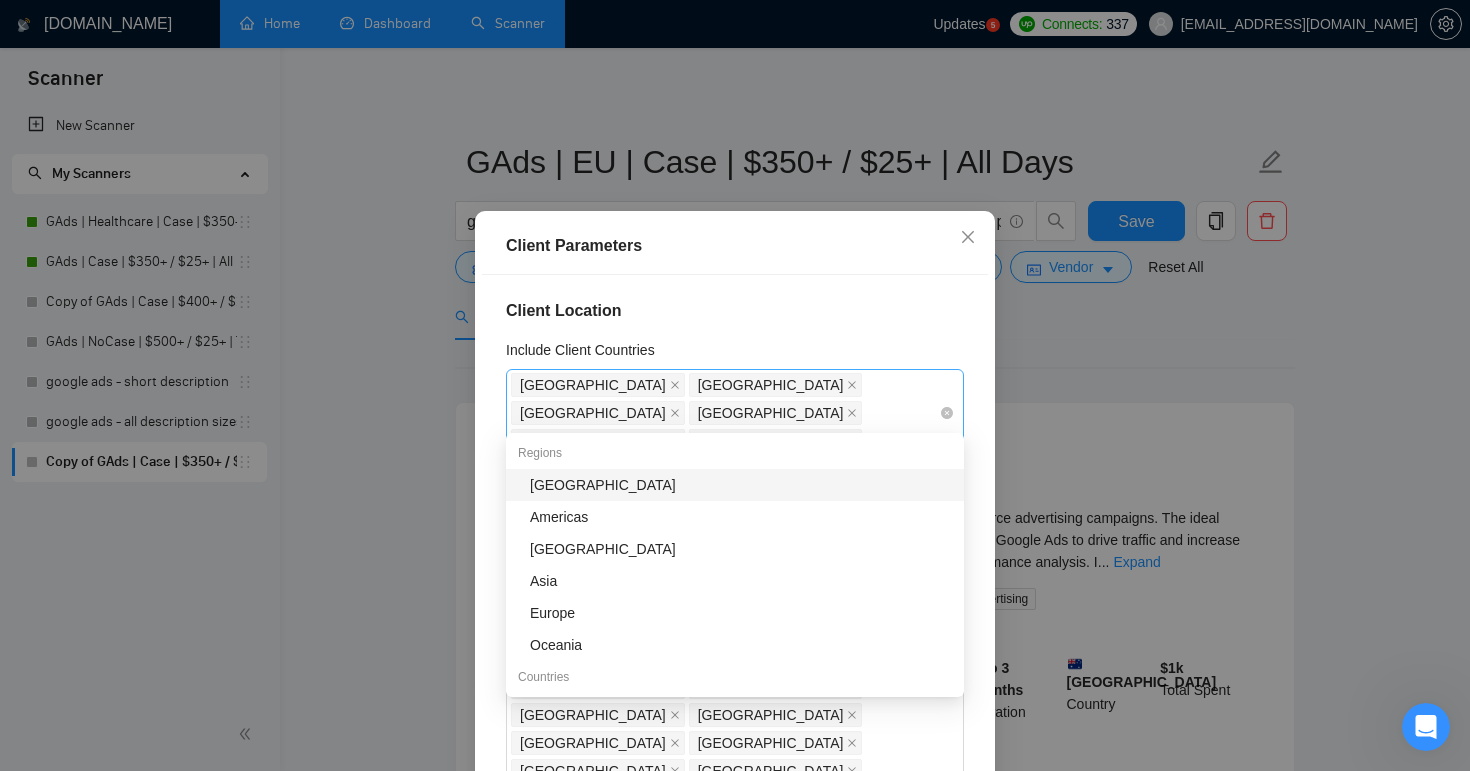click on "[GEOGRAPHIC_DATA]" at bounding box center (593, 385) 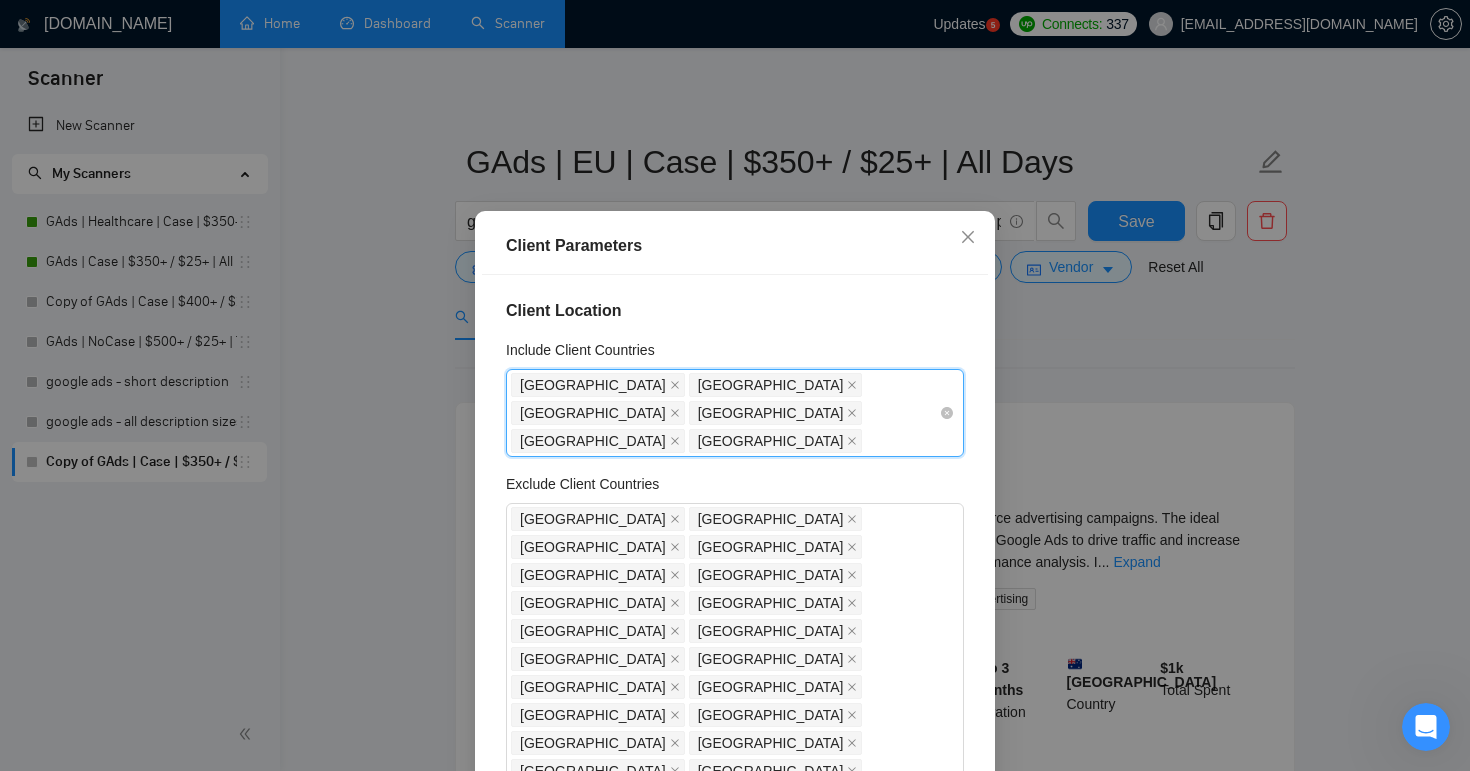 click on "[GEOGRAPHIC_DATA]" at bounding box center [598, 385] 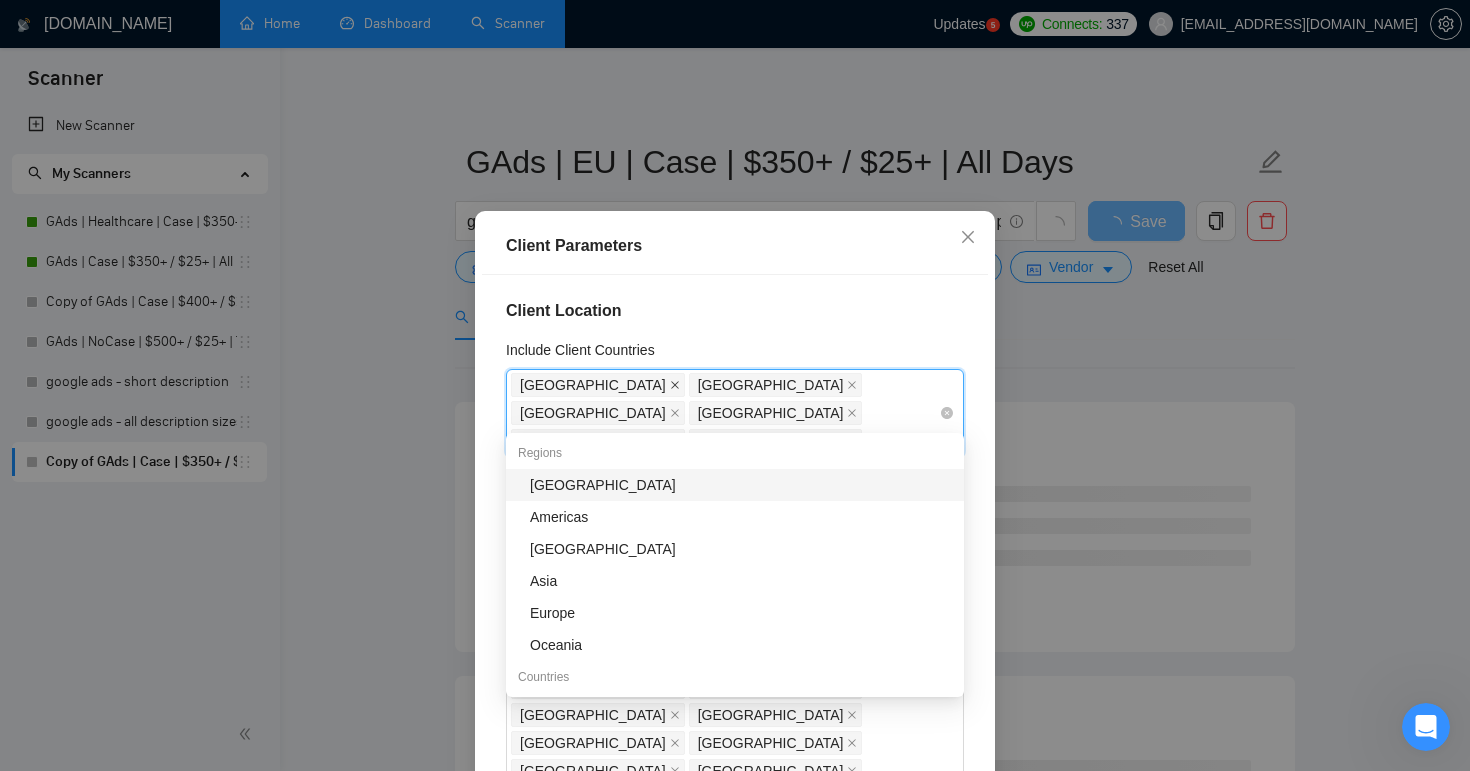 click 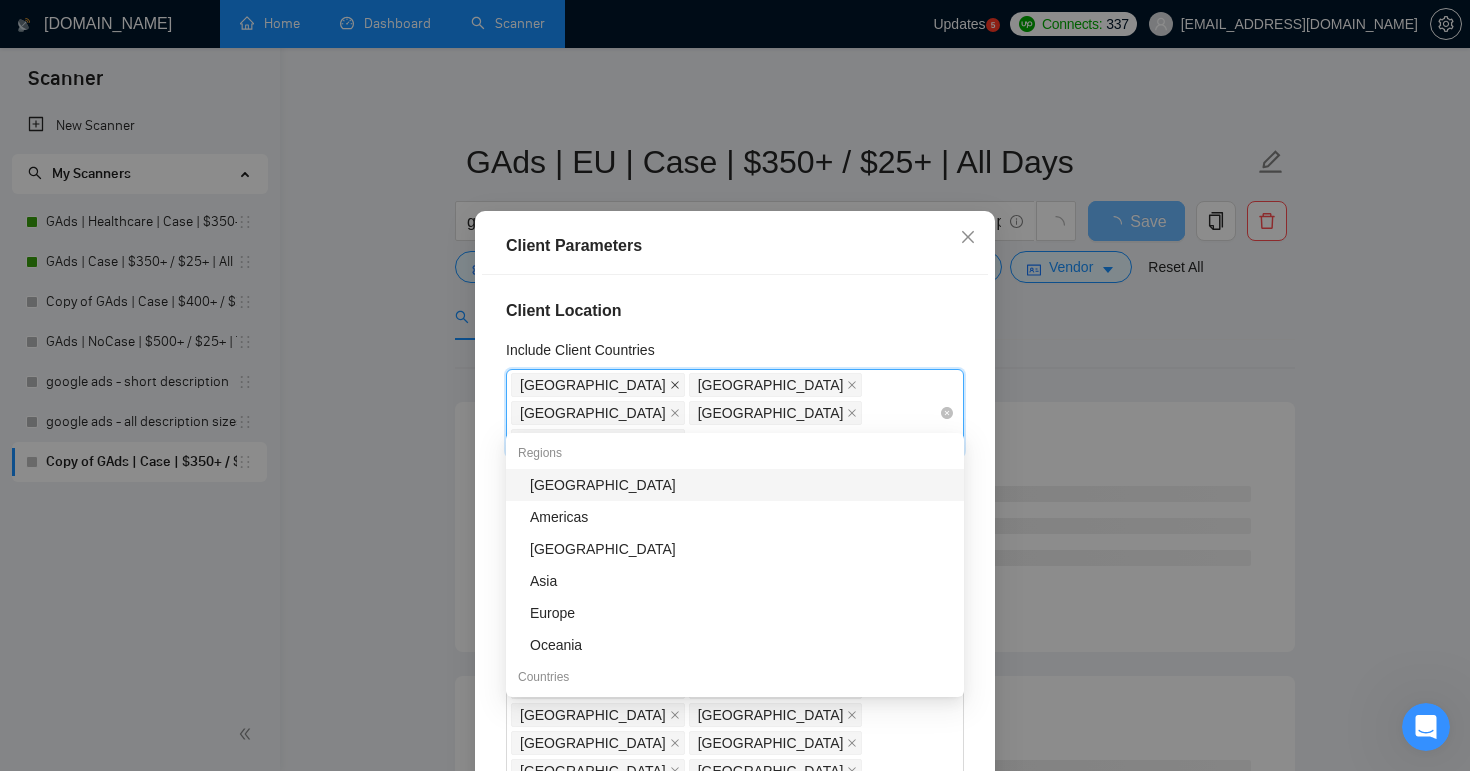 click 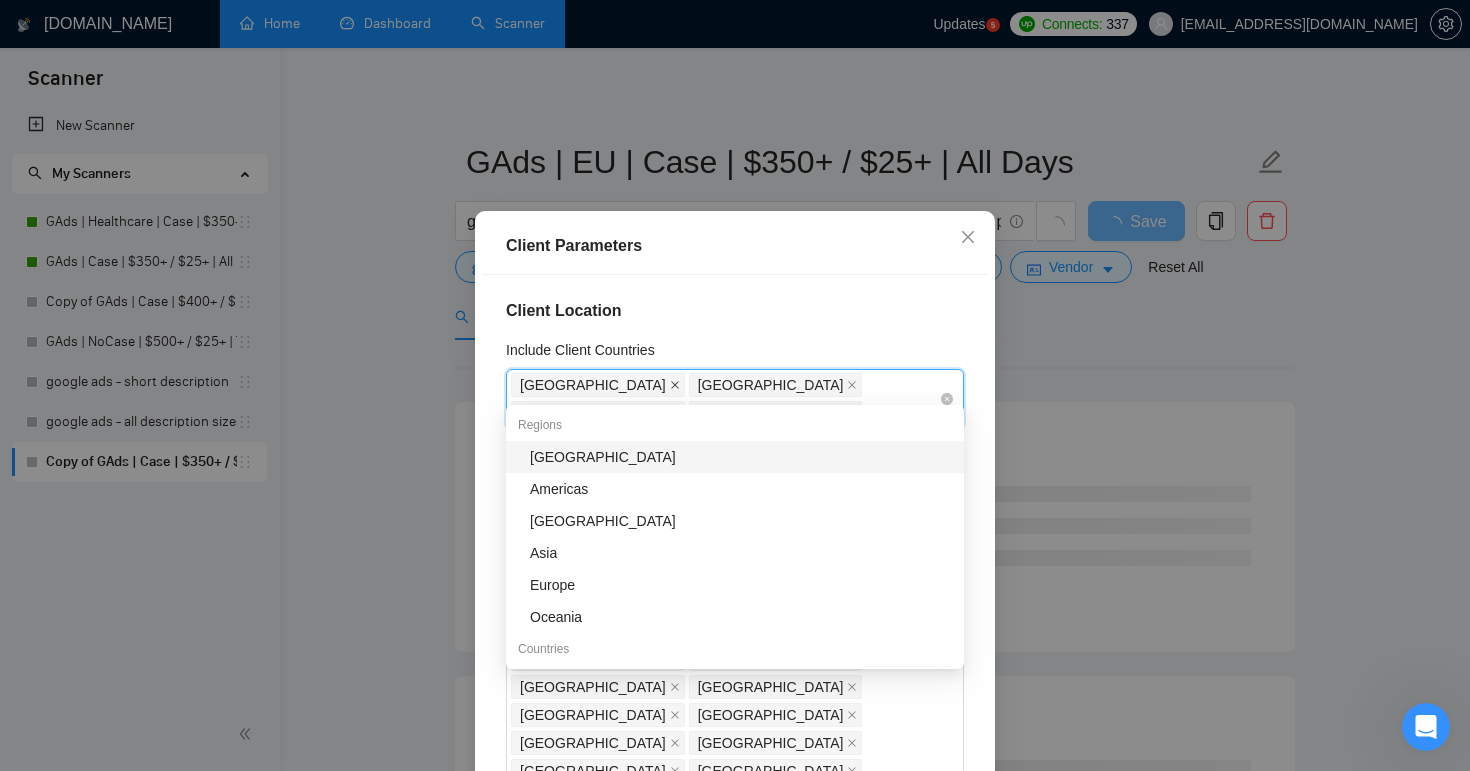 click 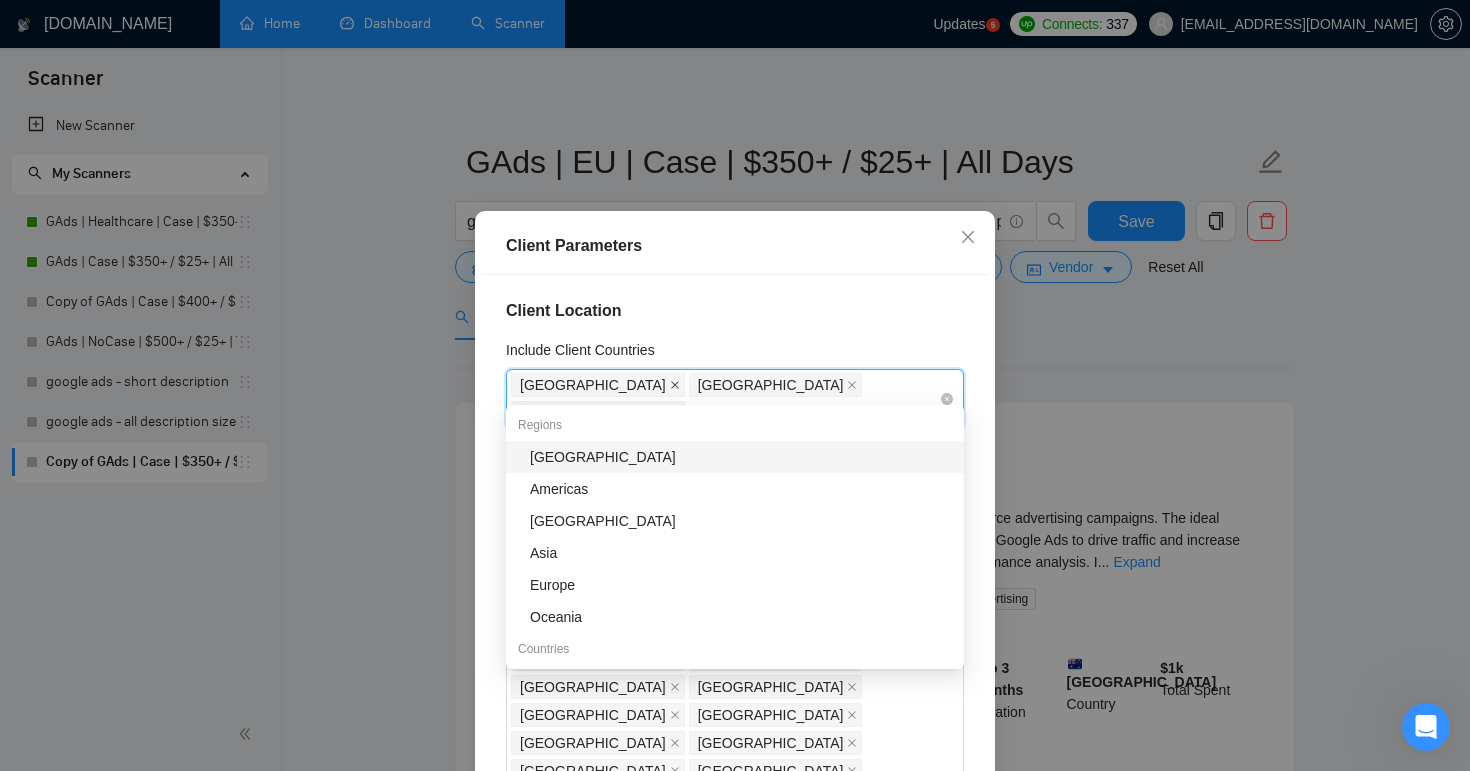 click 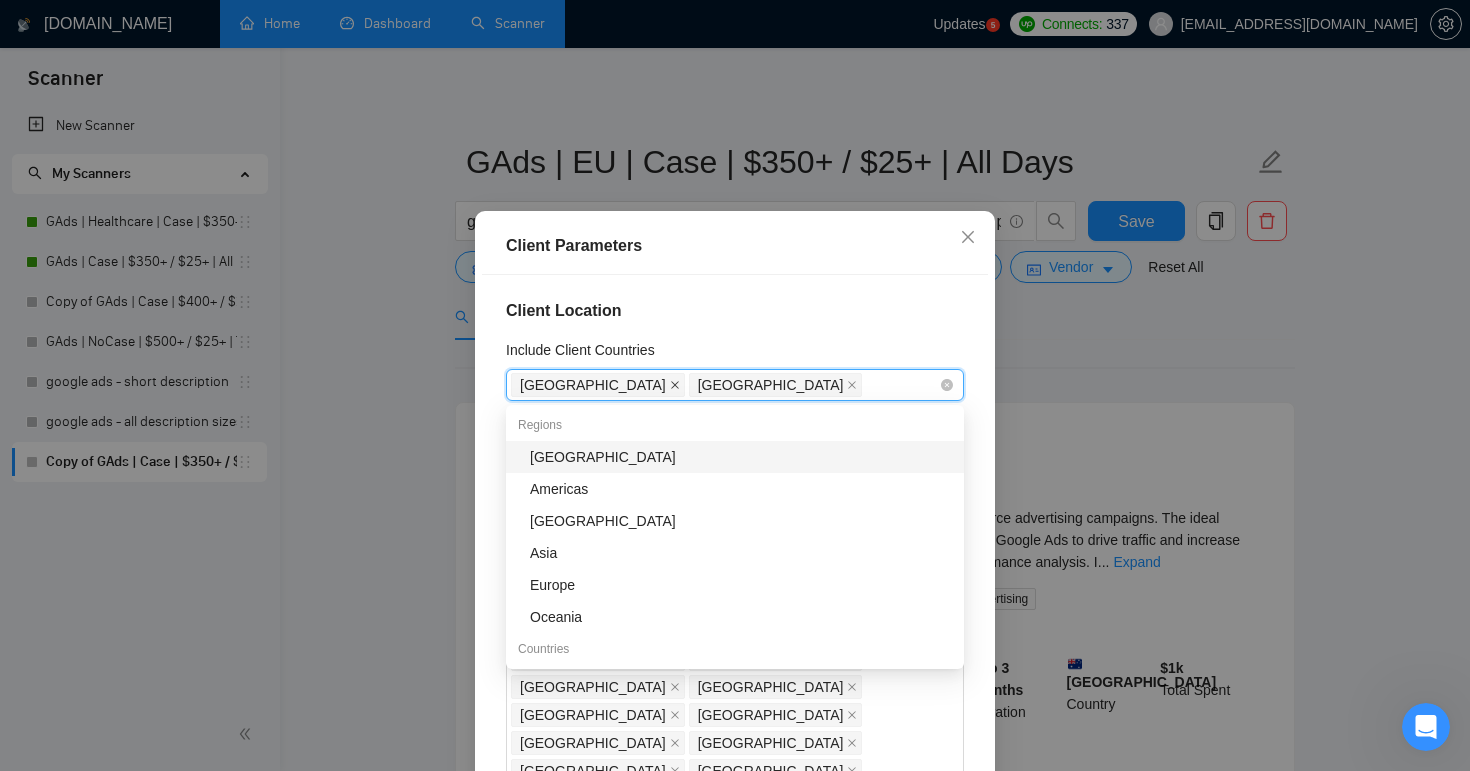 click 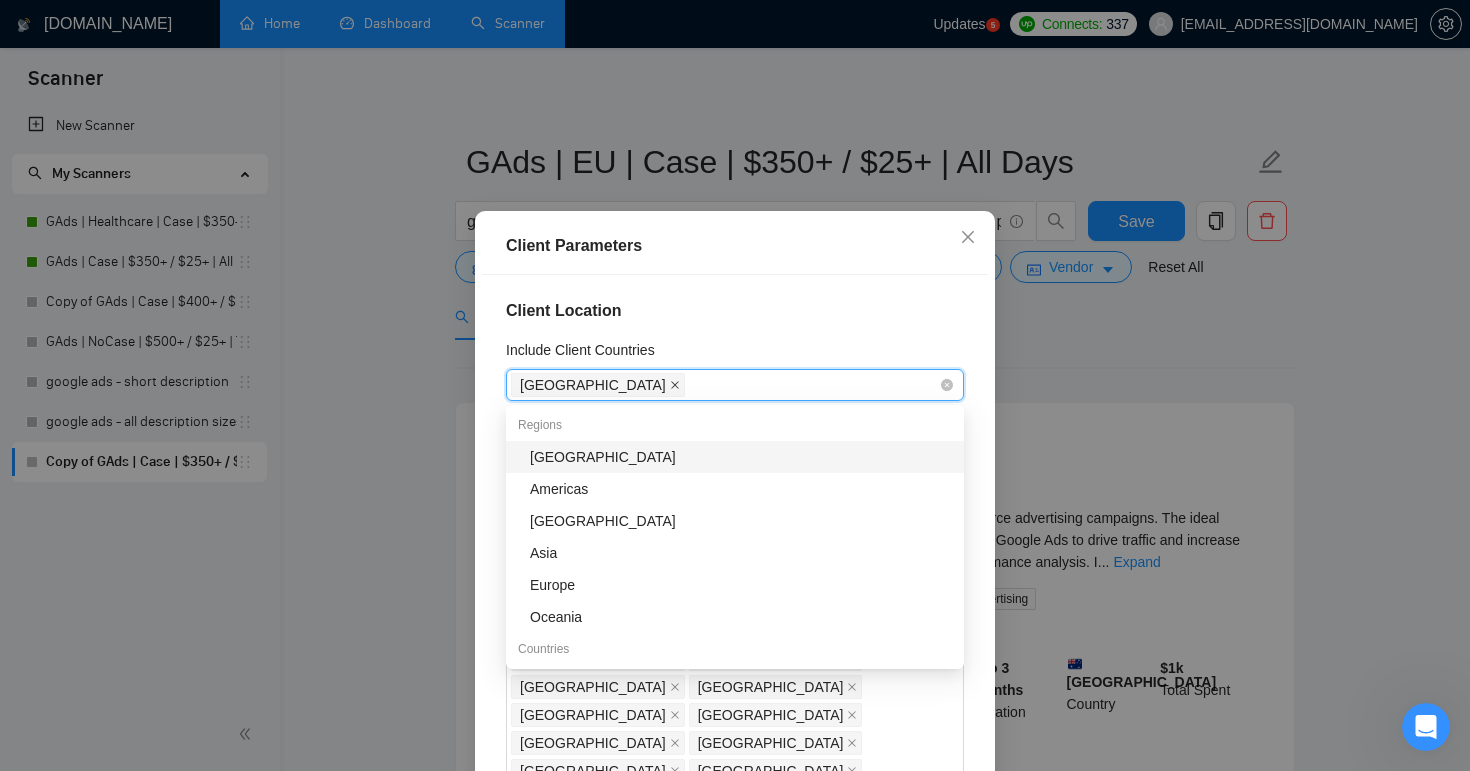click 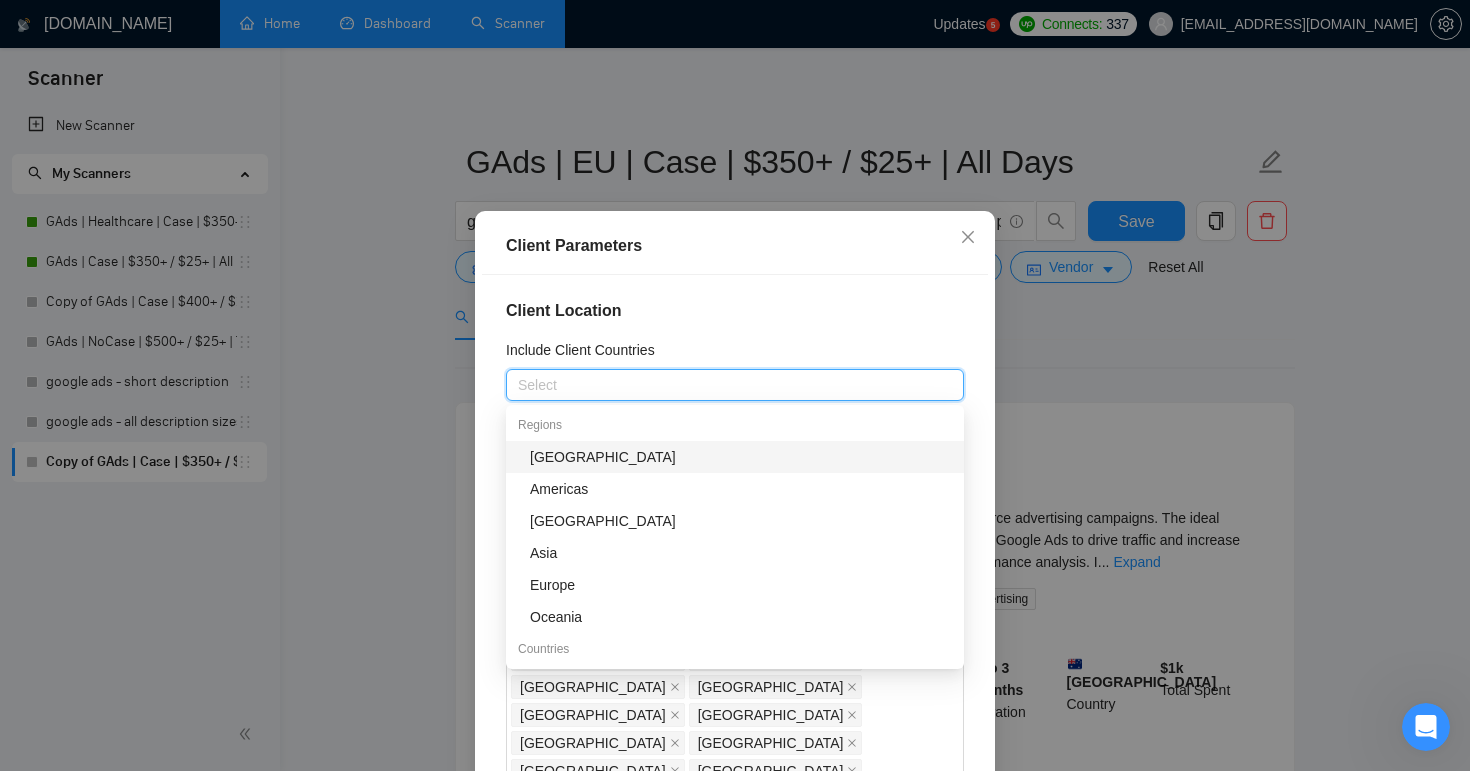 paste on "[GEOGRAPHIC_DATA]" 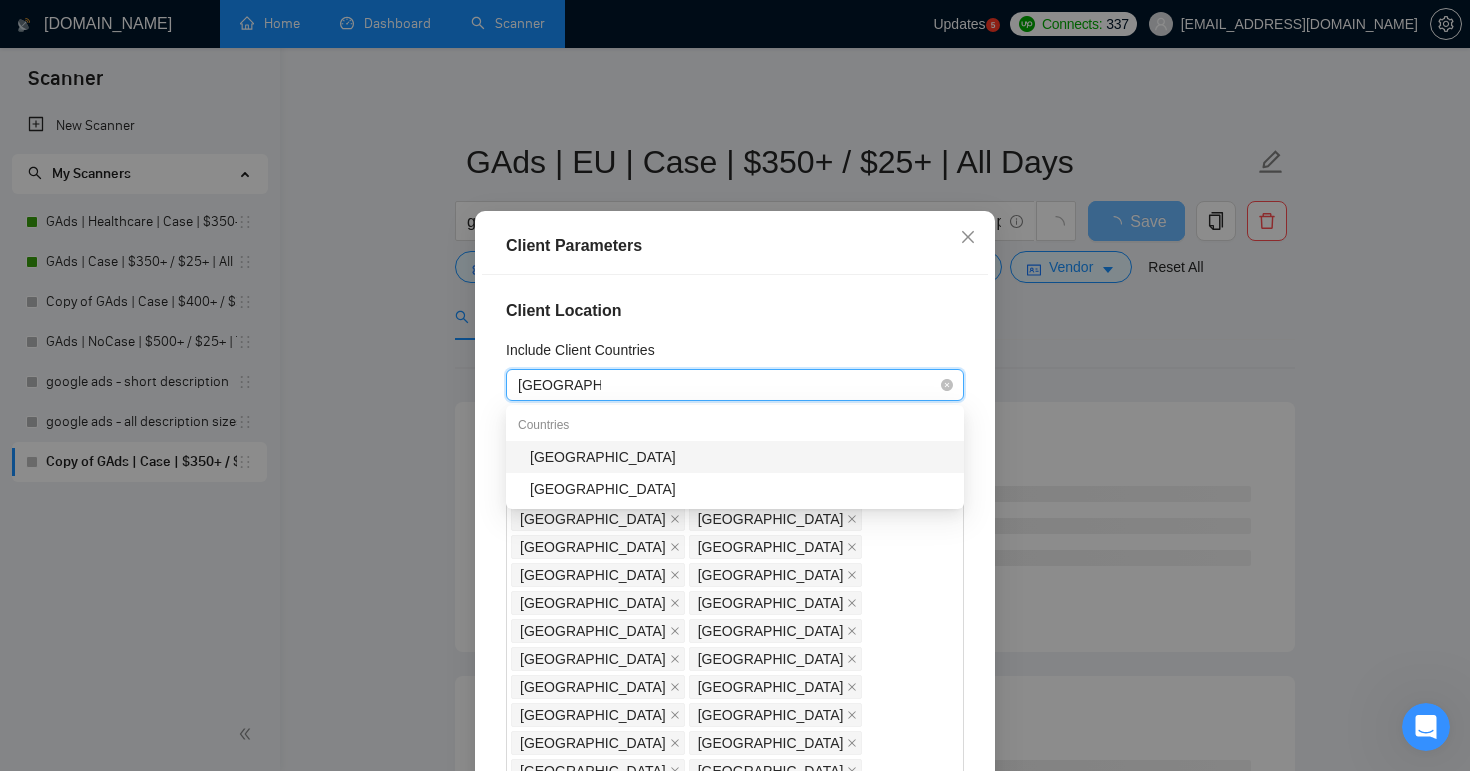 click on "[GEOGRAPHIC_DATA]" at bounding box center [741, 457] 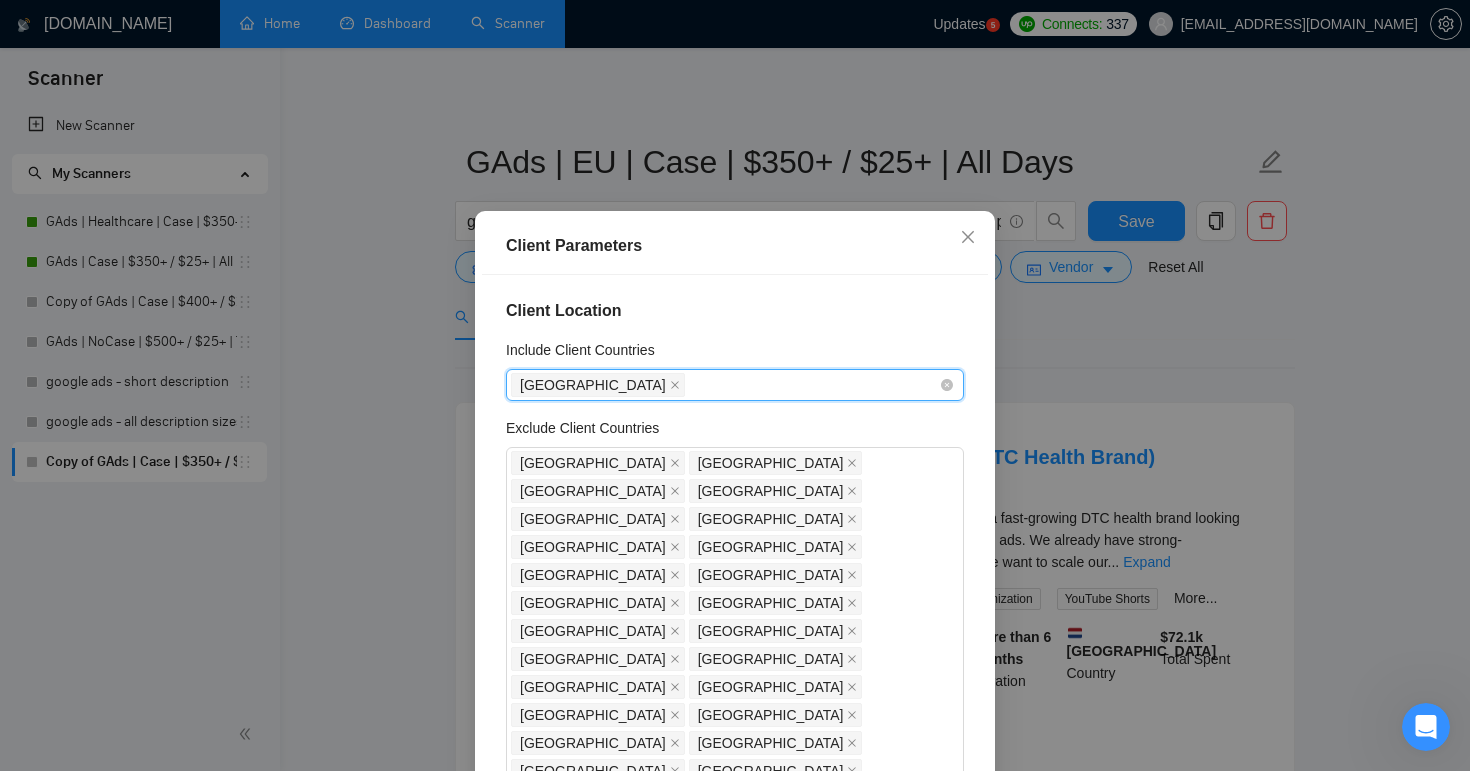 paste on "[GEOGRAPHIC_DATA]" 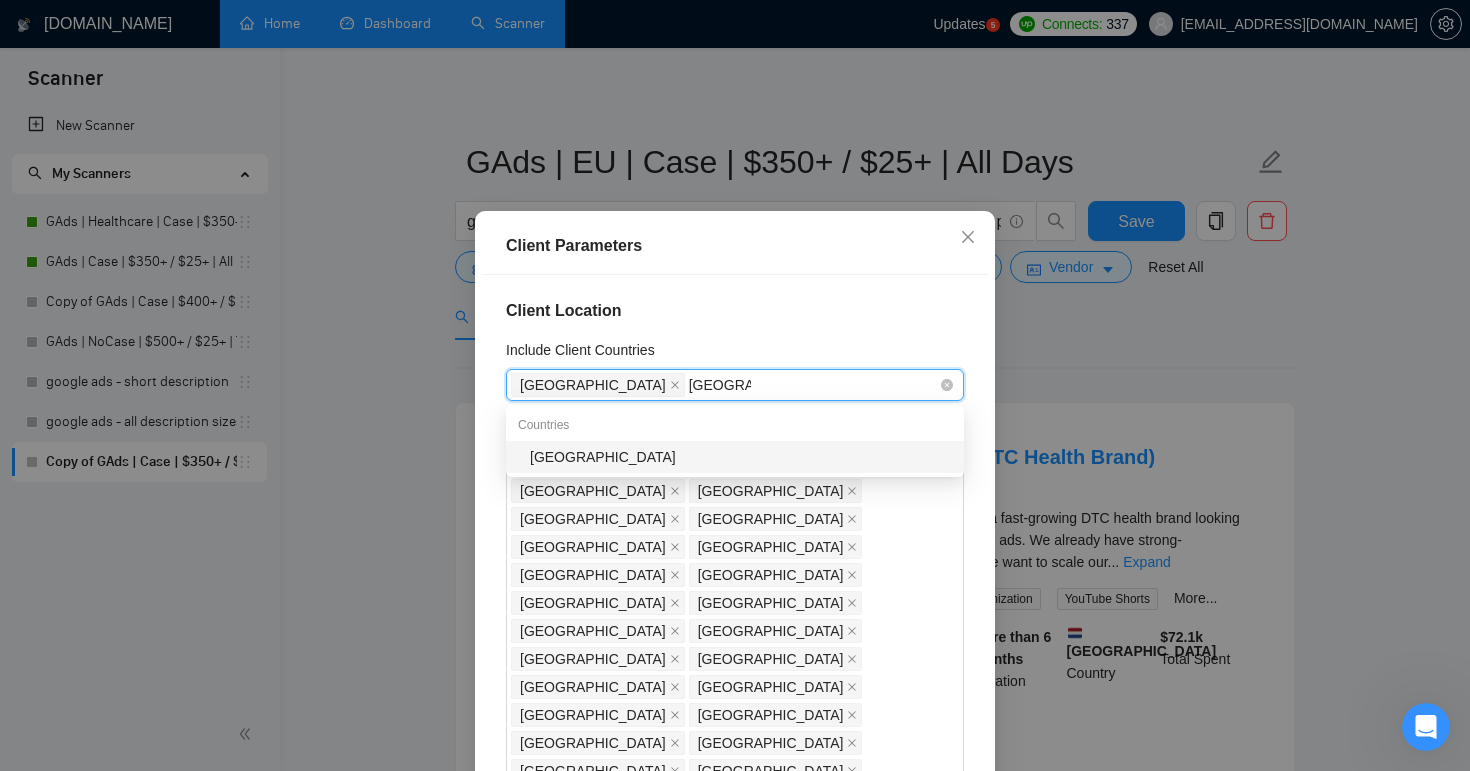 click on "[GEOGRAPHIC_DATA]" at bounding box center (741, 457) 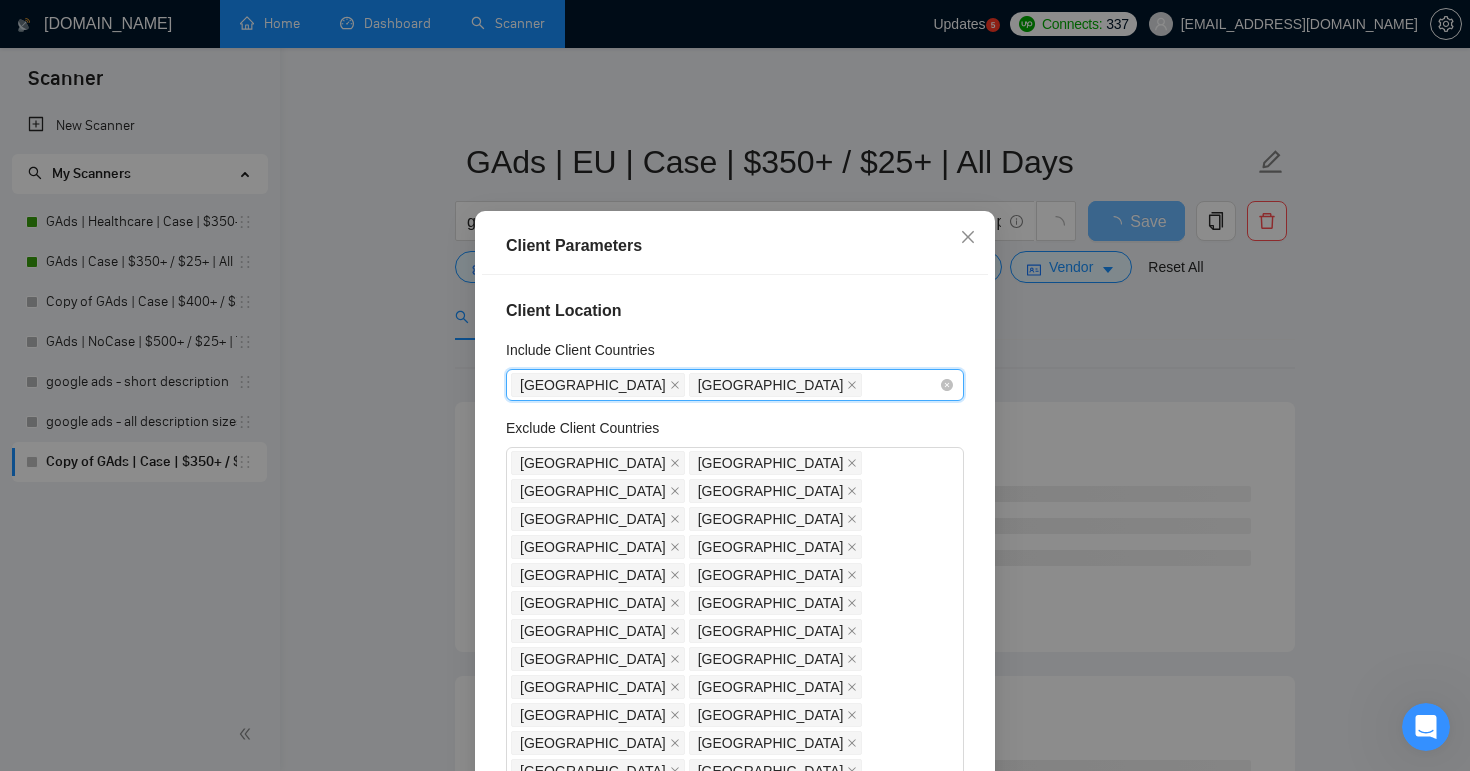 paste on "[GEOGRAPHIC_DATA]" 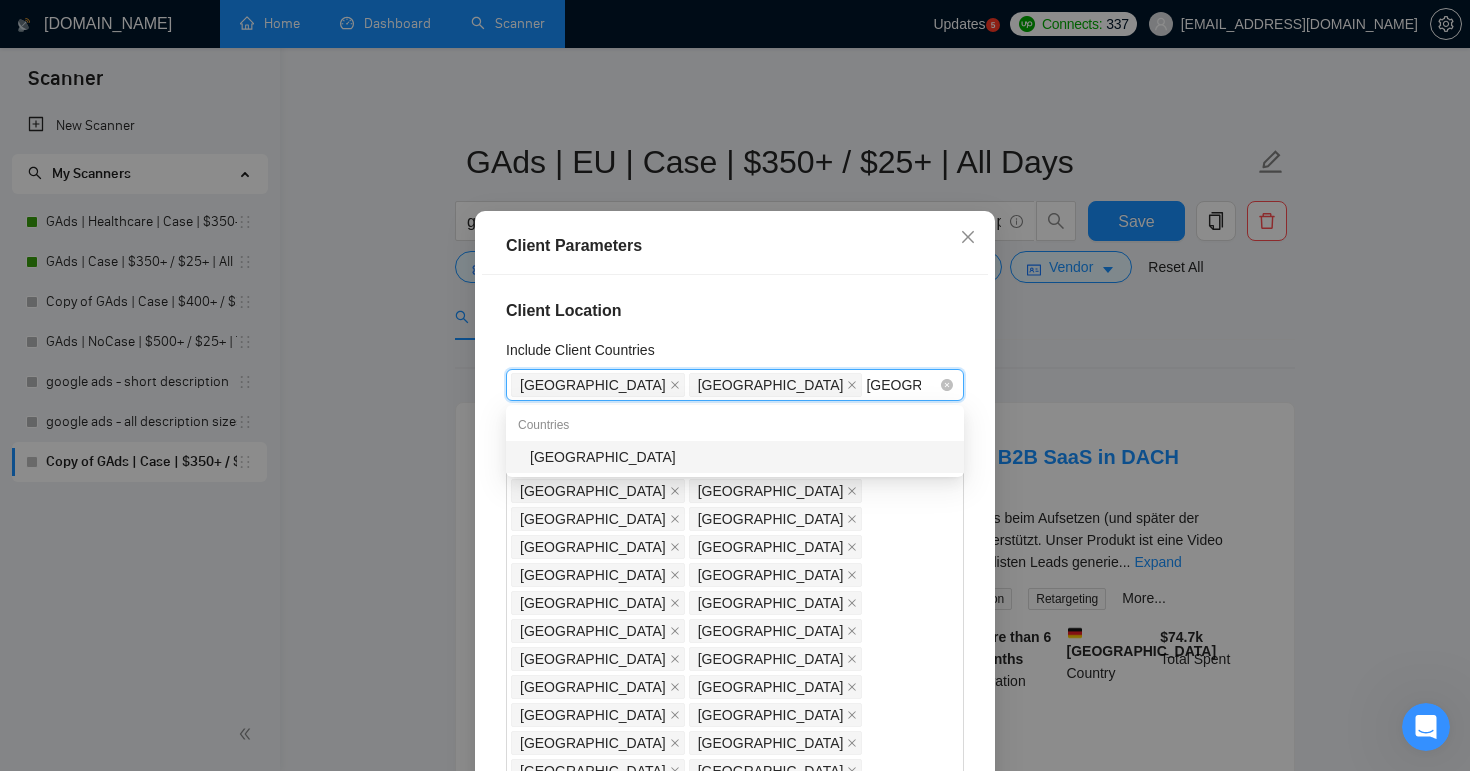 click on "[GEOGRAPHIC_DATA]" at bounding box center [741, 457] 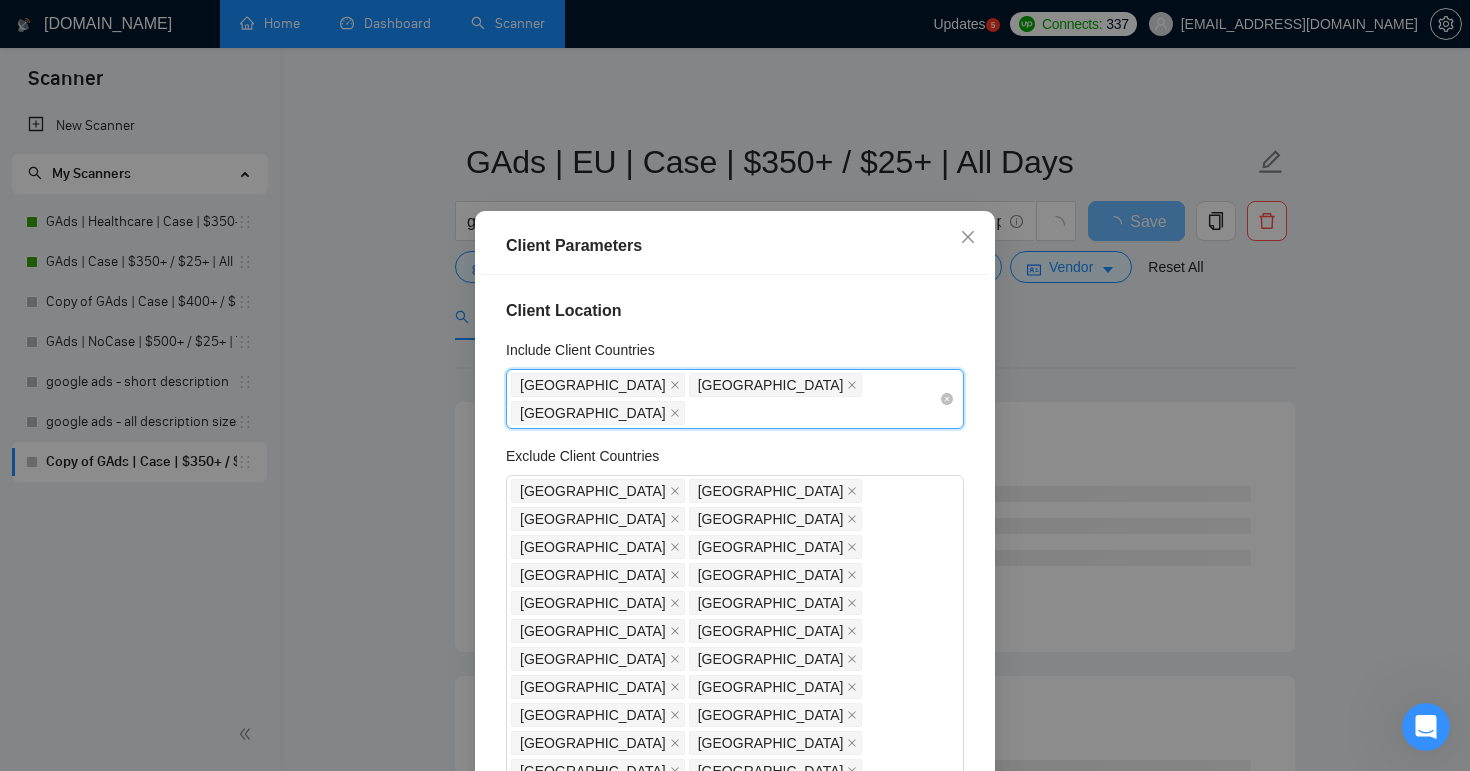 paste on "[GEOGRAPHIC_DATA]" 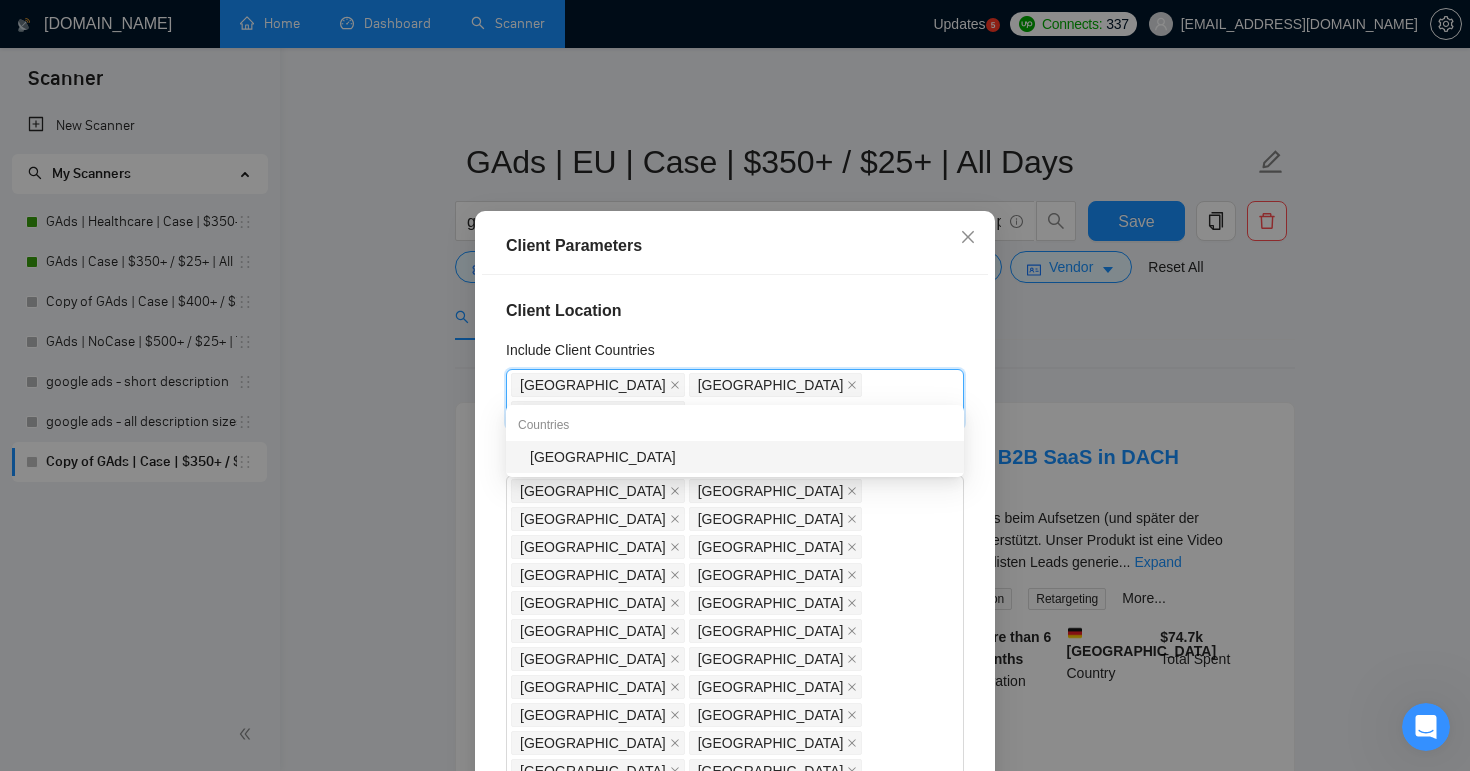 click on "[GEOGRAPHIC_DATA]" at bounding box center [741, 457] 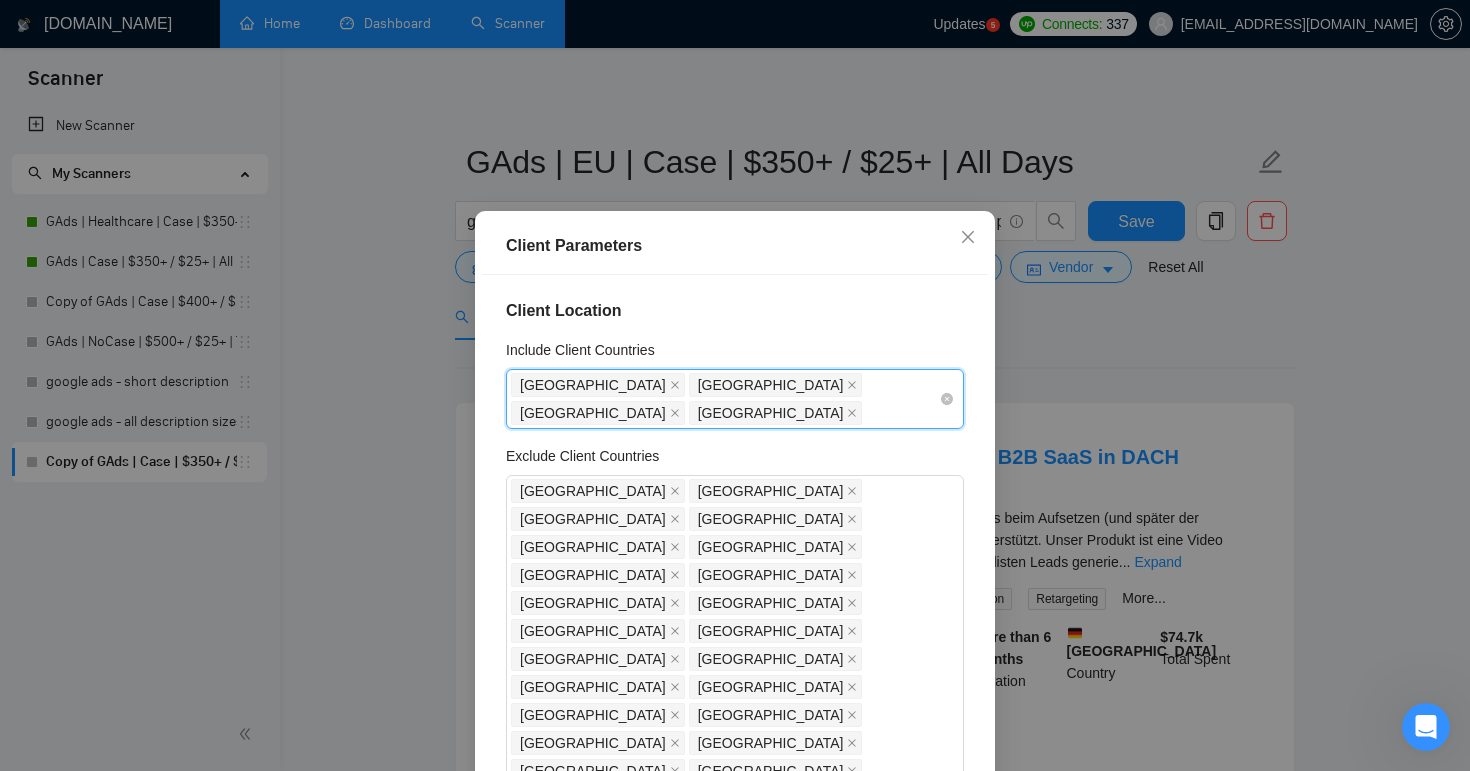 paste on "[GEOGRAPHIC_DATA]" 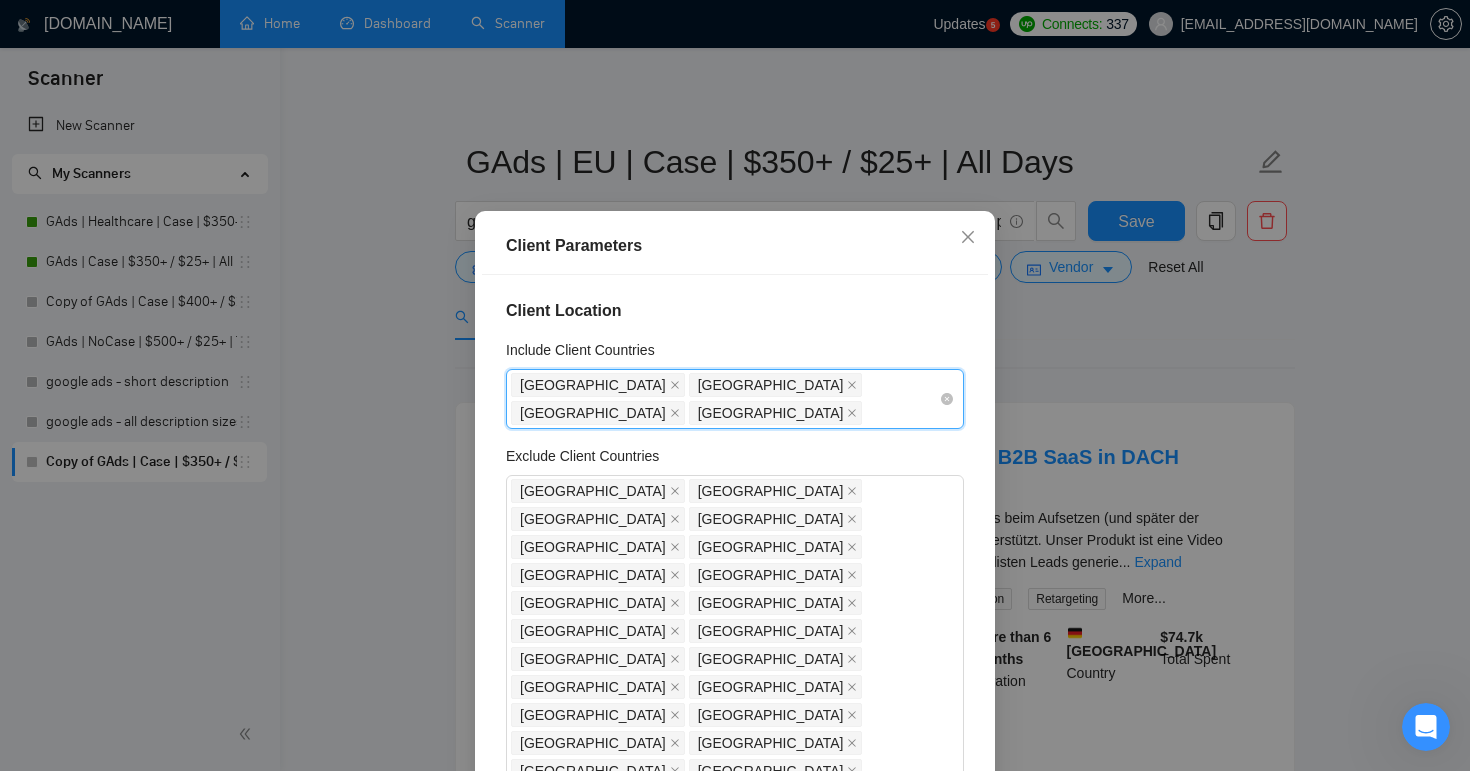 type on "[GEOGRAPHIC_DATA]" 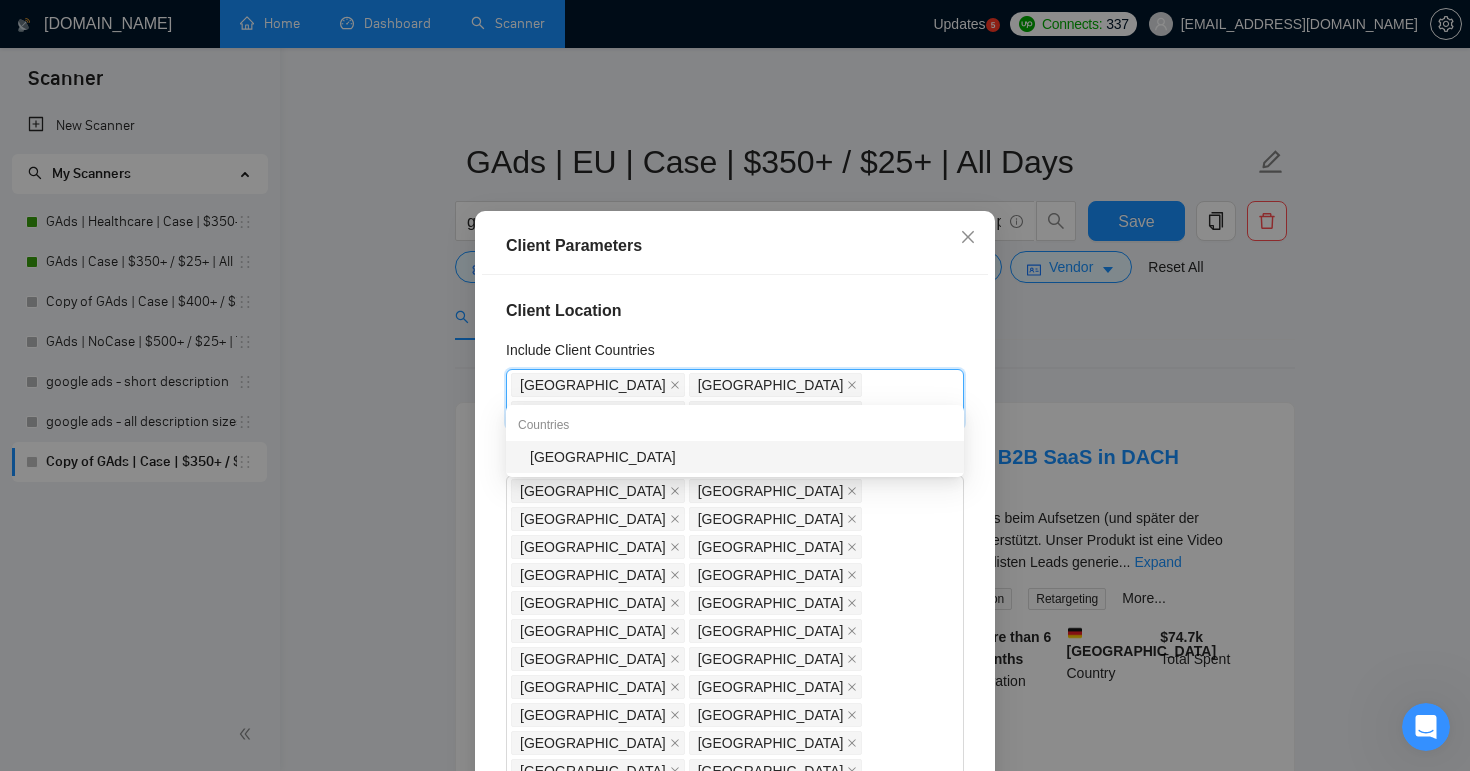 click on "[GEOGRAPHIC_DATA]" at bounding box center (741, 457) 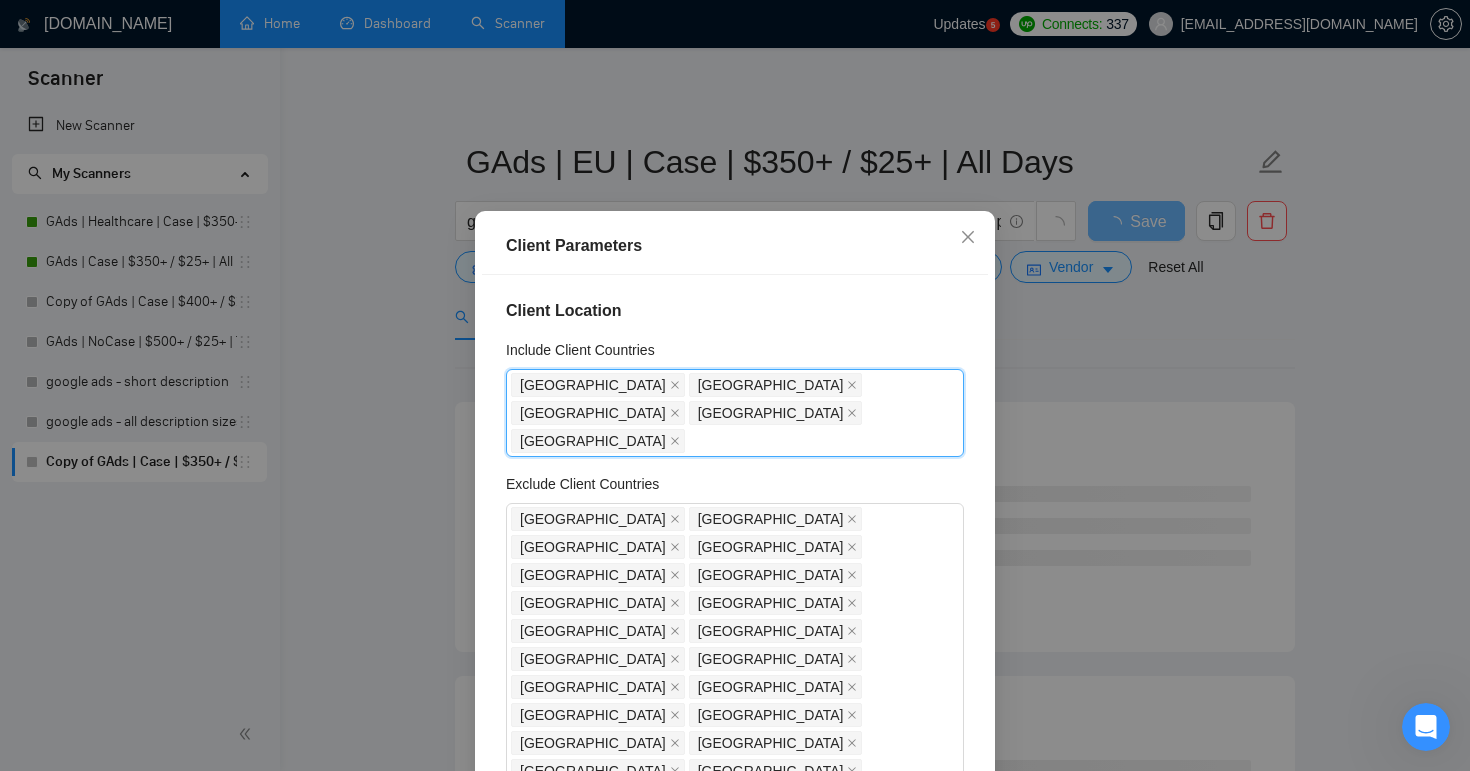 paste on "[GEOGRAPHIC_DATA]" 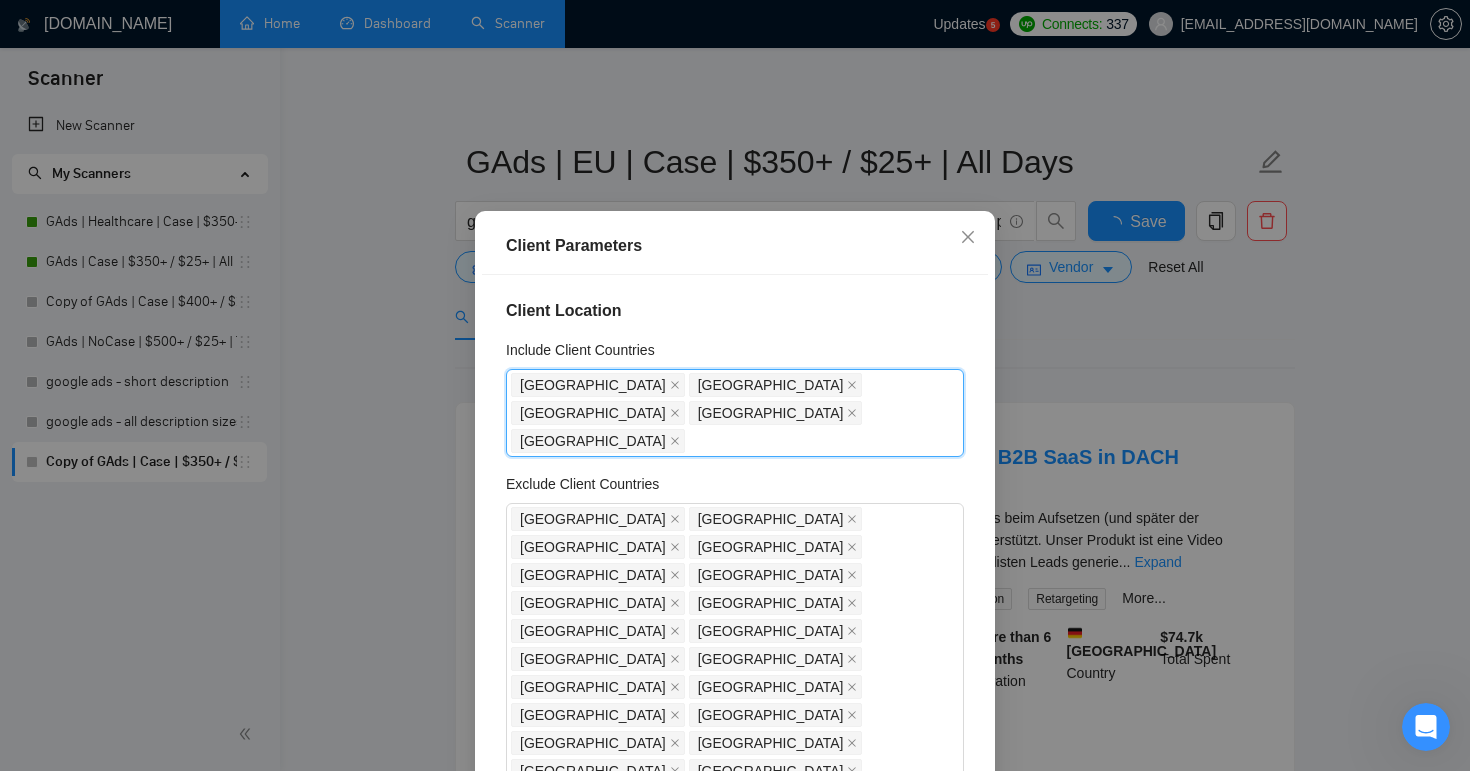 type on "[GEOGRAPHIC_DATA]" 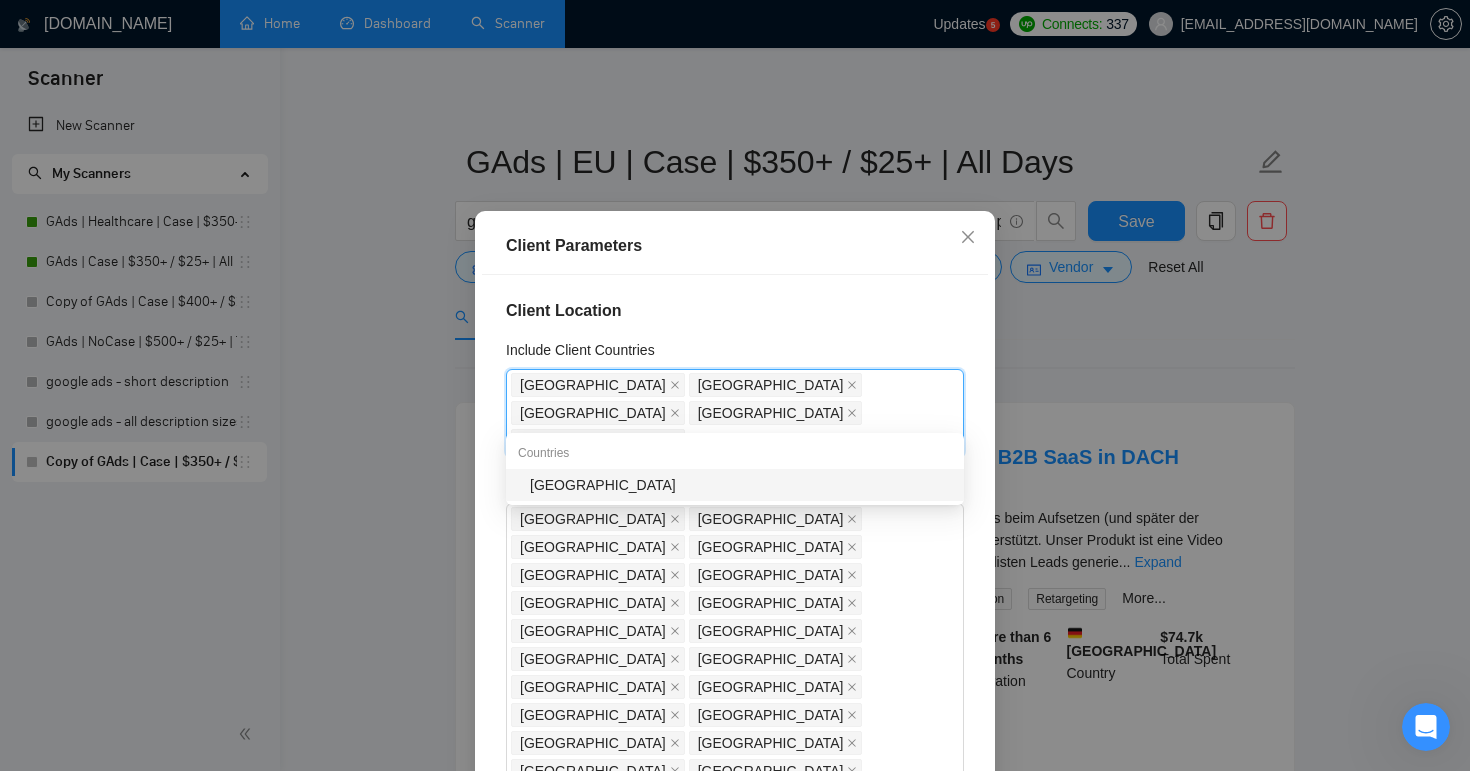 click on "[GEOGRAPHIC_DATA]" at bounding box center (741, 485) 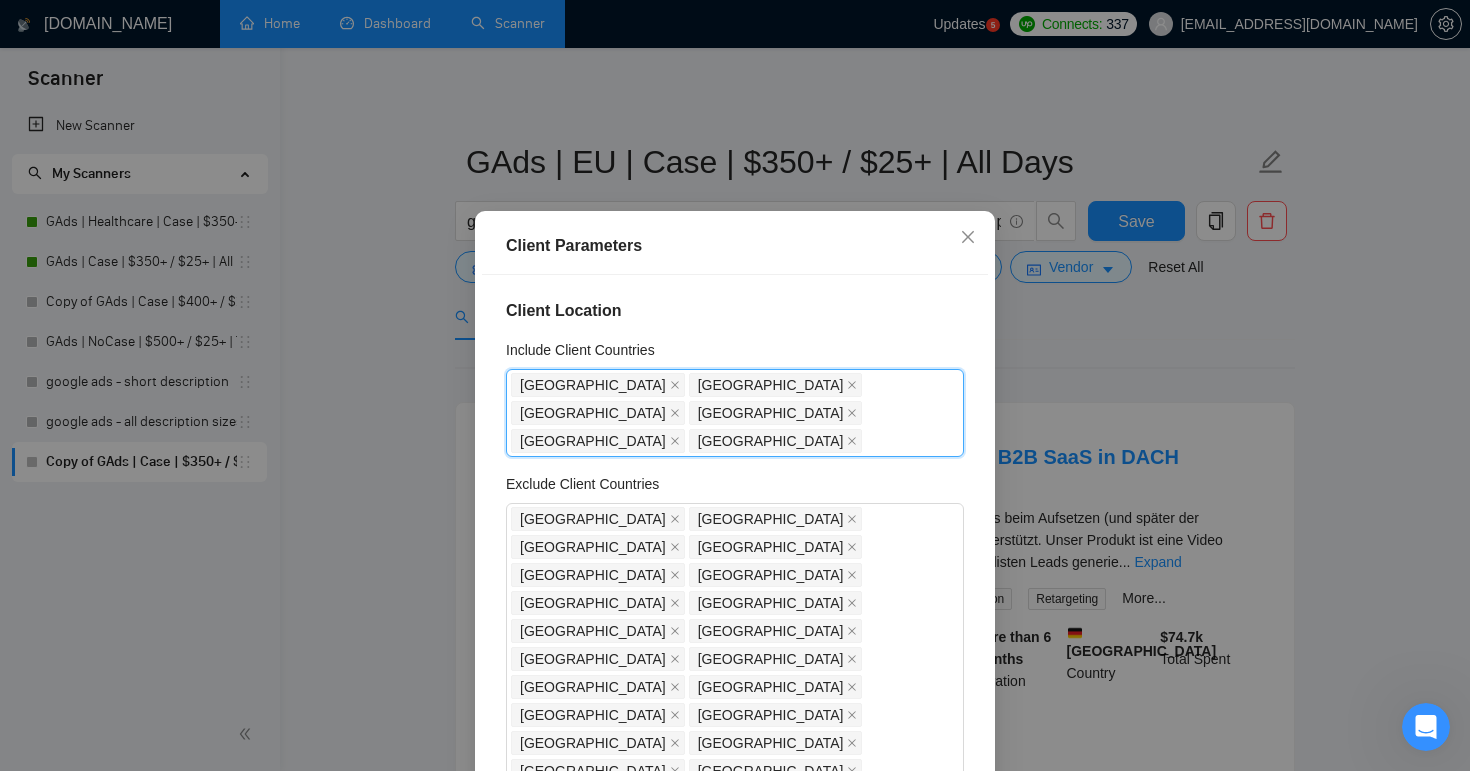 paste on "[GEOGRAPHIC_DATA]" 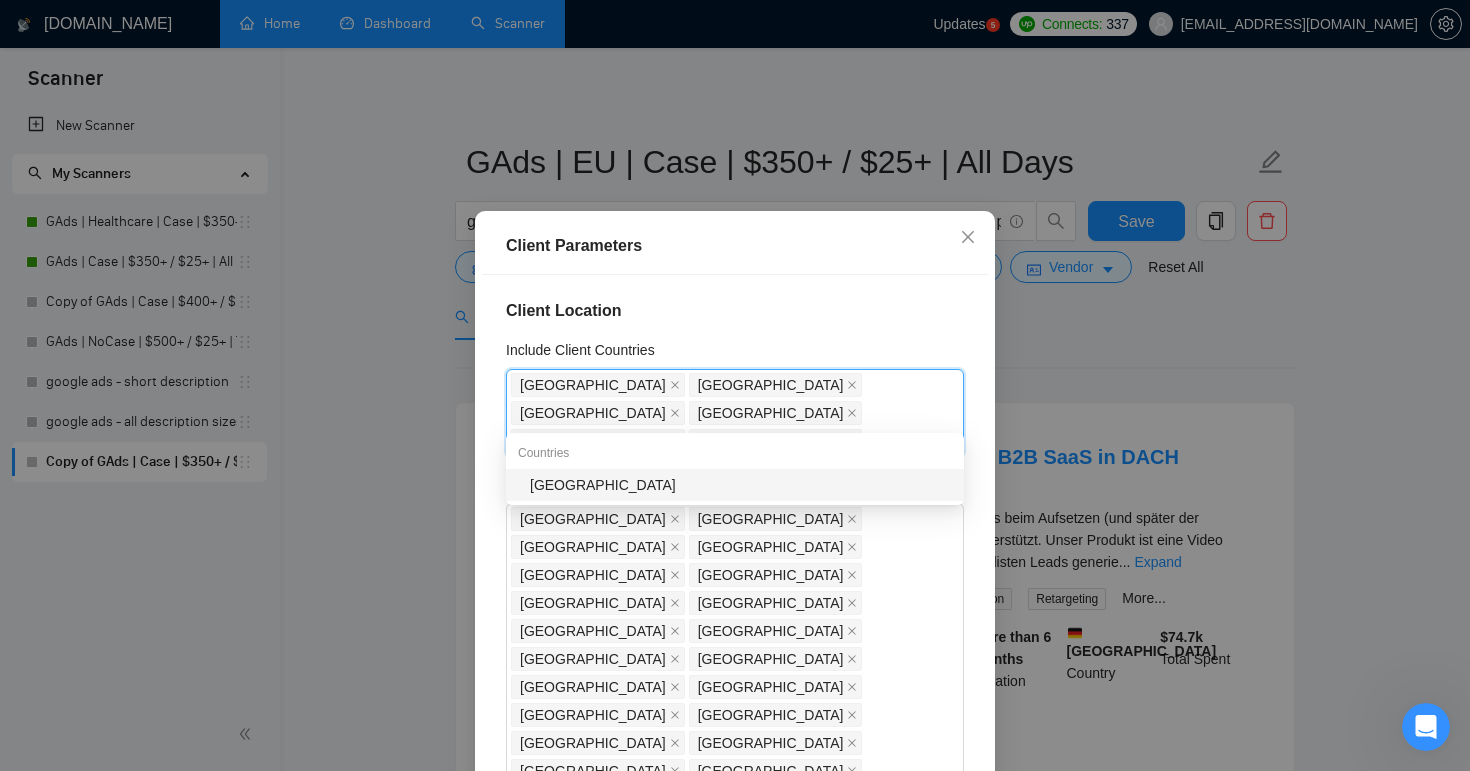 click on "[GEOGRAPHIC_DATA]" at bounding box center (741, 485) 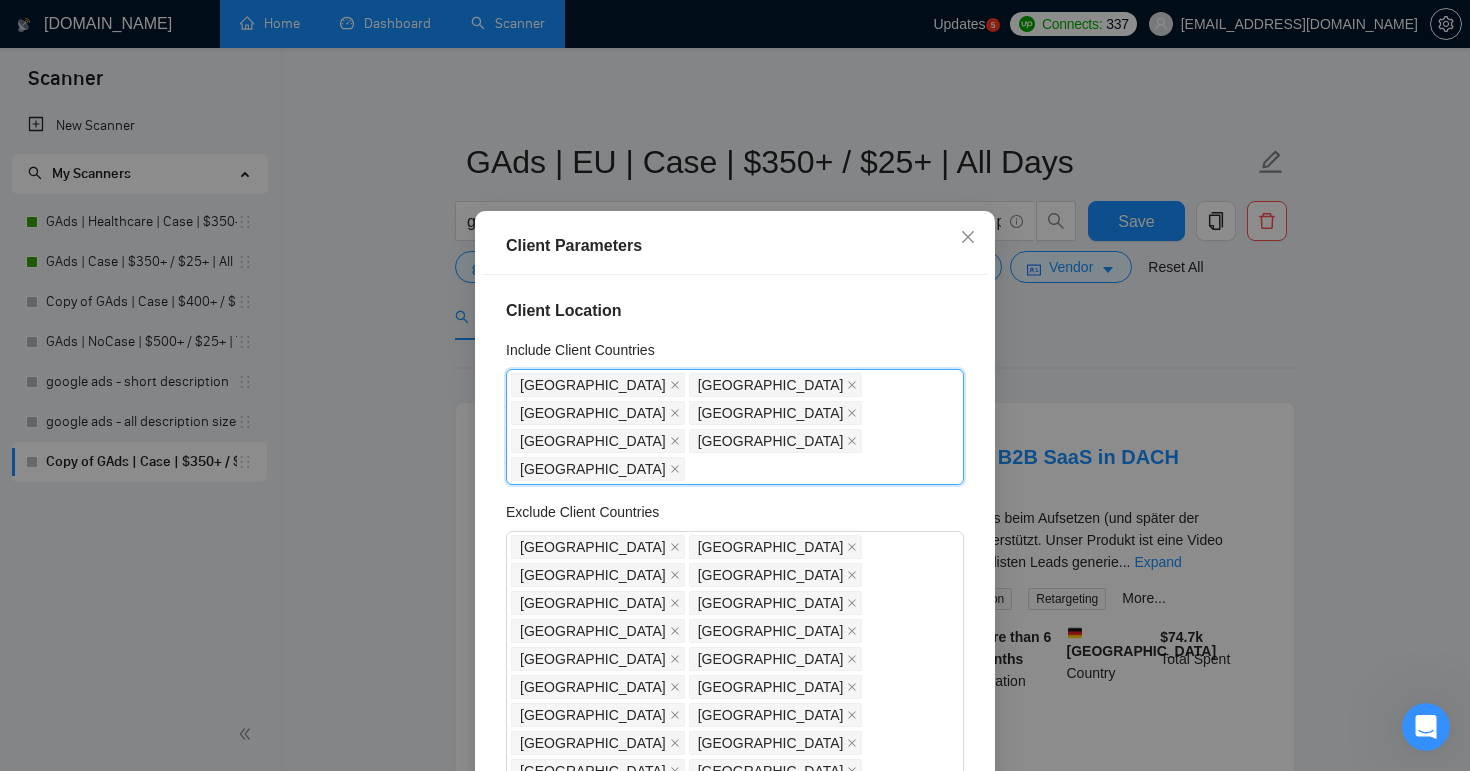 paste on "[GEOGRAPHIC_DATA]" 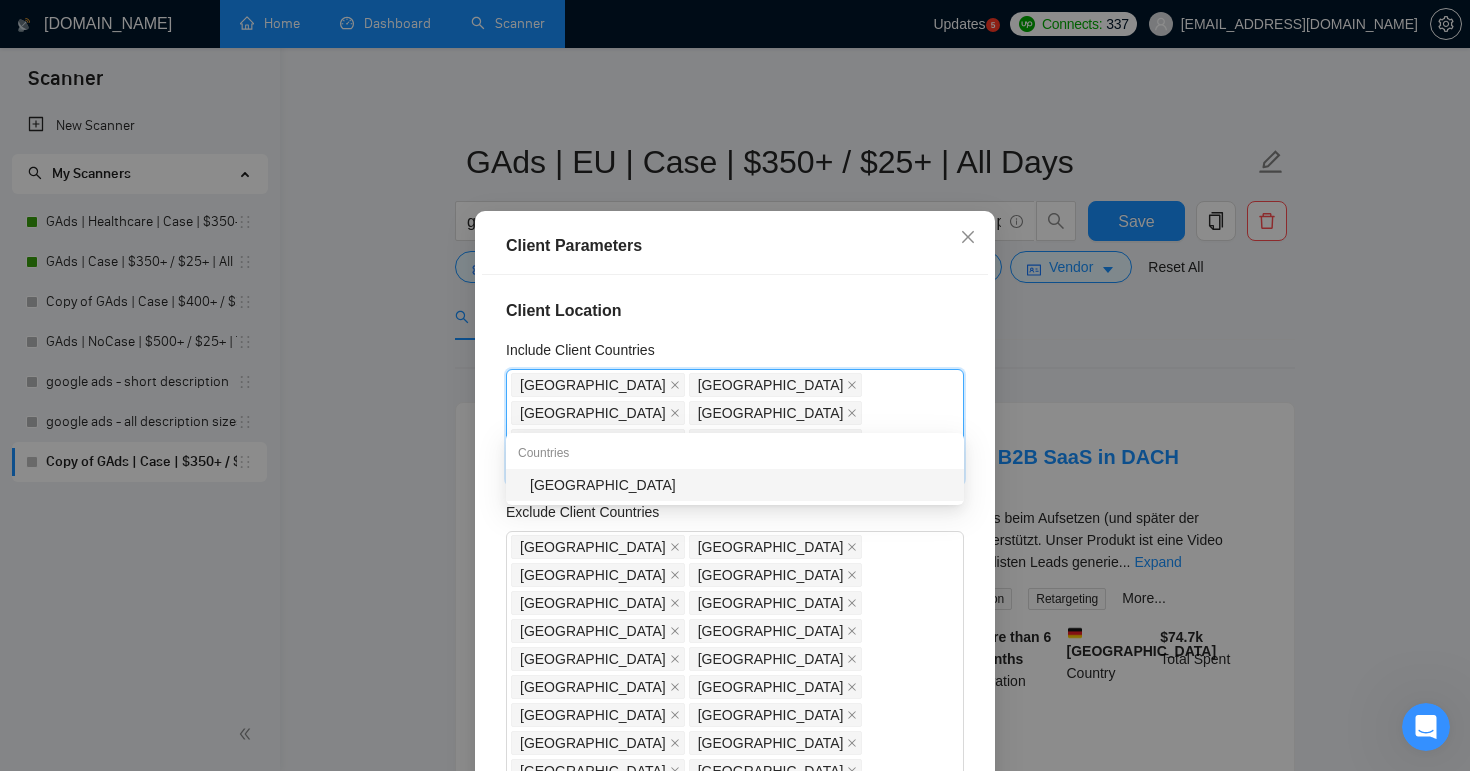 click on "[GEOGRAPHIC_DATA]" at bounding box center [741, 485] 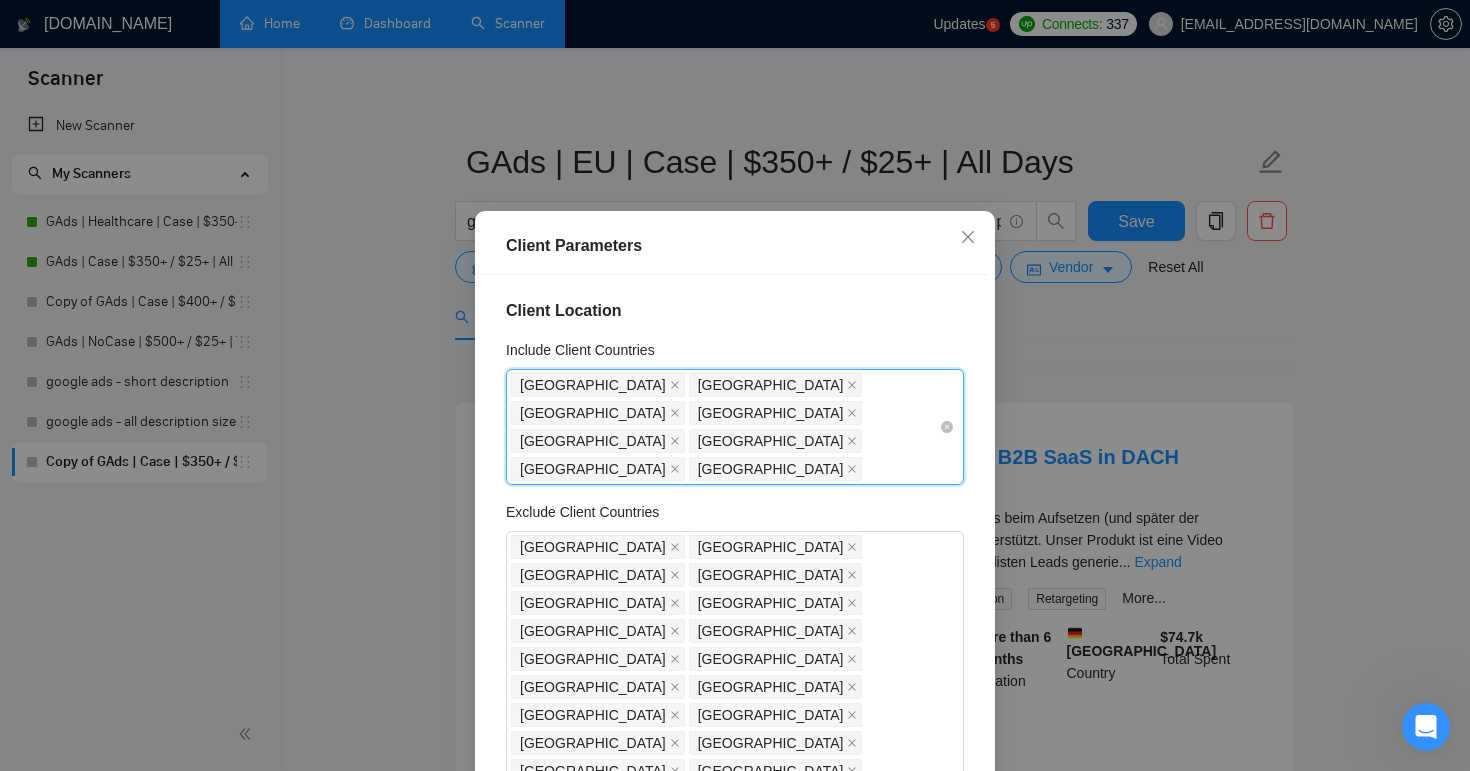 paste on "[GEOGRAPHIC_DATA]" 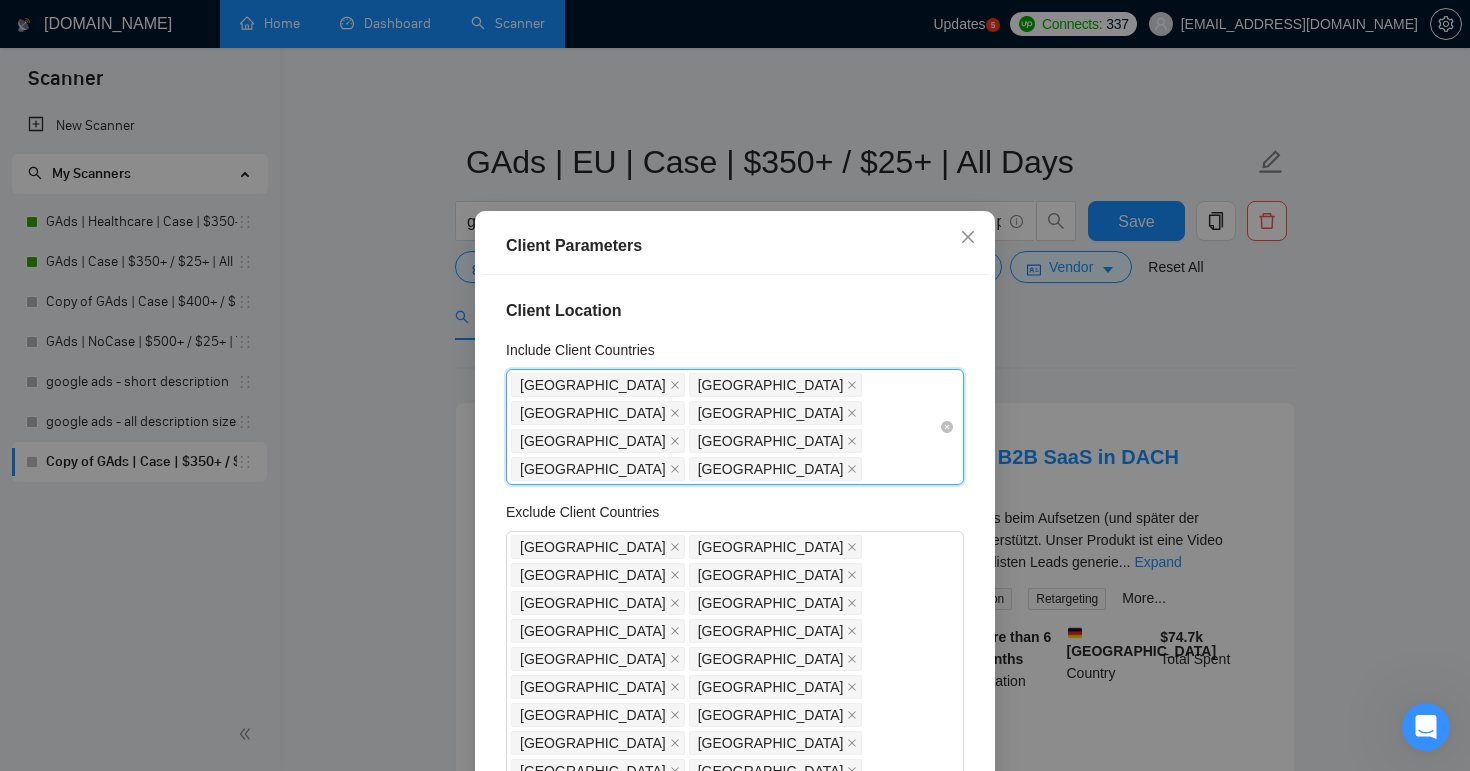 type on "[GEOGRAPHIC_DATA]" 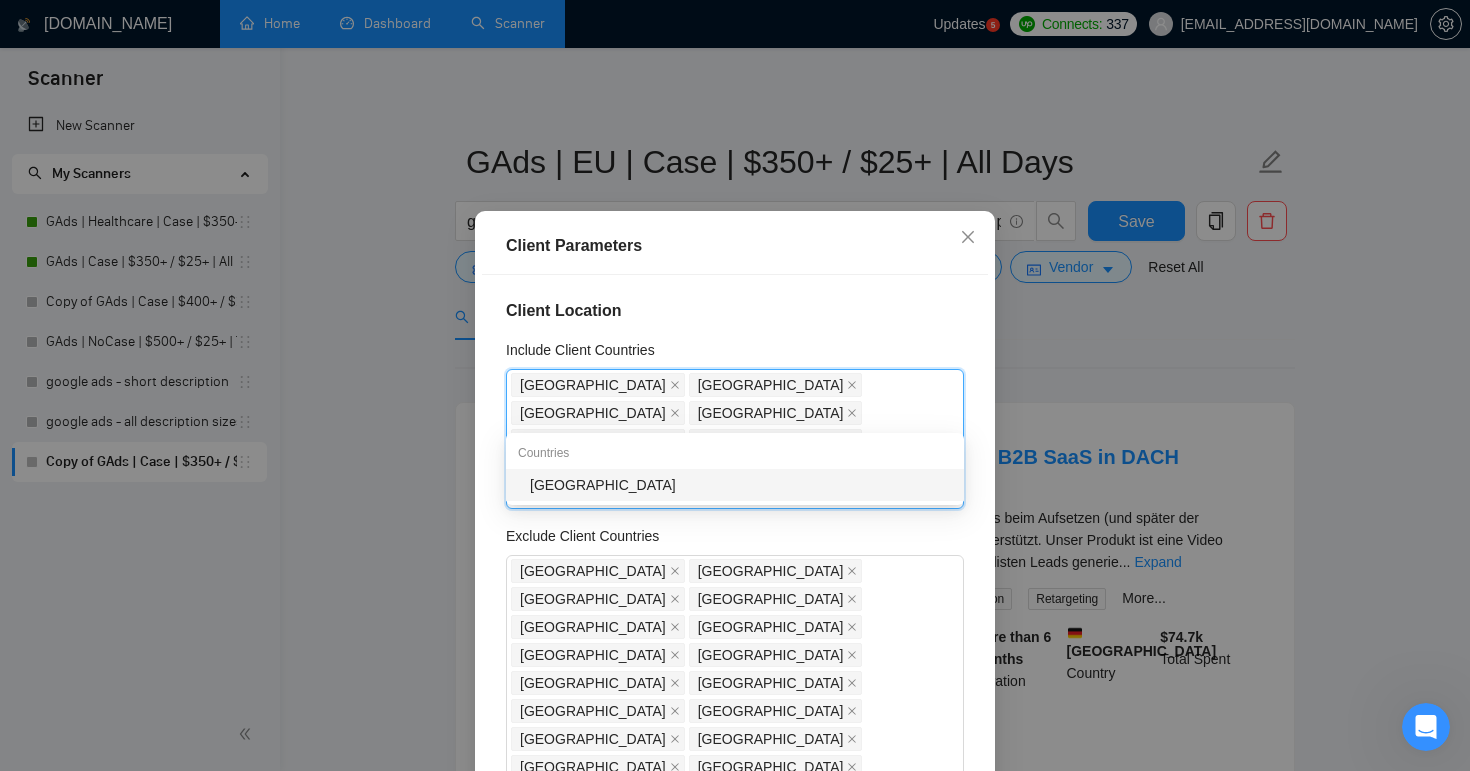 click on "[GEOGRAPHIC_DATA]" at bounding box center [741, 485] 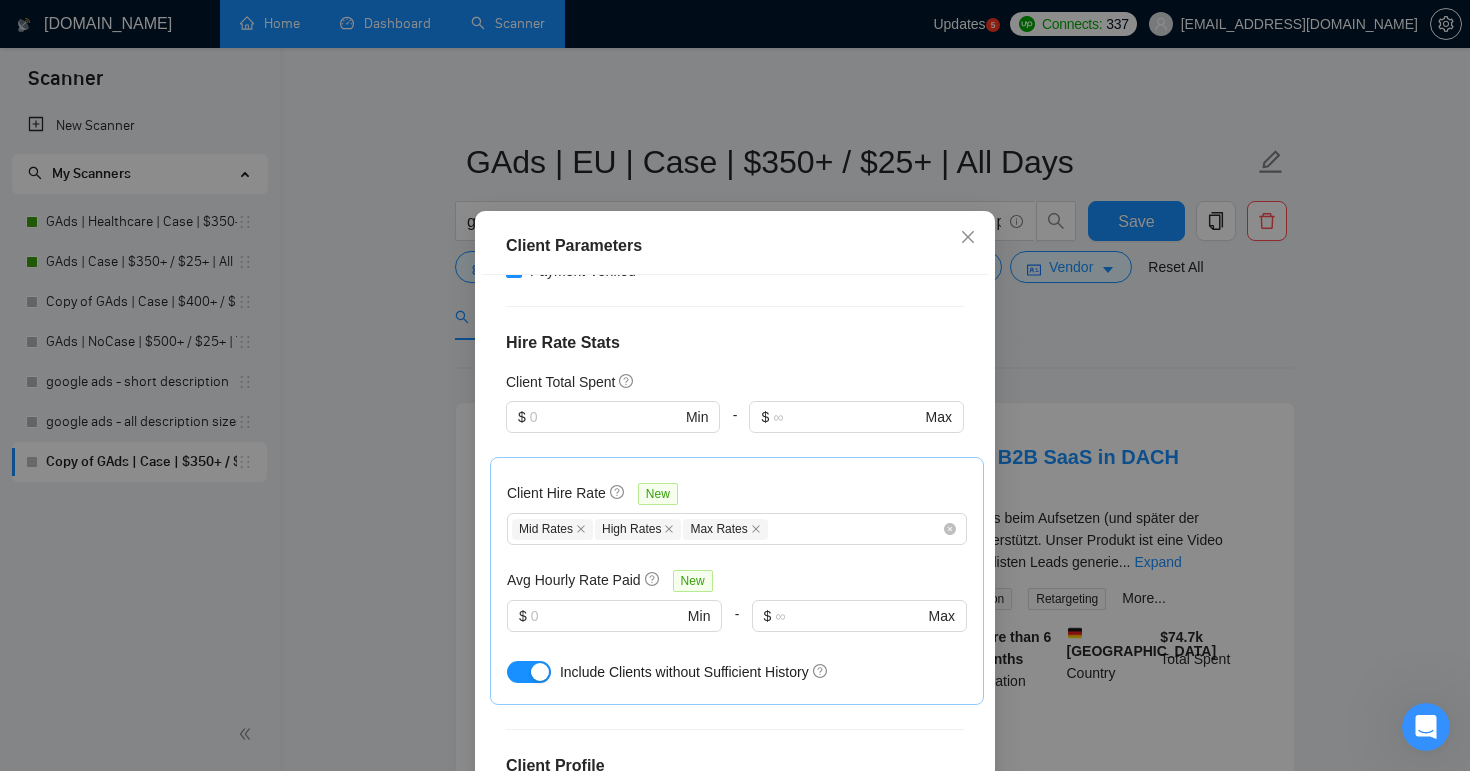 scroll, scrollTop: 902, scrollLeft: 0, axis: vertical 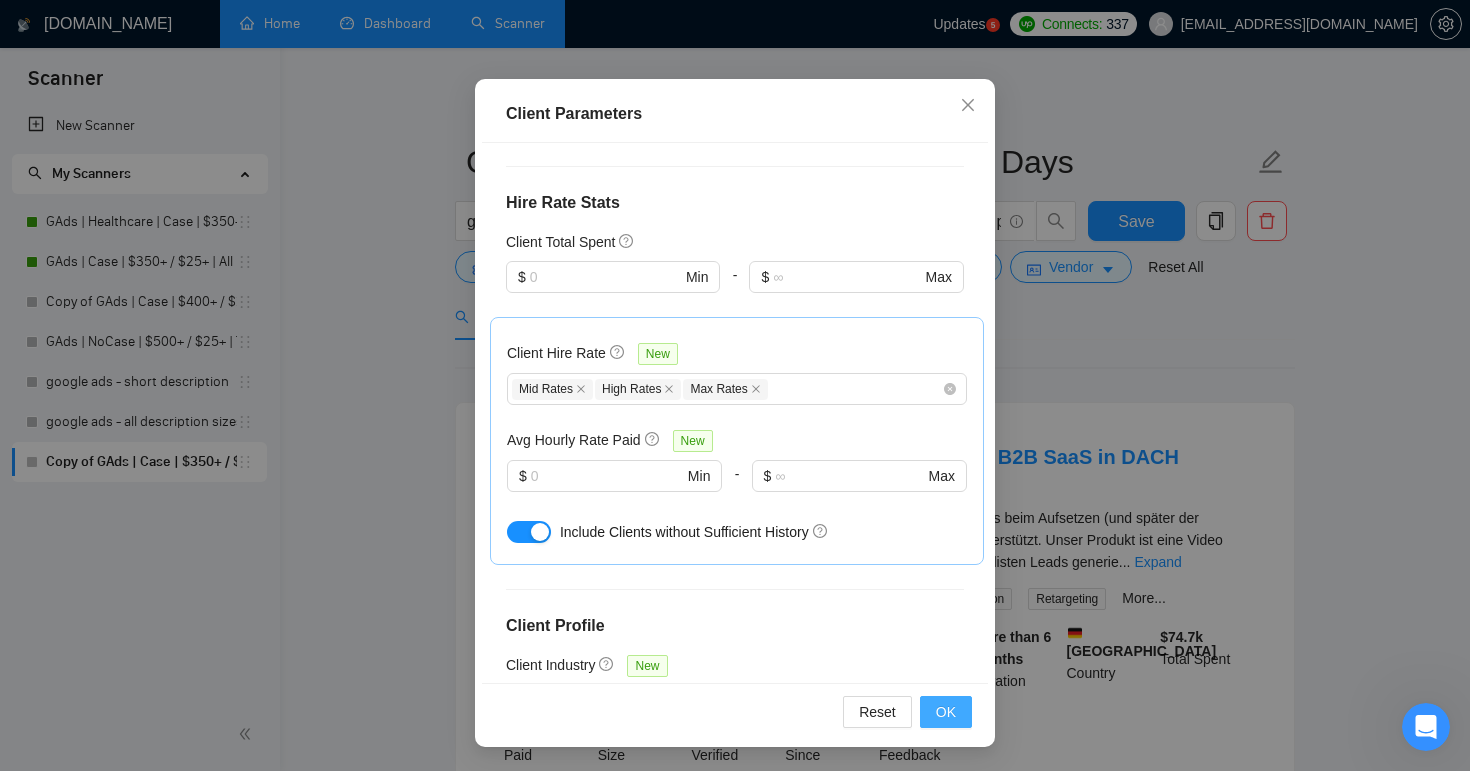 click on "OK" at bounding box center (946, 712) 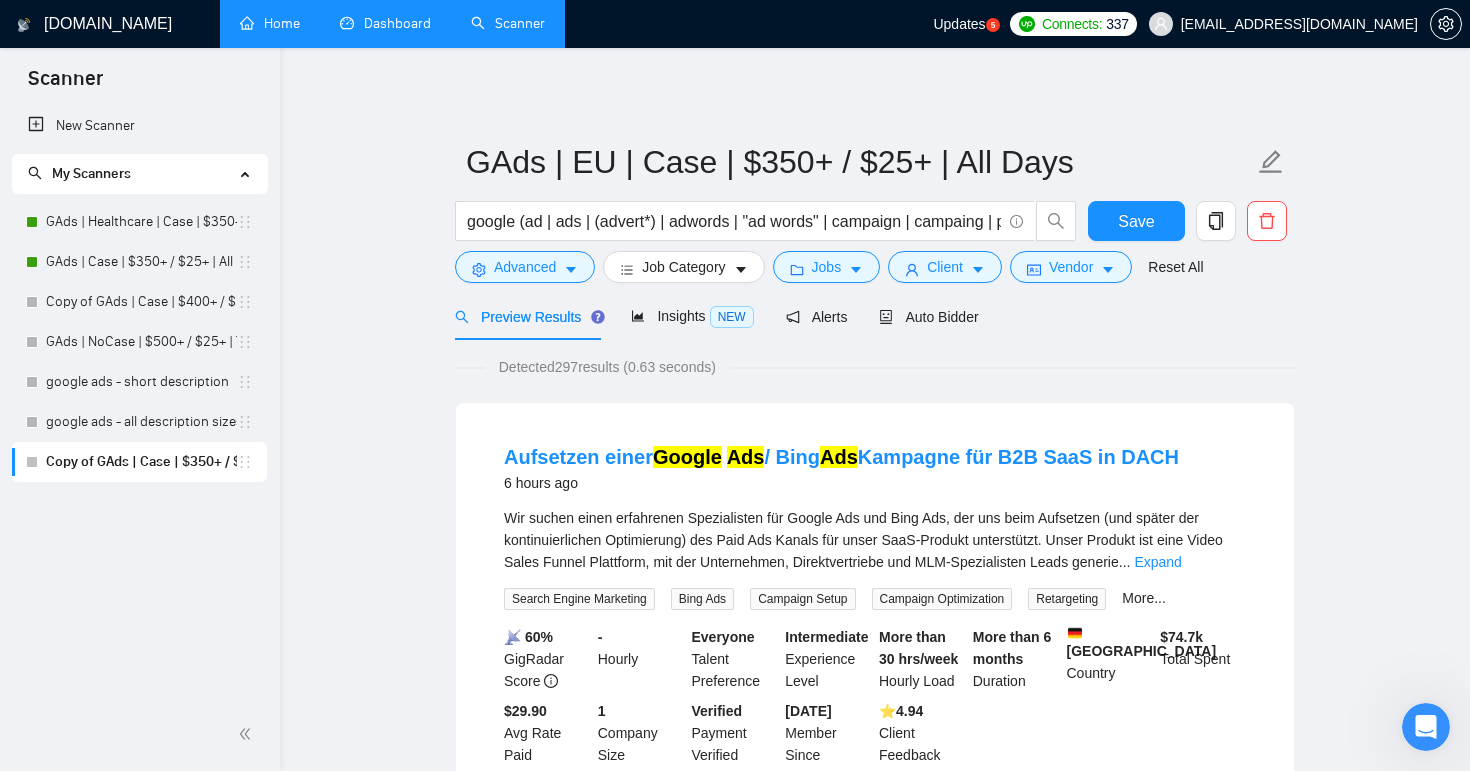 scroll, scrollTop: 40, scrollLeft: 0, axis: vertical 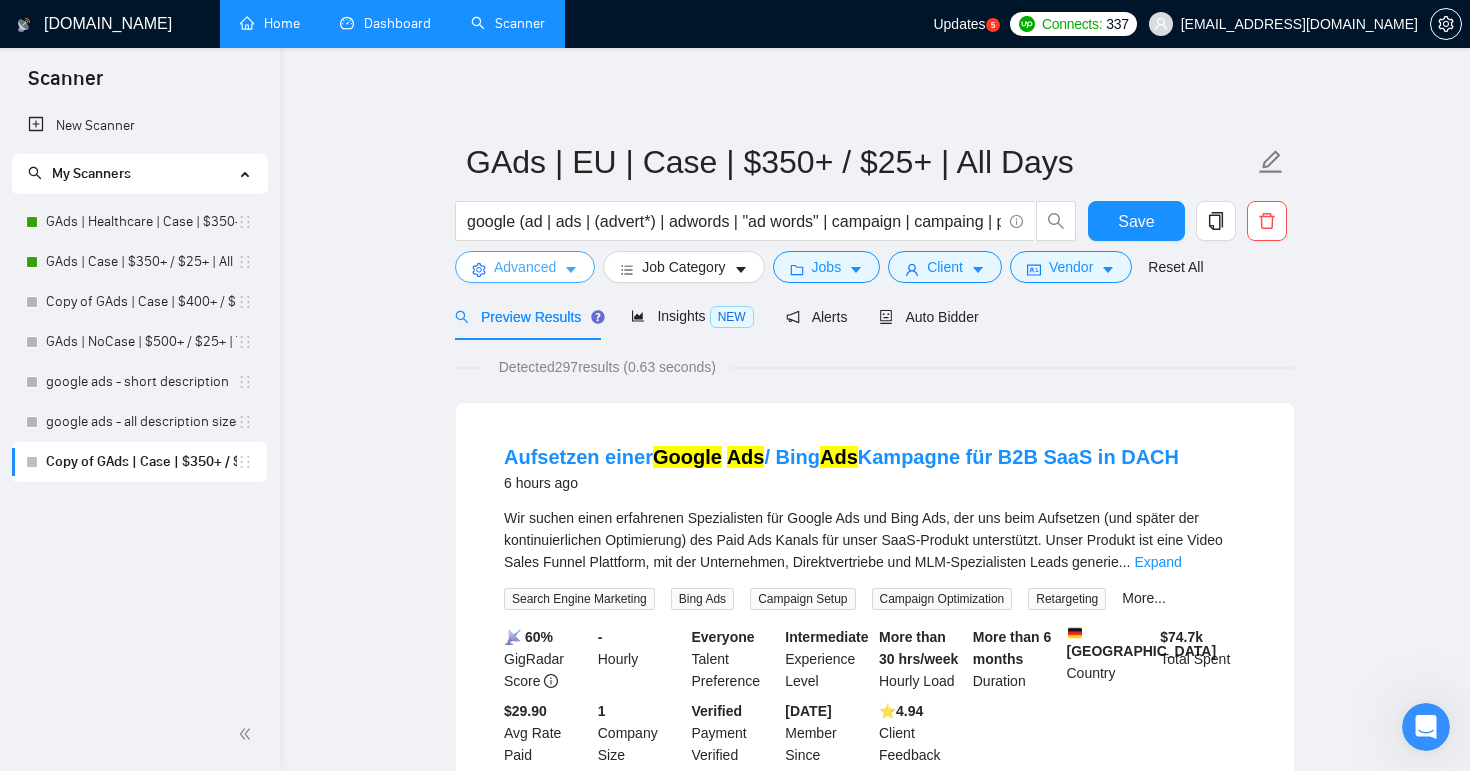 click on "Advanced" at bounding box center (525, 267) 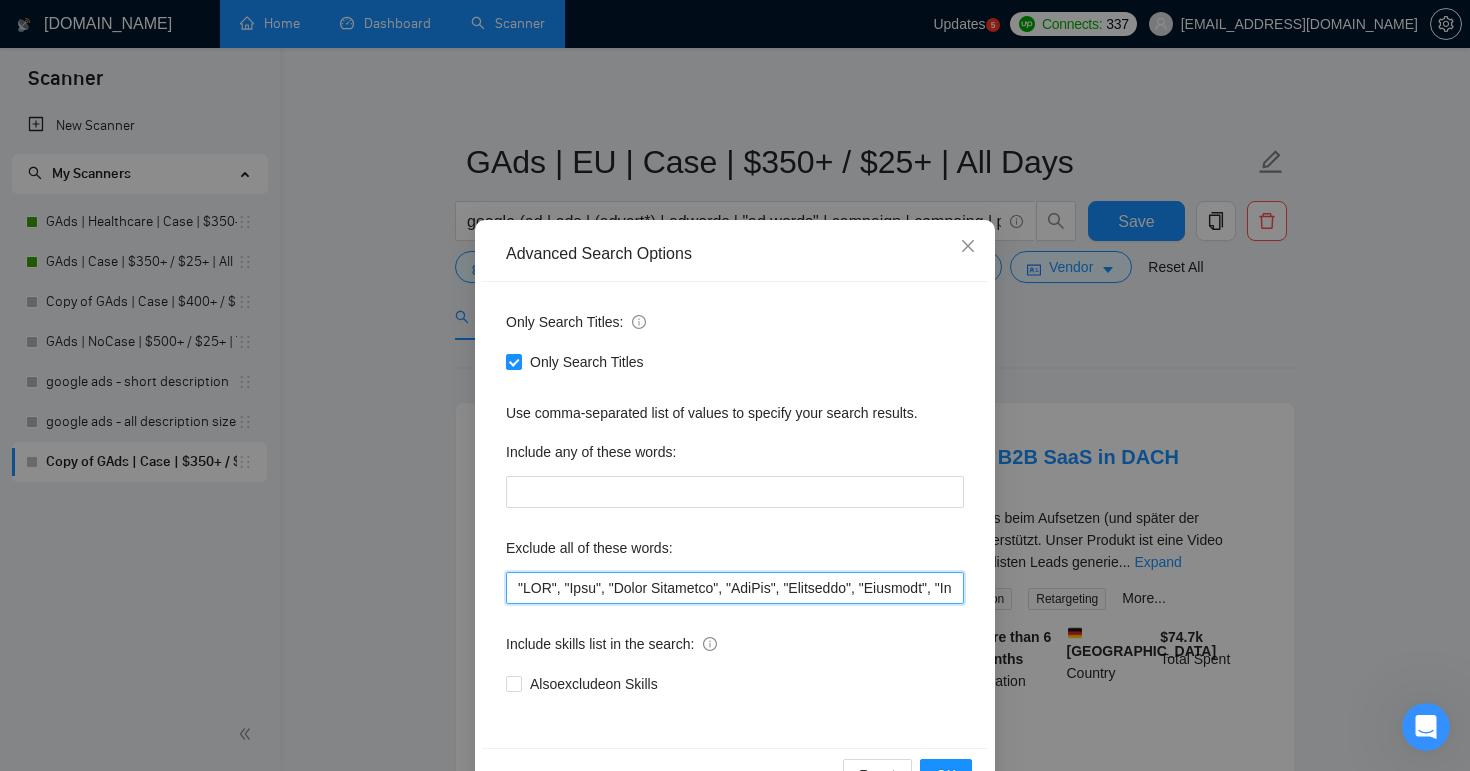 click at bounding box center (735, 588) 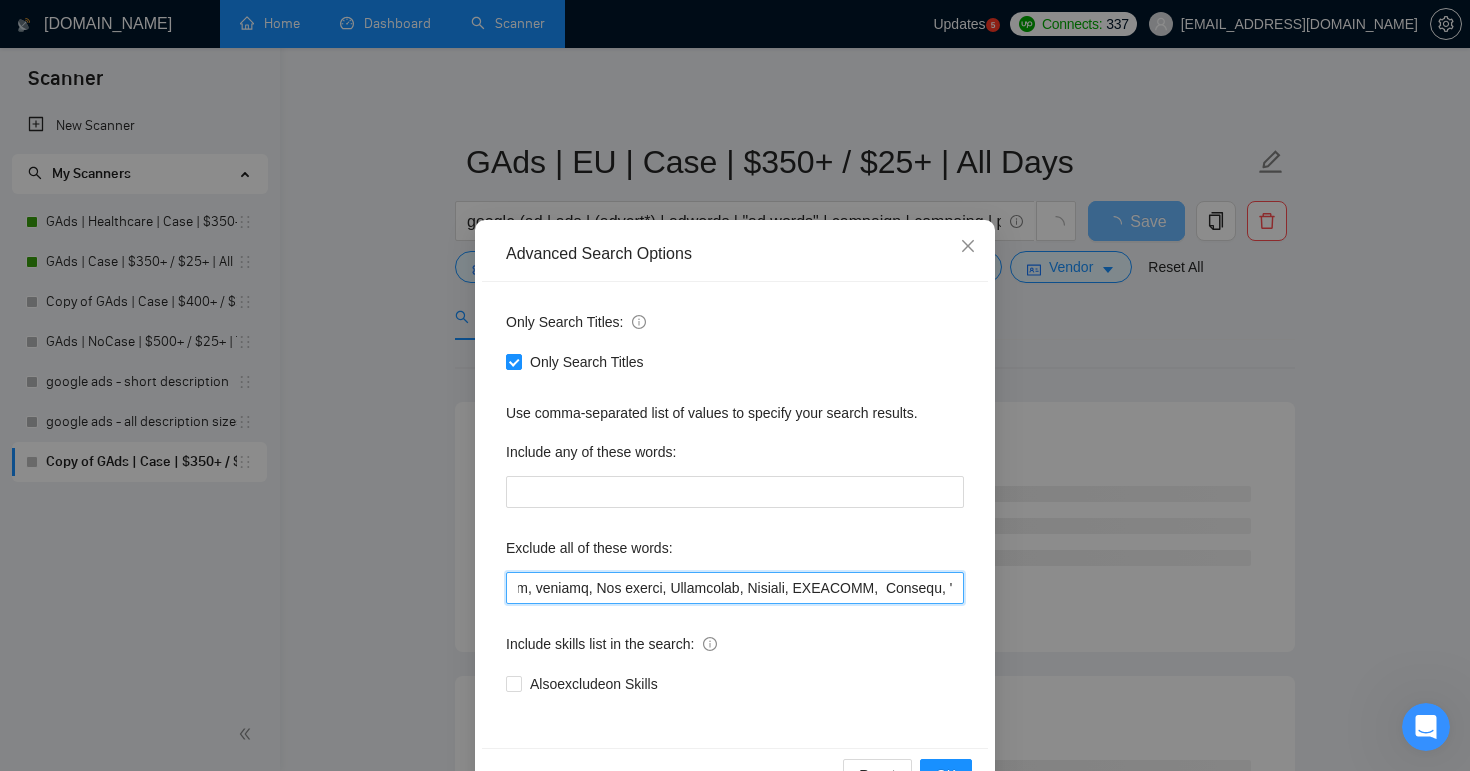 scroll, scrollTop: 0, scrollLeft: 662, axis: horizontal 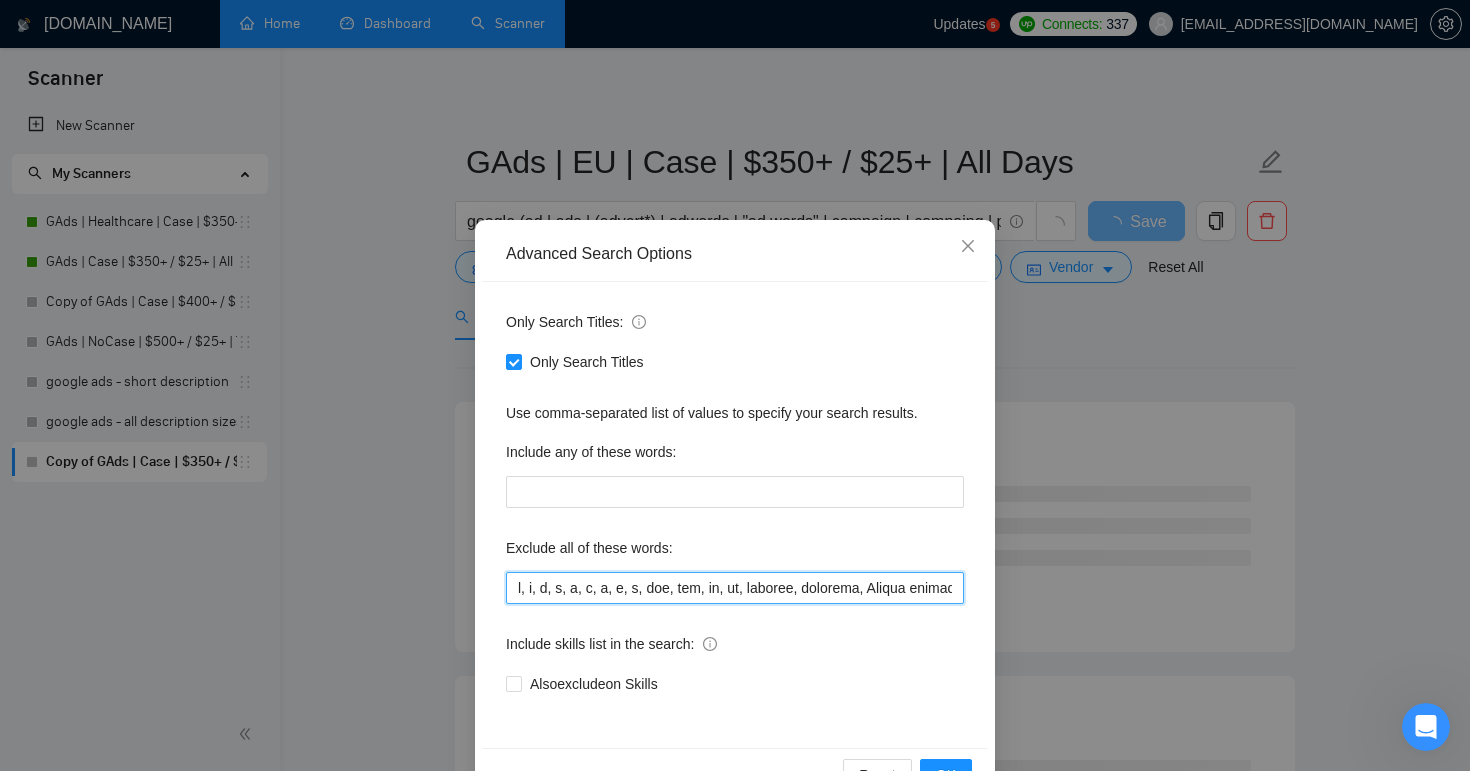 drag, startPoint x: 730, startPoint y: 588, endPoint x: 310, endPoint y: 569, distance: 420.42953 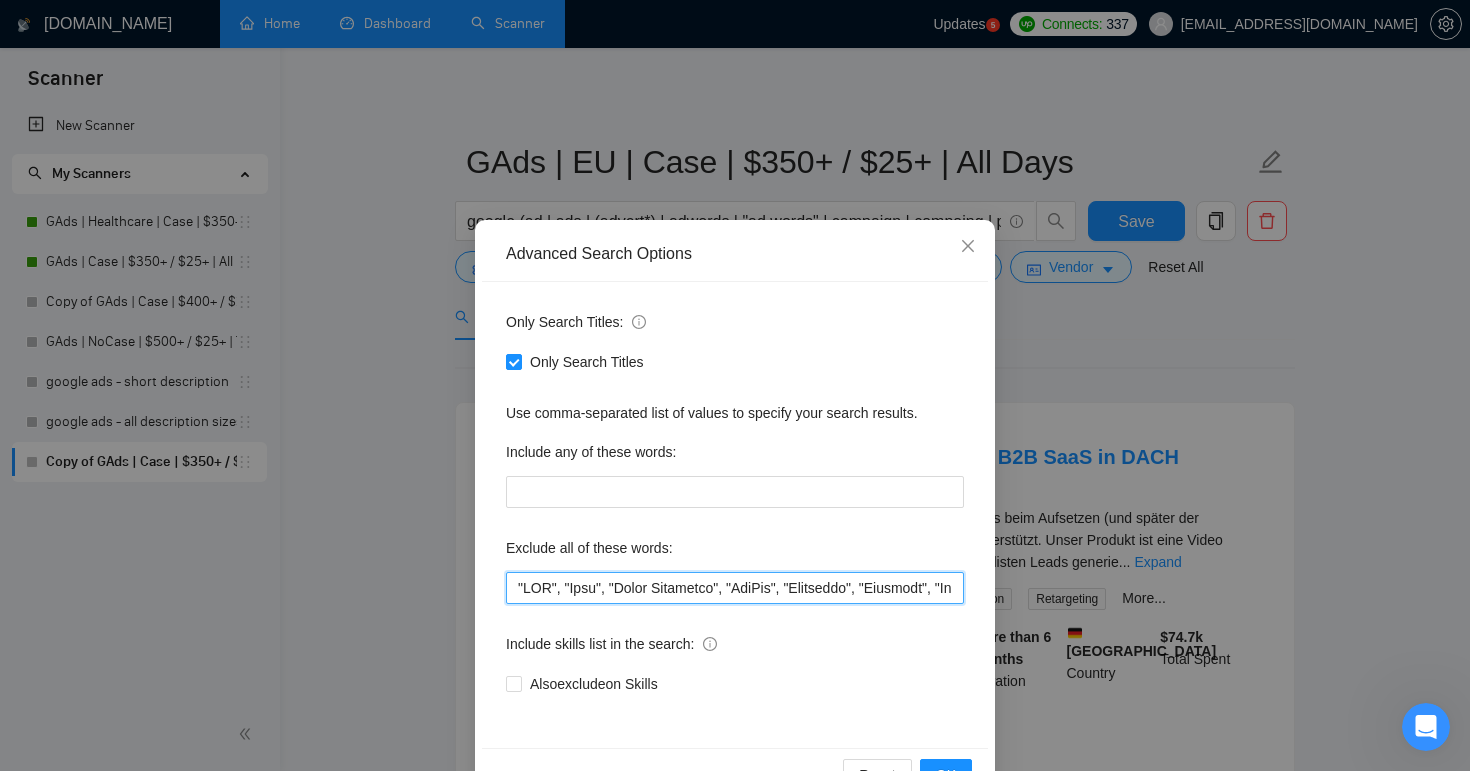 paste on ""ē", "é", "è", "ü", "ö", "ô", "á", "â", "ñ", "wir", "sie", "es", "du", "español", "français", "Arabic speaker", "verkauf", "Wir suchen", "Entwickeln", "Deutsch", "FRANÇAIS", "Español"" 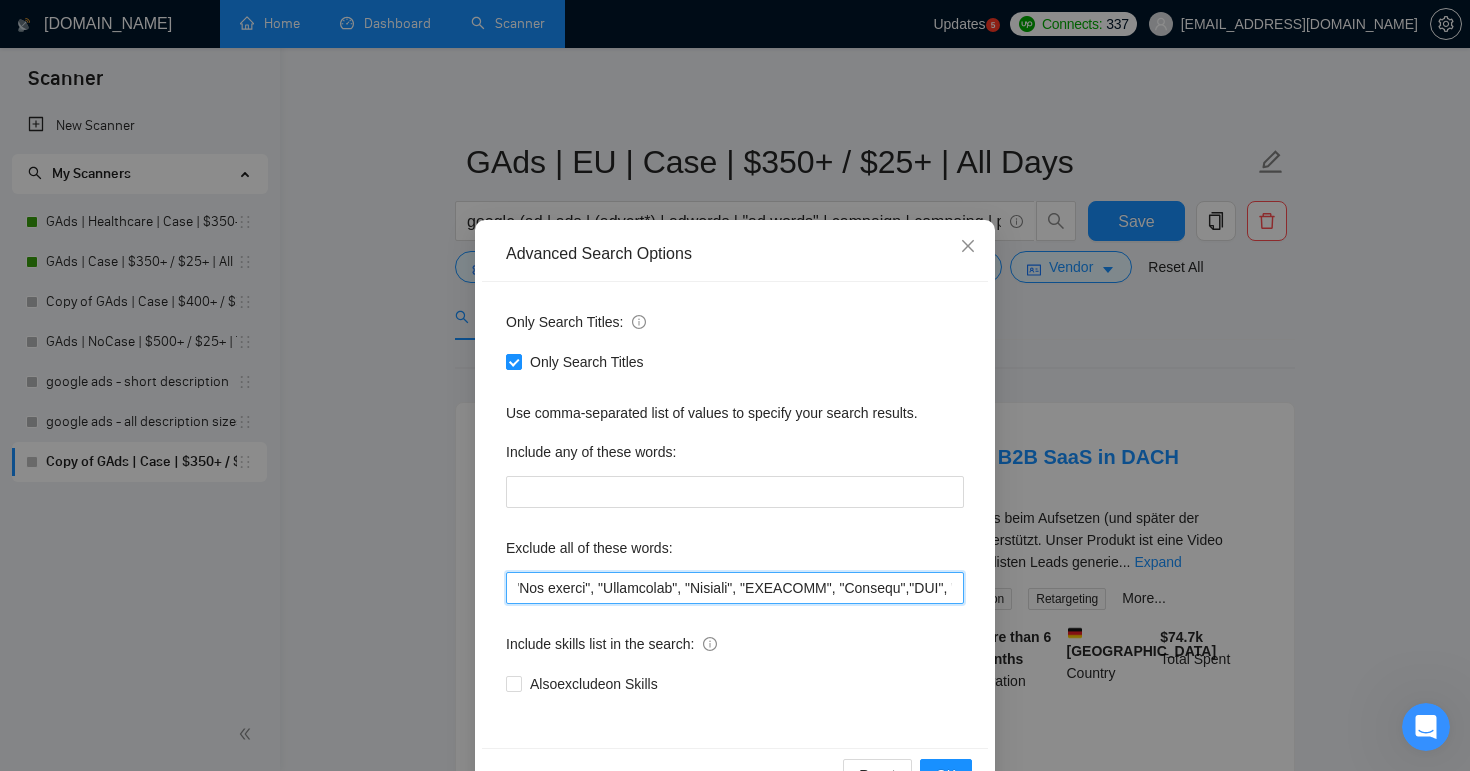 scroll, scrollTop: 0, scrollLeft: 914, axis: horizontal 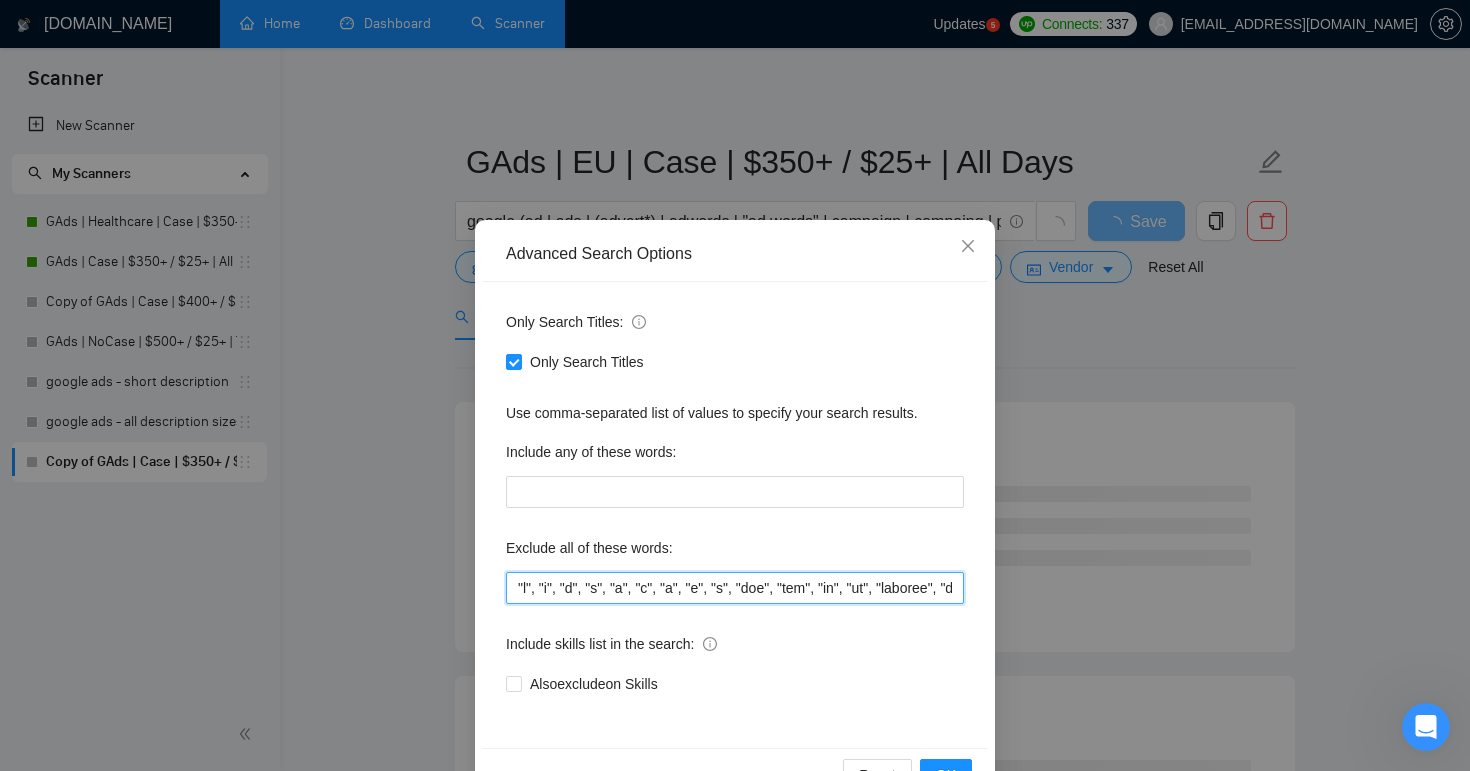 drag, startPoint x: 654, startPoint y: 590, endPoint x: 433, endPoint y: 584, distance: 221.08144 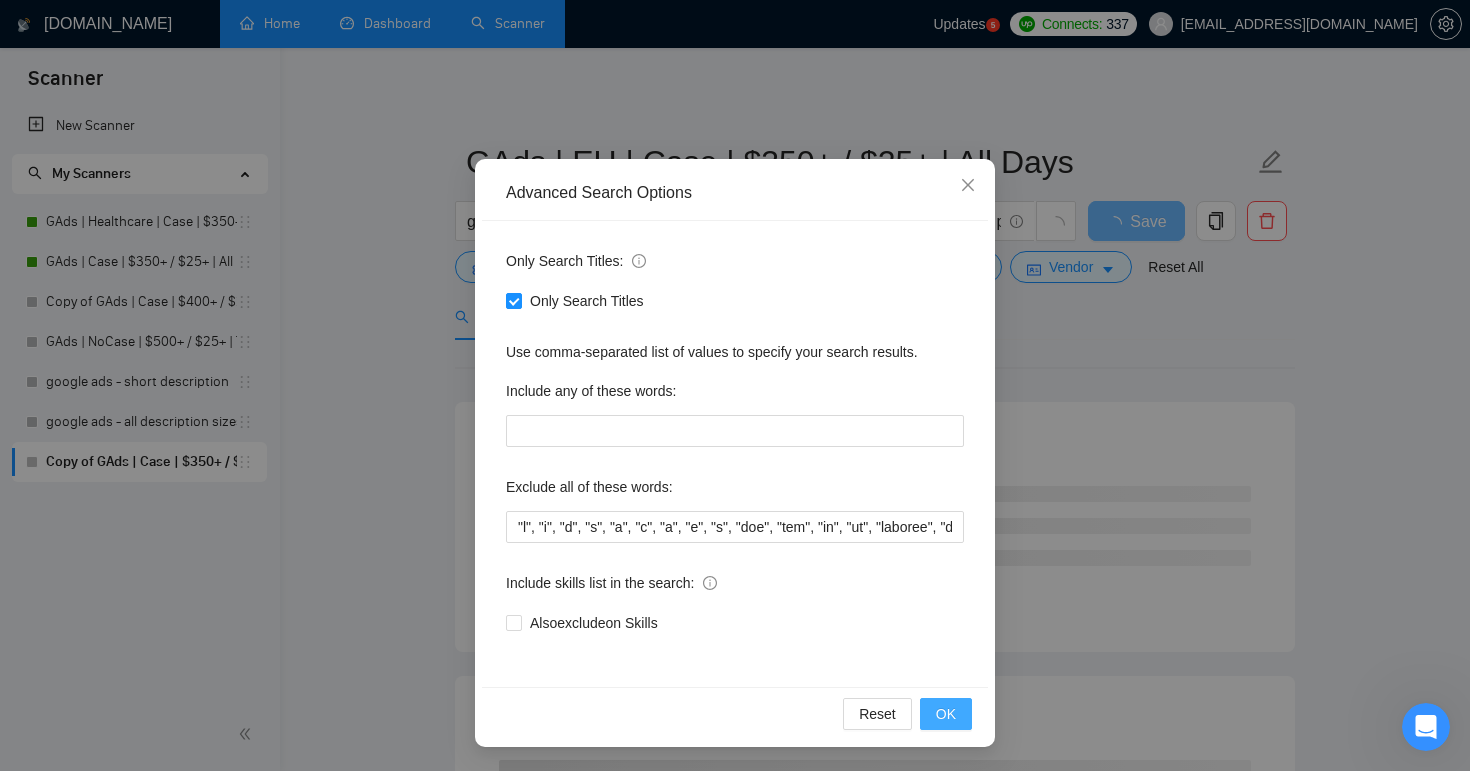 click on "OK" at bounding box center (946, 714) 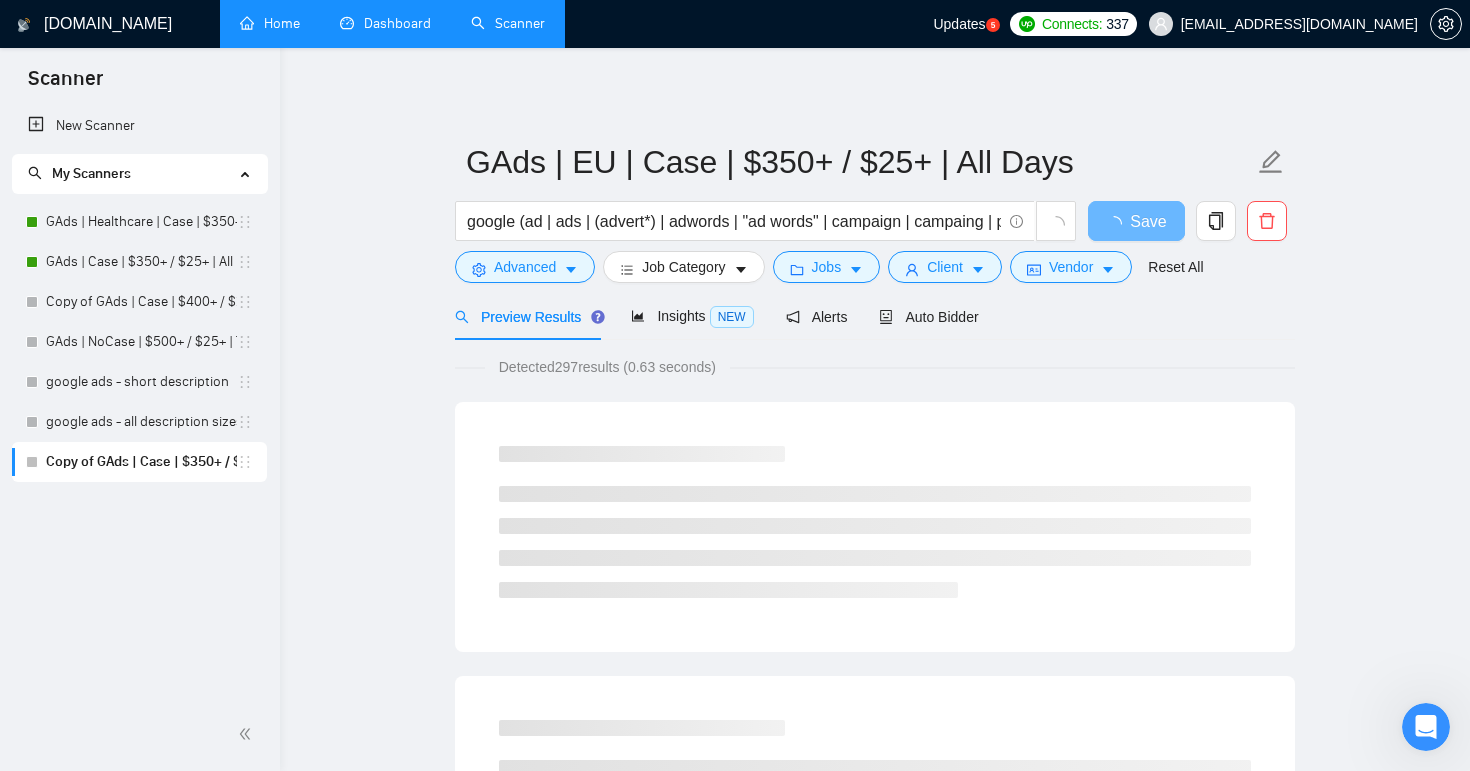 scroll, scrollTop: 0, scrollLeft: 0, axis: both 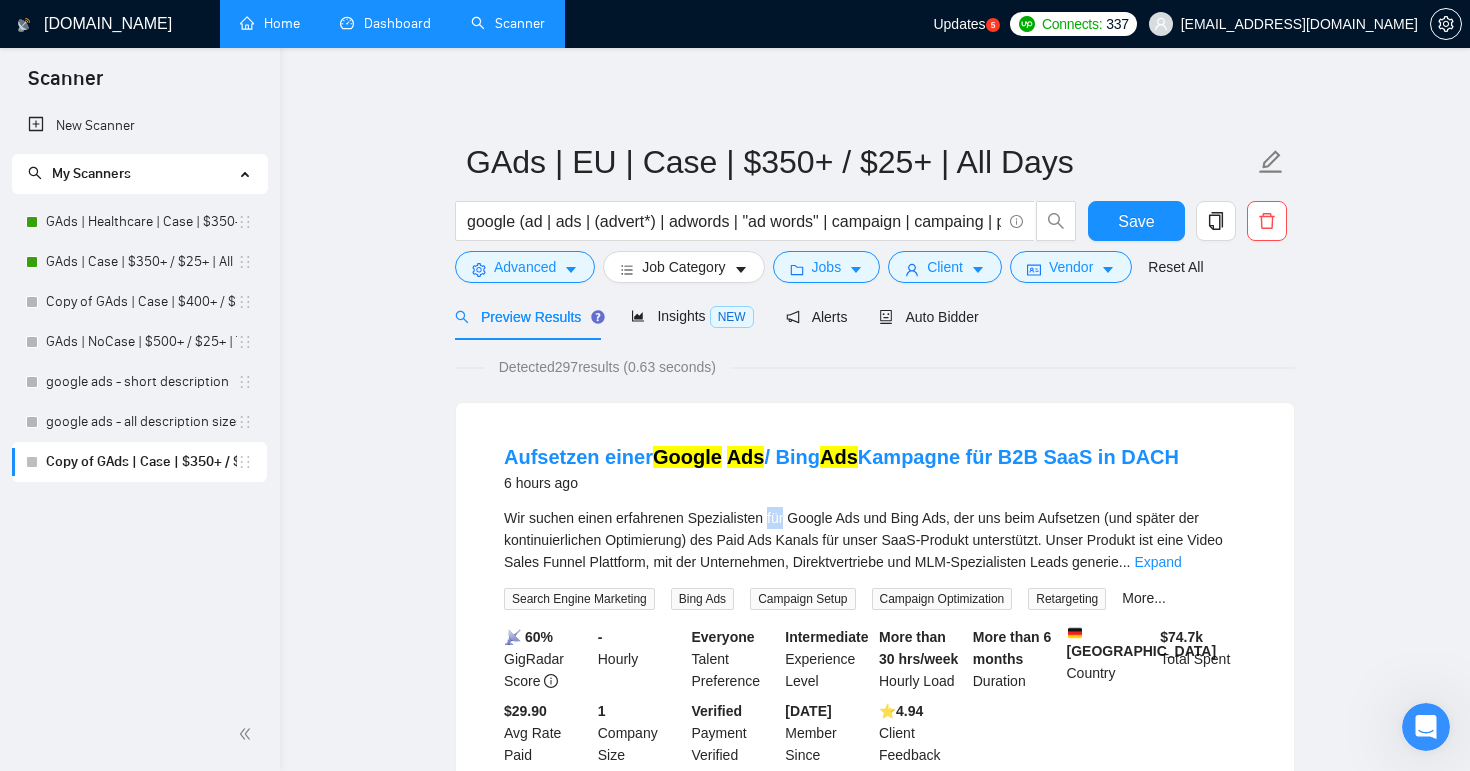 drag, startPoint x: 793, startPoint y: 519, endPoint x: 774, endPoint y: 519, distance: 19 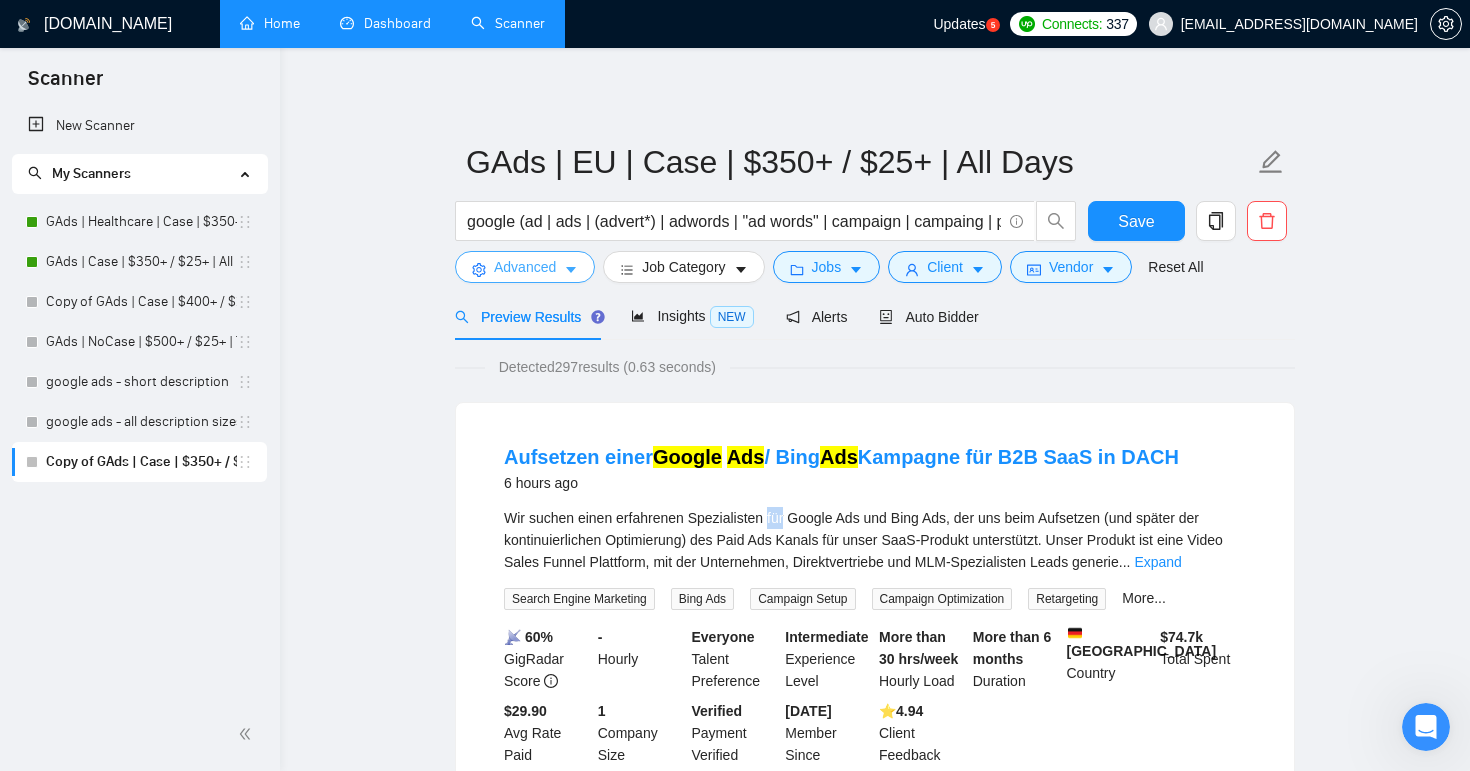 click on "Advanced" at bounding box center [525, 267] 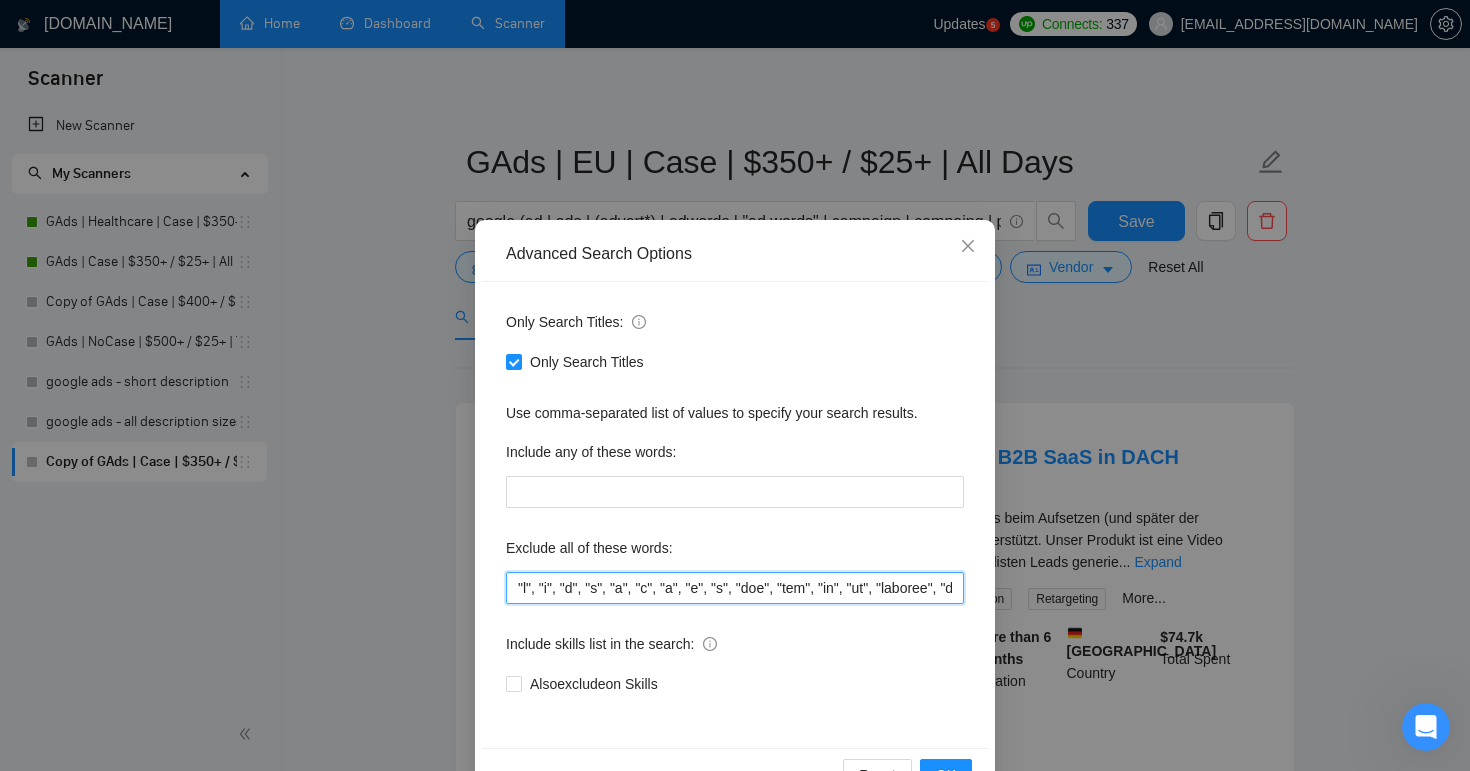 click at bounding box center [735, 588] 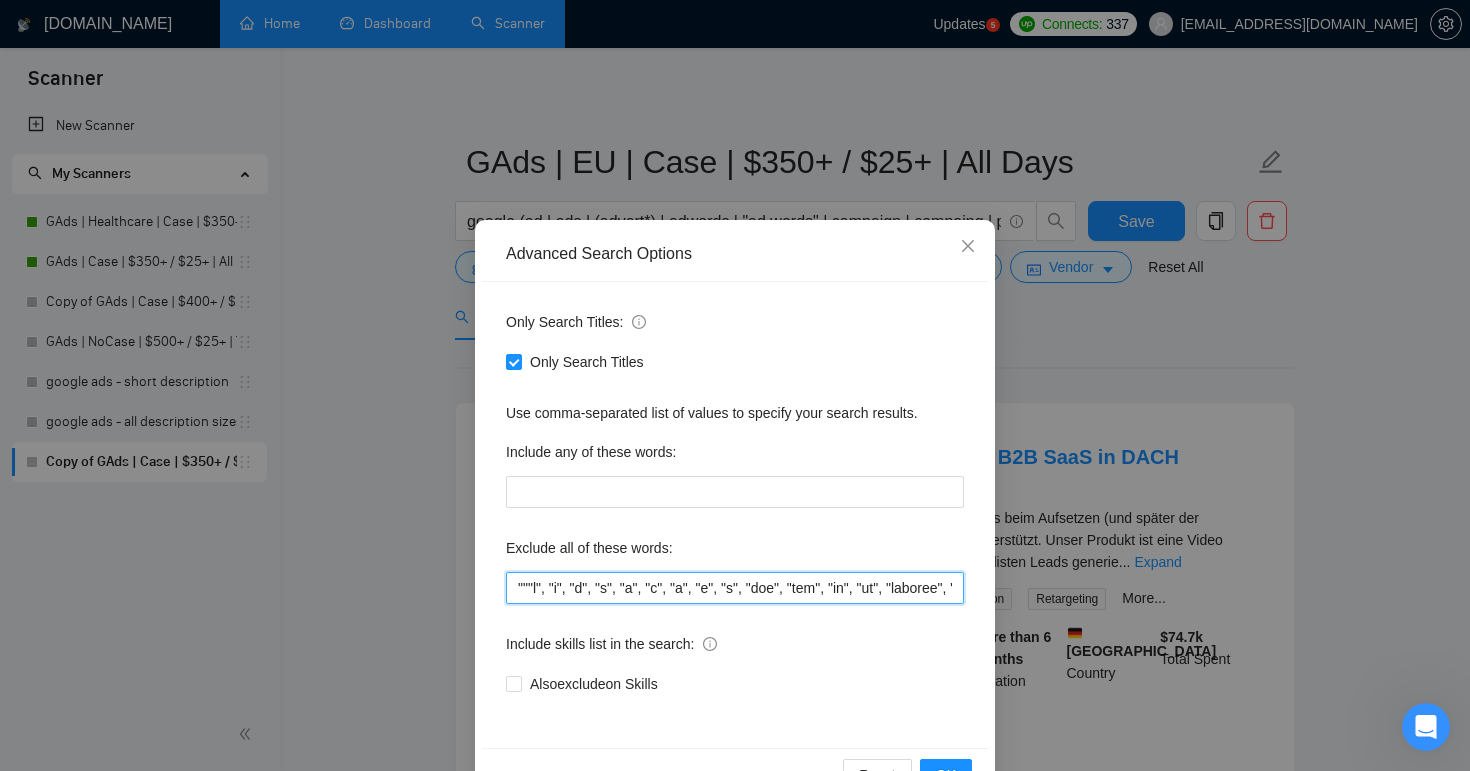 paste on "für" 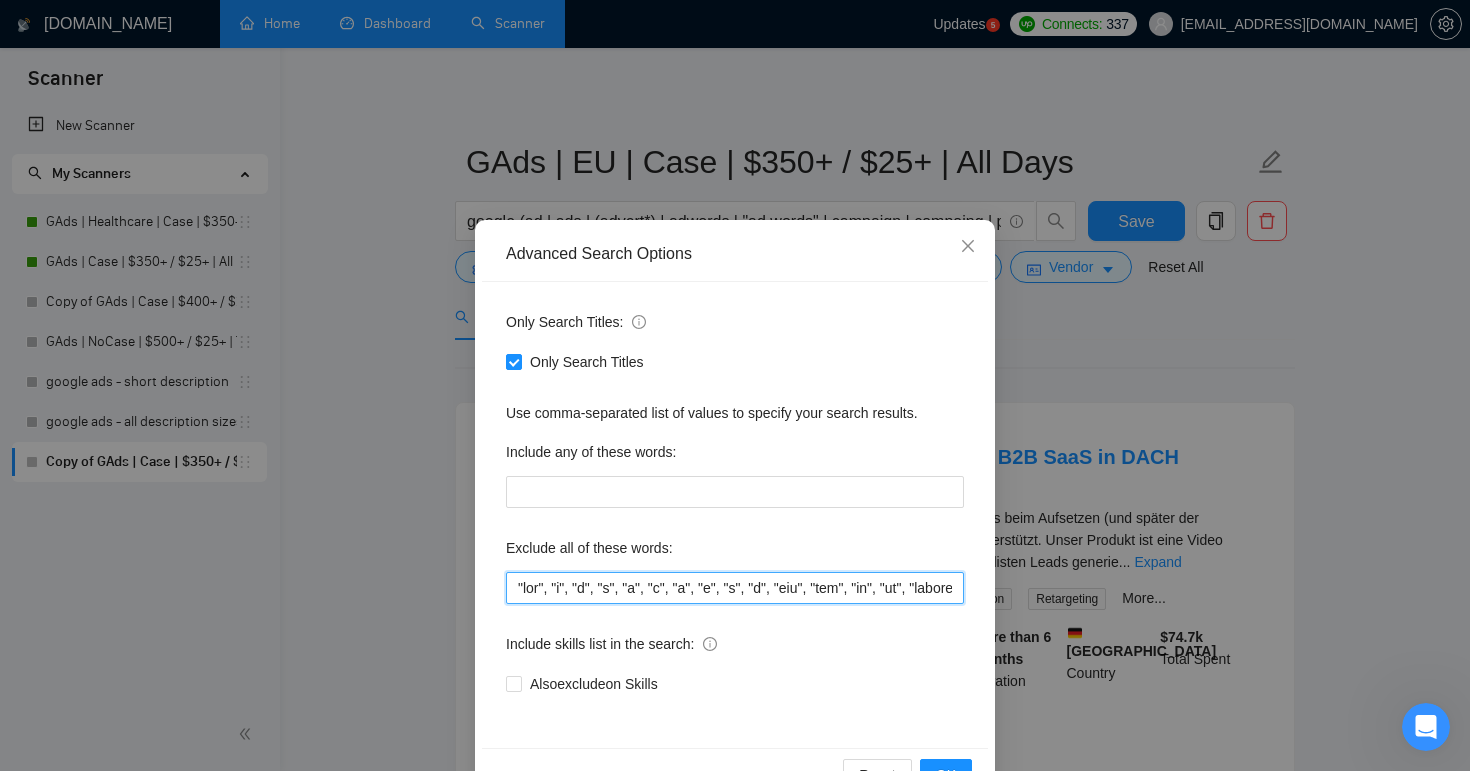 scroll, scrollTop: 53, scrollLeft: 0, axis: vertical 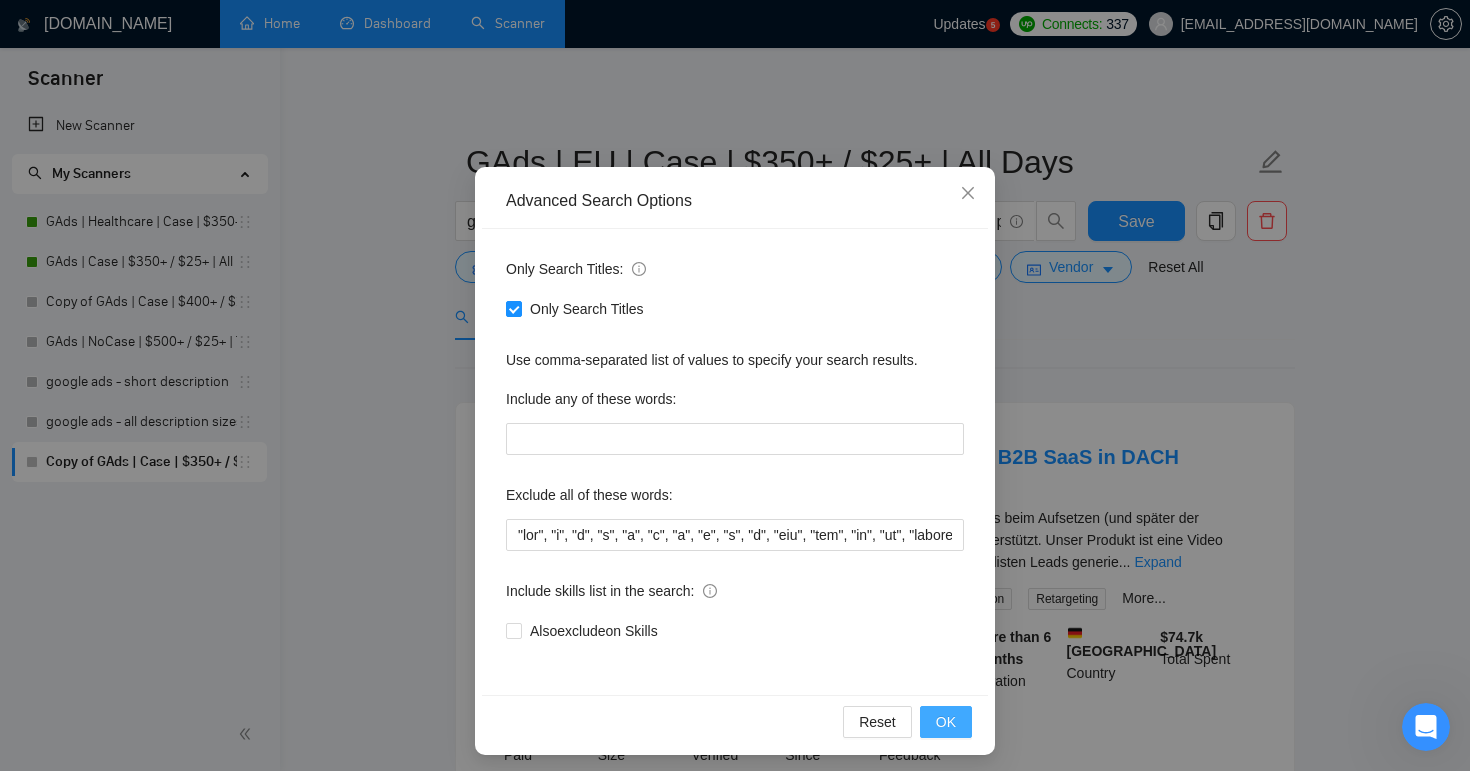 click on "OK" at bounding box center [946, 722] 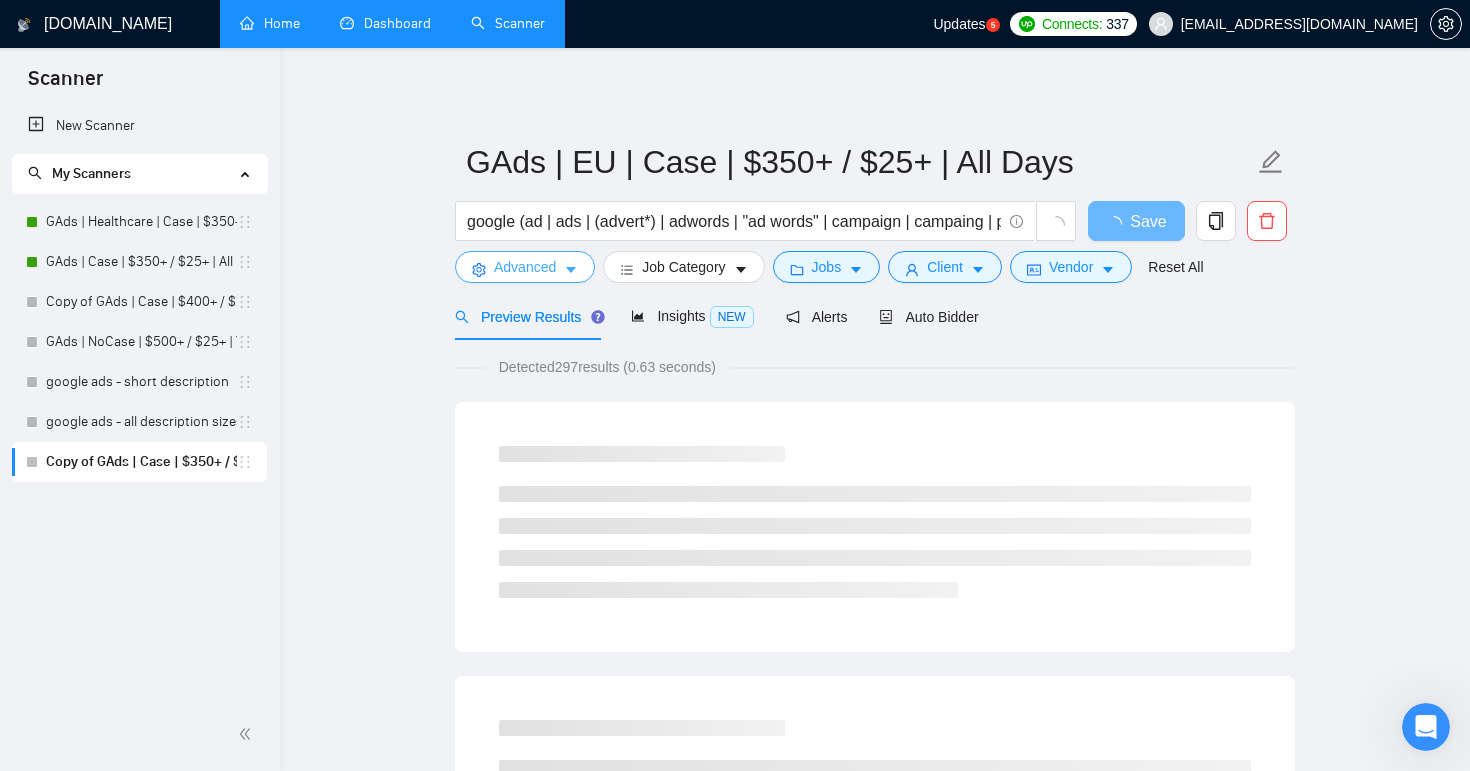 click on "Advanced" at bounding box center (525, 267) 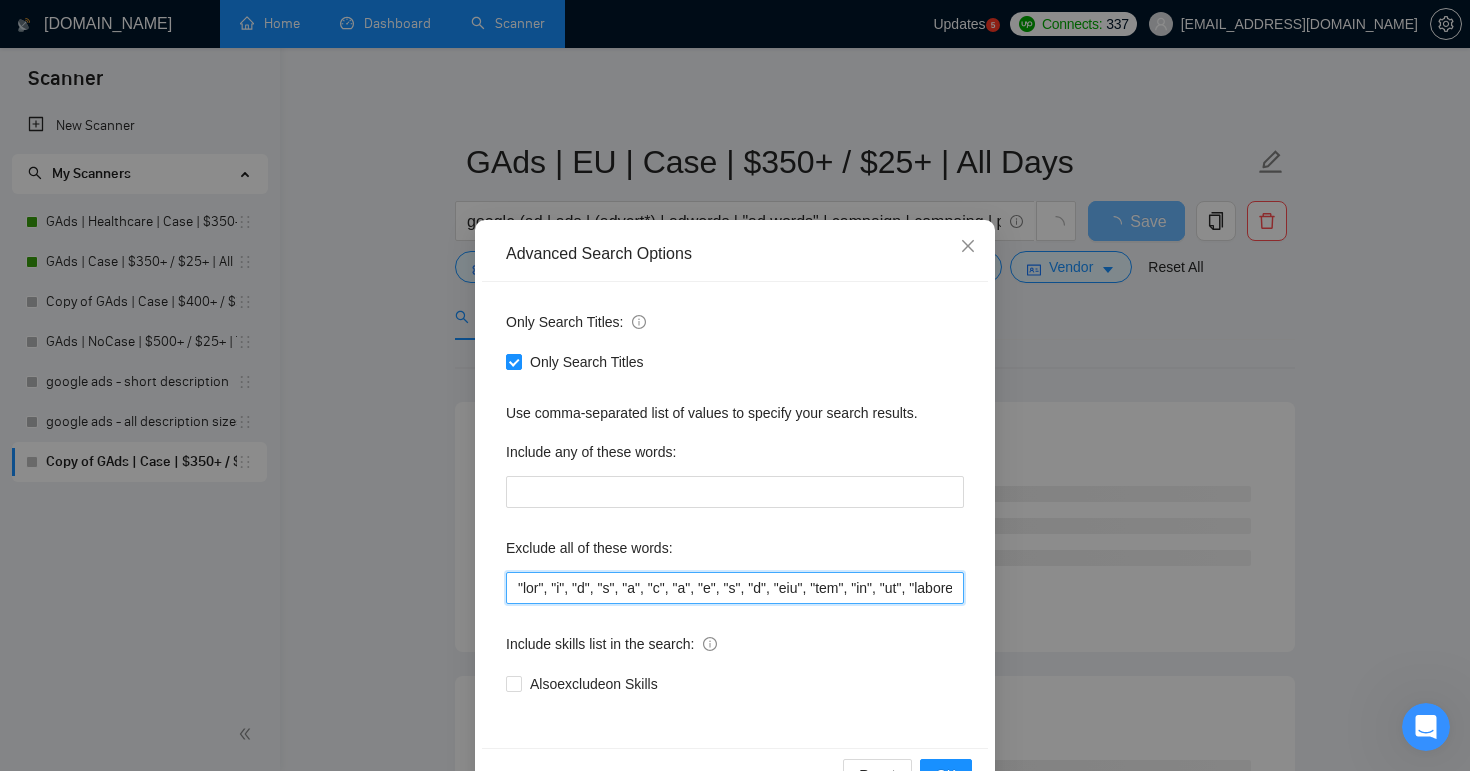 click at bounding box center (735, 588) 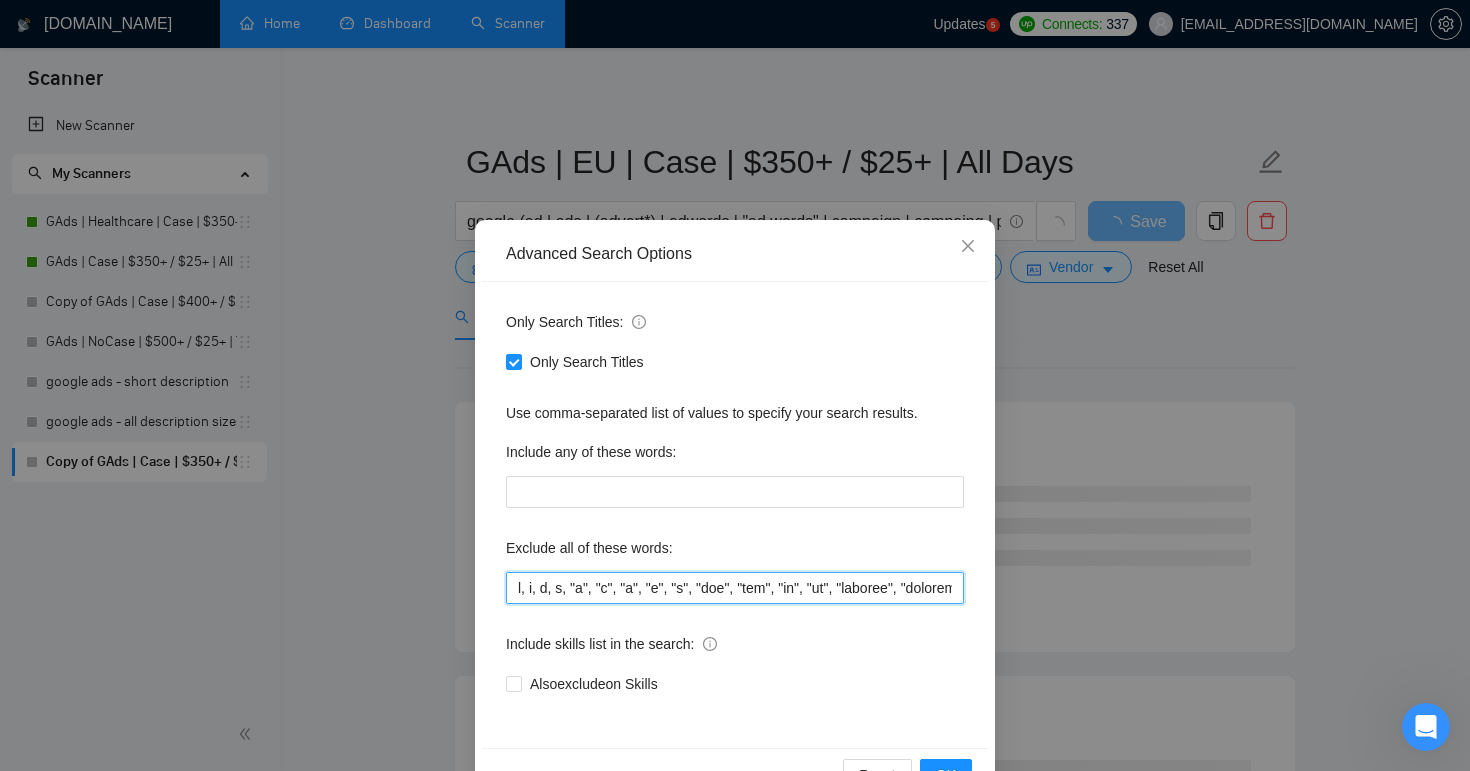 click at bounding box center [735, 588] 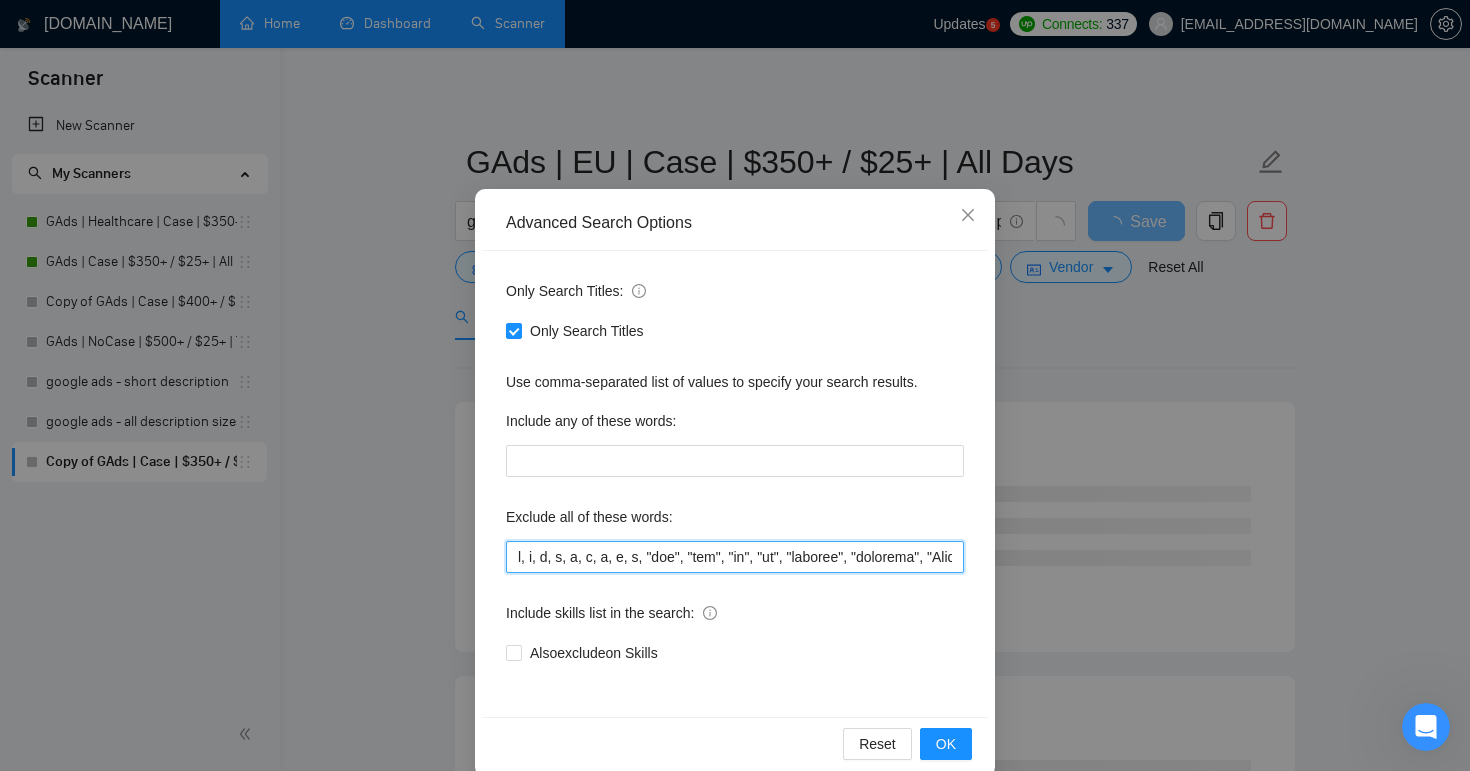 scroll, scrollTop: 35, scrollLeft: 0, axis: vertical 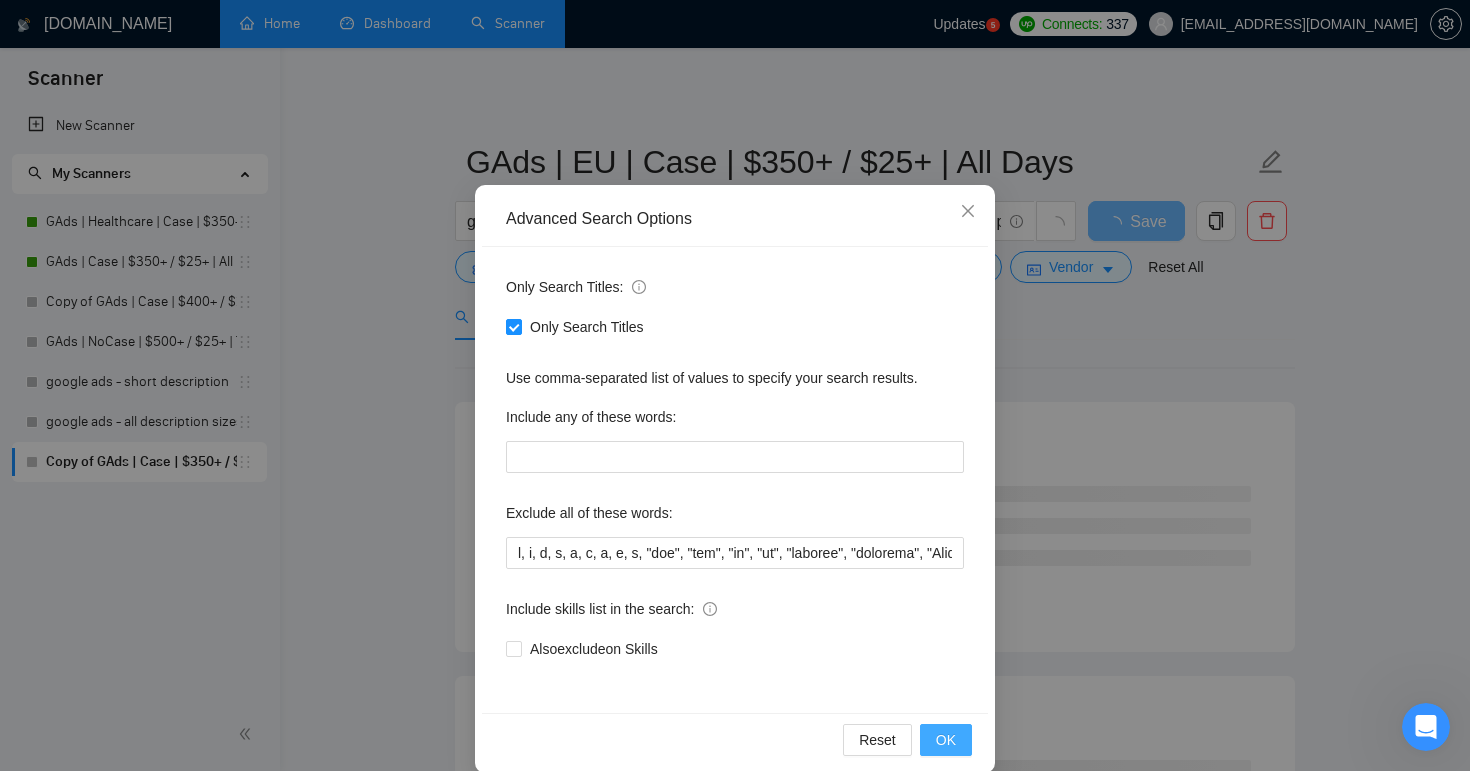click on "OK" at bounding box center [946, 740] 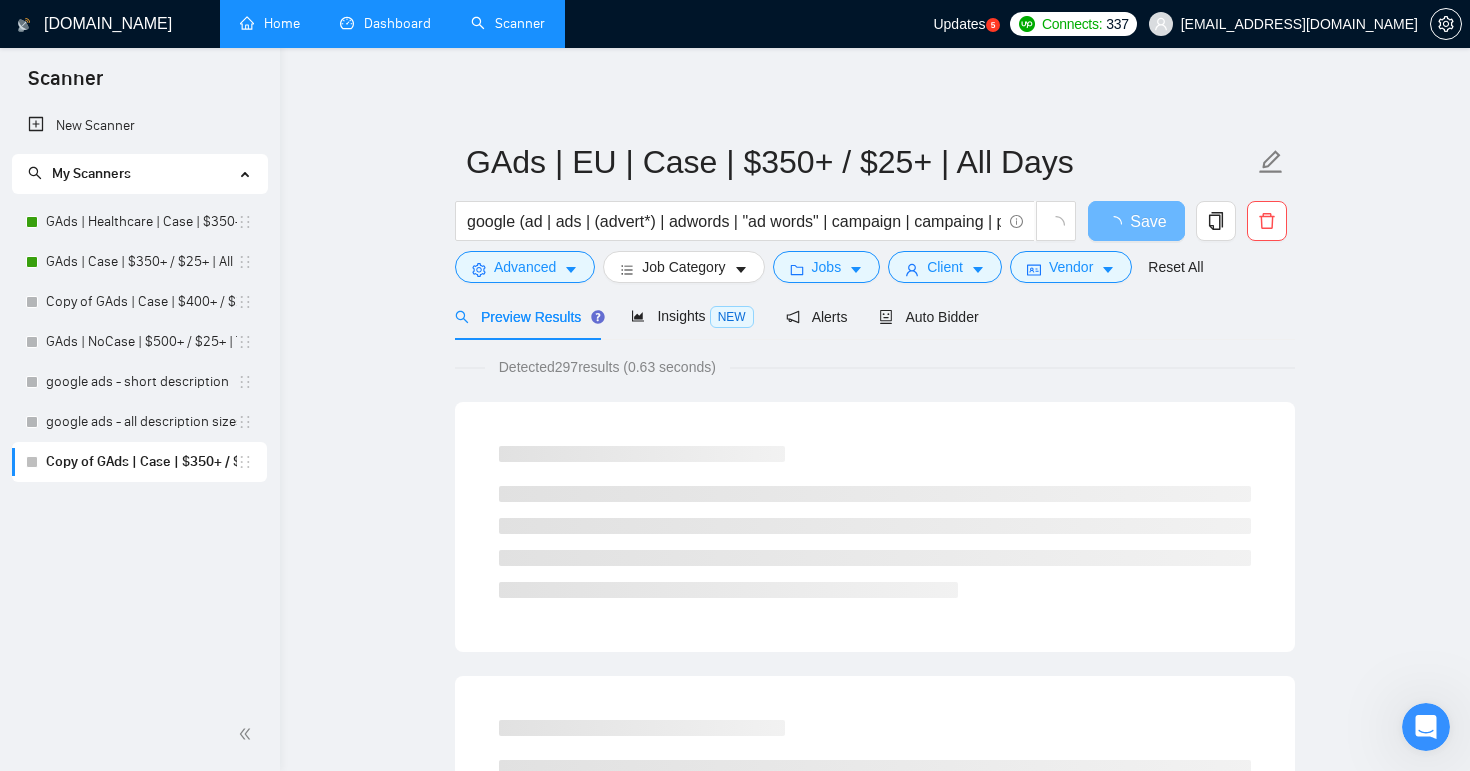 scroll, scrollTop: 0, scrollLeft: 0, axis: both 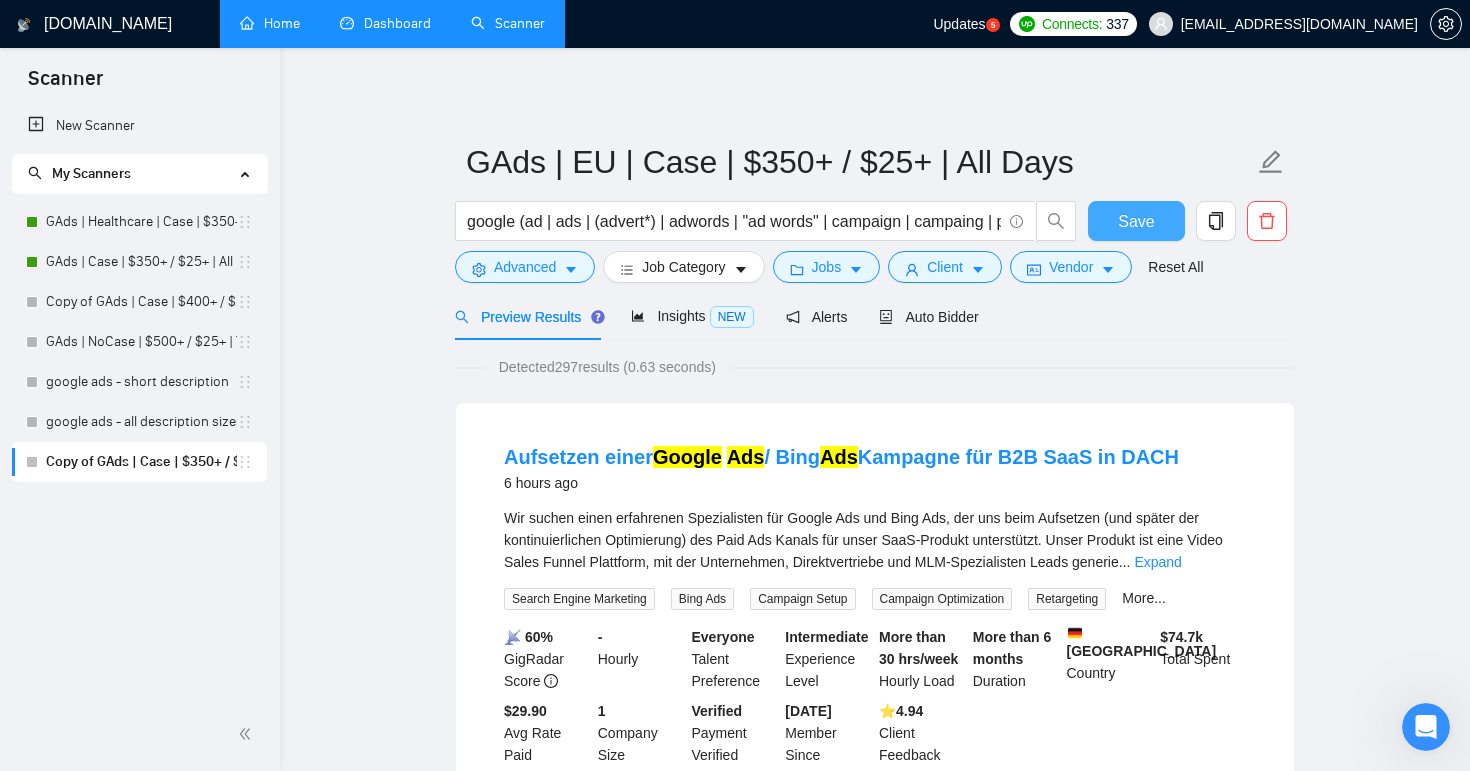 click on "Save" at bounding box center (1136, 221) 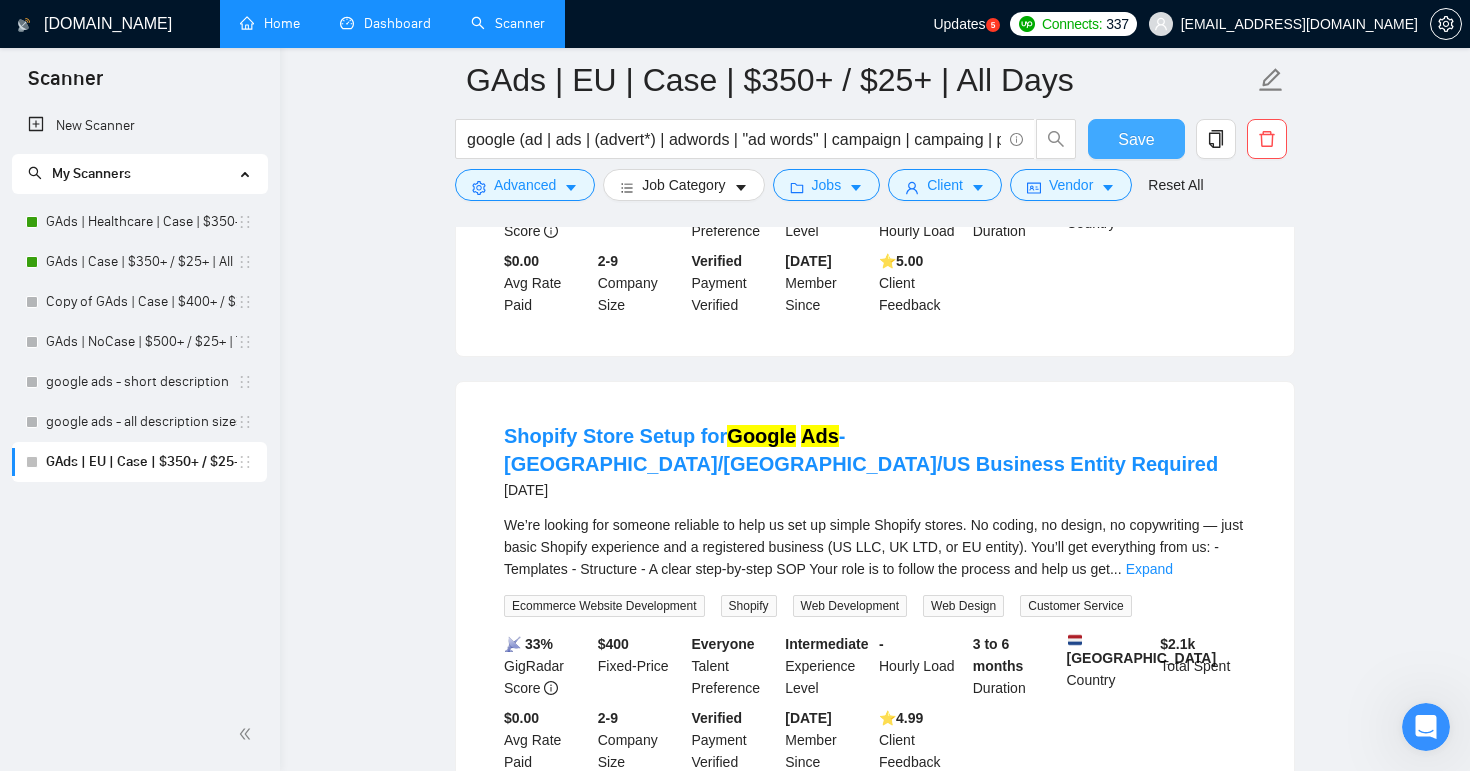 scroll, scrollTop: 1863, scrollLeft: 0, axis: vertical 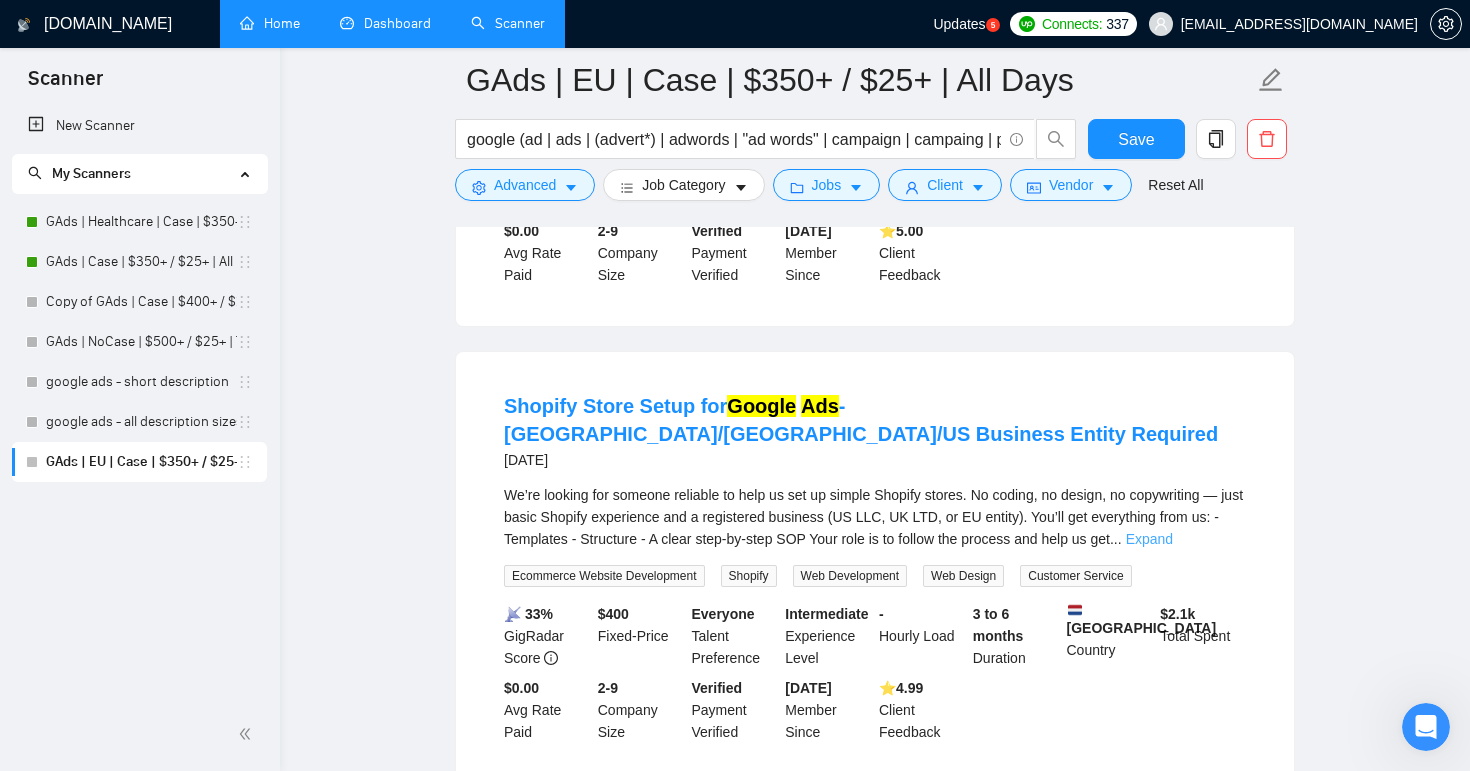 click on "Expand" at bounding box center (1149, 539) 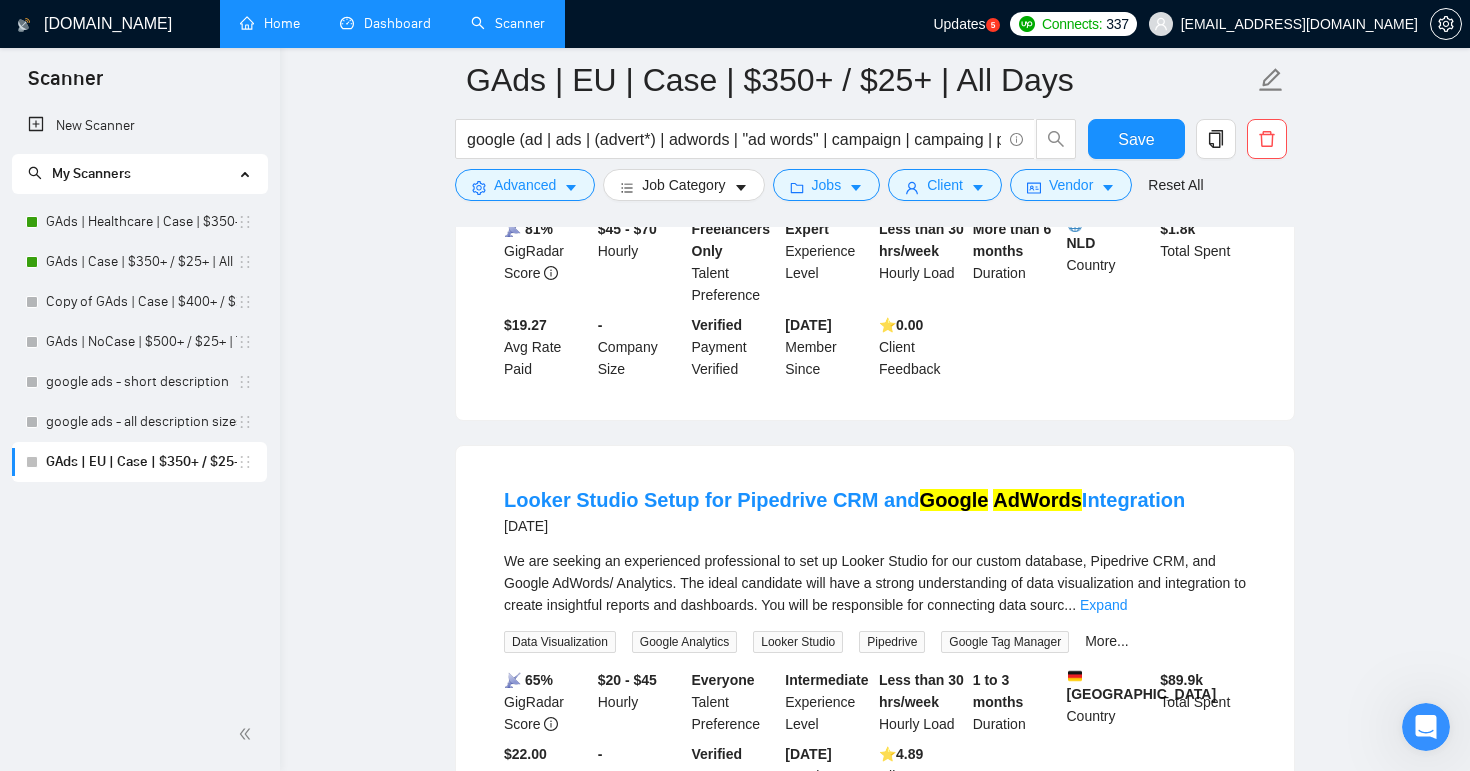 scroll, scrollTop: 2986, scrollLeft: 0, axis: vertical 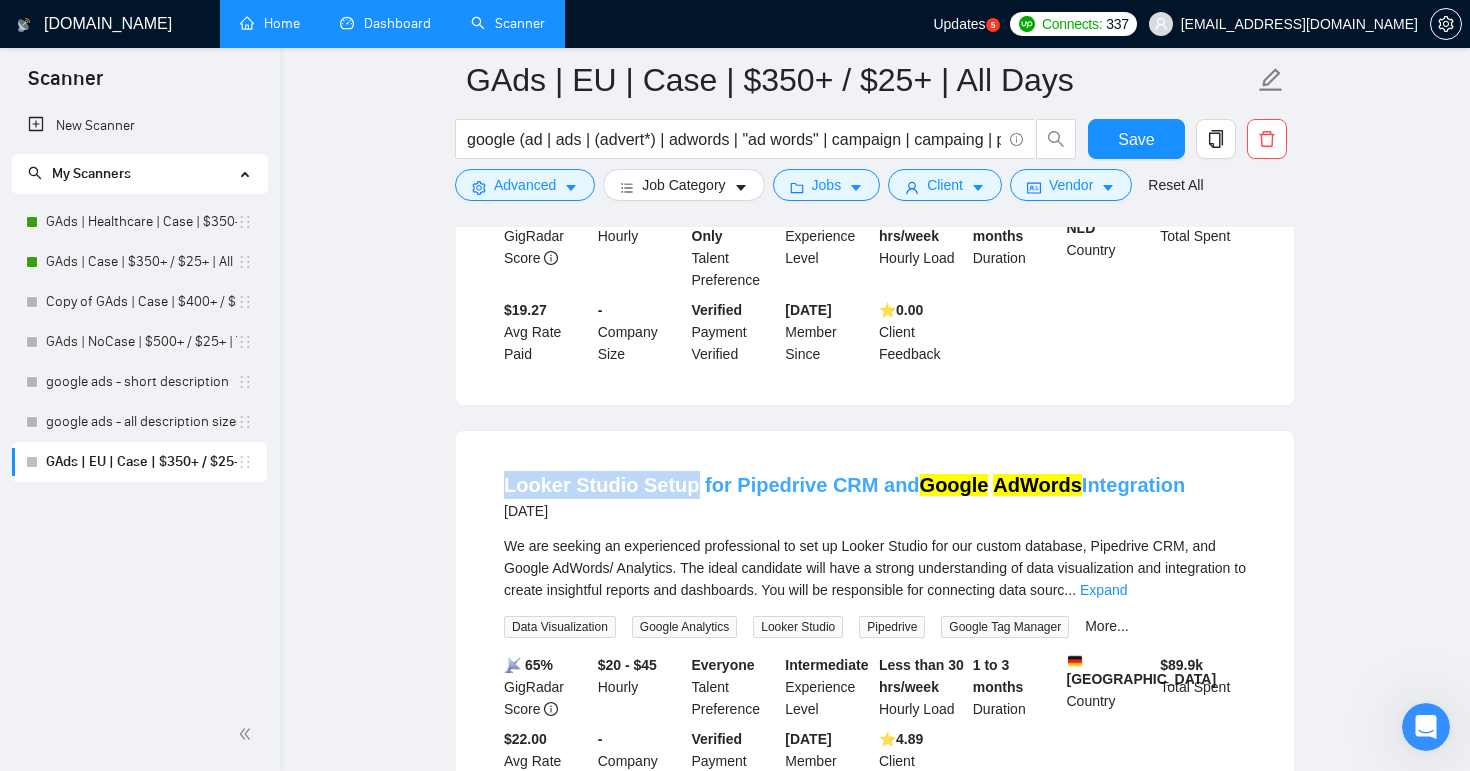 drag, startPoint x: 477, startPoint y: 416, endPoint x: 687, endPoint y: 413, distance: 210.02142 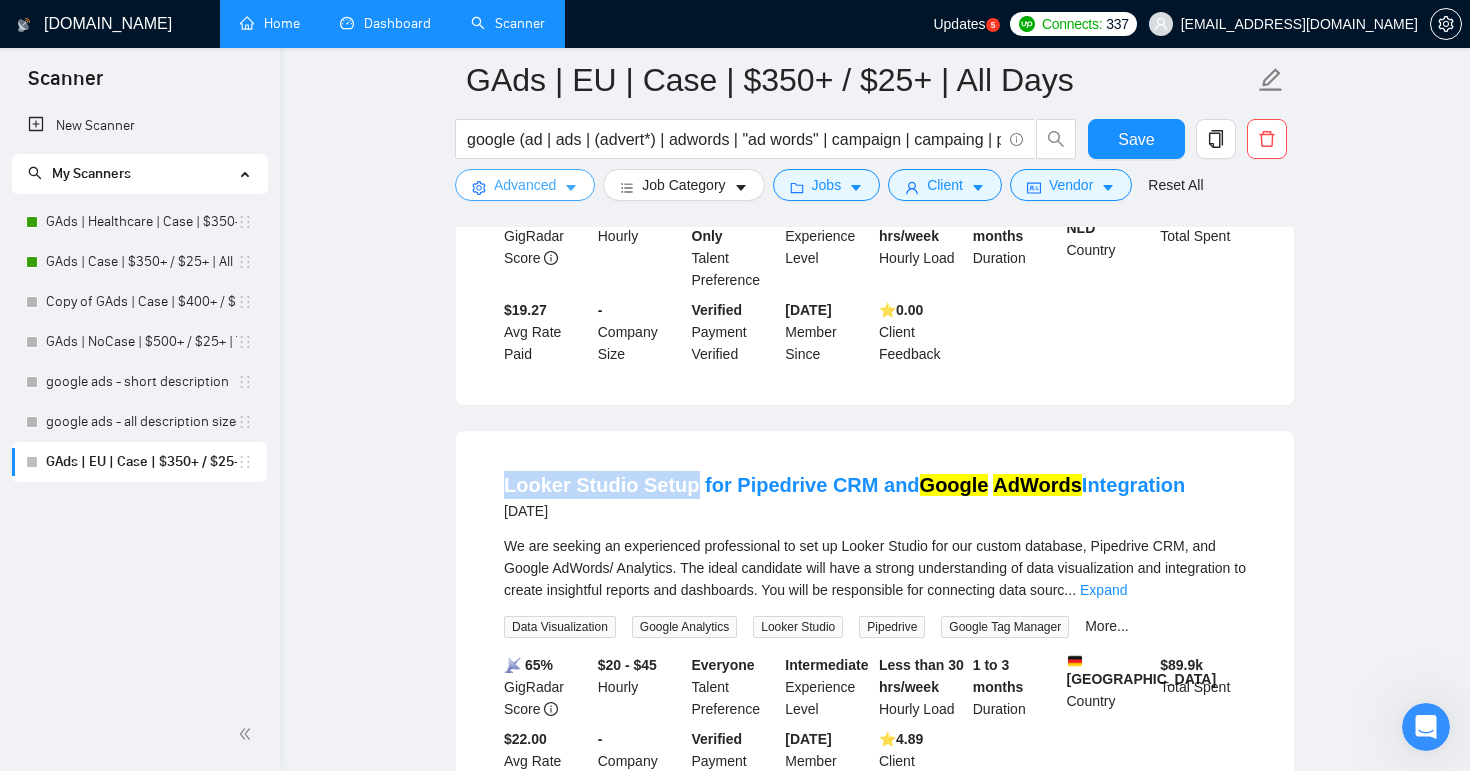 click 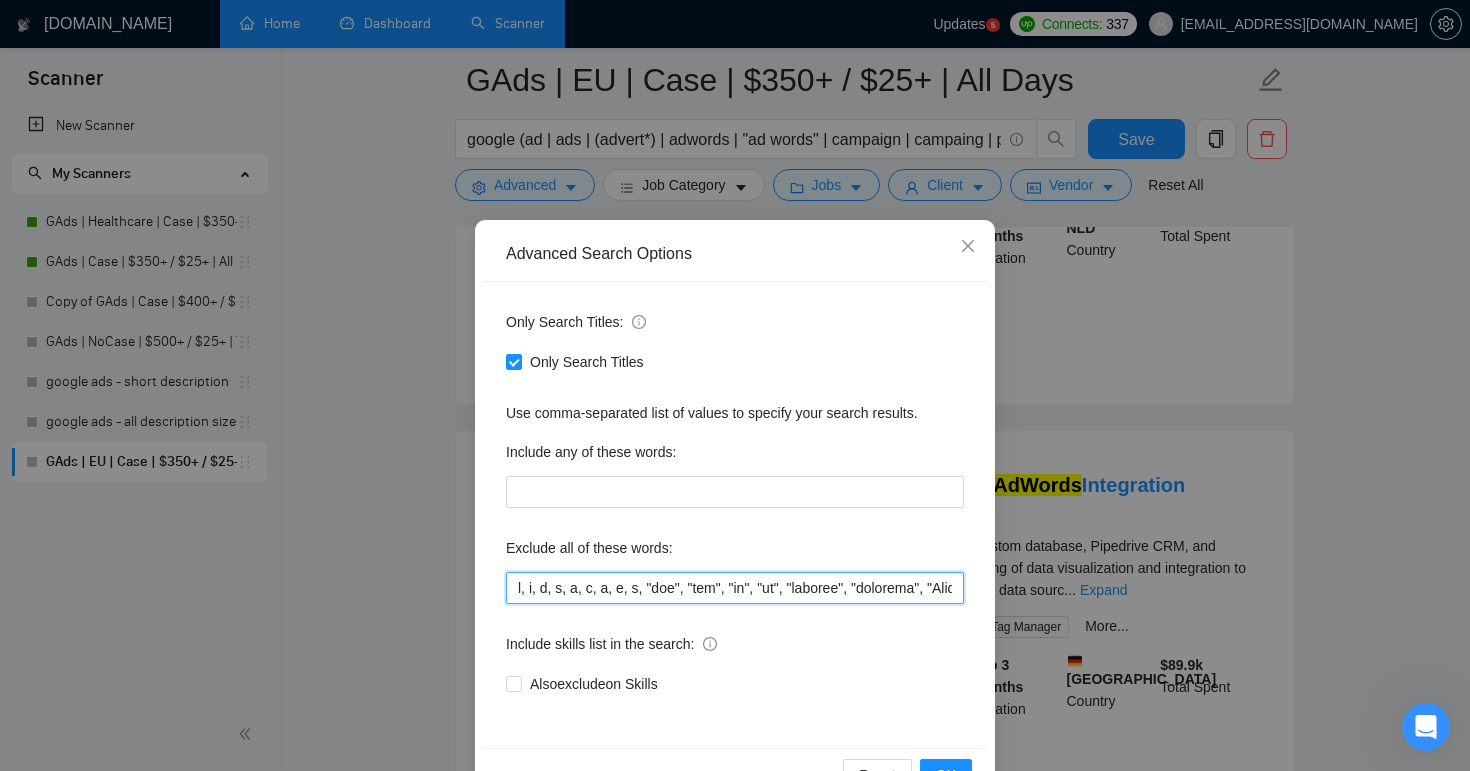 click at bounding box center [735, 588] 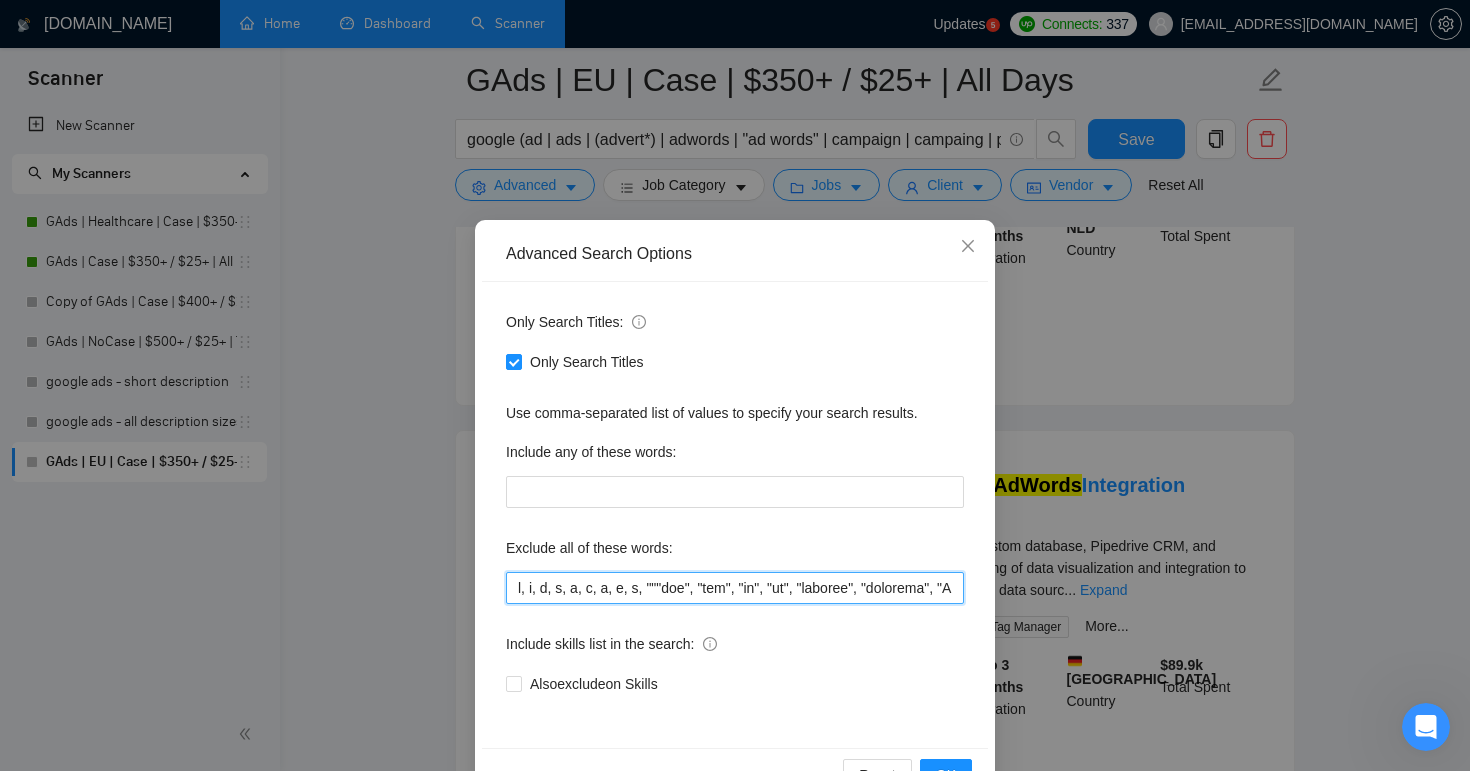 paste on "Looker Studio Setup" 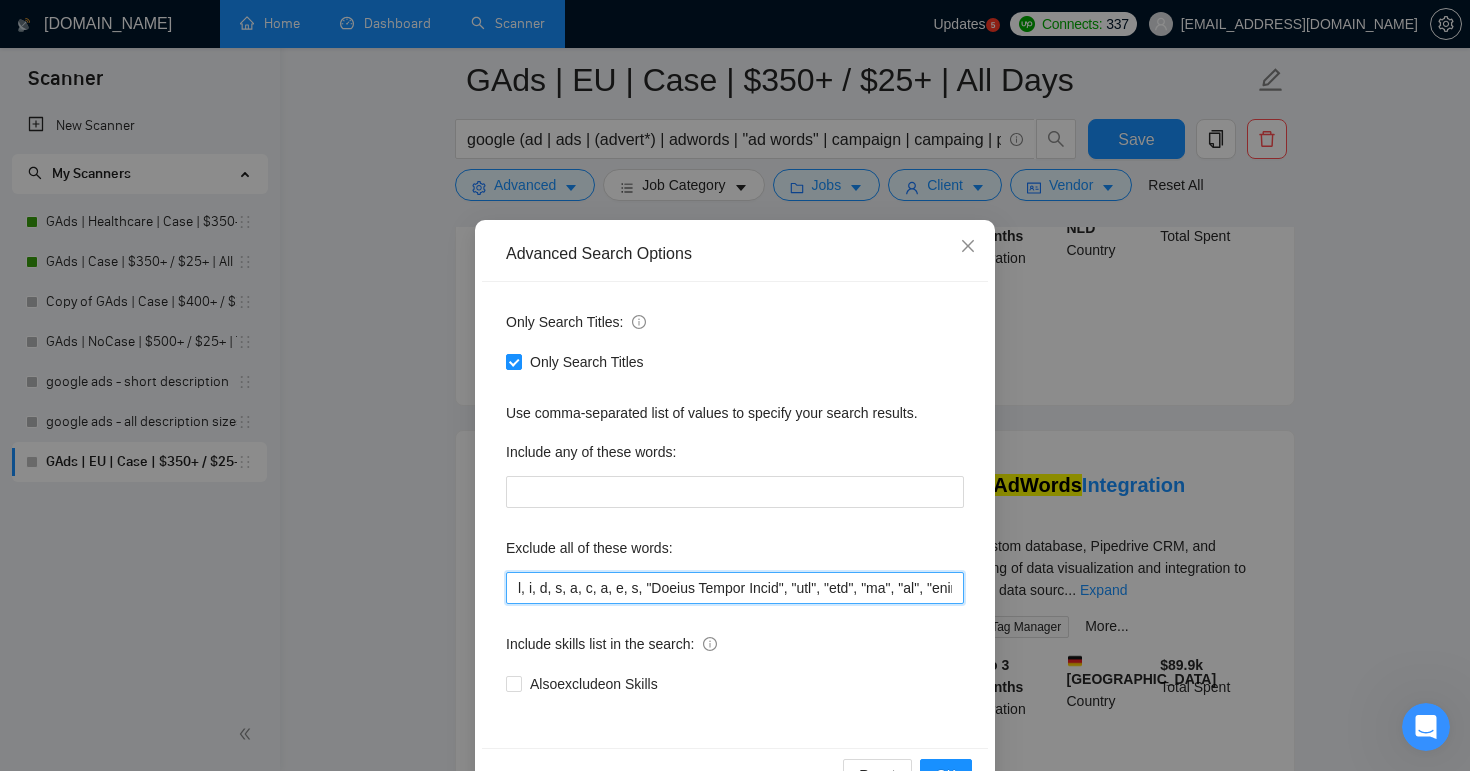 scroll, scrollTop: 54, scrollLeft: 0, axis: vertical 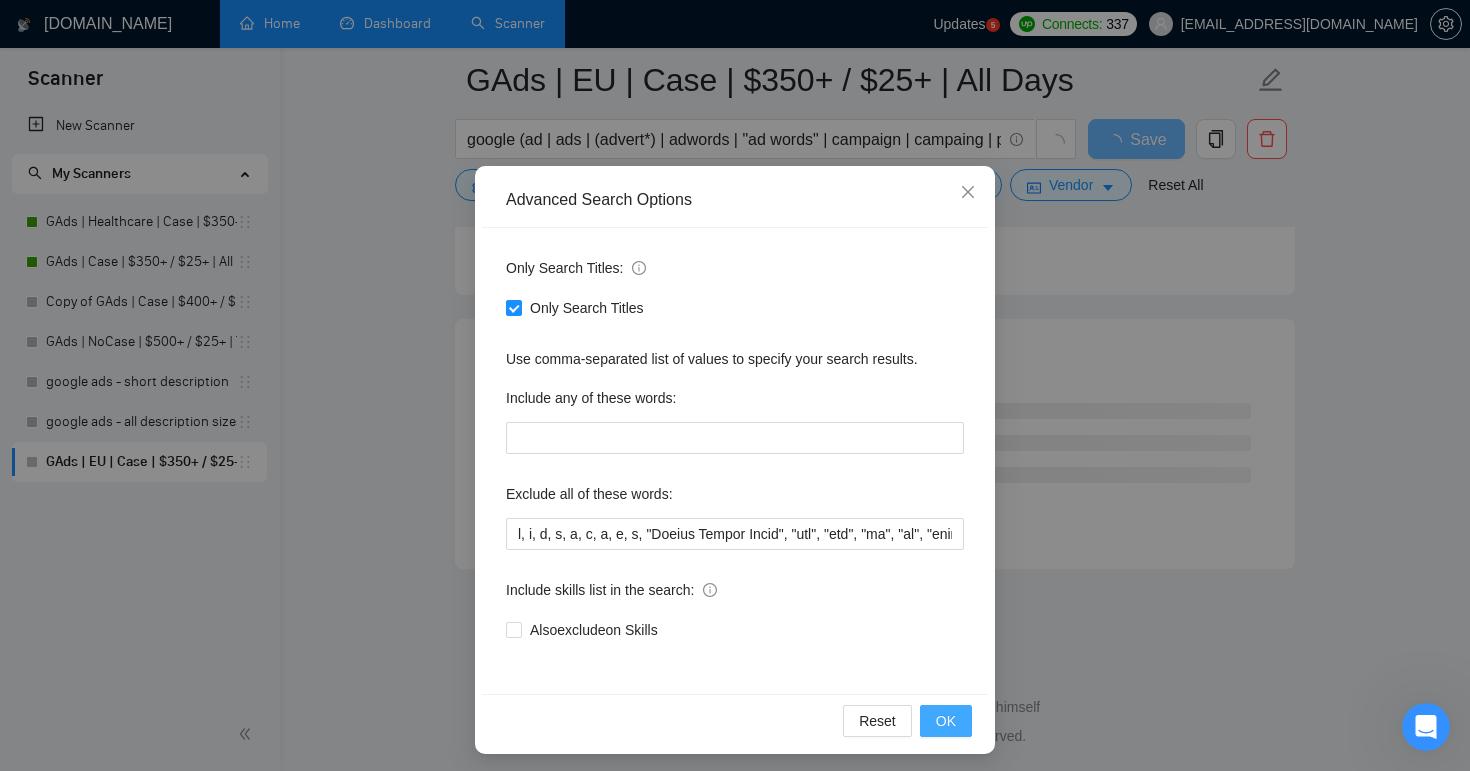 click on "OK" at bounding box center (946, 721) 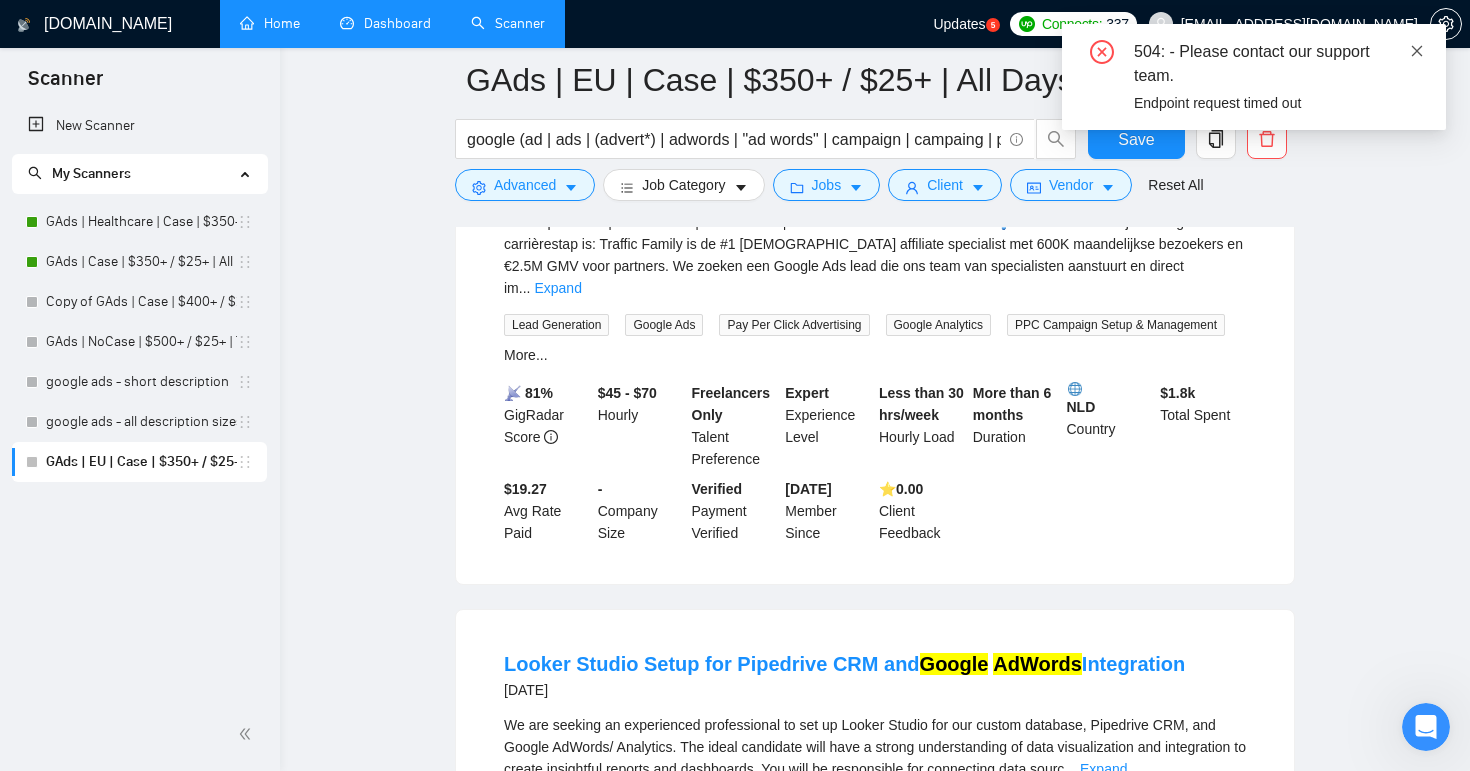 click 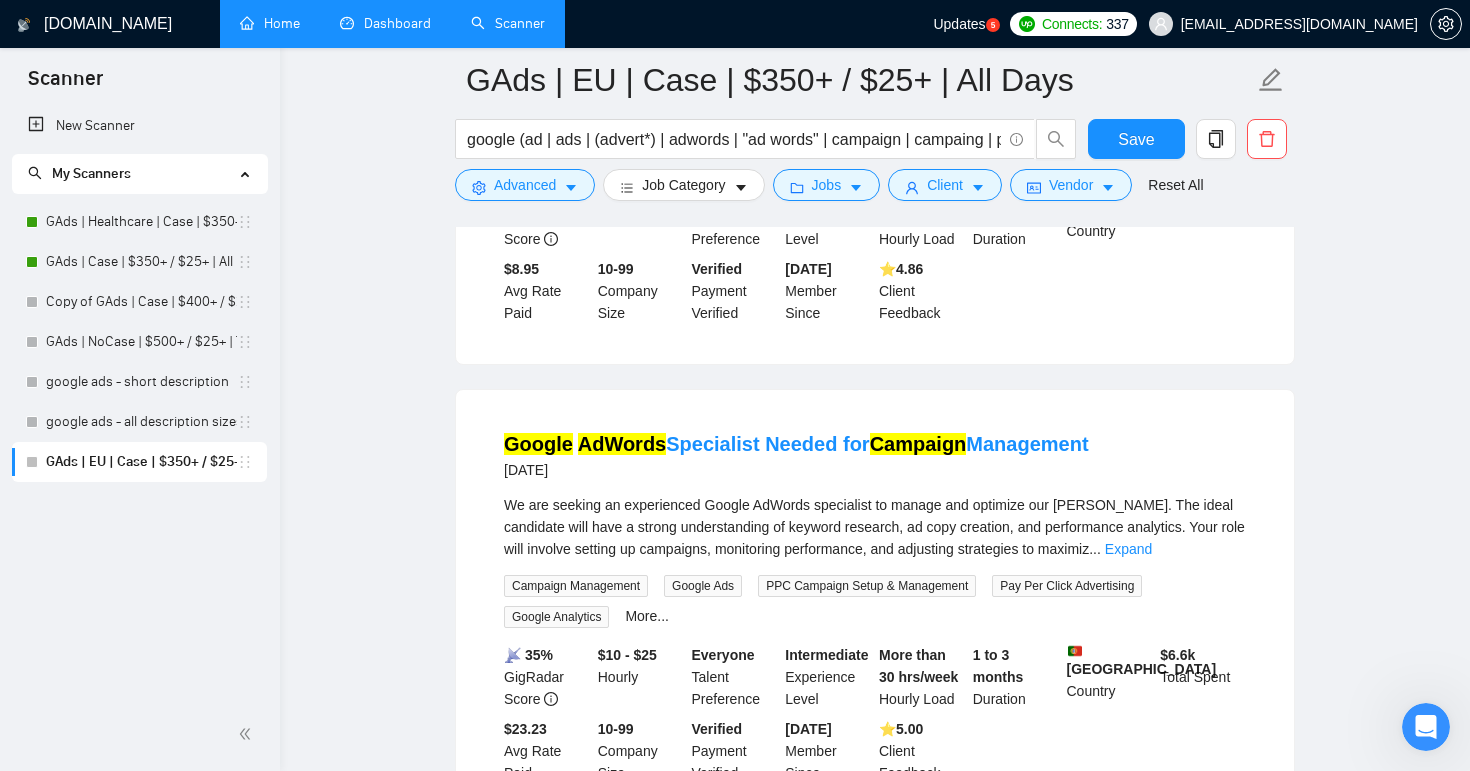 scroll, scrollTop: 4242, scrollLeft: 0, axis: vertical 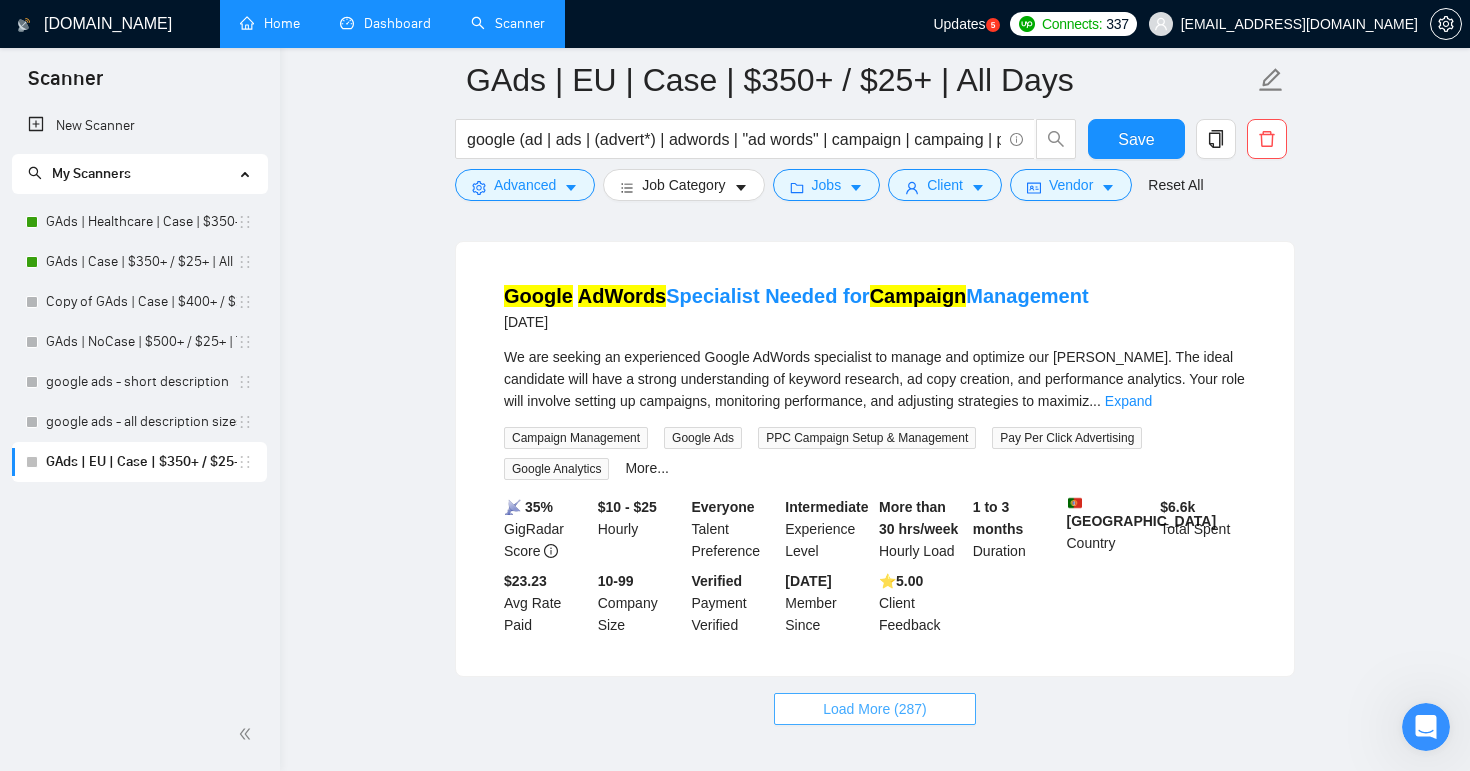 click on "Load More (287)" at bounding box center (875, 709) 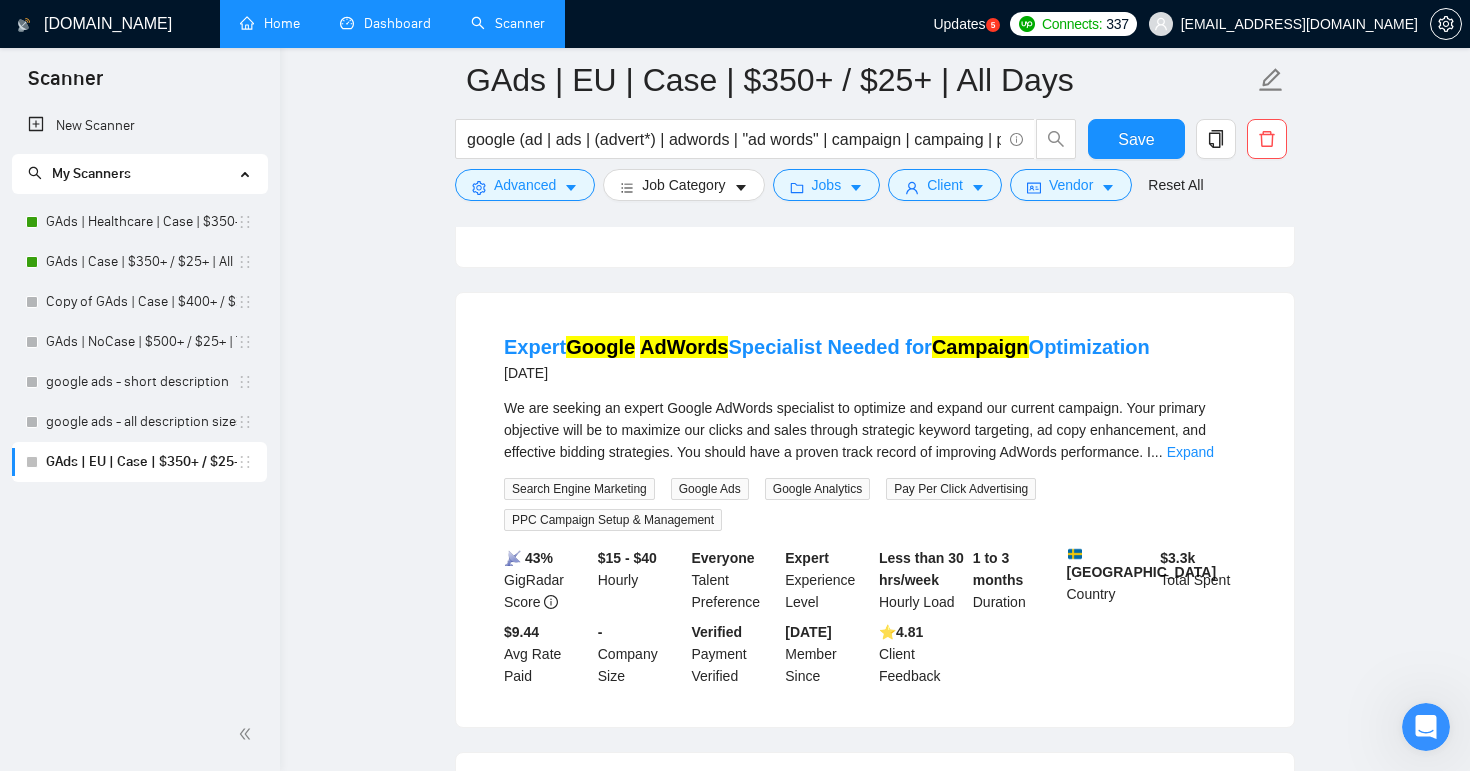 scroll, scrollTop: 4648, scrollLeft: 0, axis: vertical 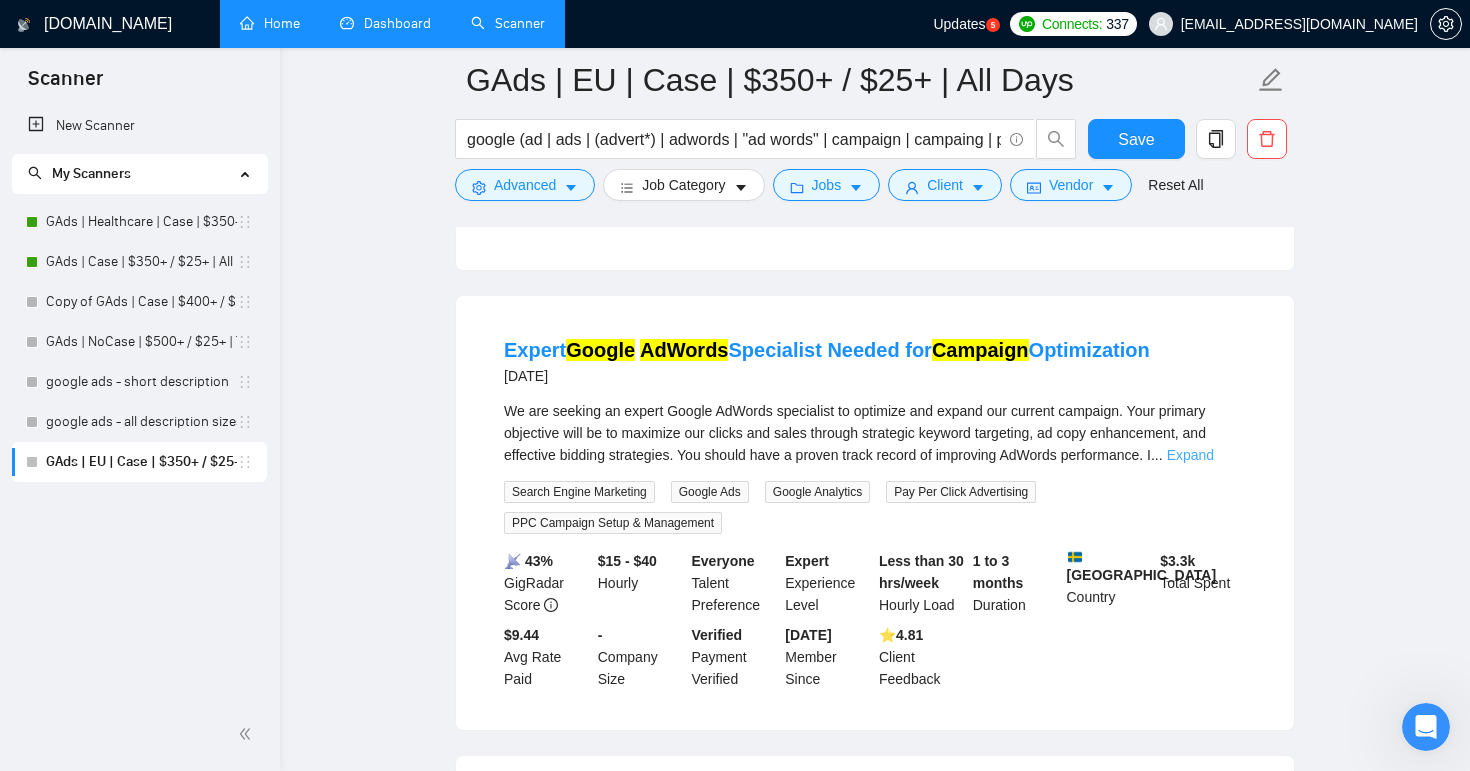 click on "Expand" at bounding box center [1190, 455] 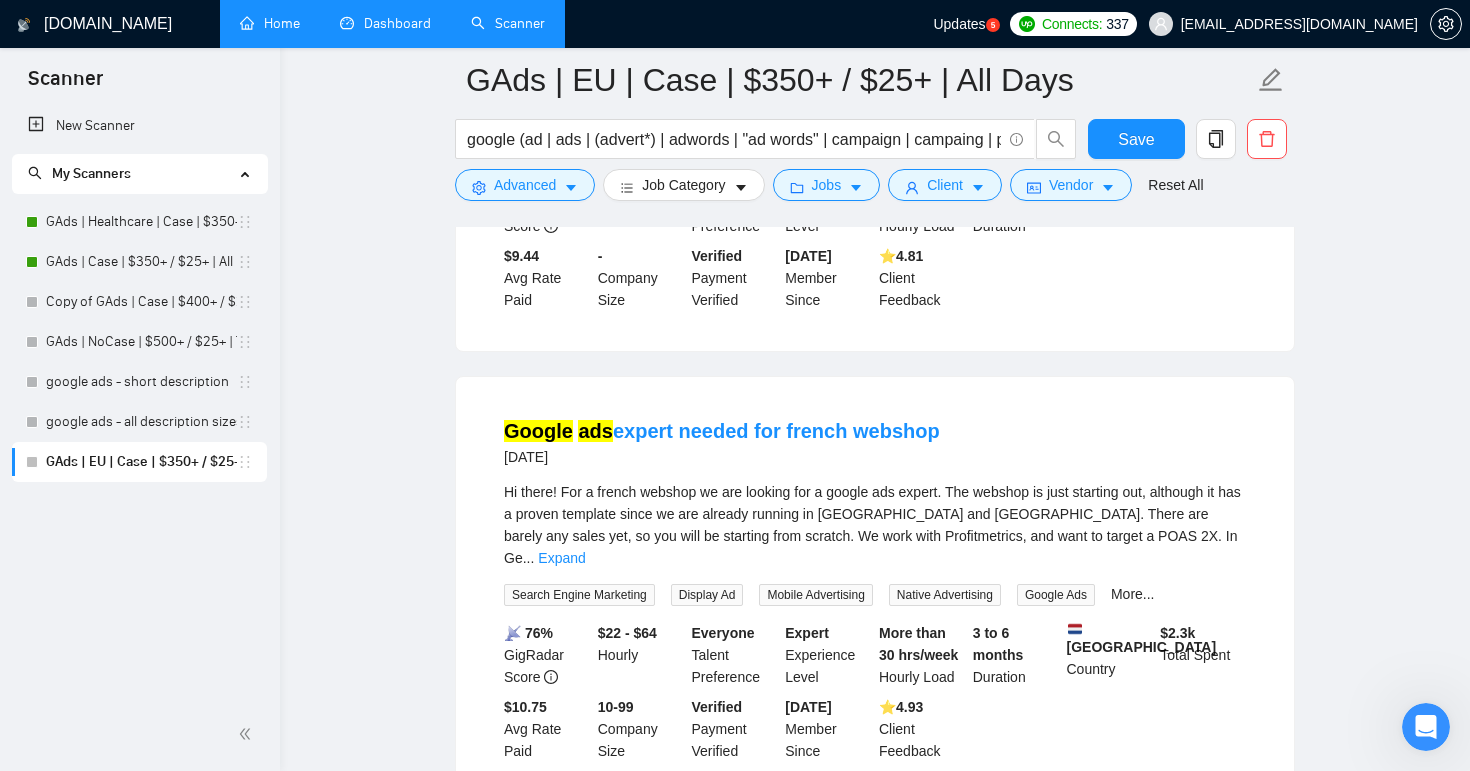 scroll, scrollTop: 5105, scrollLeft: 0, axis: vertical 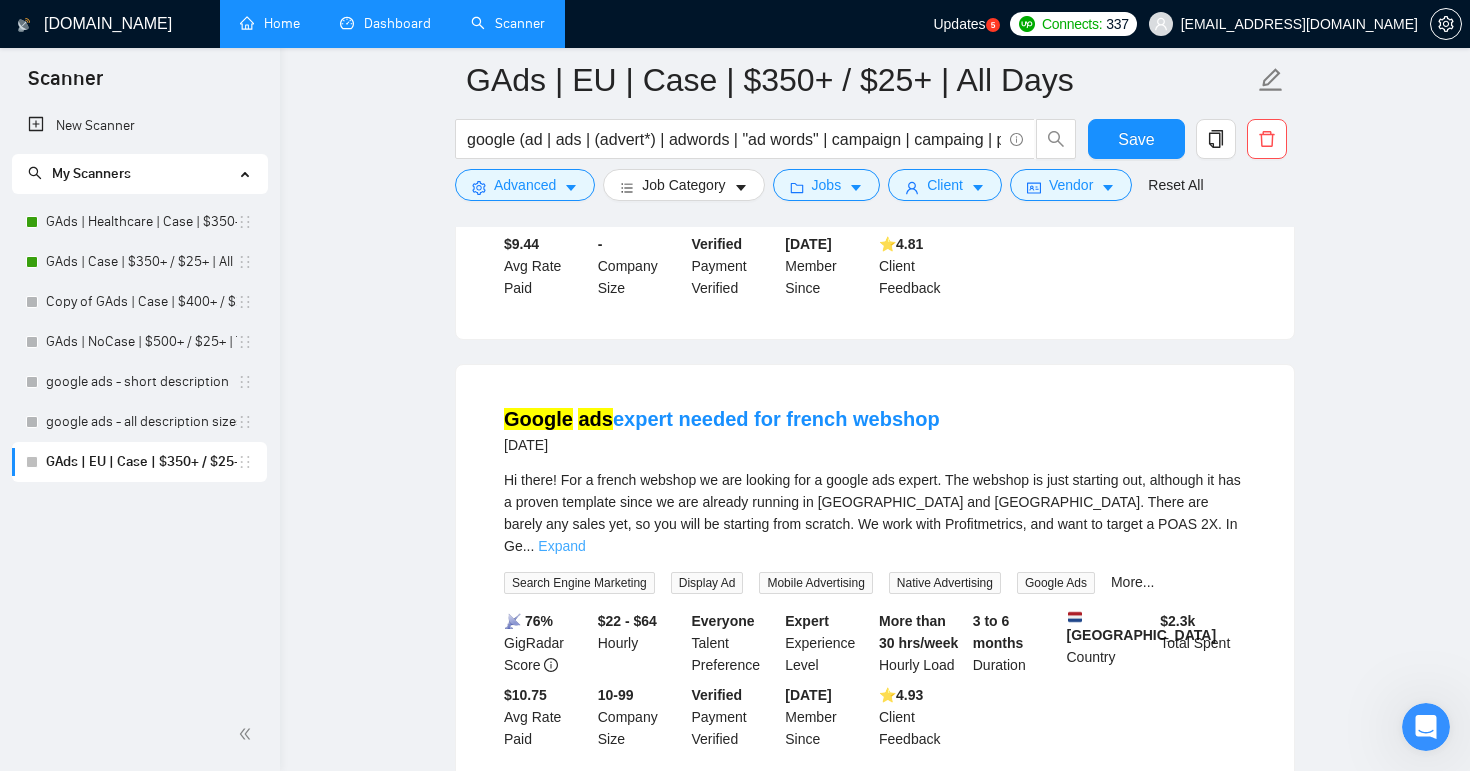 click on "Expand" at bounding box center [561, 546] 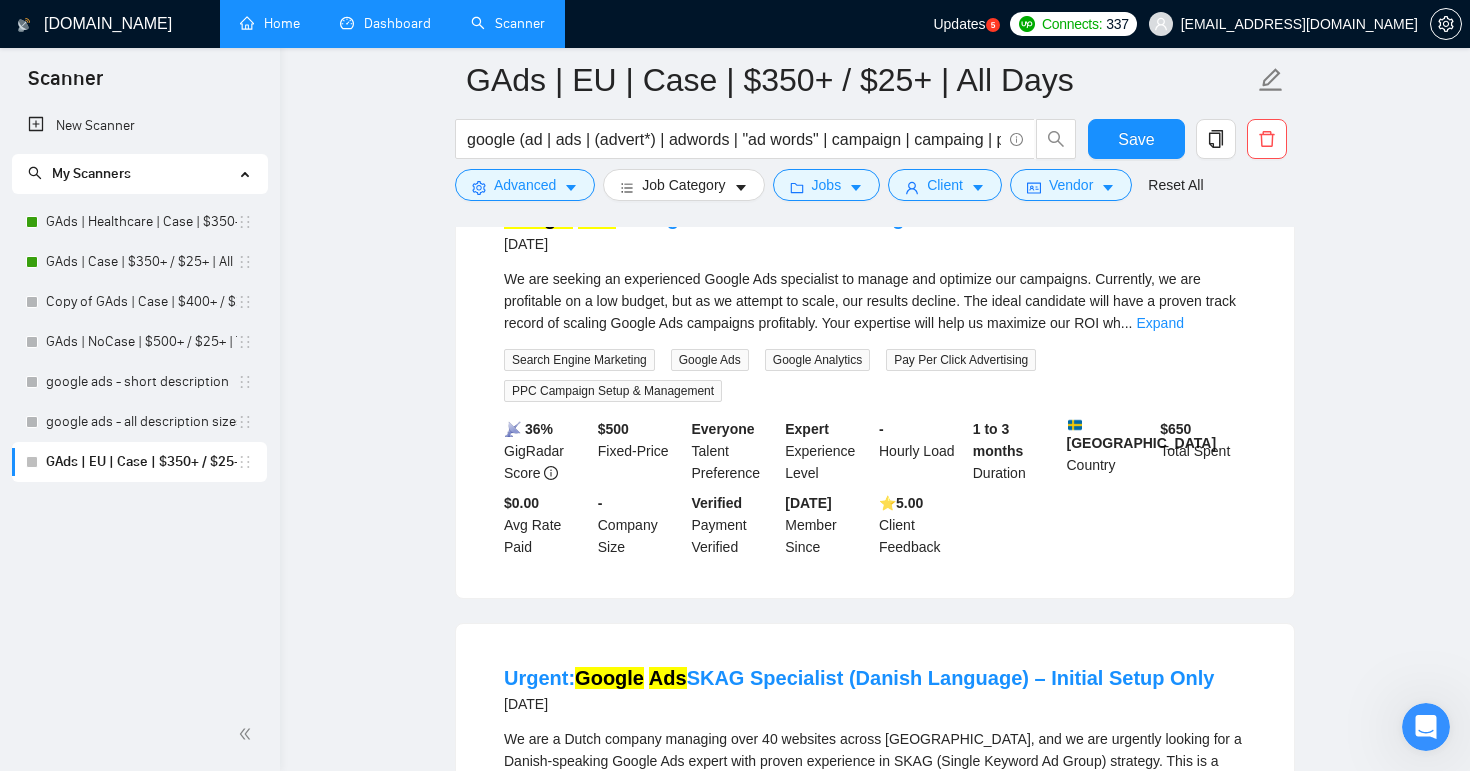 scroll, scrollTop: 5829, scrollLeft: 0, axis: vertical 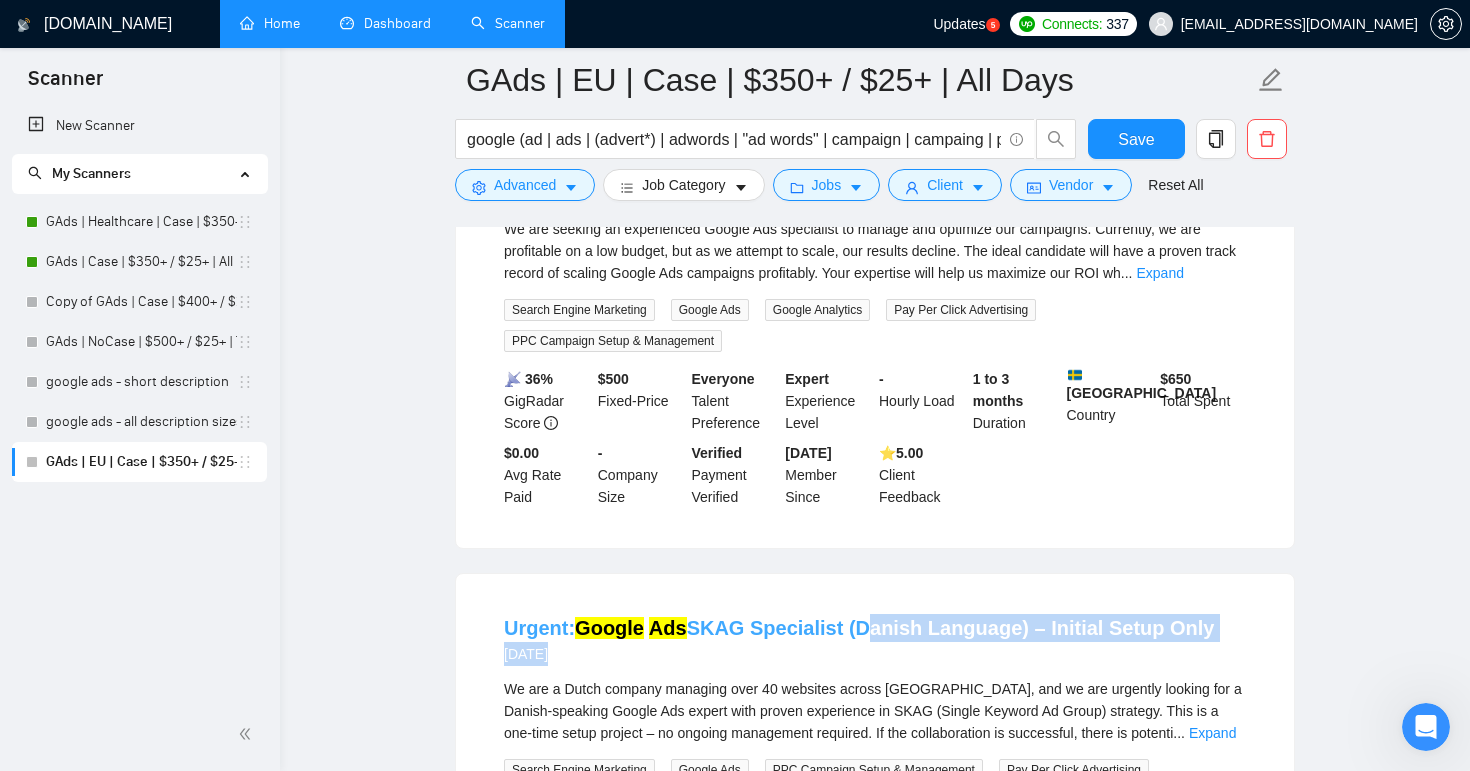 drag, startPoint x: 1224, startPoint y: 505, endPoint x: 844, endPoint y: 504, distance: 380.0013 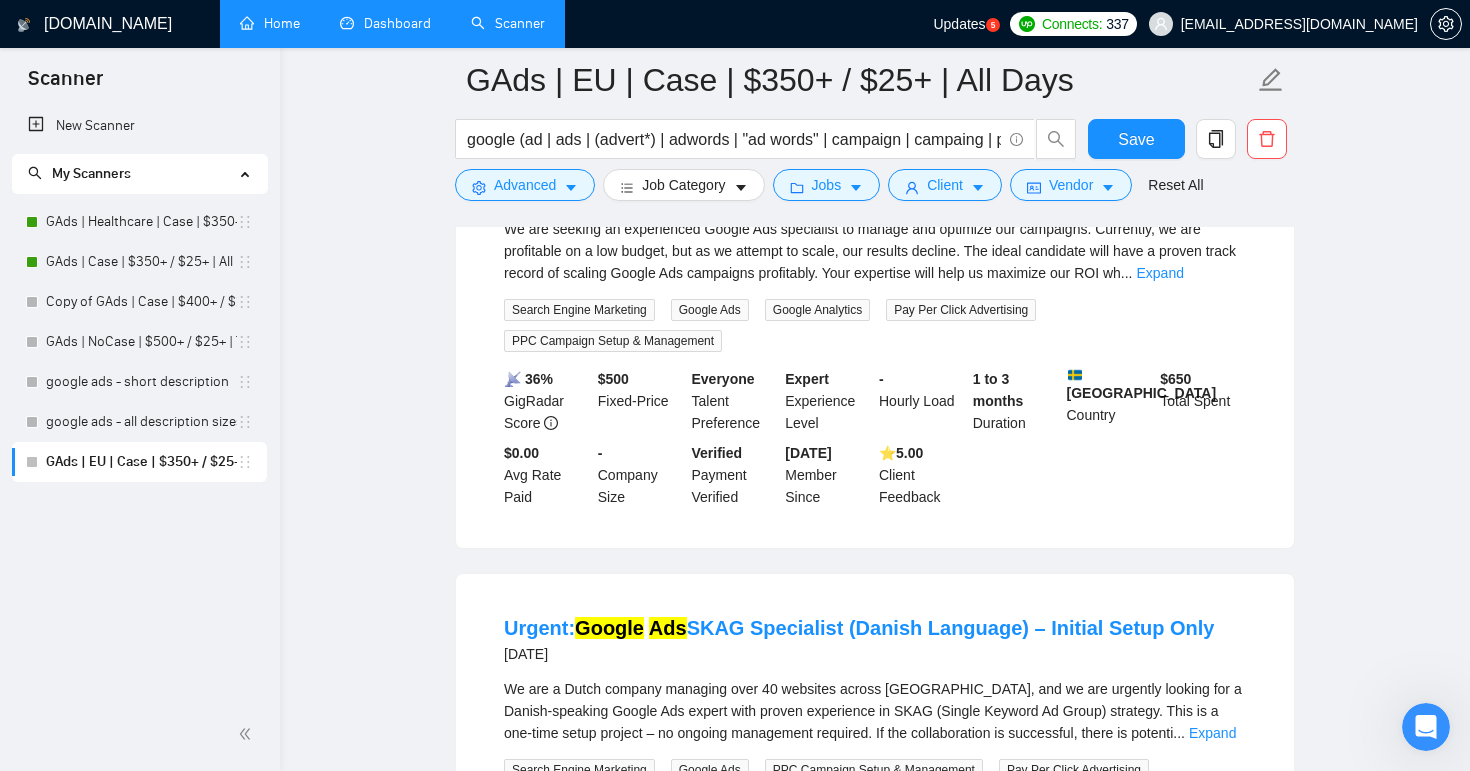 click on "Urgent:  Google   Ads  SKAG Specialist (Danish Language) – Initial Setup Only [DATE]" at bounding box center [875, 640] 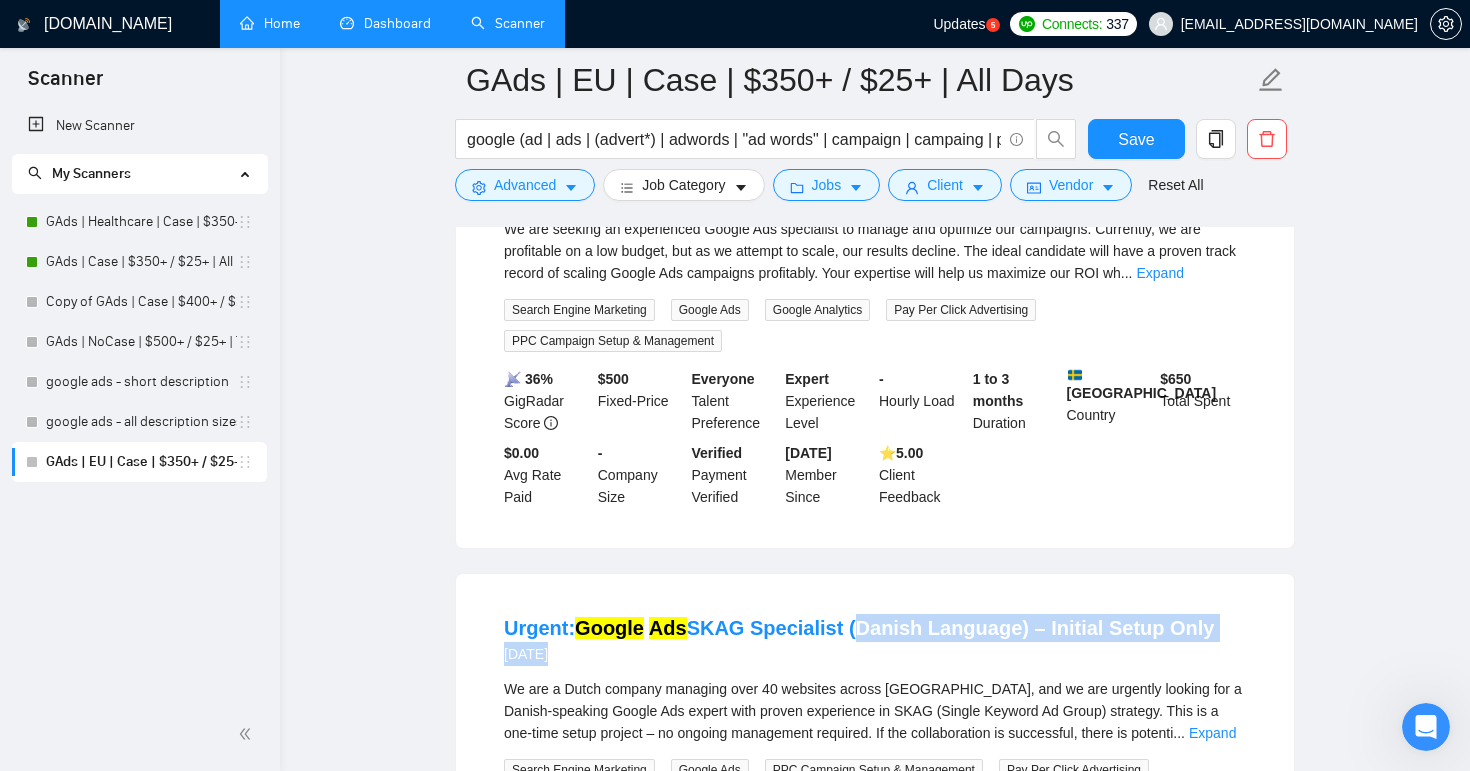 drag, startPoint x: 1237, startPoint y: 511, endPoint x: 838, endPoint y: 518, distance: 399.0614 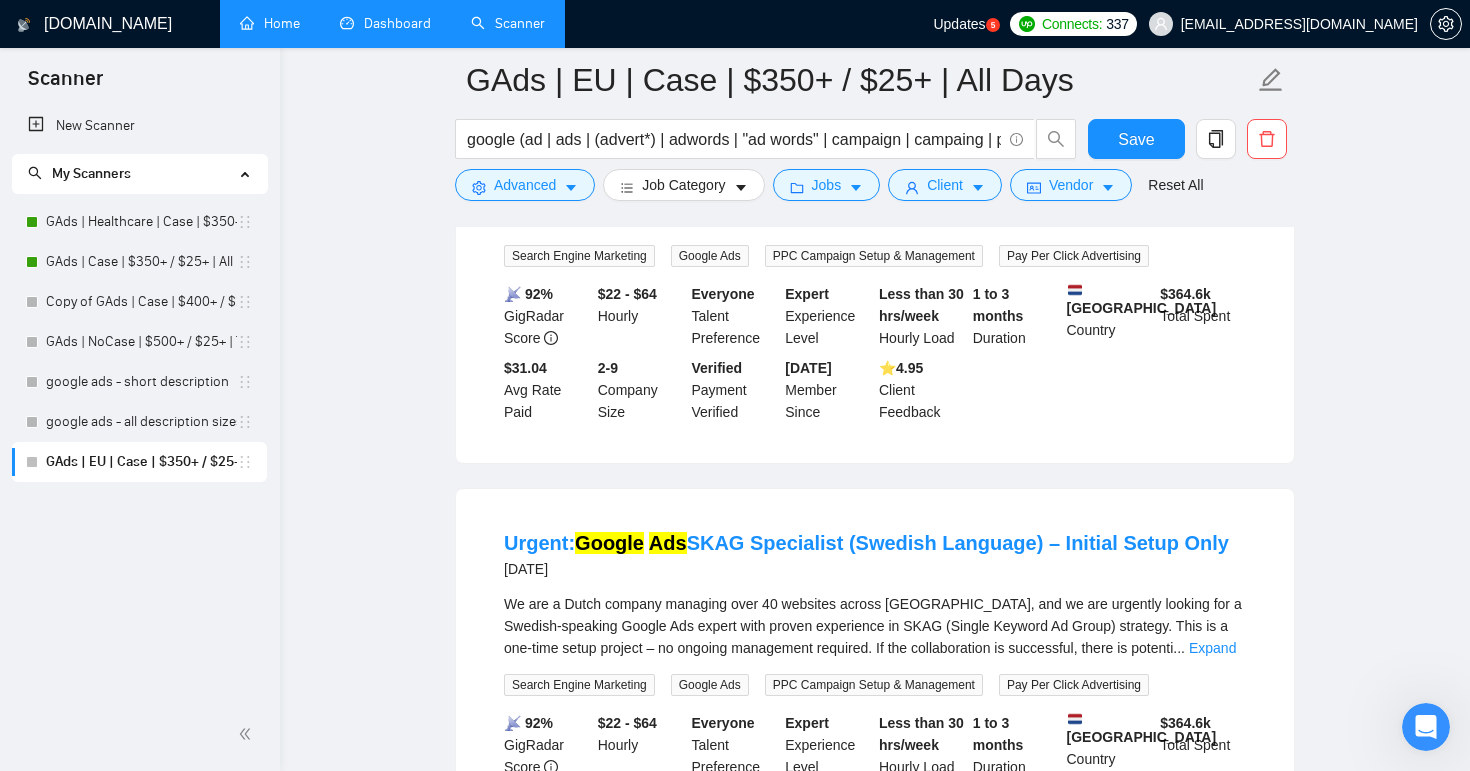 scroll, scrollTop: 6359, scrollLeft: 0, axis: vertical 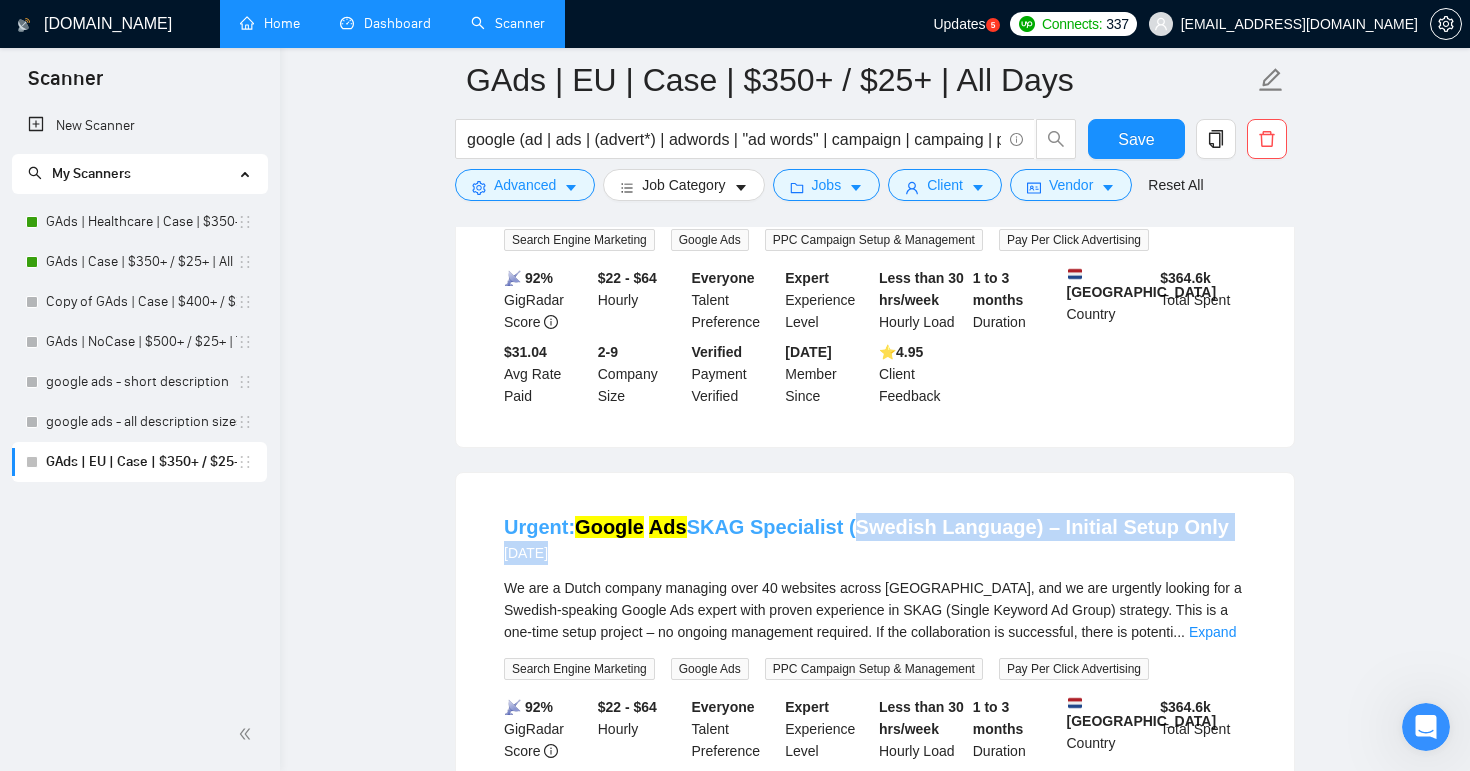 drag, startPoint x: 1298, startPoint y: 404, endPoint x: 838, endPoint y: 404, distance: 460 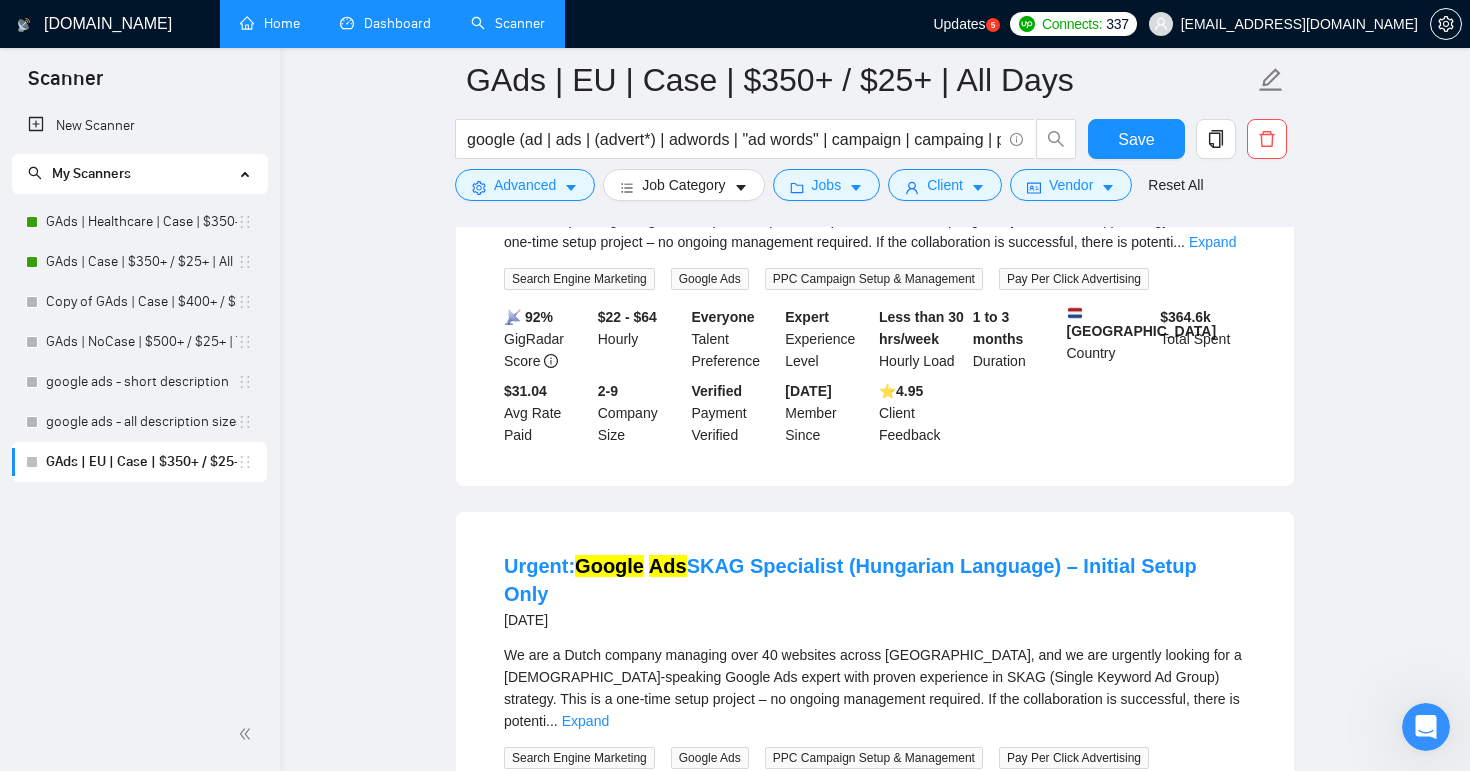 scroll, scrollTop: 6766, scrollLeft: 0, axis: vertical 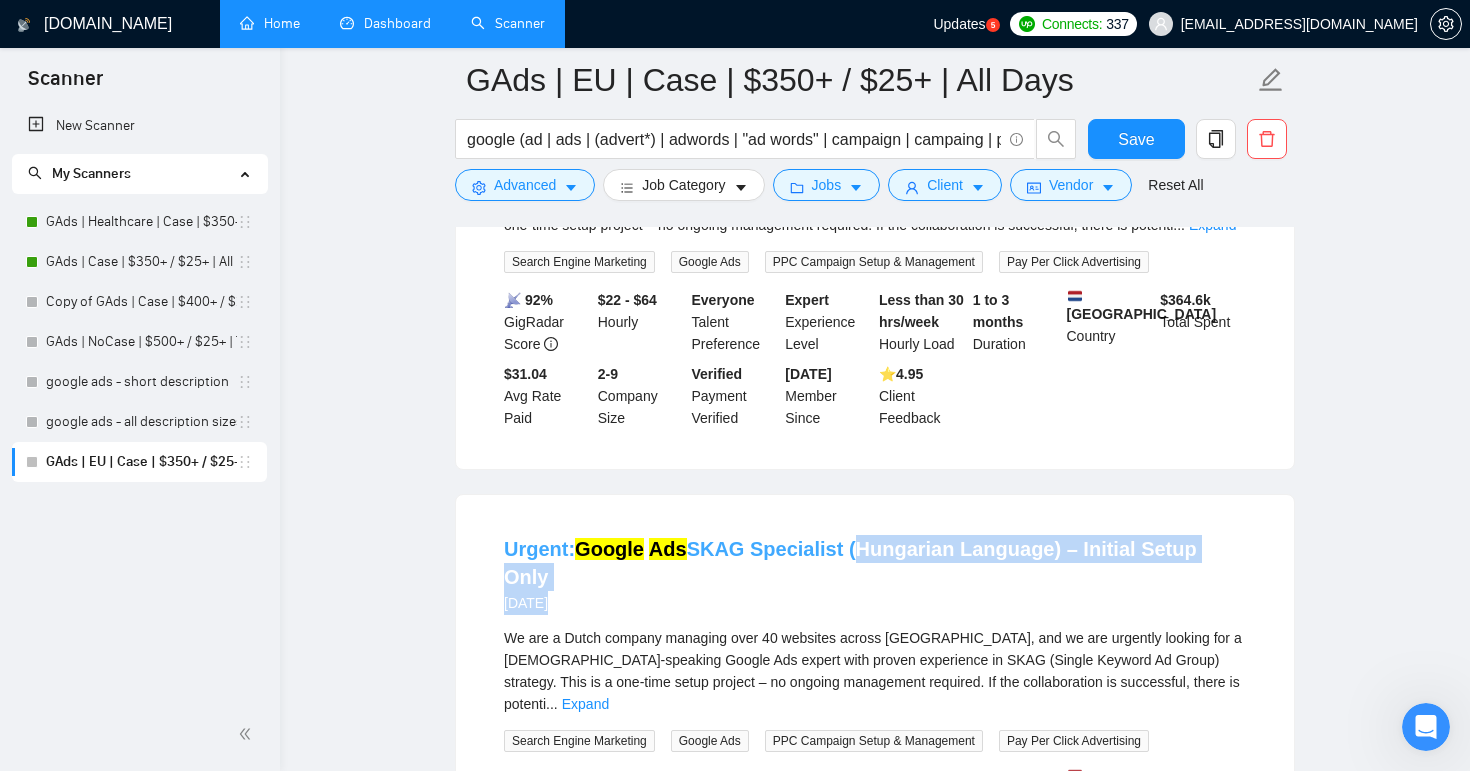 drag, startPoint x: 1284, startPoint y: 424, endPoint x: 841, endPoint y: 425, distance: 443.00113 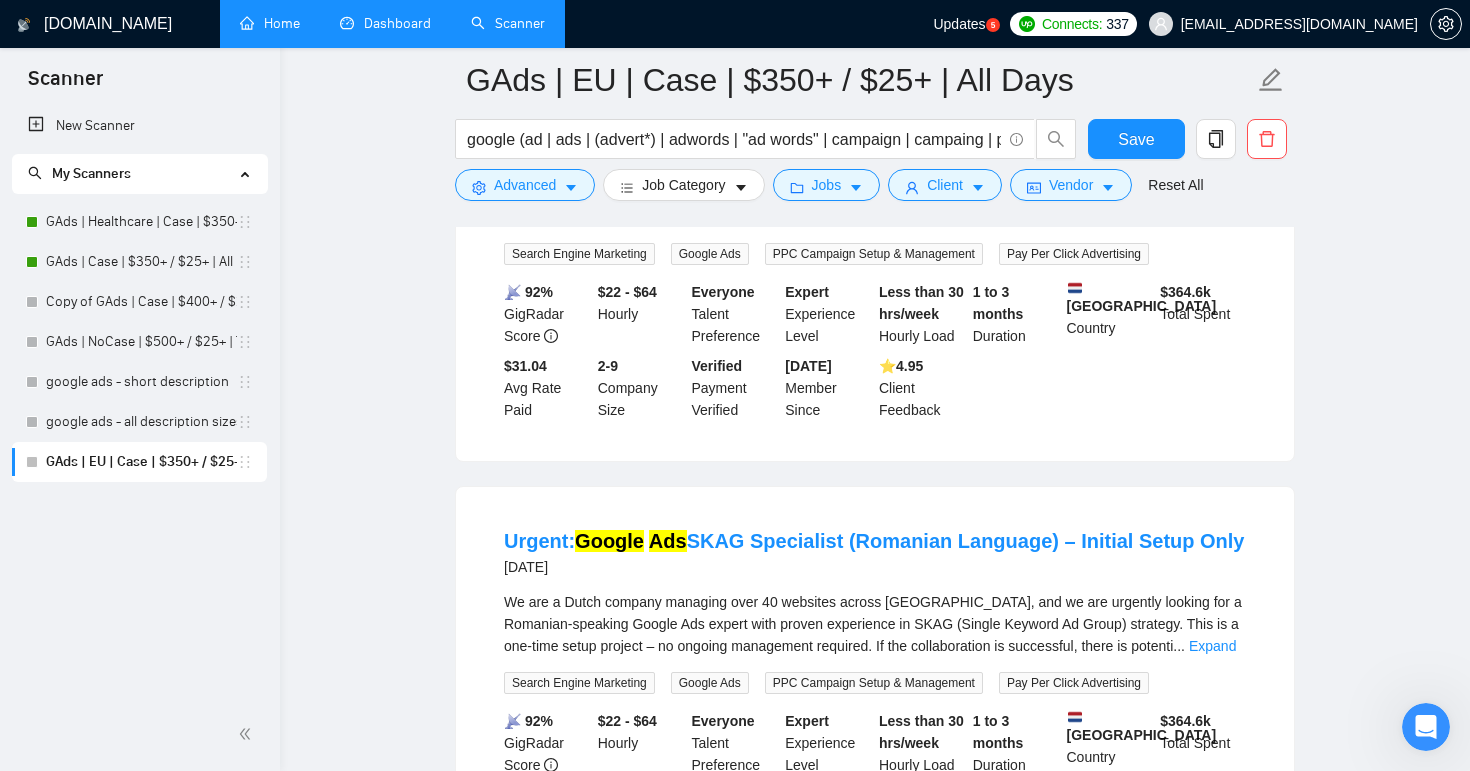 scroll, scrollTop: 7271, scrollLeft: 0, axis: vertical 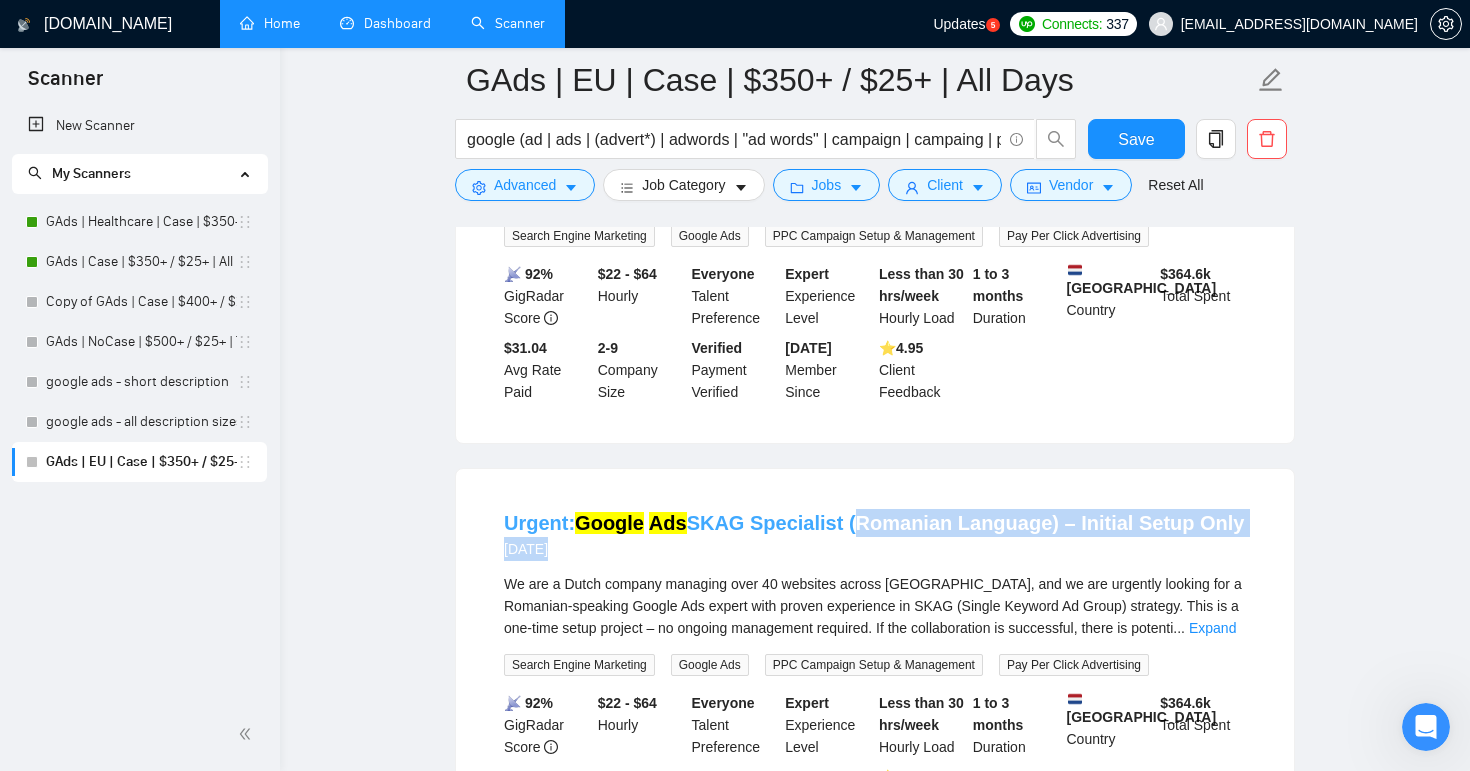 drag, startPoint x: 1297, startPoint y: 352, endPoint x: 840, endPoint y: 356, distance: 457.01752 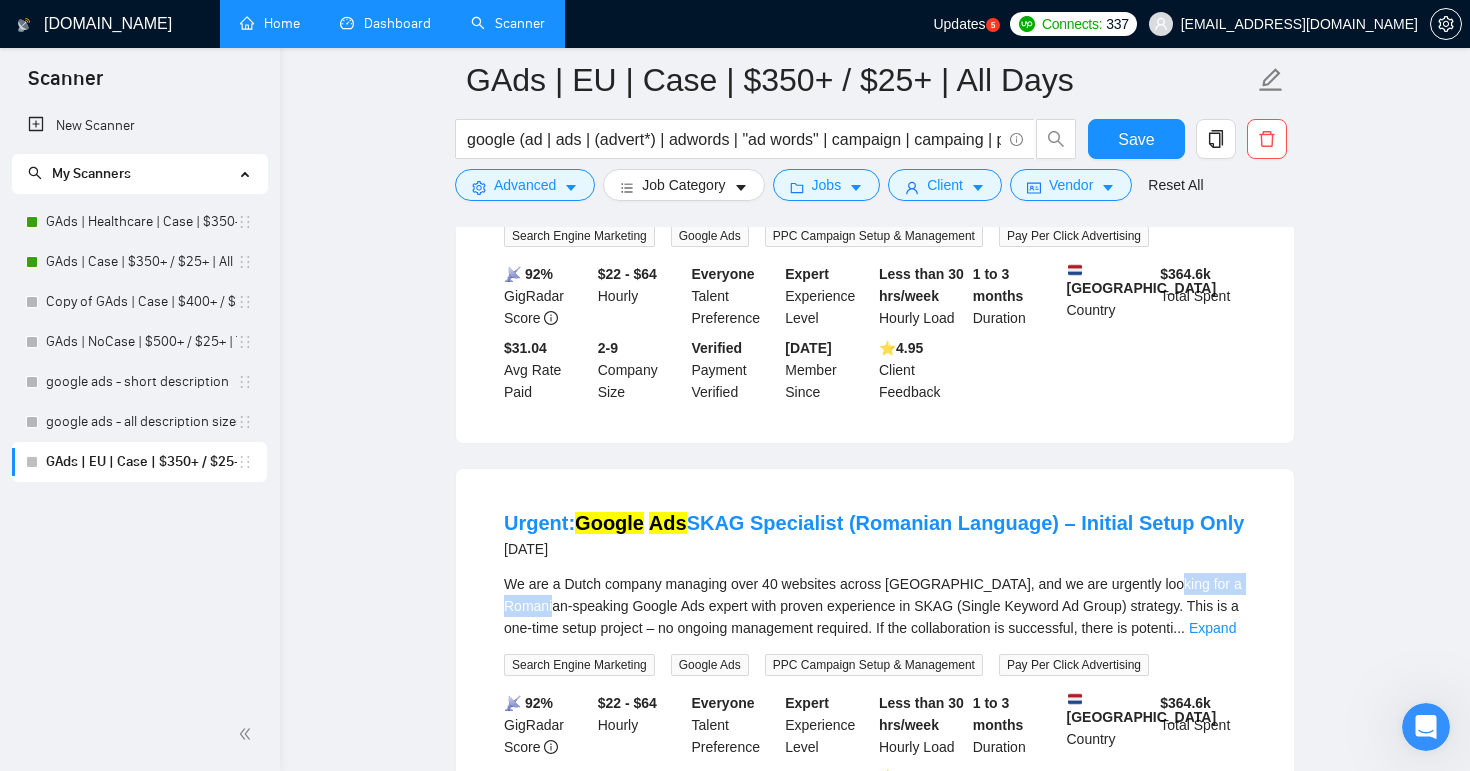 drag, startPoint x: 1167, startPoint y: 409, endPoint x: 559, endPoint y: 432, distance: 608.4349 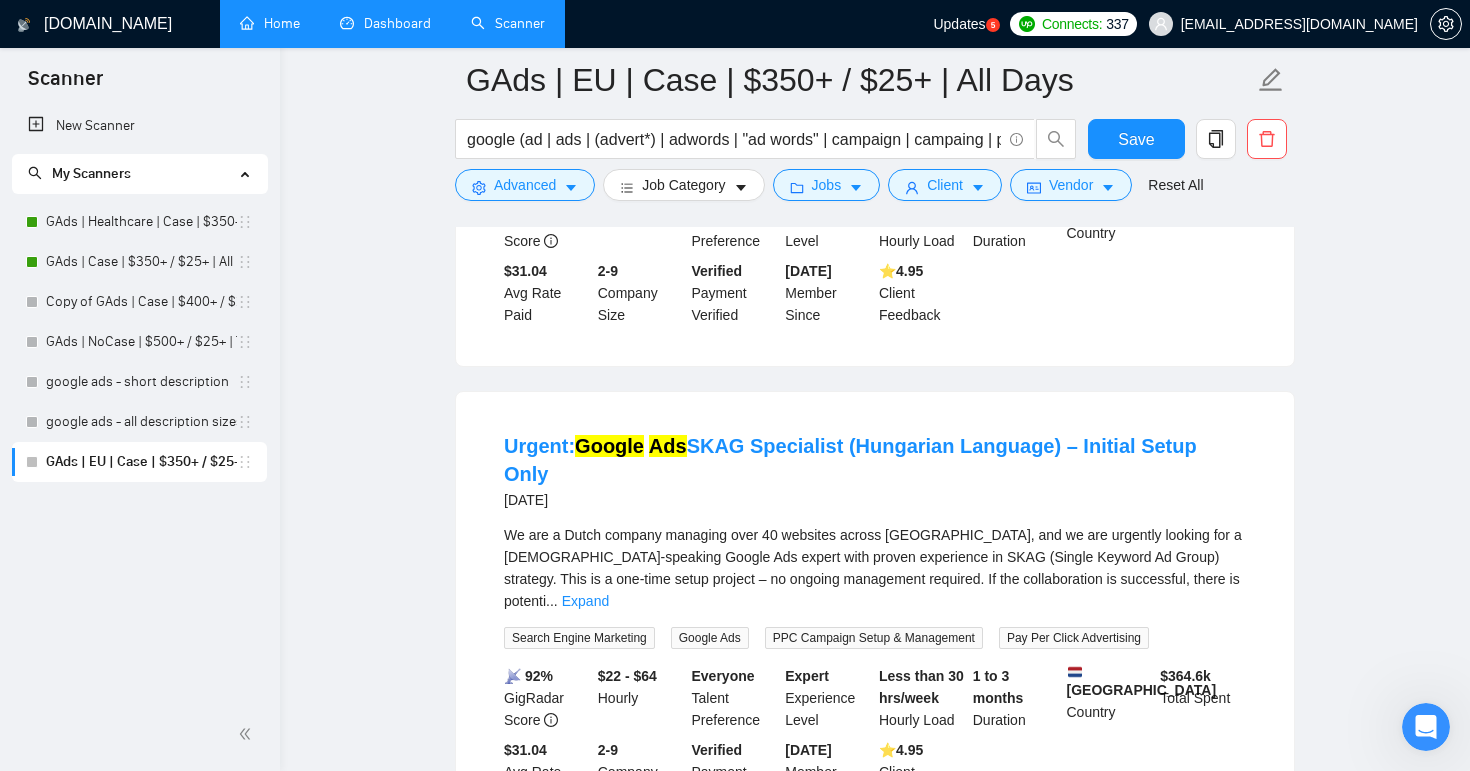 scroll, scrollTop: 6870, scrollLeft: 0, axis: vertical 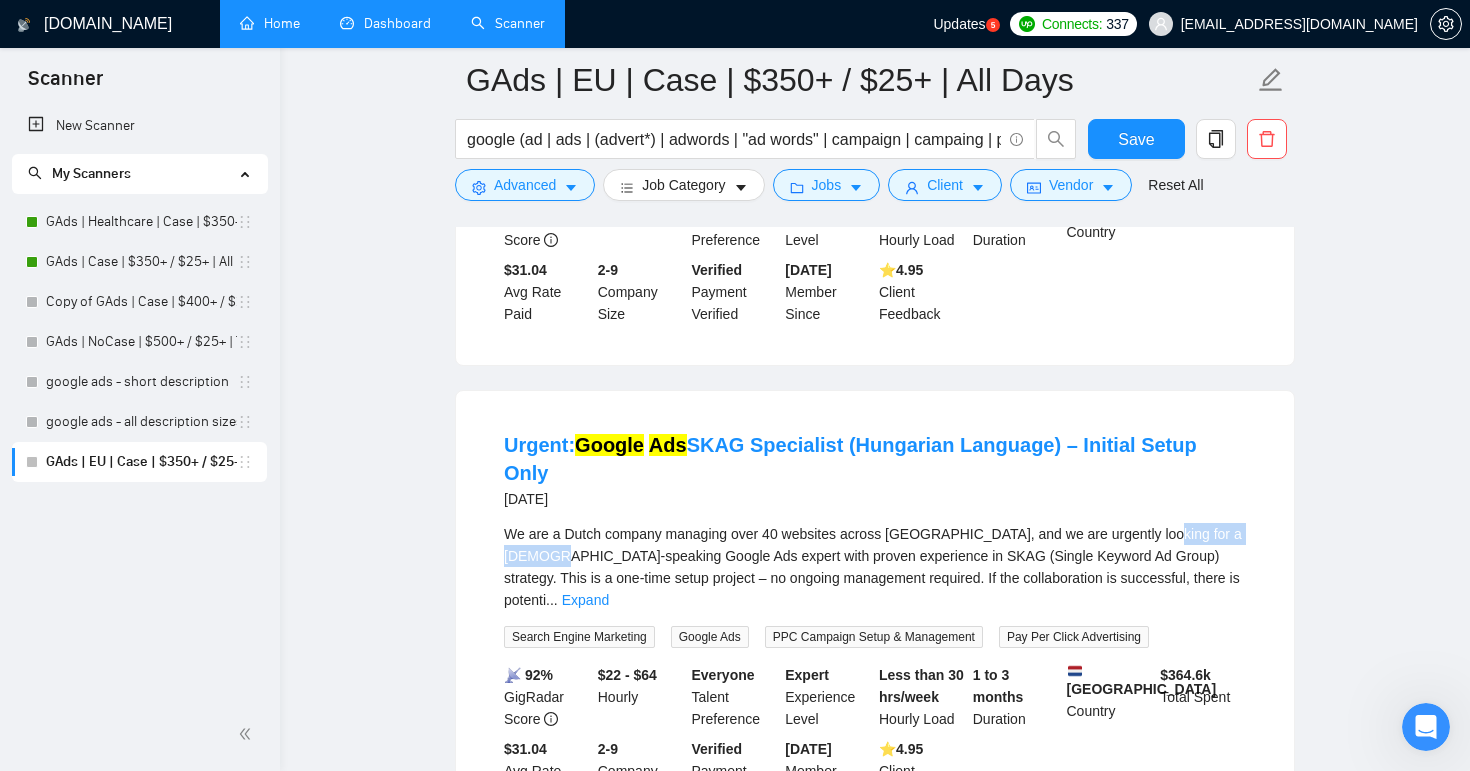 drag, startPoint x: 1168, startPoint y: 382, endPoint x: 563, endPoint y: 407, distance: 605.5163 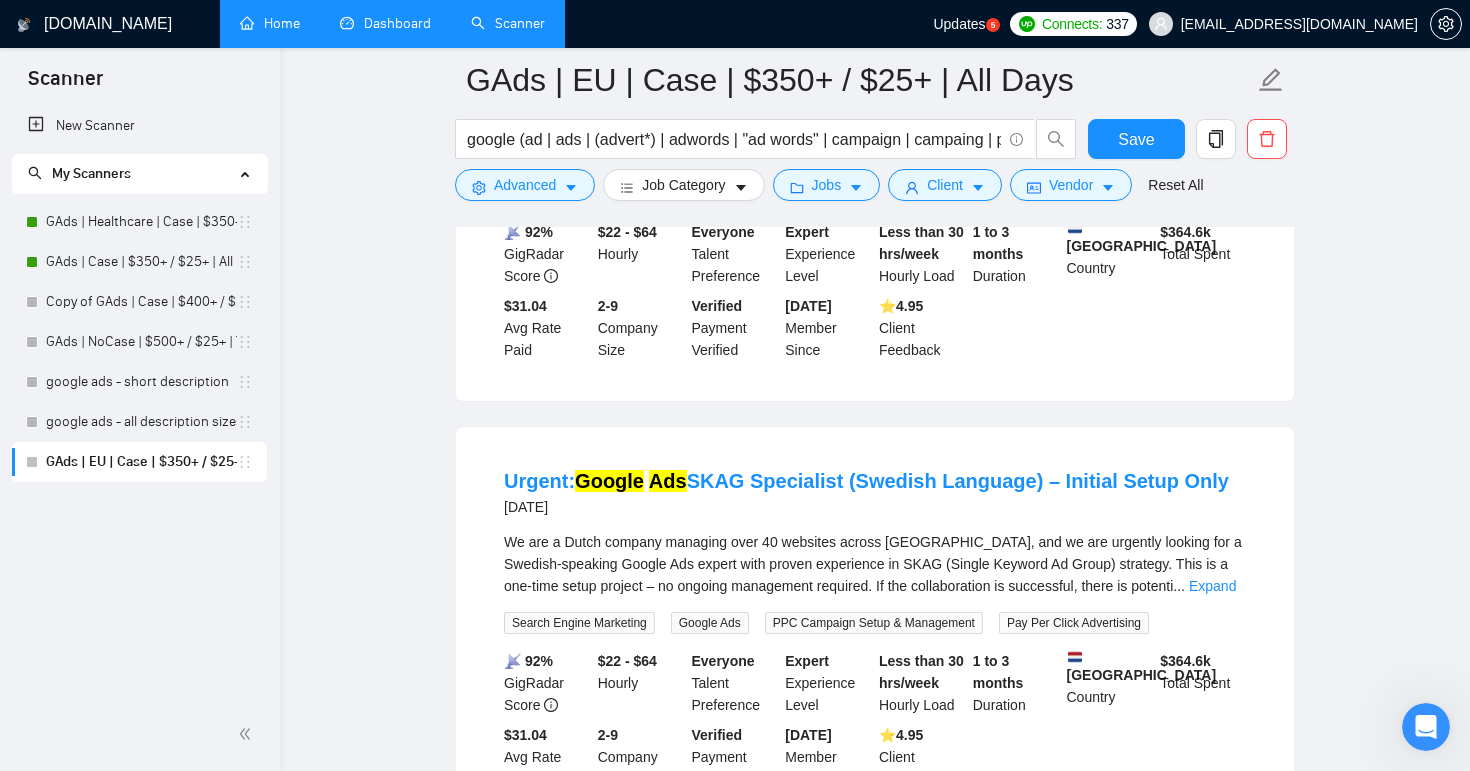 scroll, scrollTop: 6406, scrollLeft: 0, axis: vertical 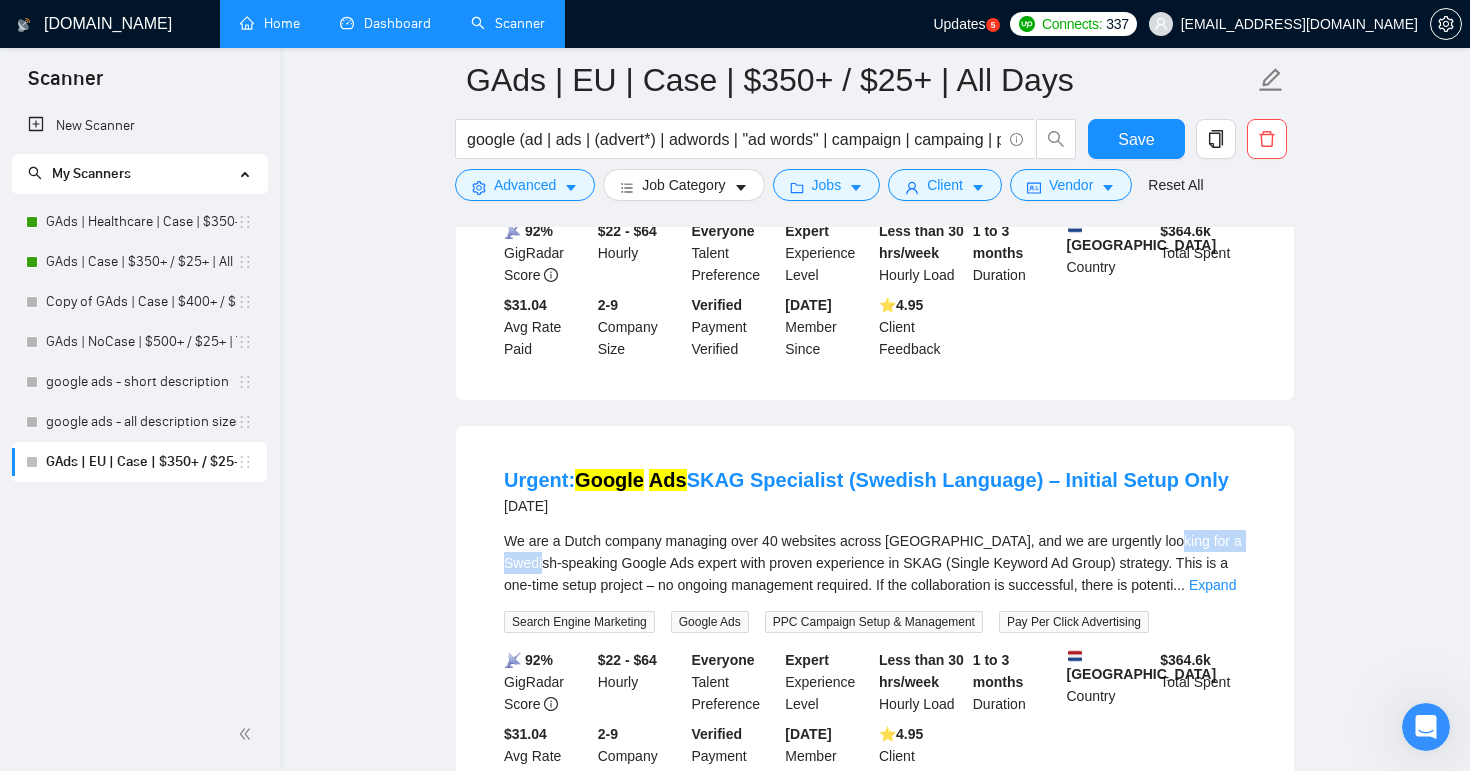 drag, startPoint x: 1166, startPoint y: 415, endPoint x: 559, endPoint y: 442, distance: 607.6002 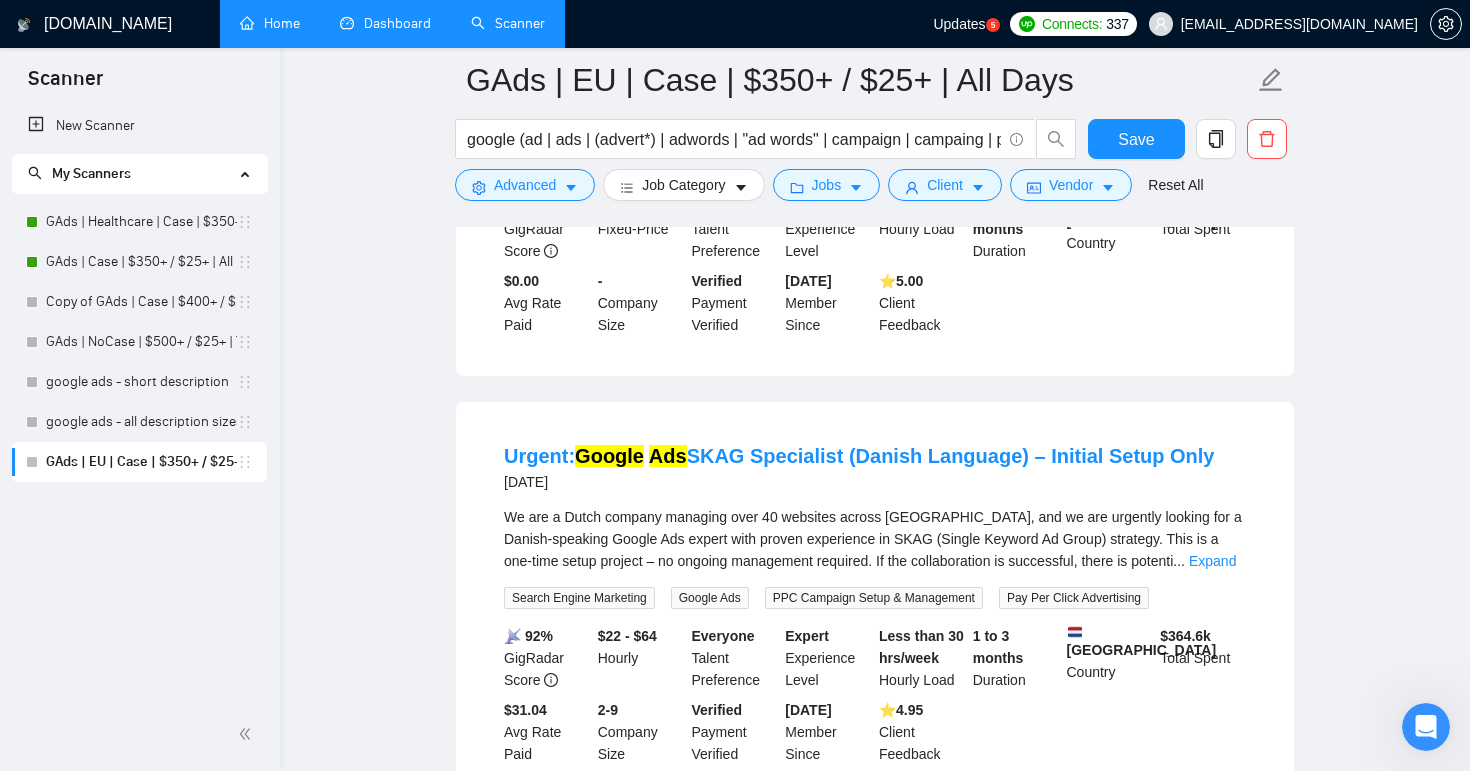 scroll, scrollTop: 6003, scrollLeft: 0, axis: vertical 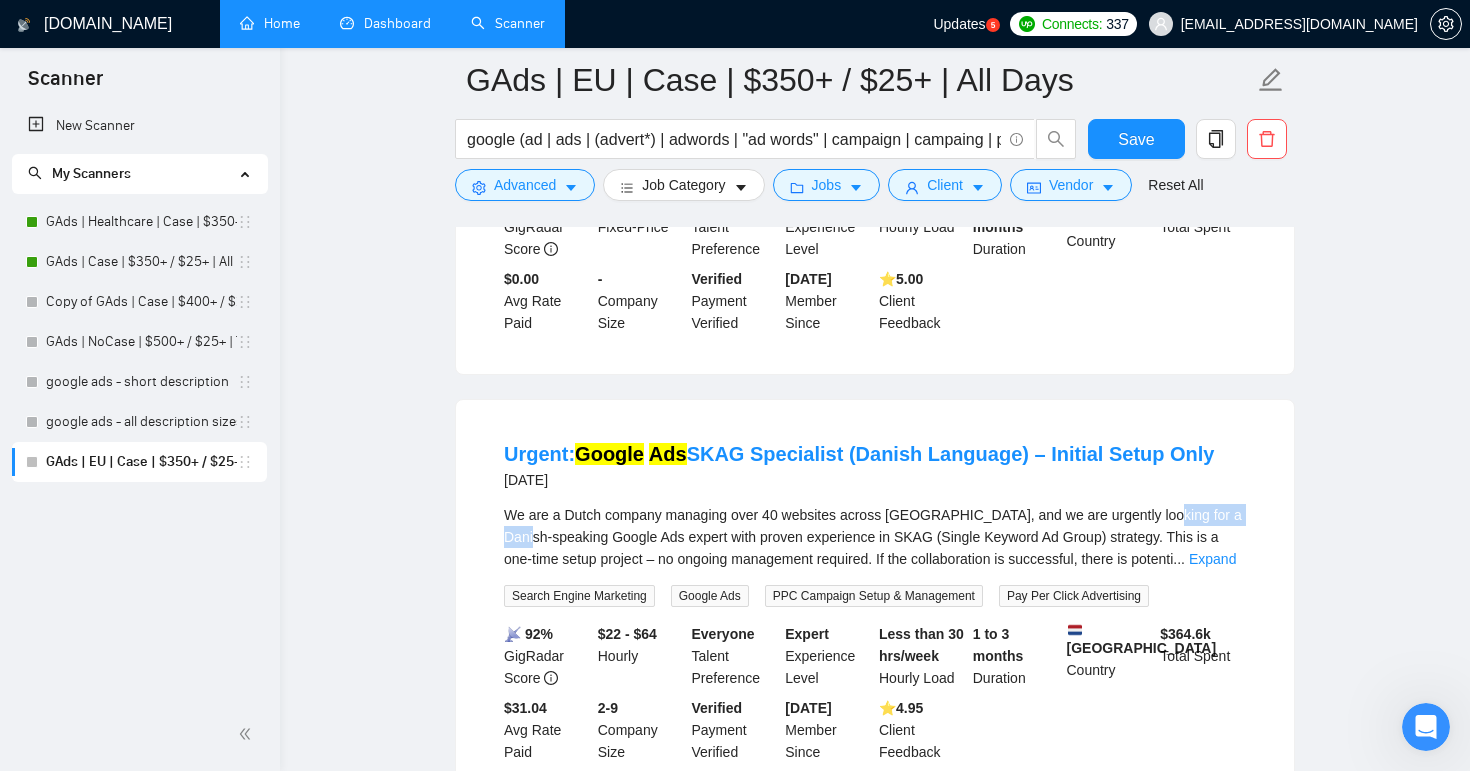 drag, startPoint x: 1166, startPoint y: 389, endPoint x: 561, endPoint y: 418, distance: 605.69464 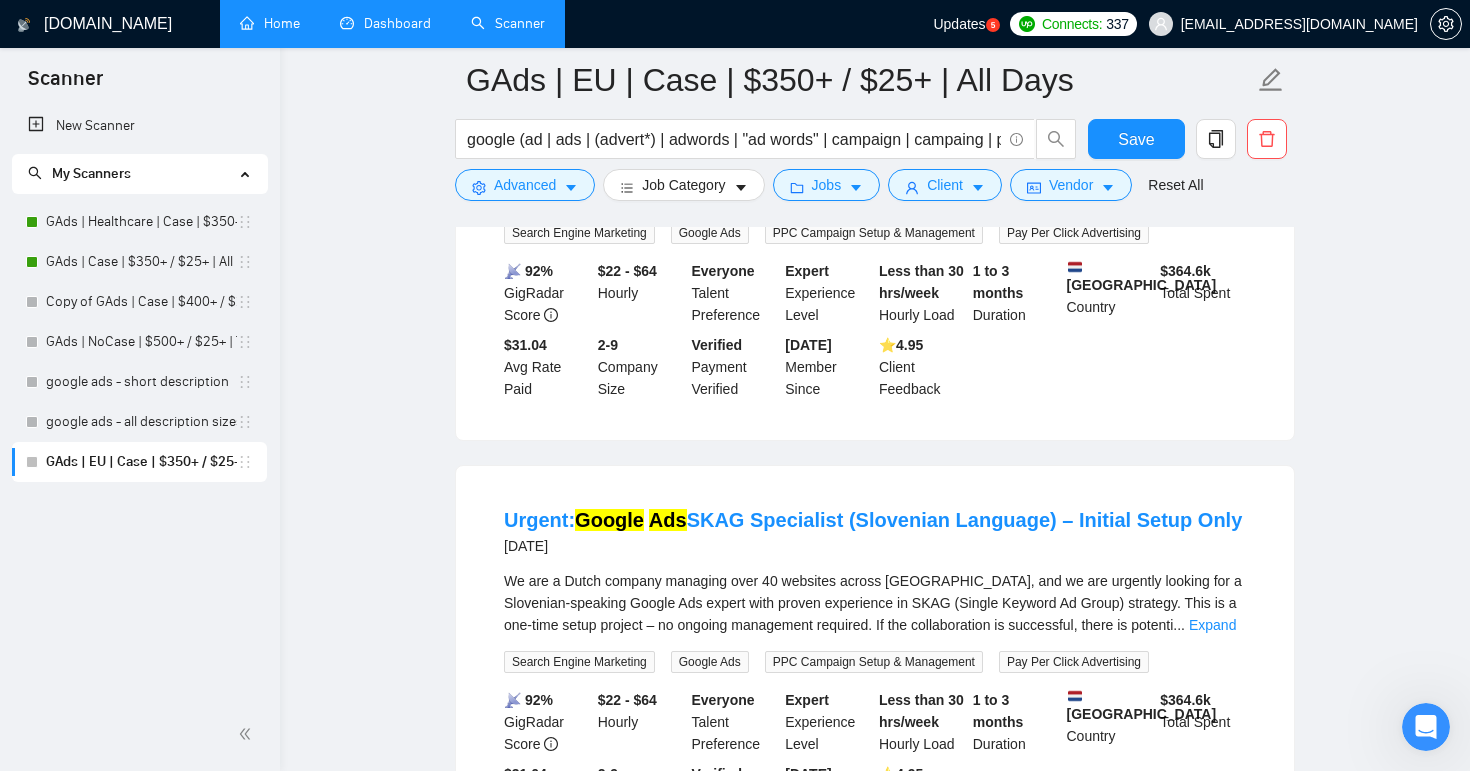 scroll, scrollTop: 7701, scrollLeft: 0, axis: vertical 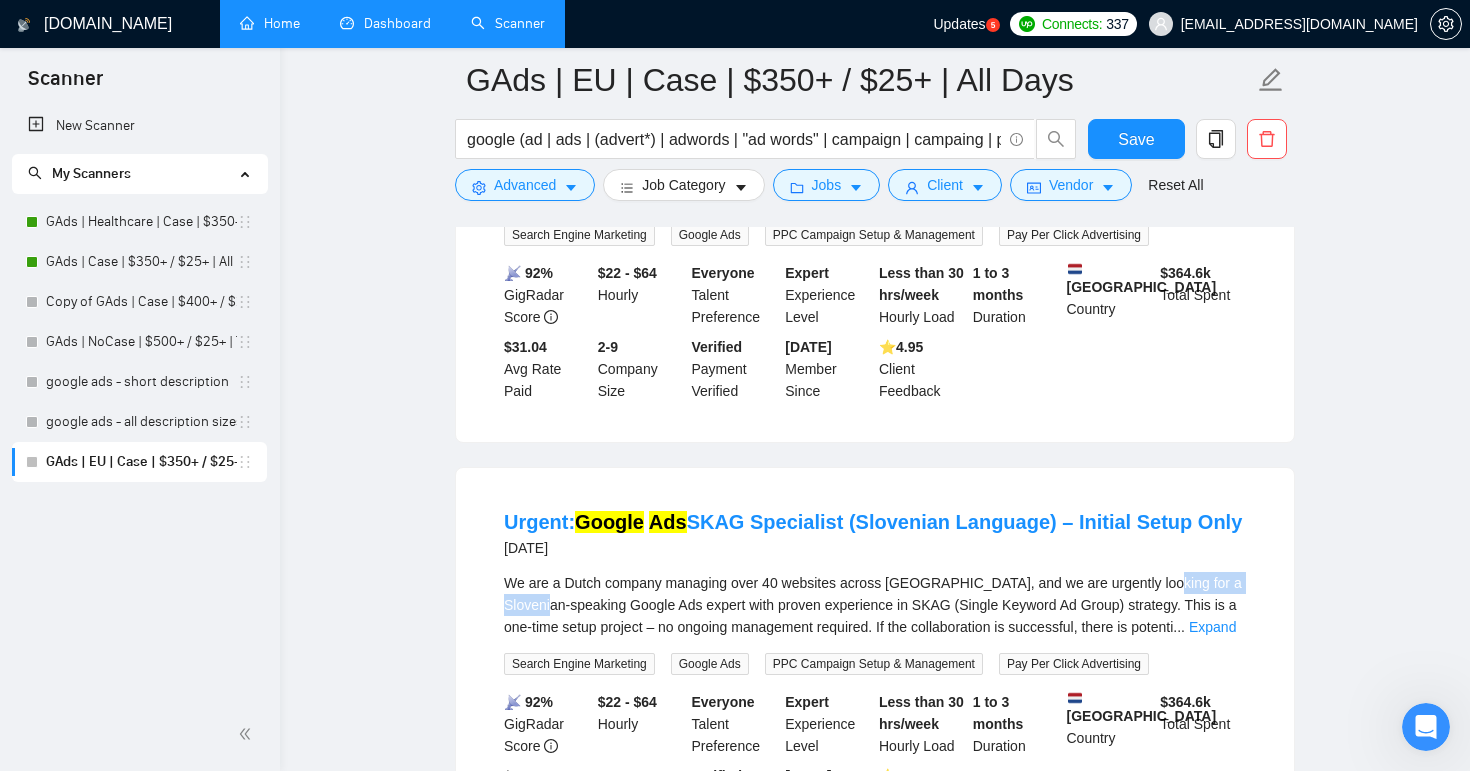 drag, startPoint x: 1164, startPoint y: 405, endPoint x: 560, endPoint y: 429, distance: 604.4766 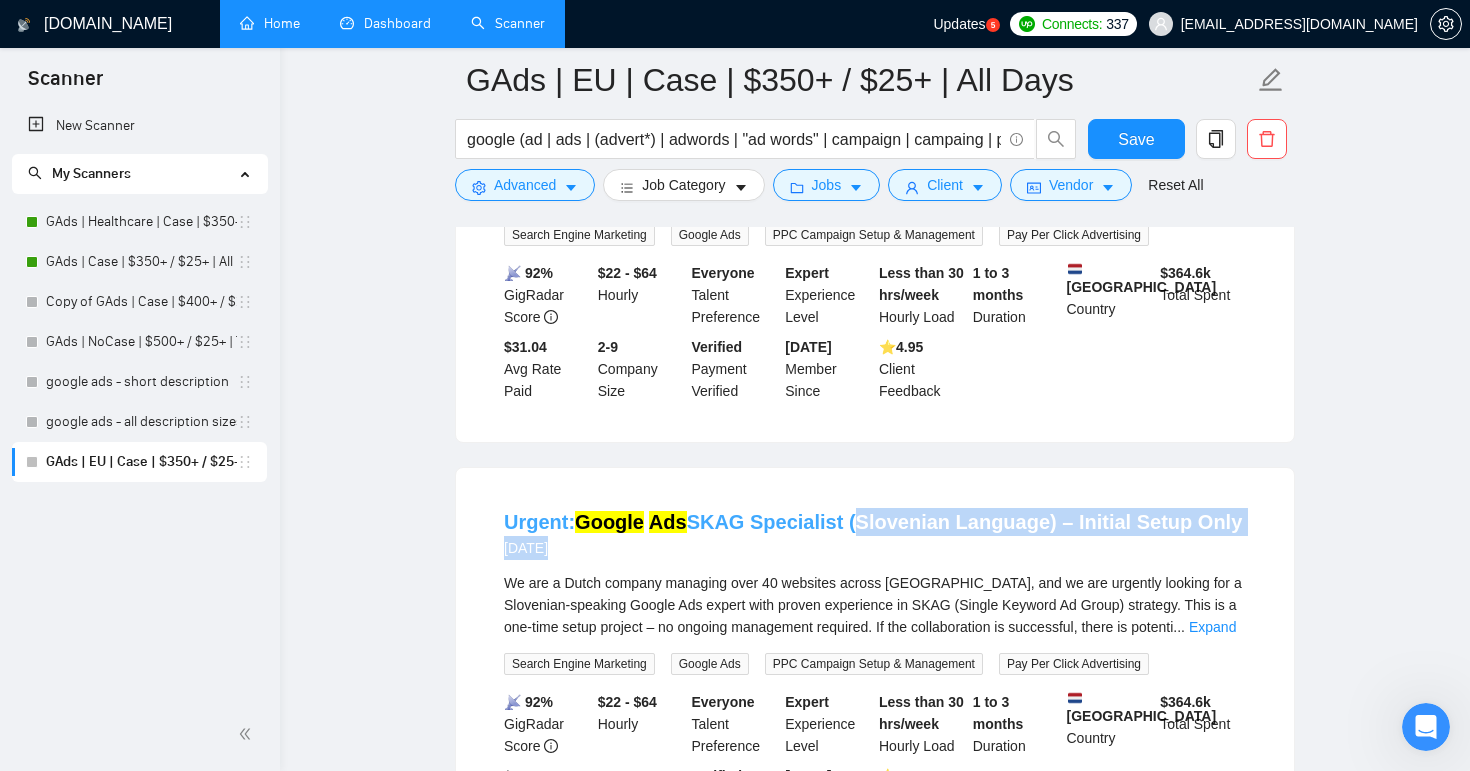 drag, startPoint x: 1279, startPoint y: 340, endPoint x: 840, endPoint y: 341, distance: 439.00113 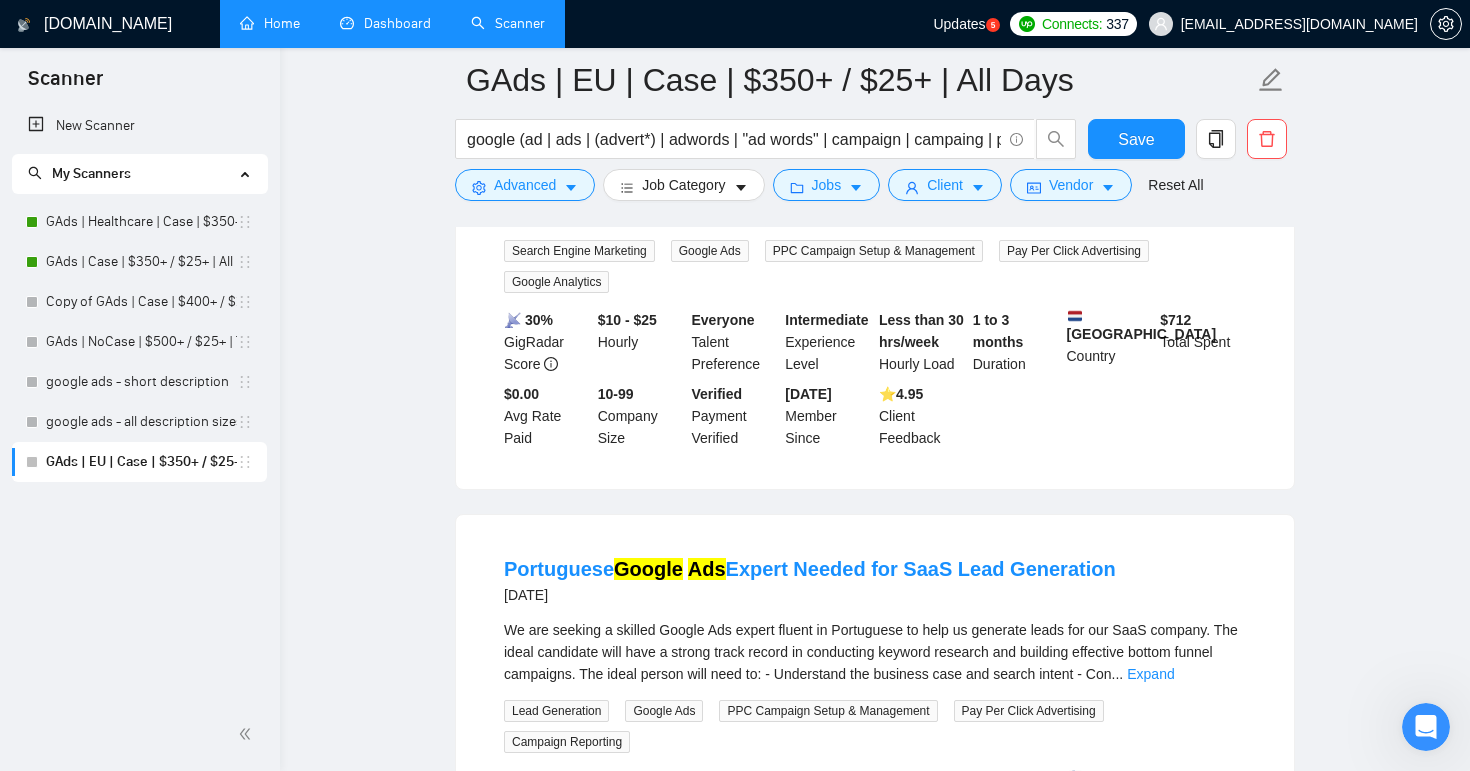 scroll, scrollTop: 8550, scrollLeft: 0, axis: vertical 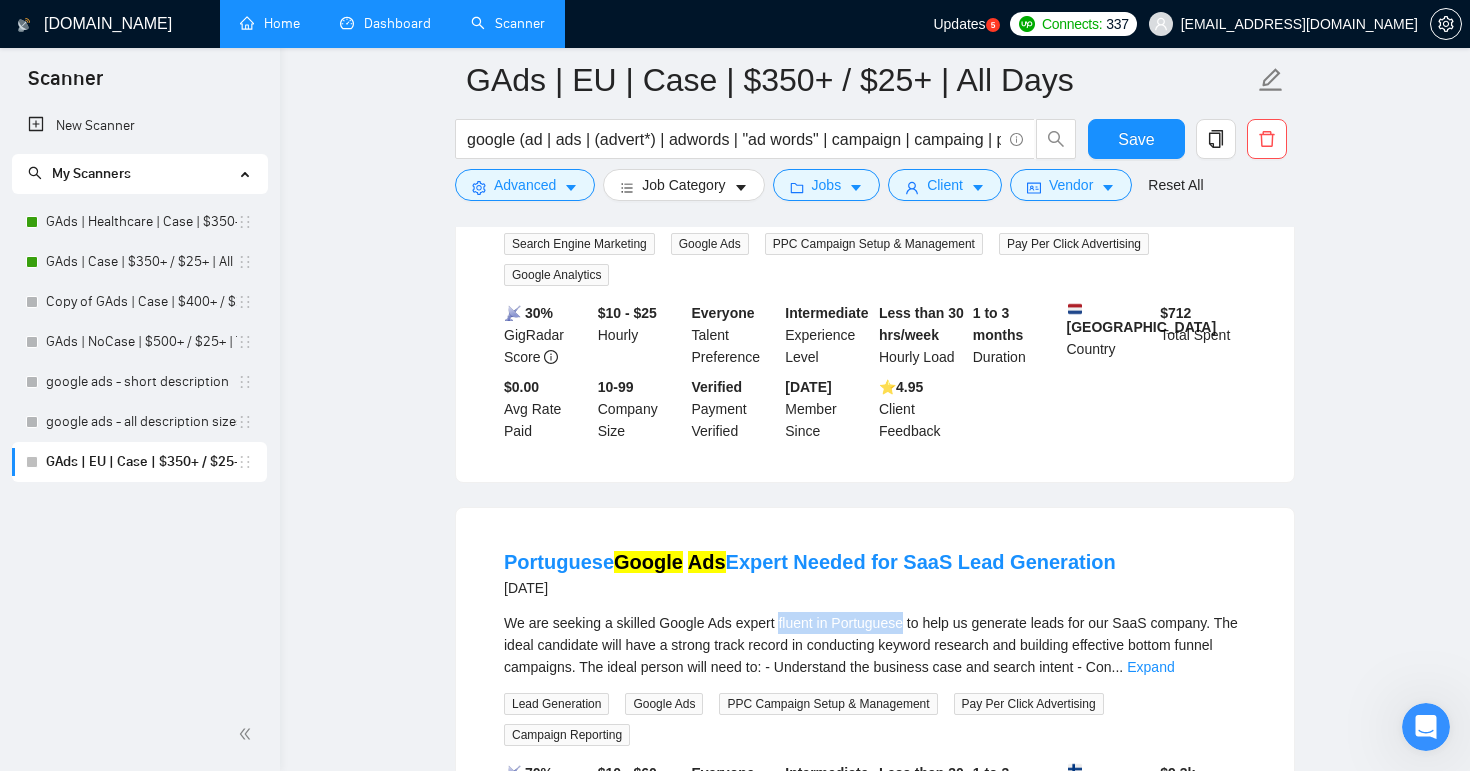 drag, startPoint x: 785, startPoint y: 447, endPoint x: 913, endPoint y: 447, distance: 128 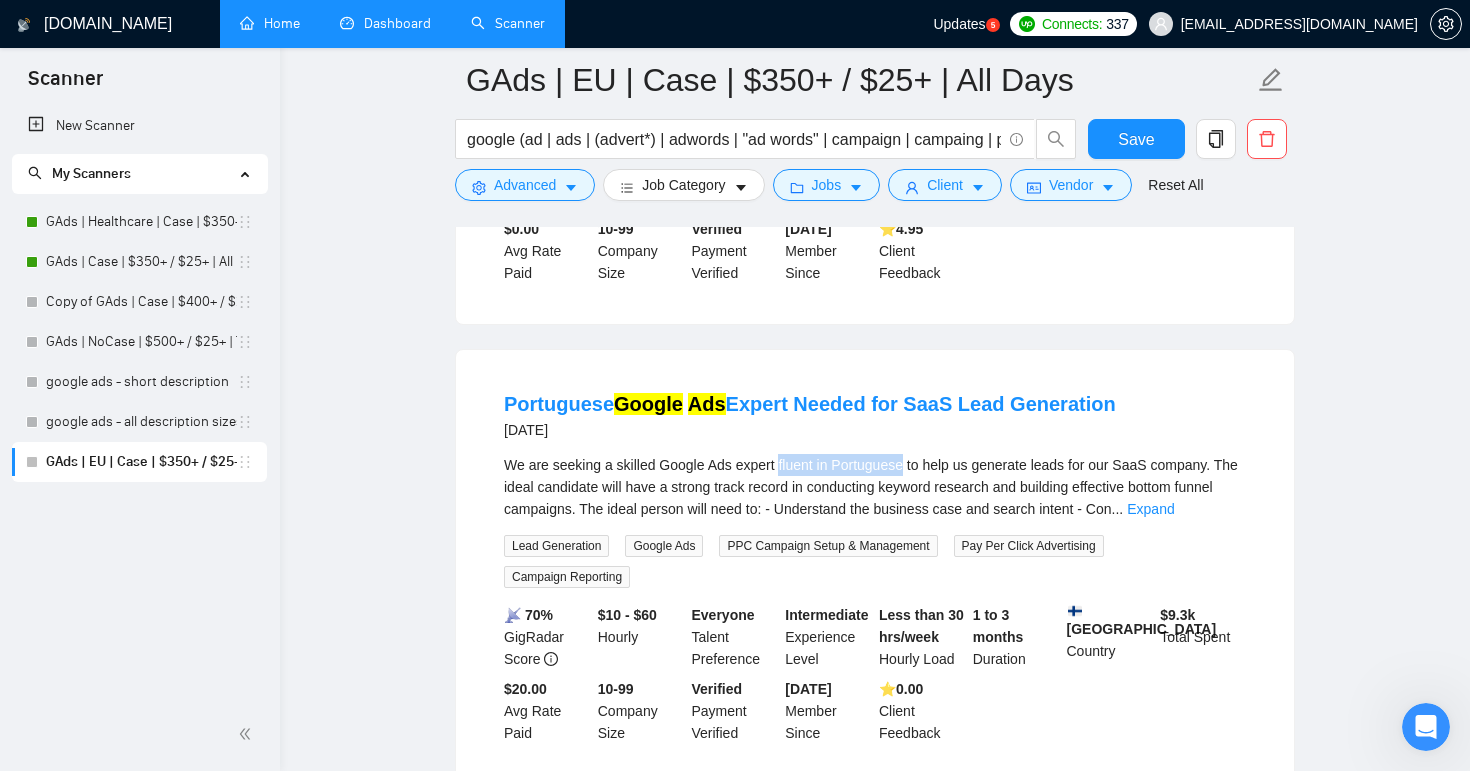 scroll, scrollTop: 8746, scrollLeft: 0, axis: vertical 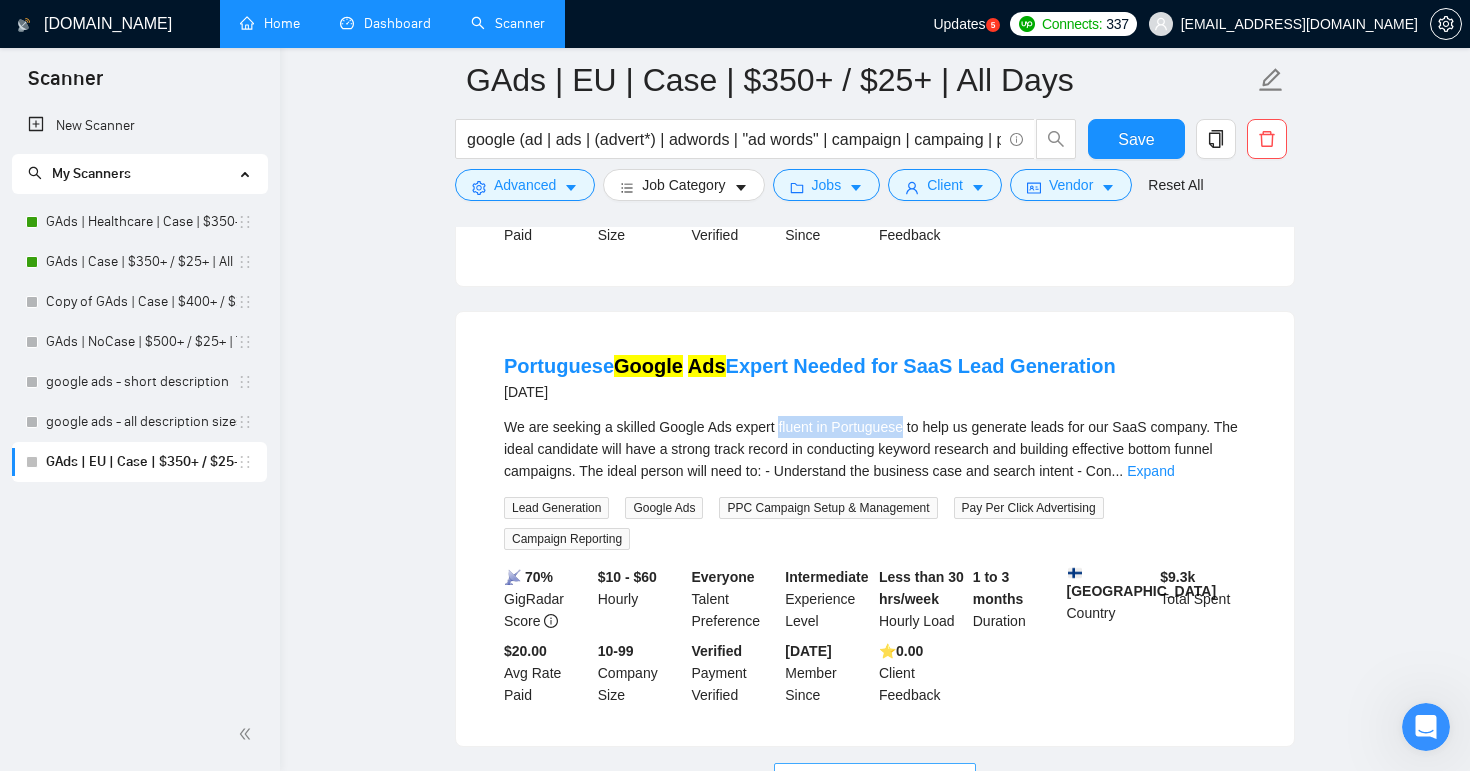click on "Load More (258)" at bounding box center (875, 779) 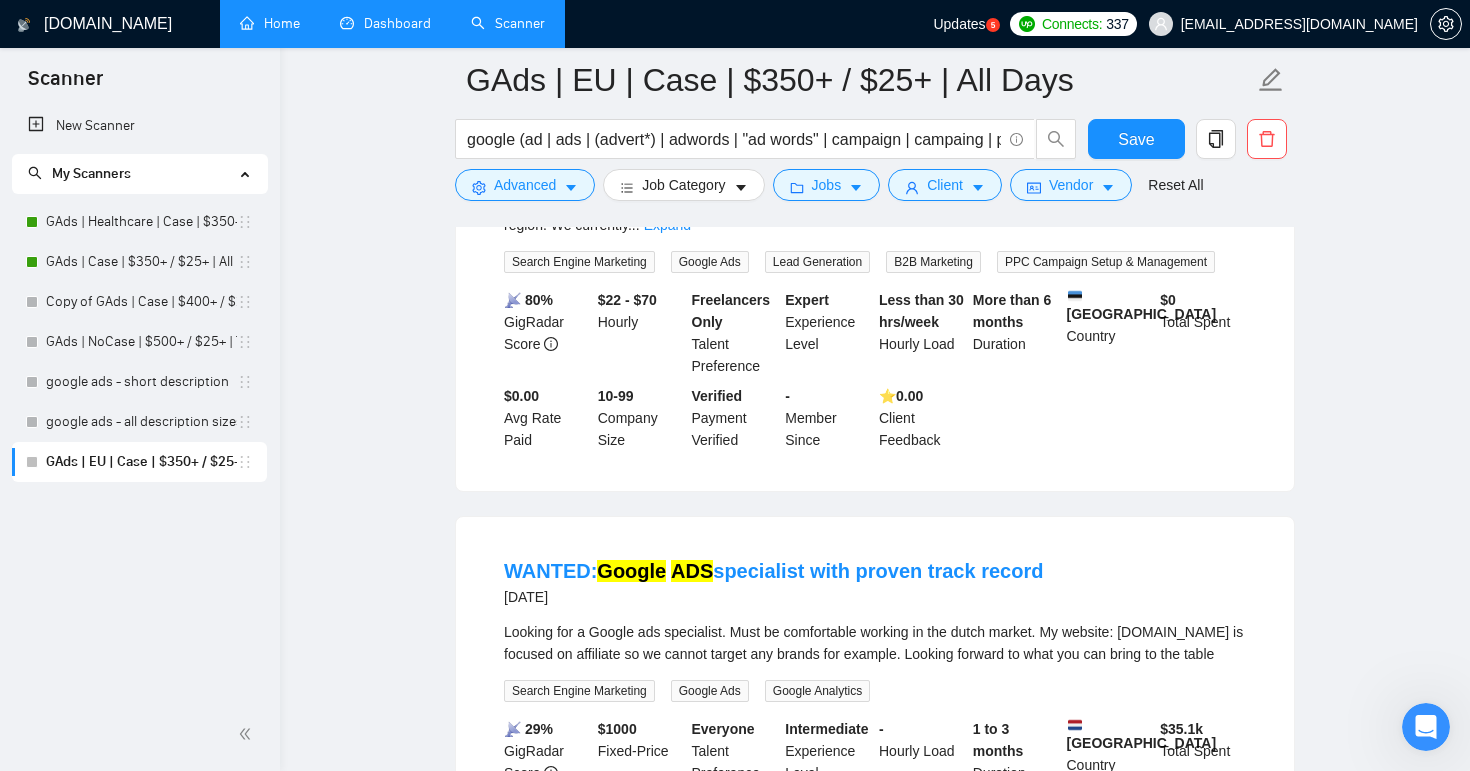 scroll, scrollTop: 13214, scrollLeft: 0, axis: vertical 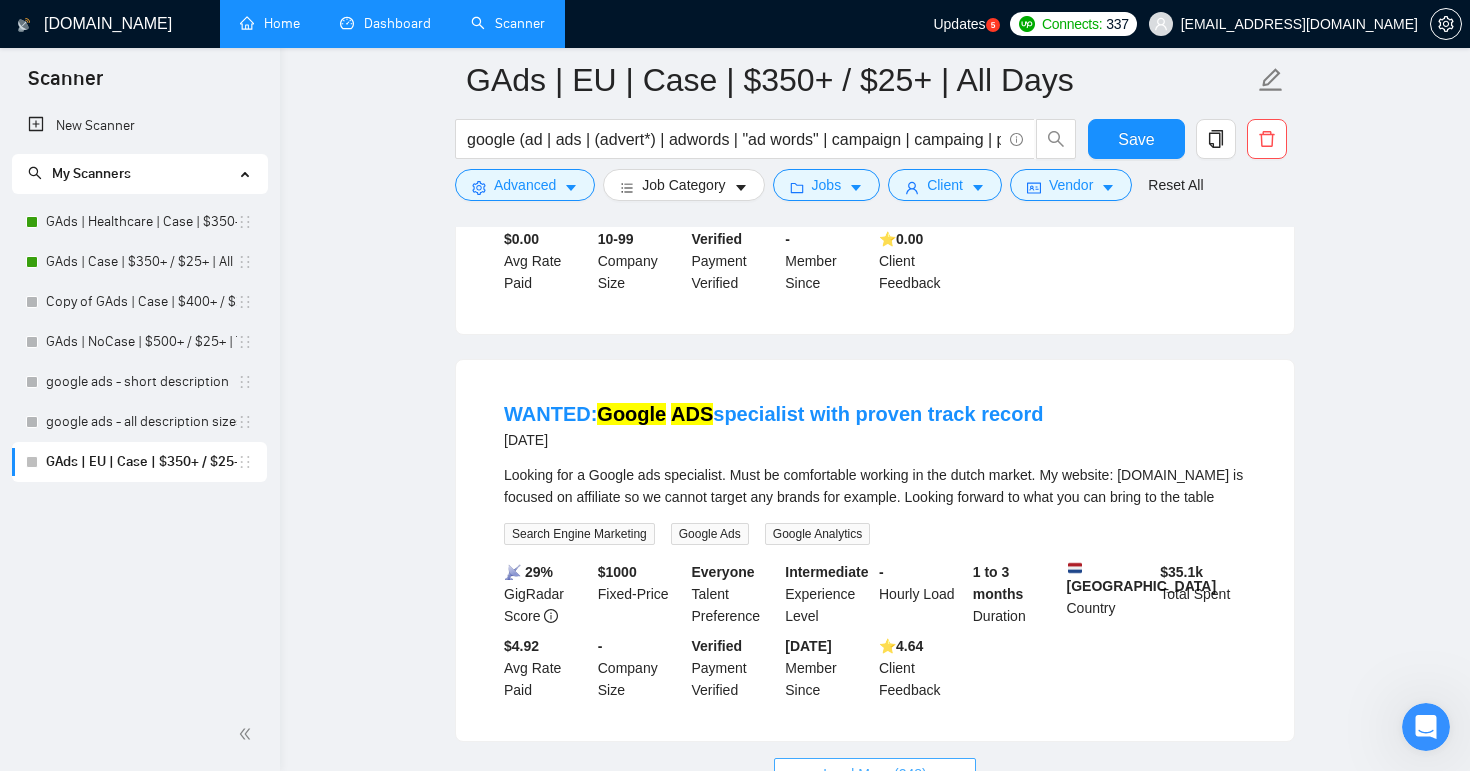 click on "Load More (248)" at bounding box center [875, 774] 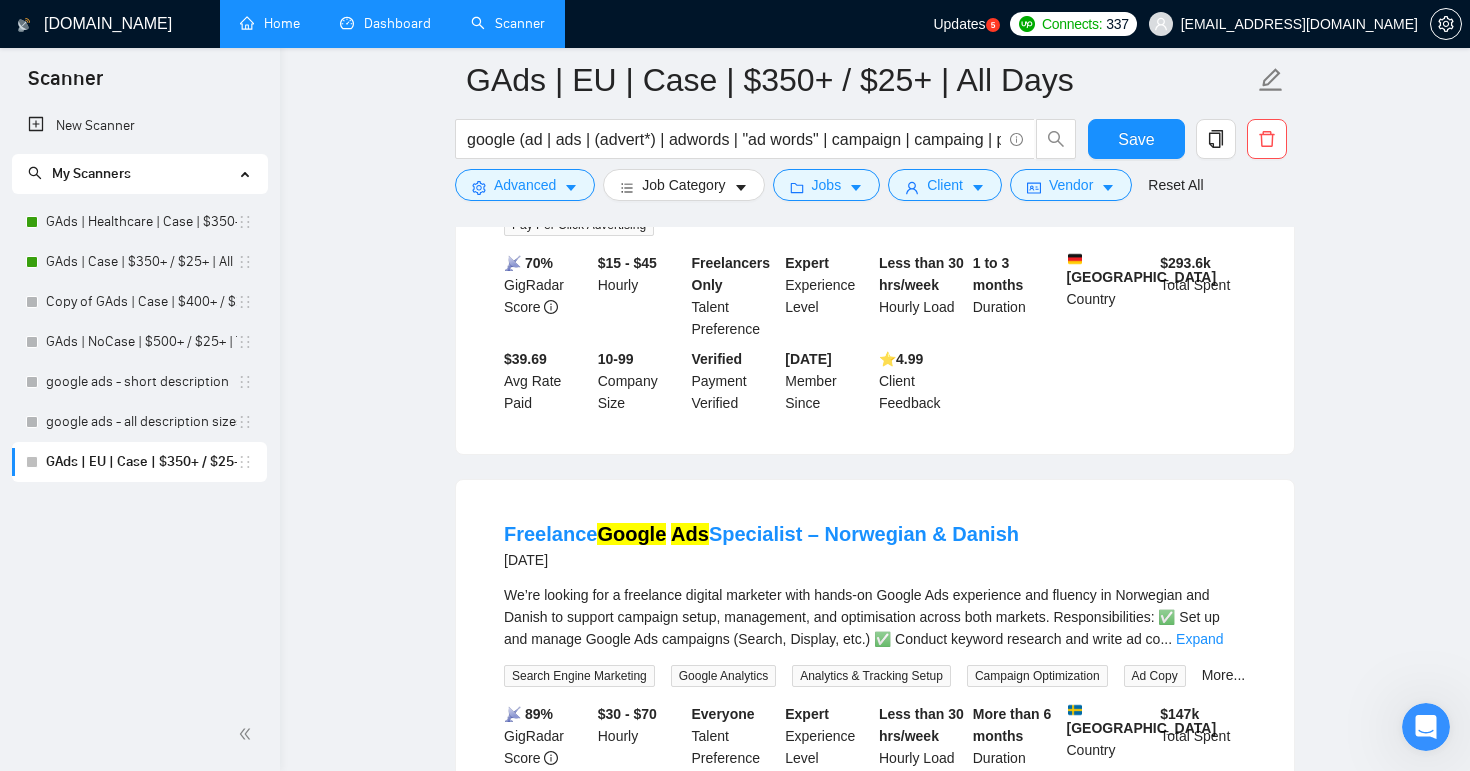 scroll, scrollTop: 14871, scrollLeft: 0, axis: vertical 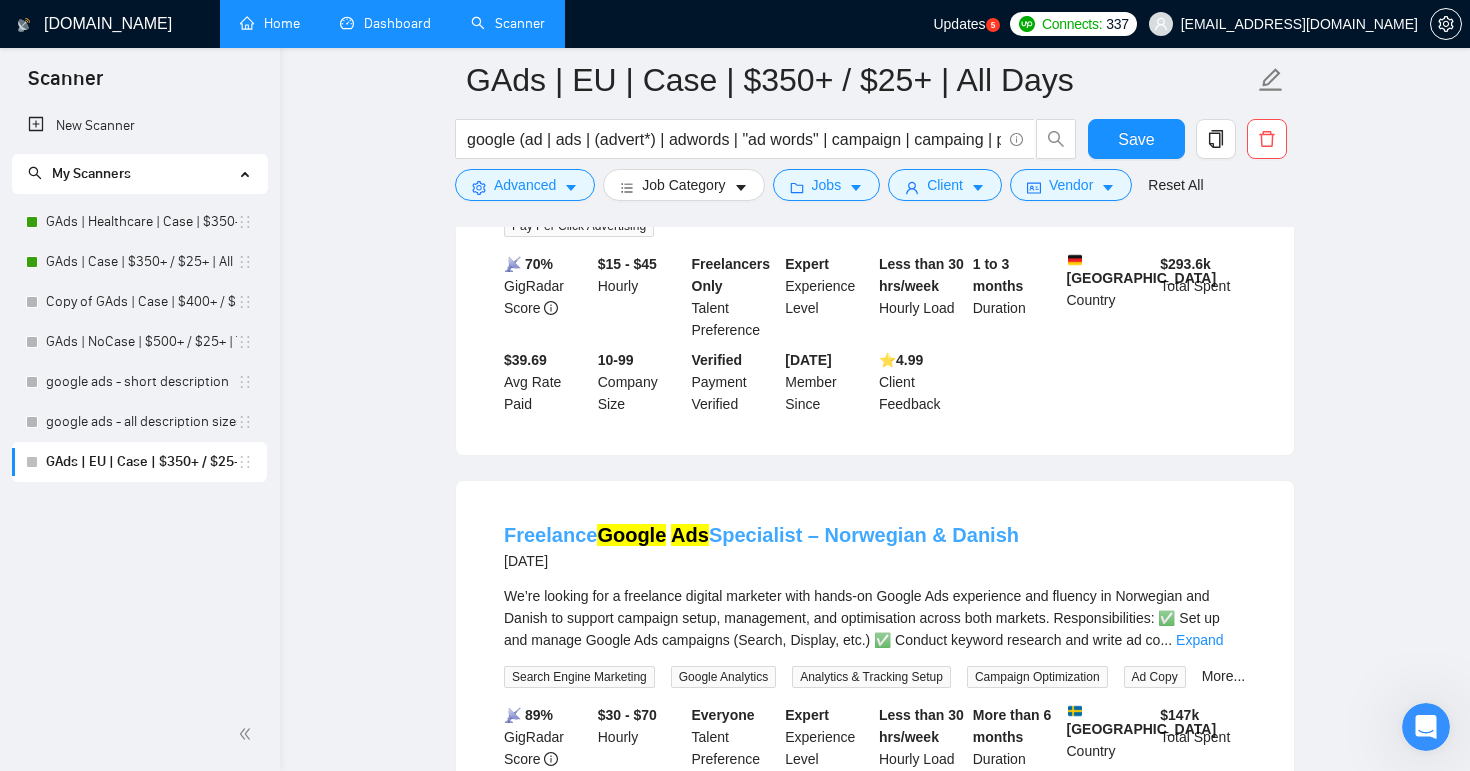 drag, startPoint x: 1047, startPoint y: 358, endPoint x: 826, endPoint y: 355, distance: 221.02036 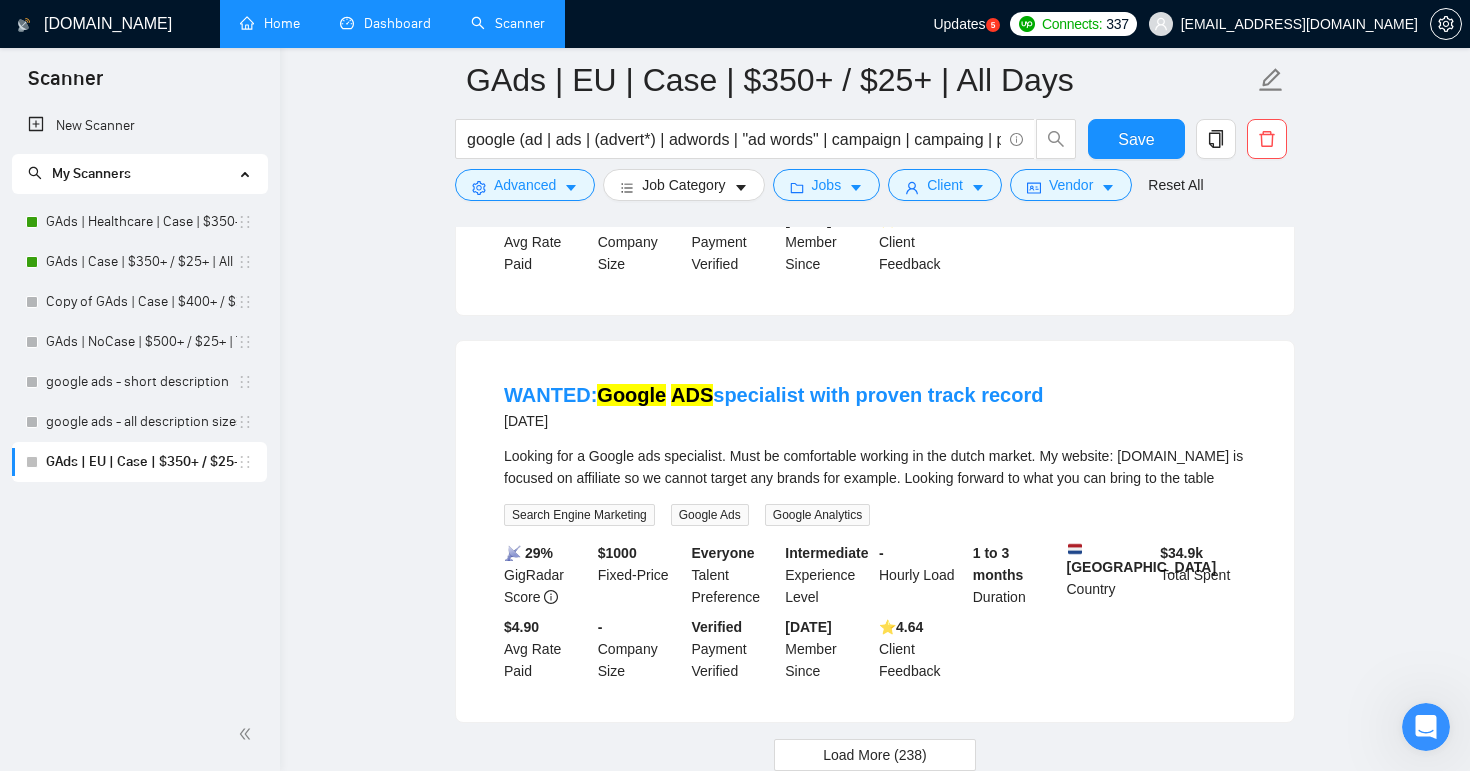 scroll, scrollTop: 17695, scrollLeft: 0, axis: vertical 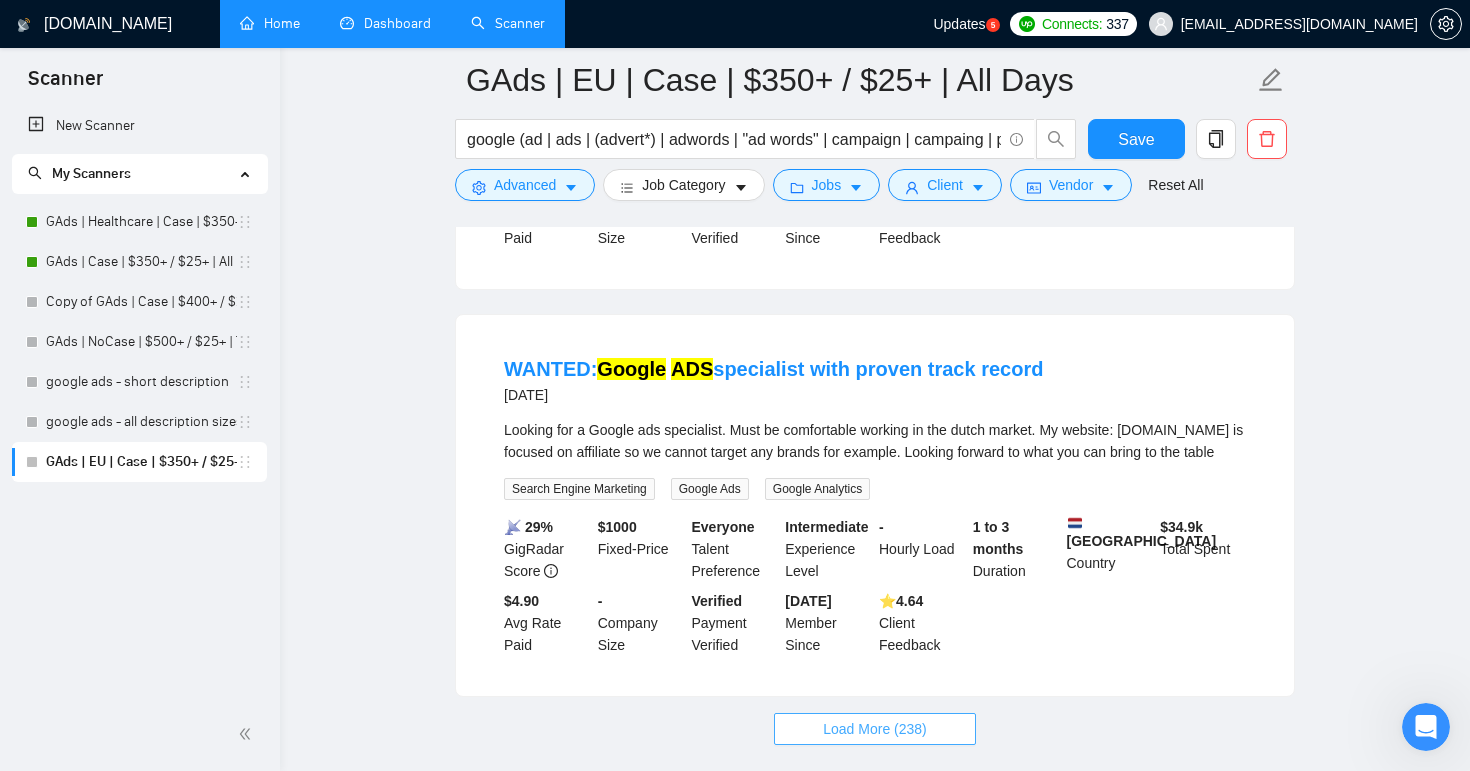click on "Load More (238)" at bounding box center (875, 729) 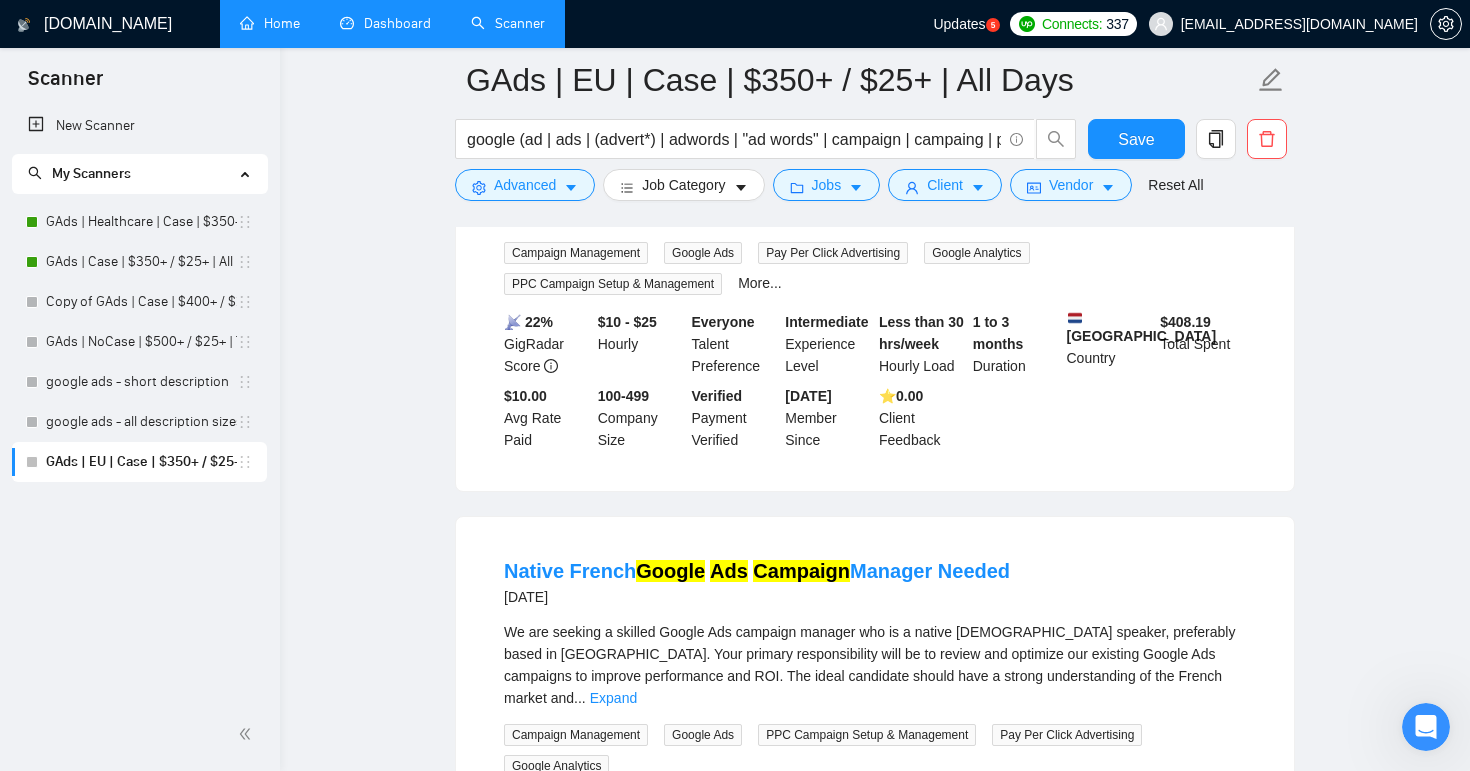 scroll, scrollTop: 19269, scrollLeft: 0, axis: vertical 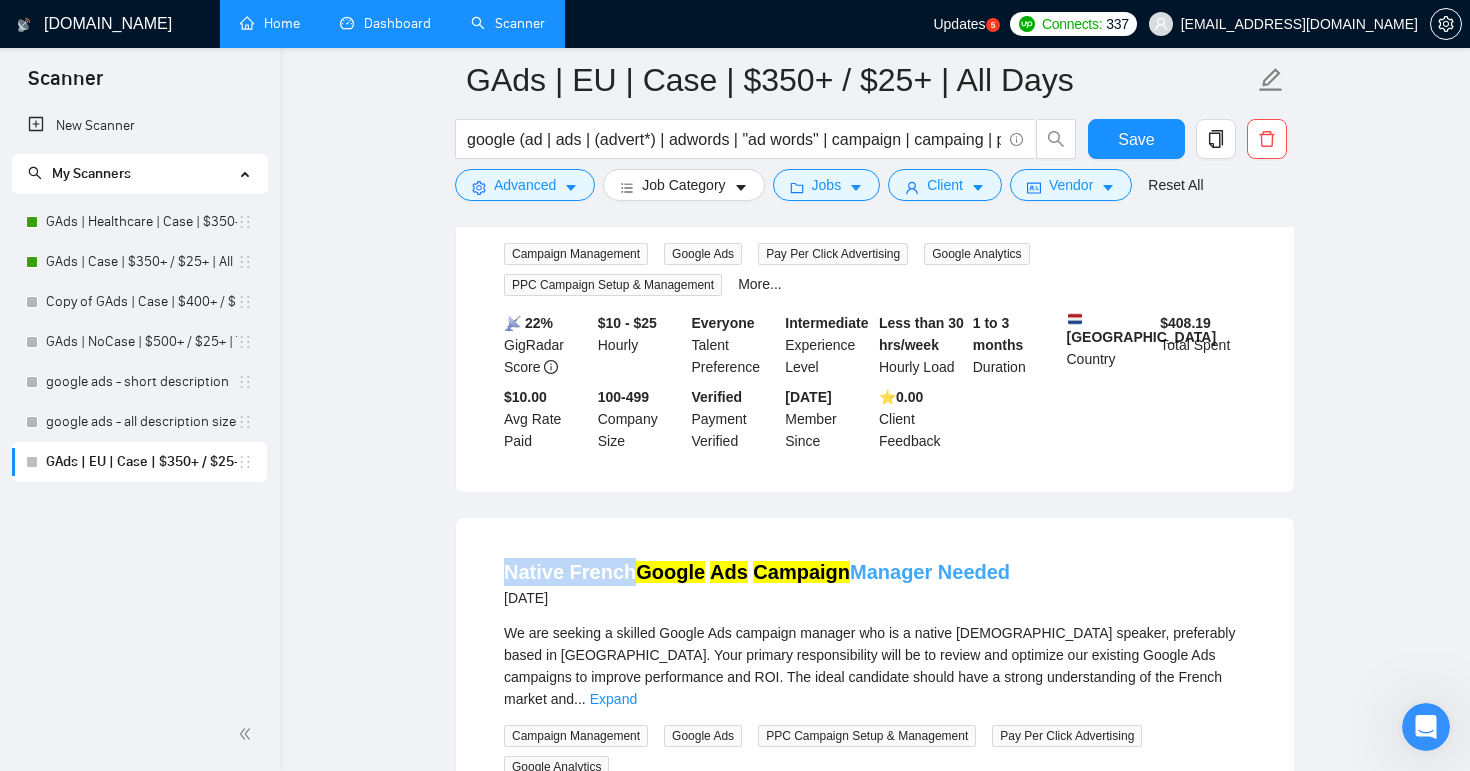 drag, startPoint x: 488, startPoint y: 449, endPoint x: 628, endPoint y: 440, distance: 140.28899 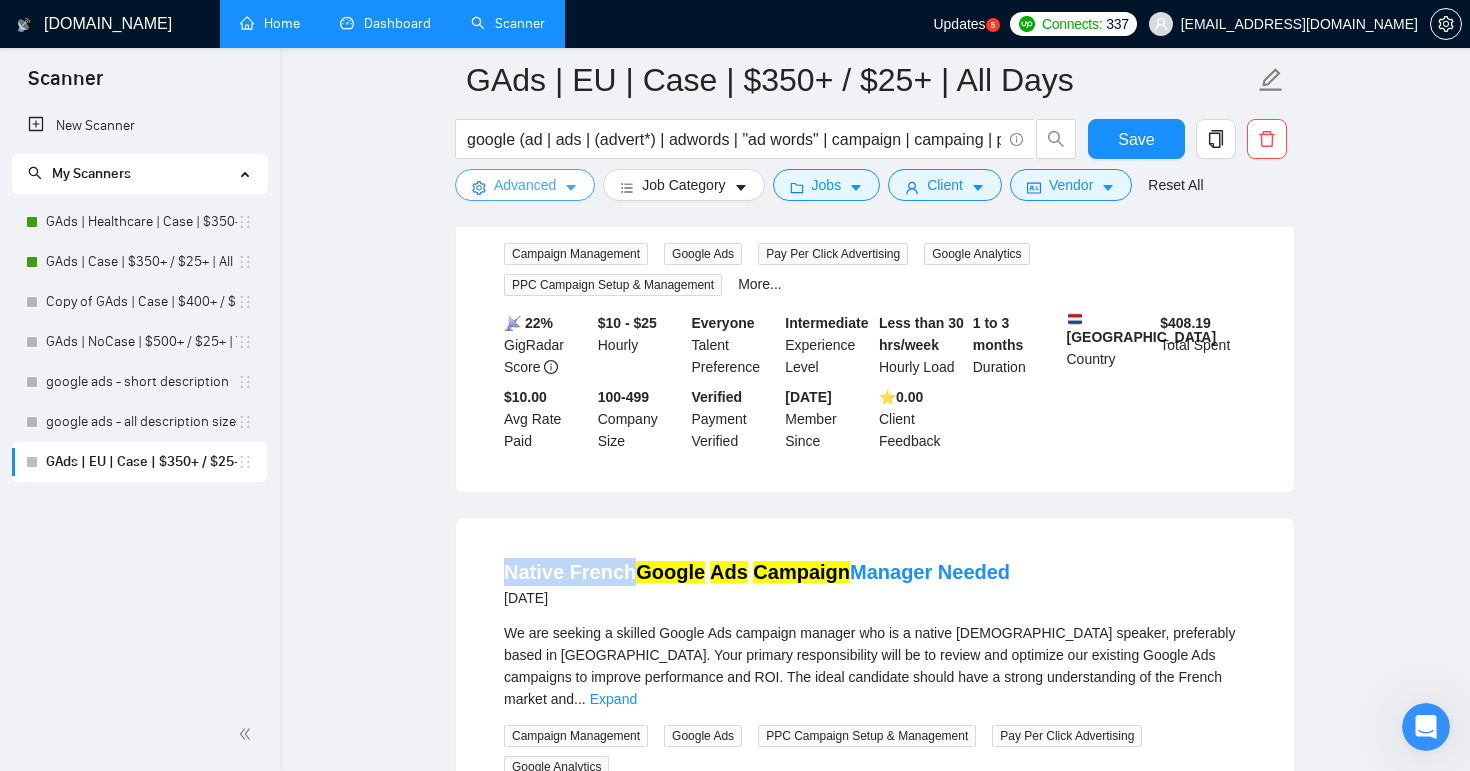 click on "Advanced" at bounding box center (525, 185) 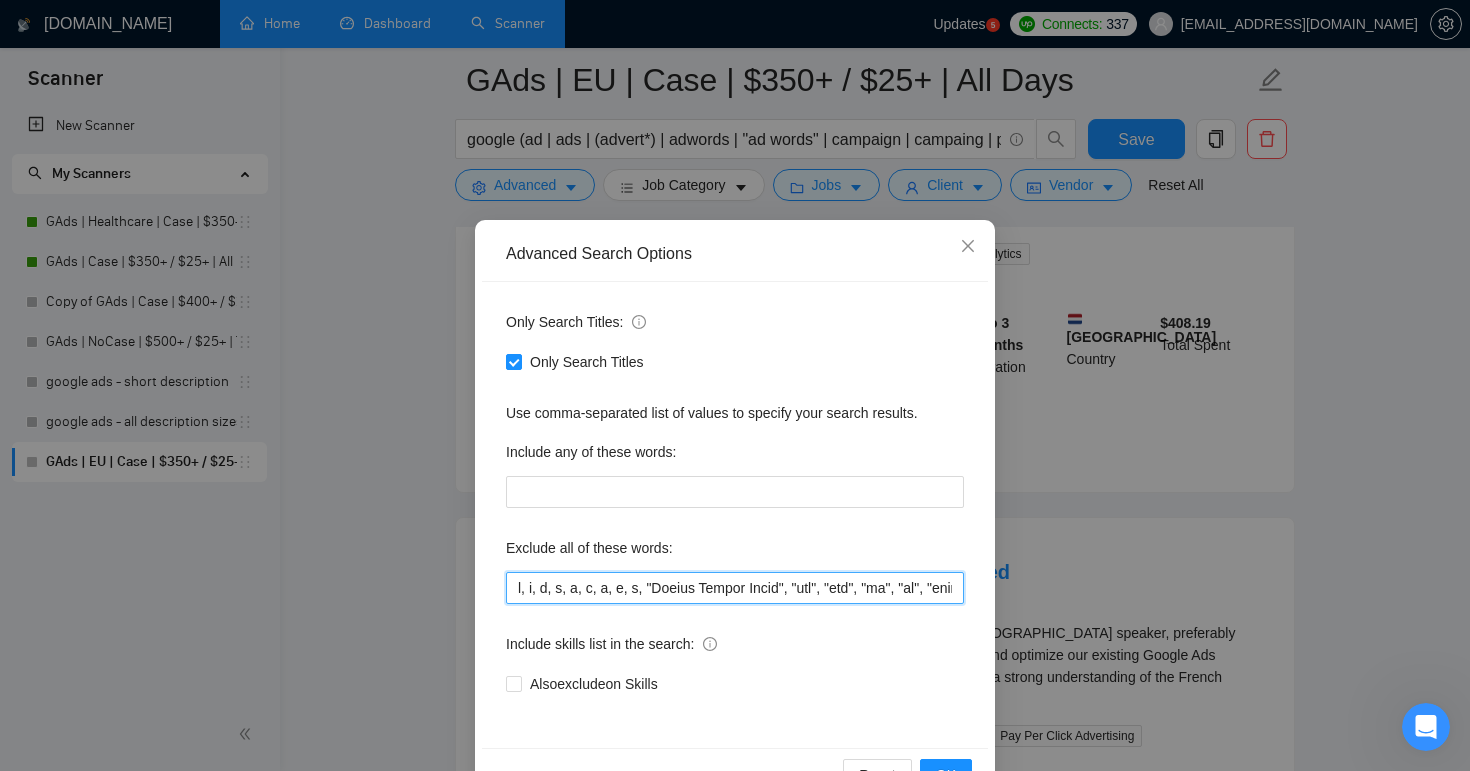 click at bounding box center (735, 588) 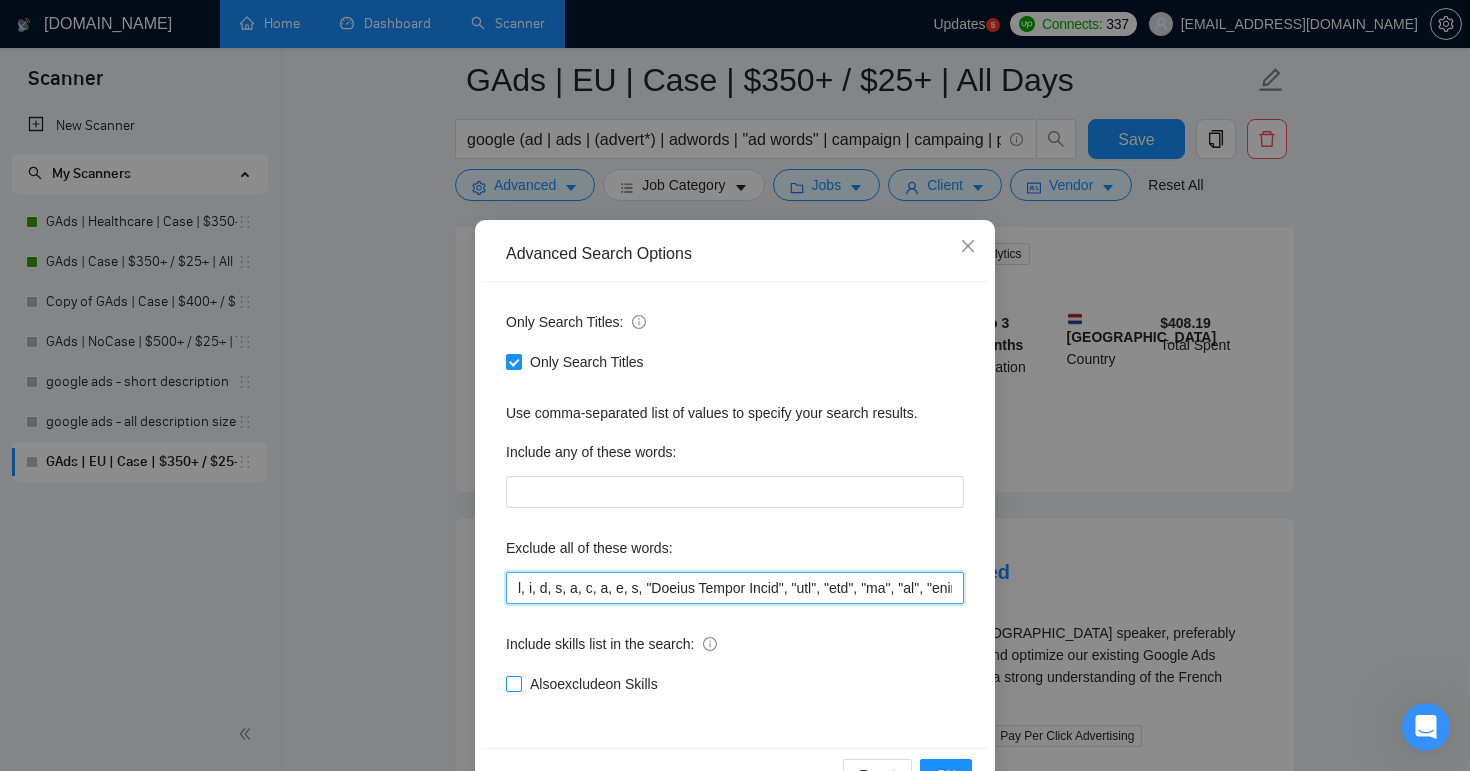 paste on ""(Danish Language)", "Danish Language", "Danish-speaking", "Danish speaker", "Speaks Danish", "Native Danish", "Fluent in Danish", "Proficient in Danish", "Knowledge of Danish", "Must speak Danish", "Danish", "(Swedish Language)", "Swedish Language", "Swedish-speaking", "Swedish speaker", "Speaks Swedish", "Native Swedish", "Fluent in Swedish", "Proficient in Swedish", "Knowledge of Swedish", "Must speak Swedish", "Swedish", "(Hungarian Language)", "Hungarian Language", "Hungarian-speaking", "Hungarian speaker", "Speaks Hungarian", "Native Hungarian", "Fluent in Hungarian", "Proficient in Hungarian", "Knowledge of Hungarian", "Must speak Hungarian", "Hungarian", "(Romanian Language)", "Romanian Language", "Romanian-speaking", "[DEMOGRAPHIC_DATA] speaker", "Speaks Romanian", "Native Romanian", "Fluent in Romanian", "Proficient in Romanian", "Knowledge of Romanian", "Must speak Romanian", "Romanian", "(Slovenian Language)", "Slovenian Language", "Slovenian-speaking", "Slovenian speaker", "Speaks Slovenian", "Native Sl..." 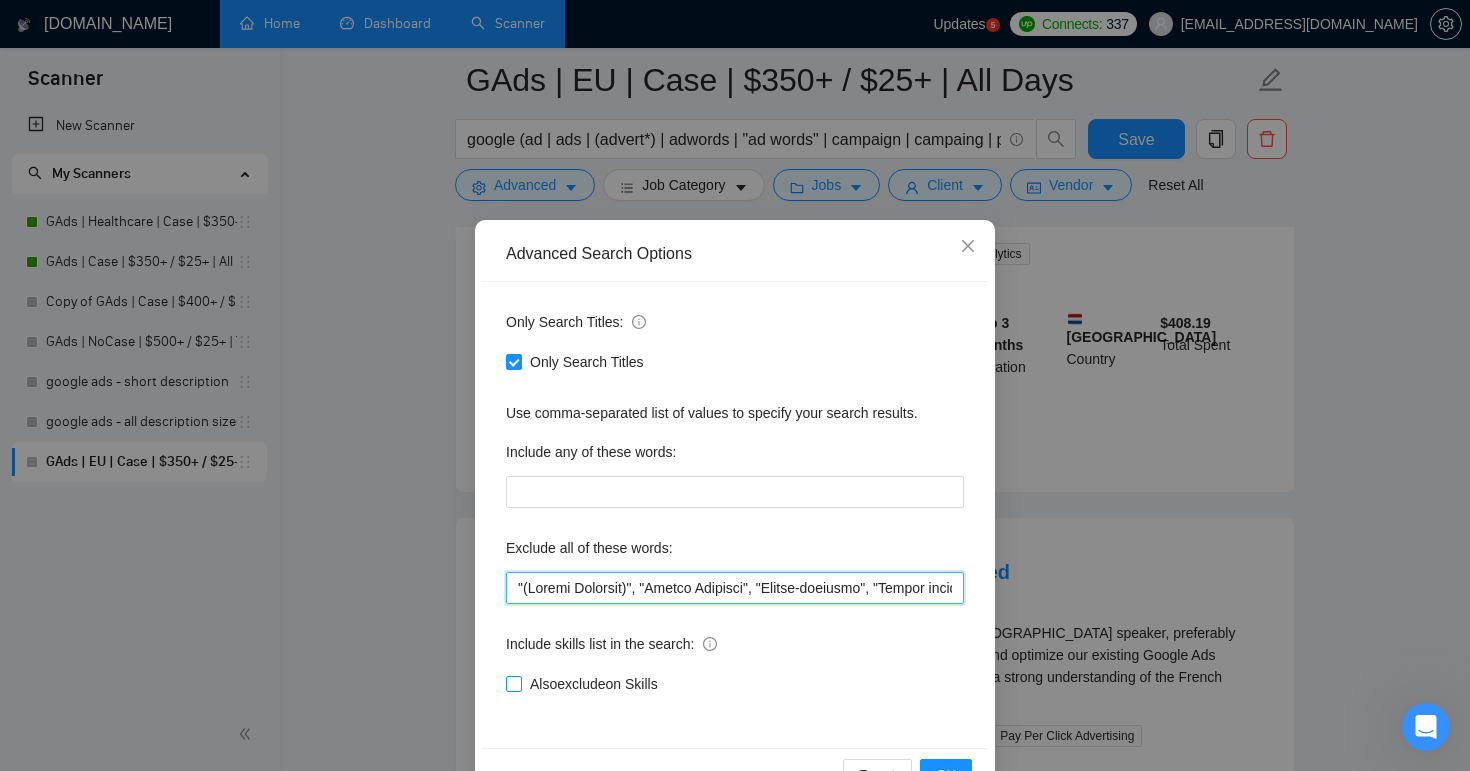 scroll, scrollTop: 0, scrollLeft: 10970, axis: horizontal 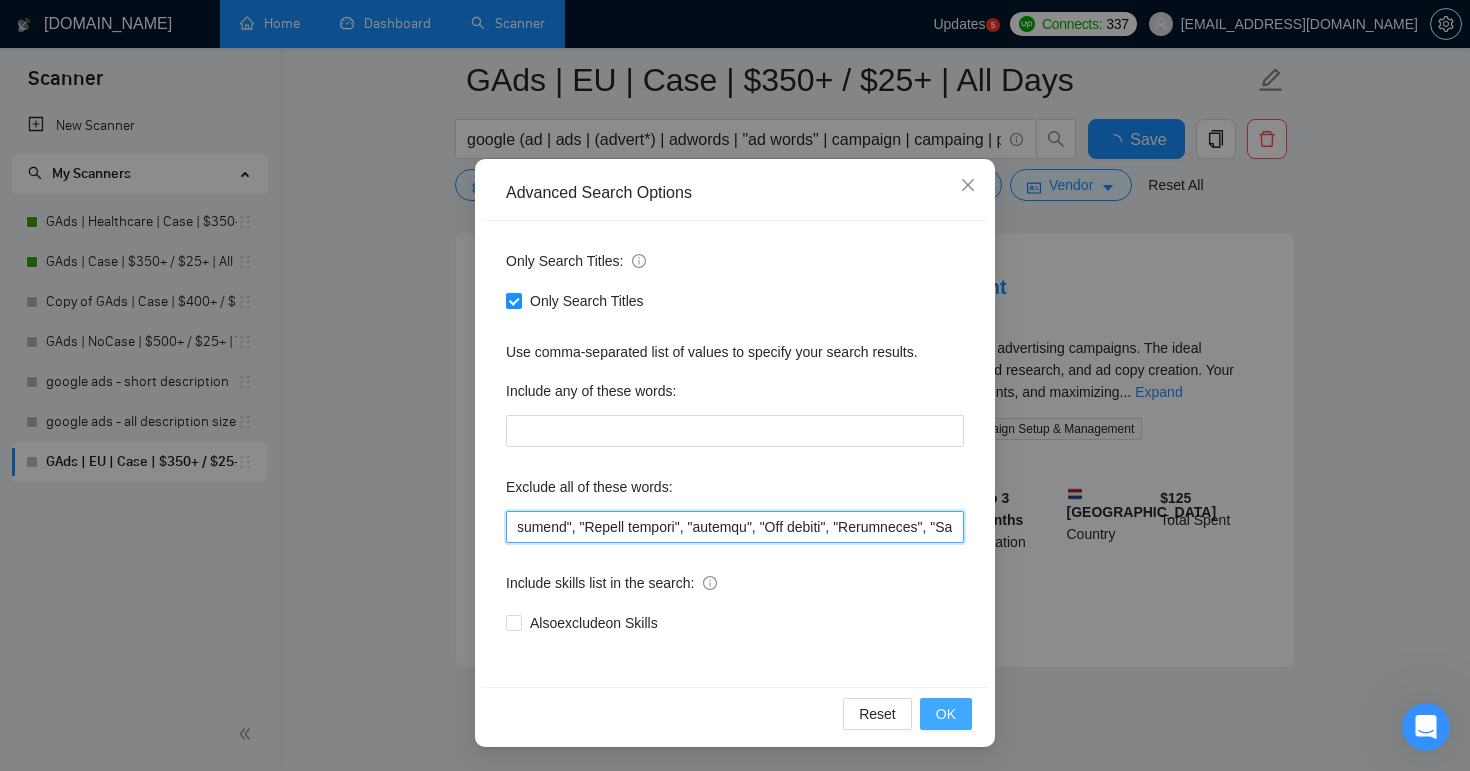 type on ""(Danish Language)", "Danish Language", "Danish-speaking", "Danish speaker", "Speaks Danish", "Native Danish", "Fluent in Danish", "Proficient in Danish", "Knowledge of Danish", "Must speak Danish", "Danish", "(Swedish Language)", "Swedish Language", "Swedish-speaking", "Swedish speaker", "Speaks Swedish", "Native Swedish", "Fluent in Swedish", "Proficient in Swedish", "Knowledge of Swedish", "Must speak Swedish", "Swedish", "(Hungarian Language)", "Hungarian Language", "Hungarian-speaking", "Hungarian speaker", "Speaks Hungarian", "Native Hungarian", "Fluent in Hungarian", "Proficient in Hungarian", "Knowledge of Hungarian", "Must speak Hungarian", "Hungarian", "(Romanian Language)", "Romanian Language", "Romanian-speaking", "[DEMOGRAPHIC_DATA] speaker", "Speaks Romanian", "Native Romanian", "Fluent in Romanian", "Proficient in Romanian", "Knowledge of Romanian", "Must speak Romanian", "Romanian", "(Slovenian Language)", "Slovenian Language", "Slovenian-speaking", "Slovenian speaker", "Speaks Slovenian", "Native Sl..." 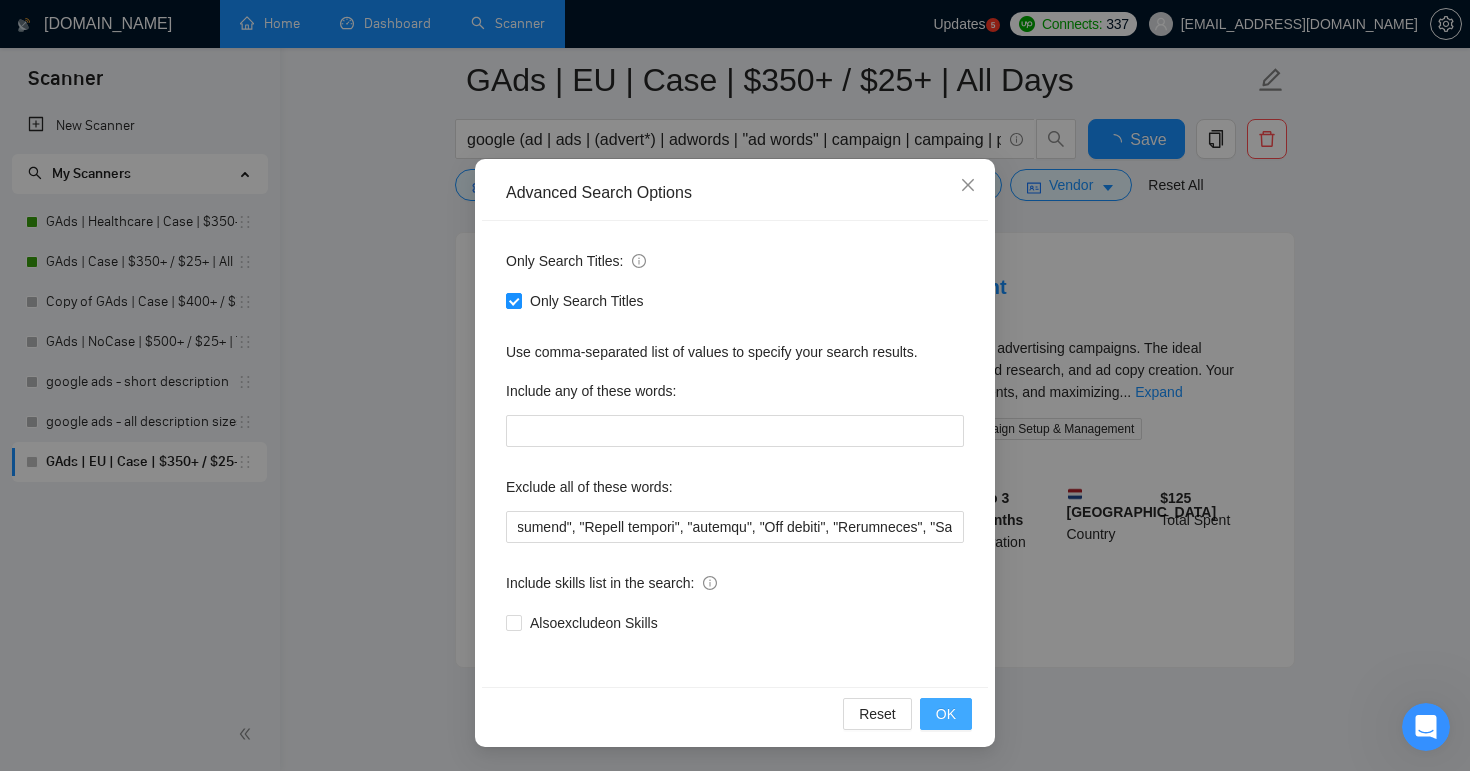 scroll, scrollTop: 0, scrollLeft: 0, axis: both 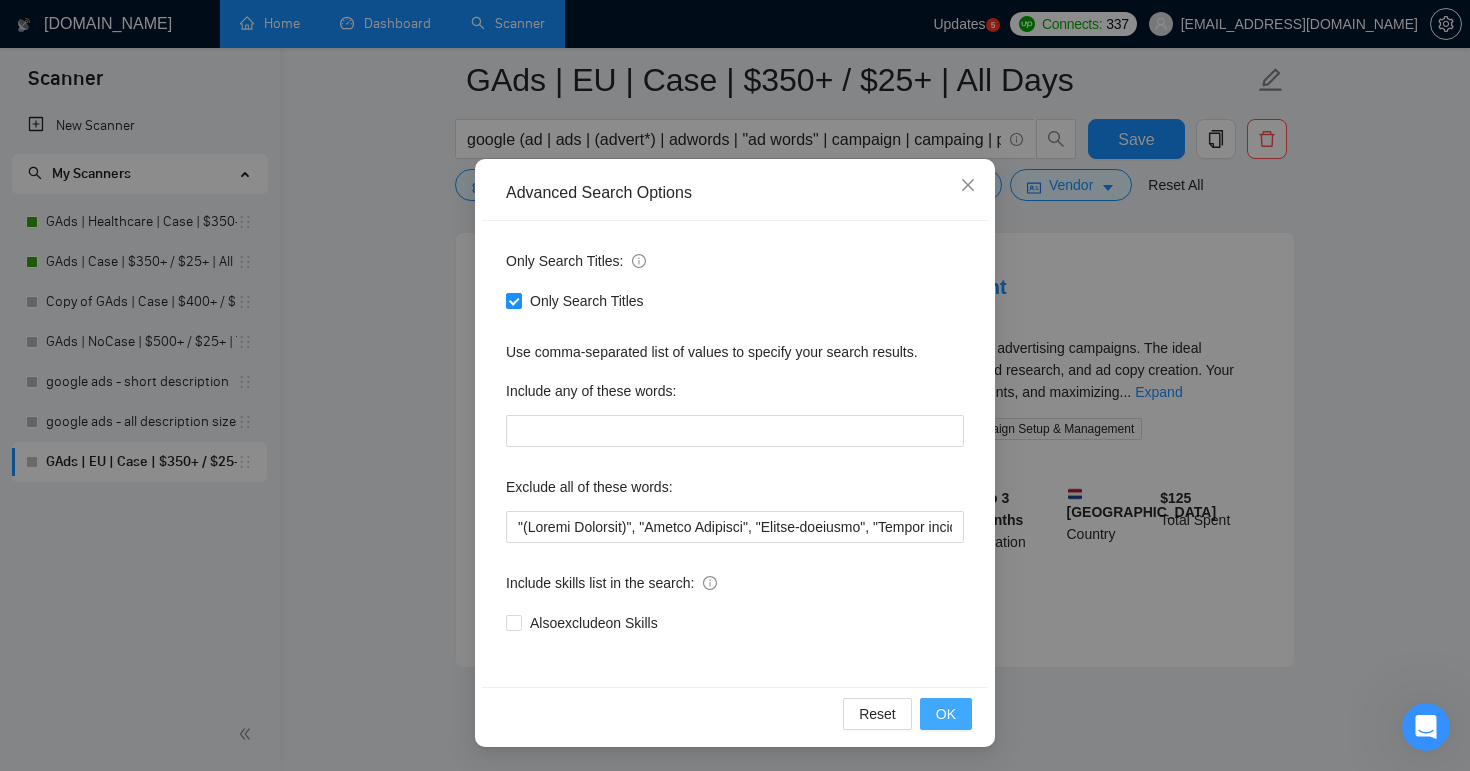 click on "OK" at bounding box center (946, 714) 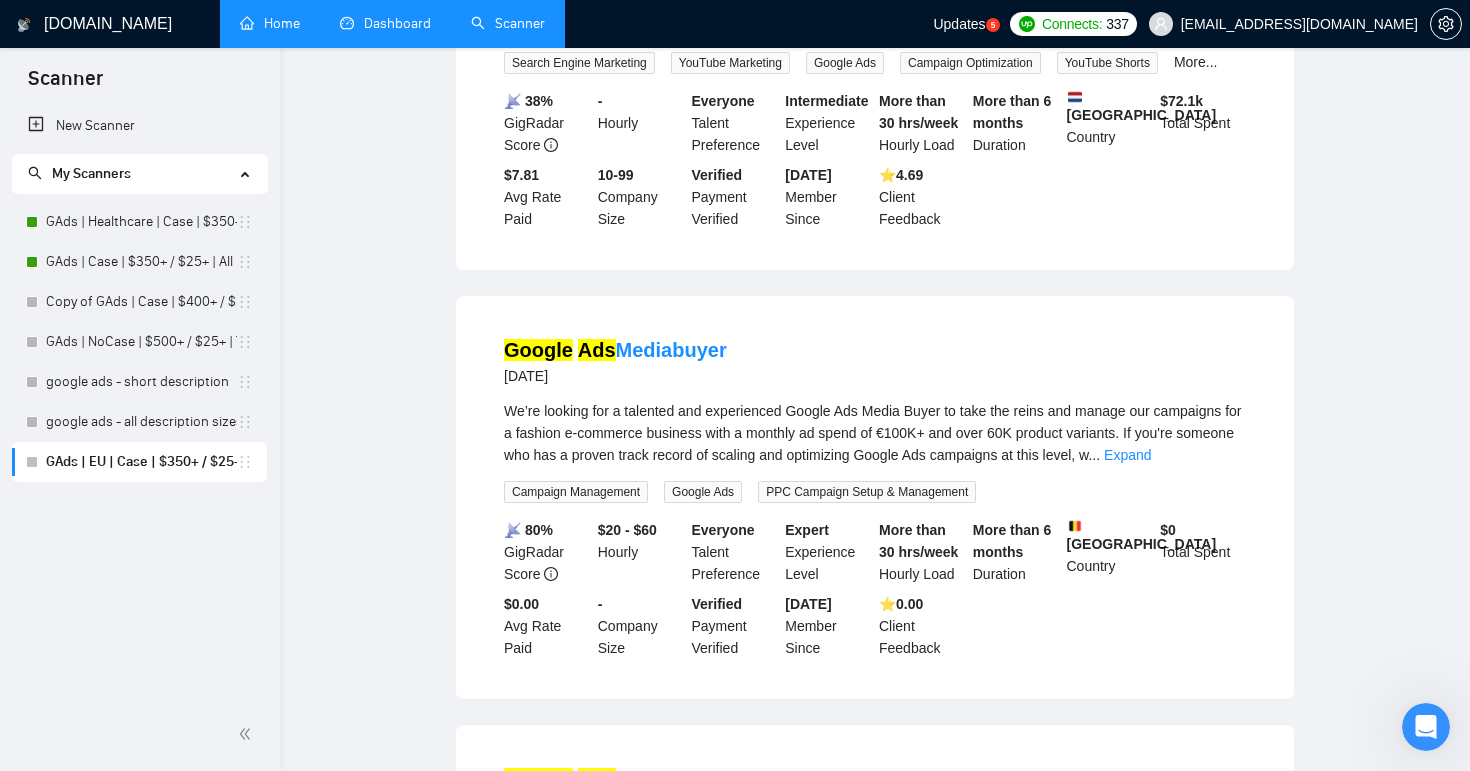scroll, scrollTop: 0, scrollLeft: 0, axis: both 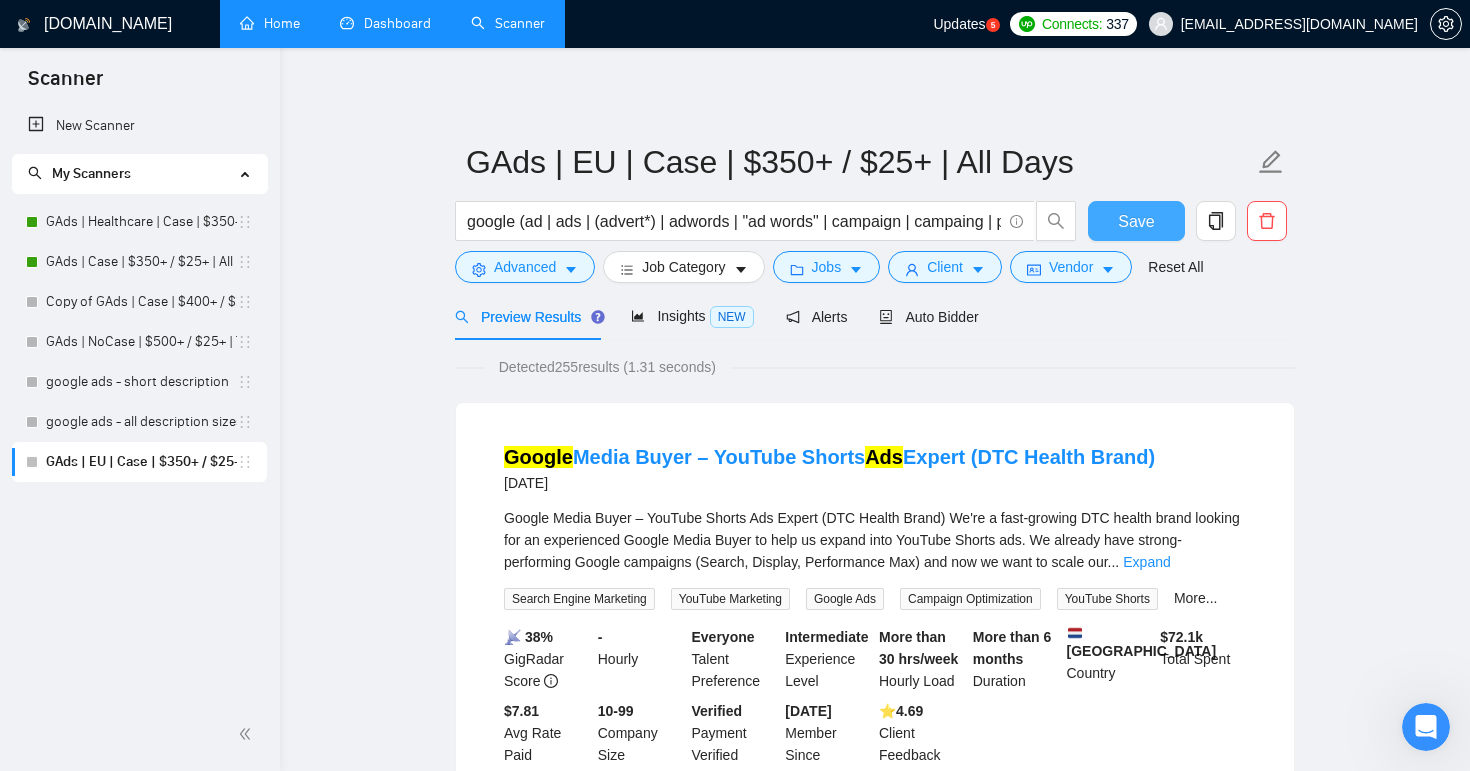 click on "Save" at bounding box center (1136, 221) 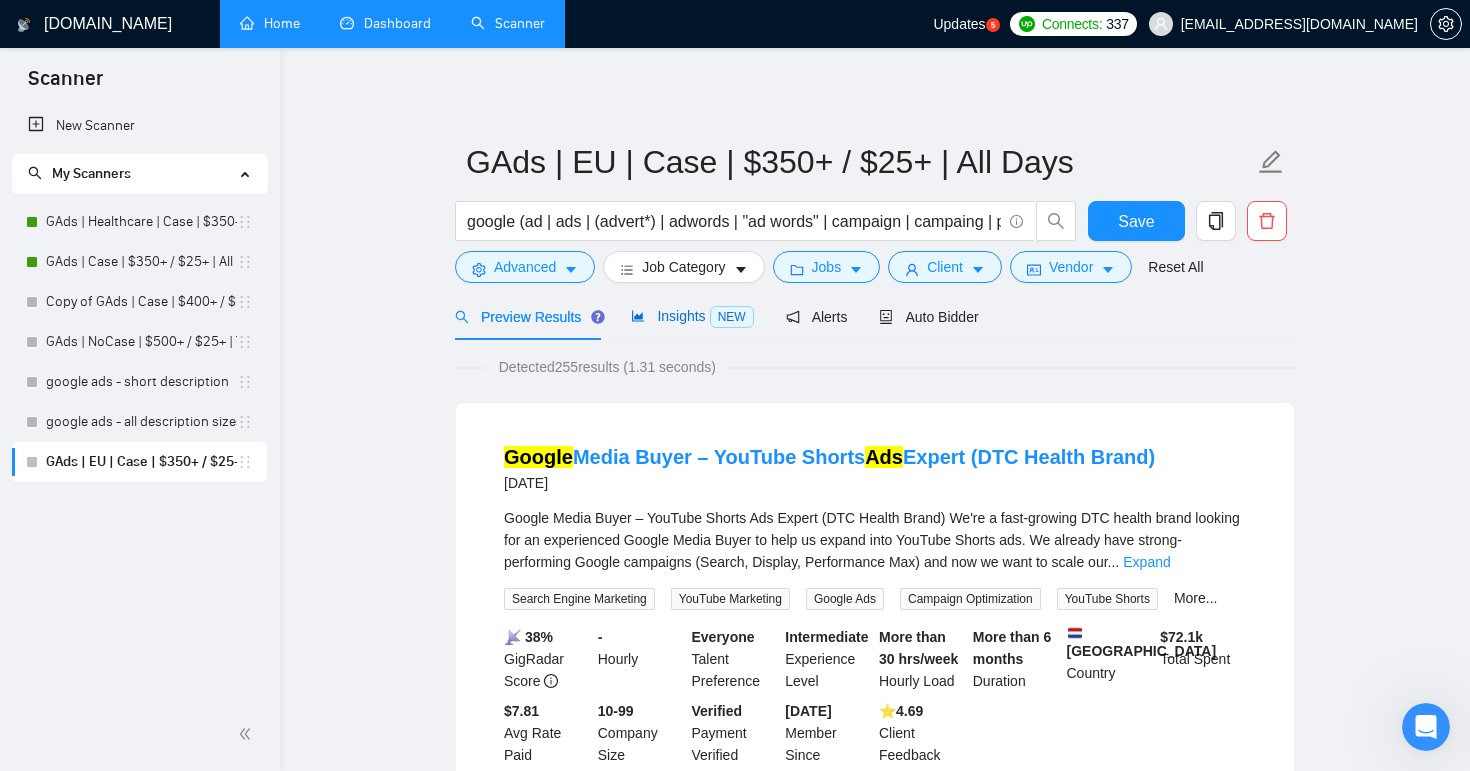 click on "Insights NEW" at bounding box center (692, 316) 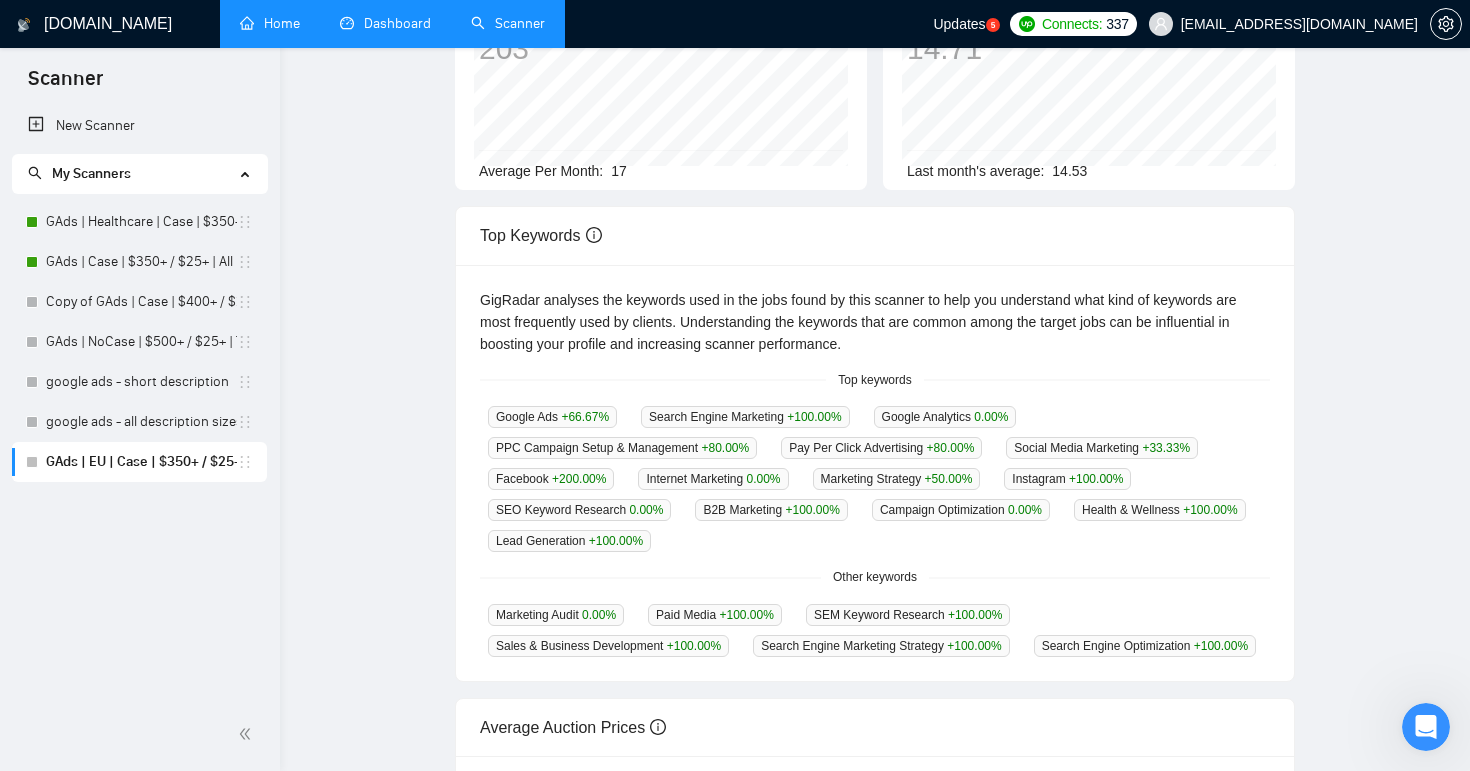 scroll, scrollTop: 0, scrollLeft: 0, axis: both 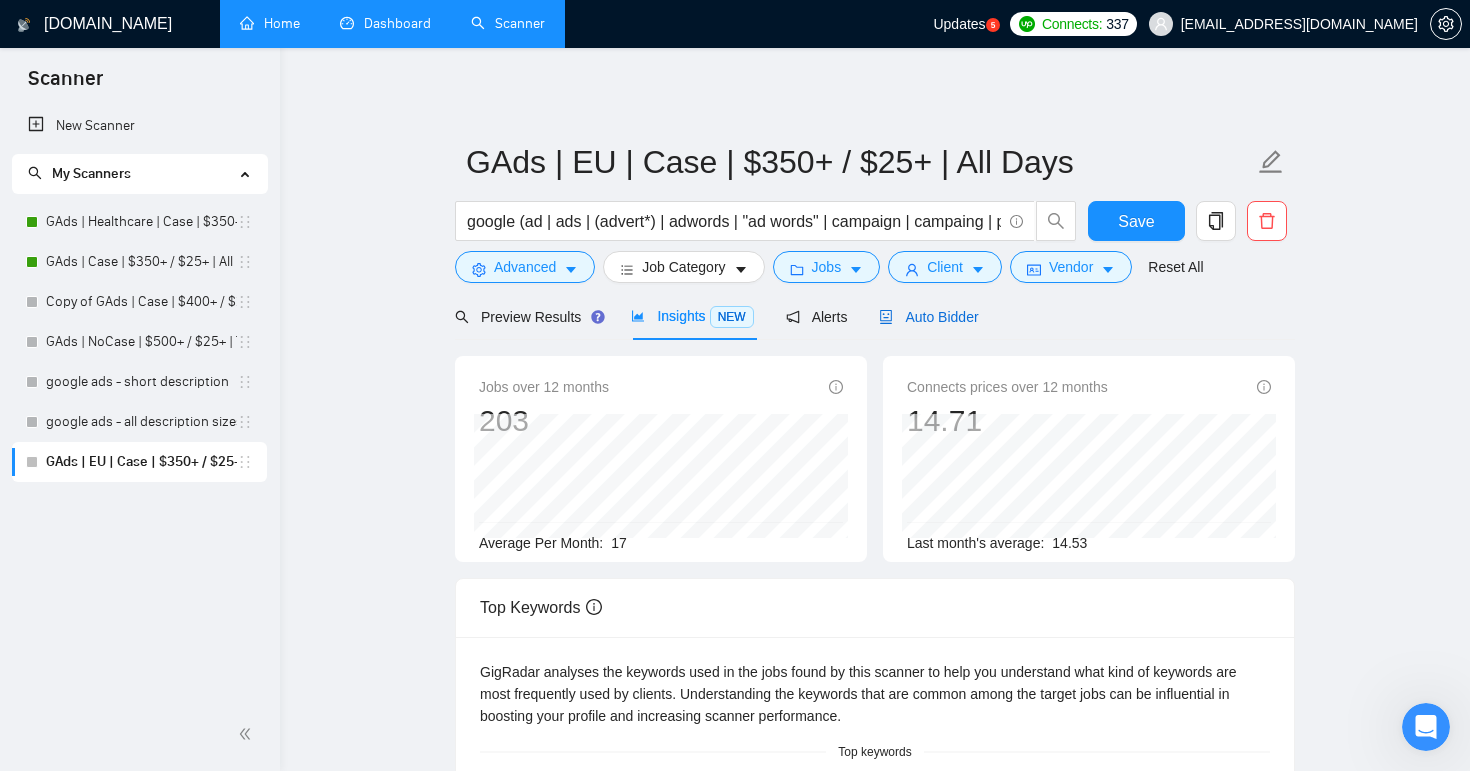 click on "Auto Bidder" at bounding box center [928, 317] 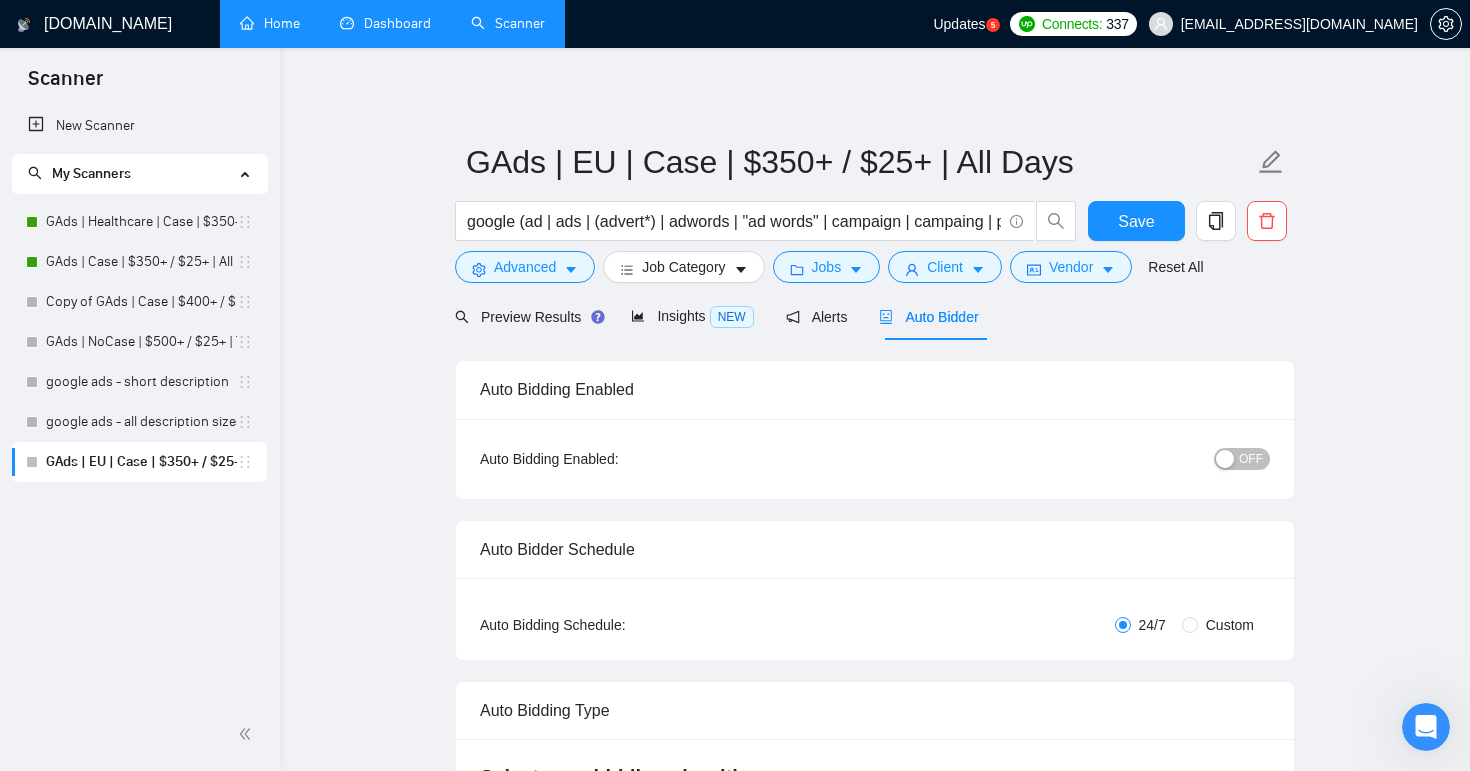 type 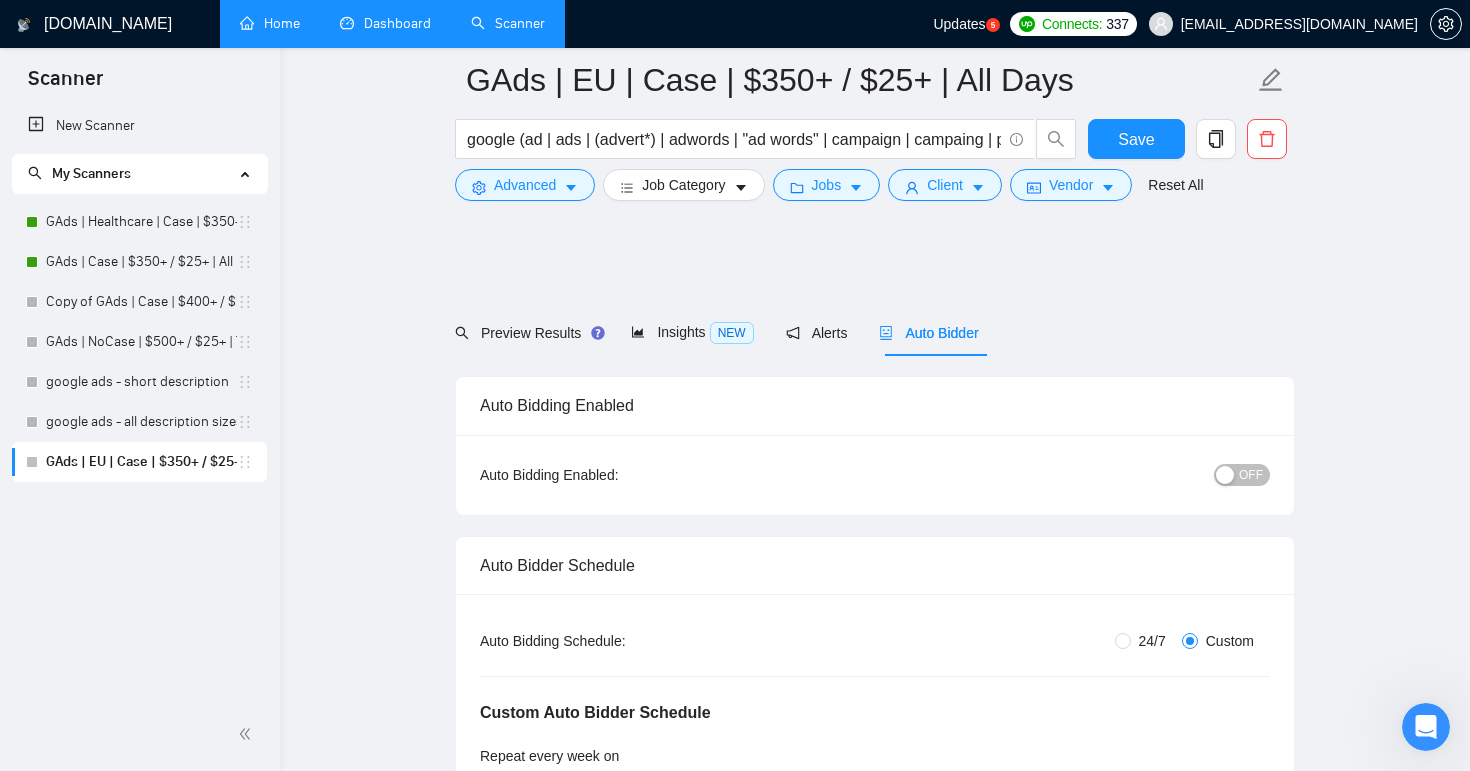 scroll, scrollTop: 159, scrollLeft: 0, axis: vertical 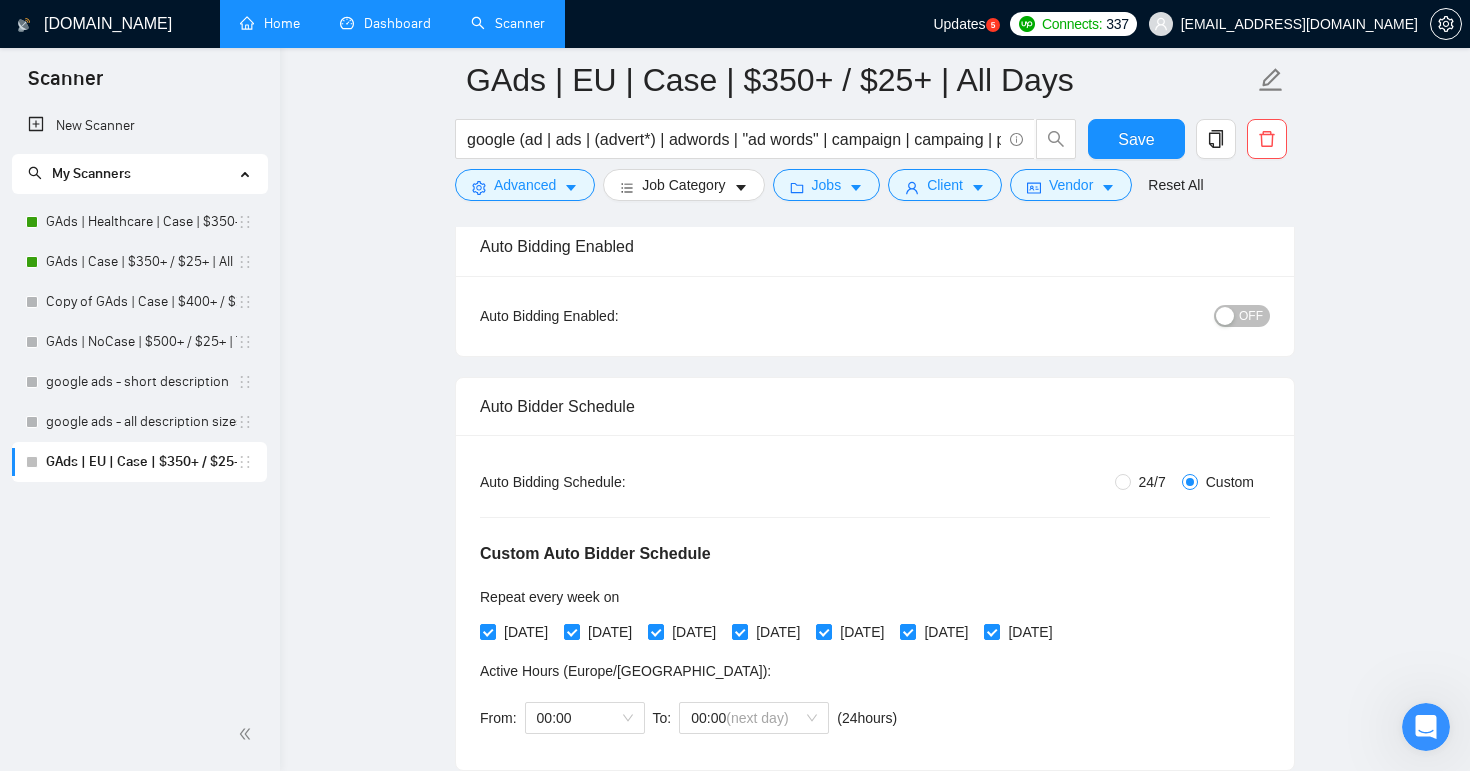 click on "OFF" at bounding box center (1251, 316) 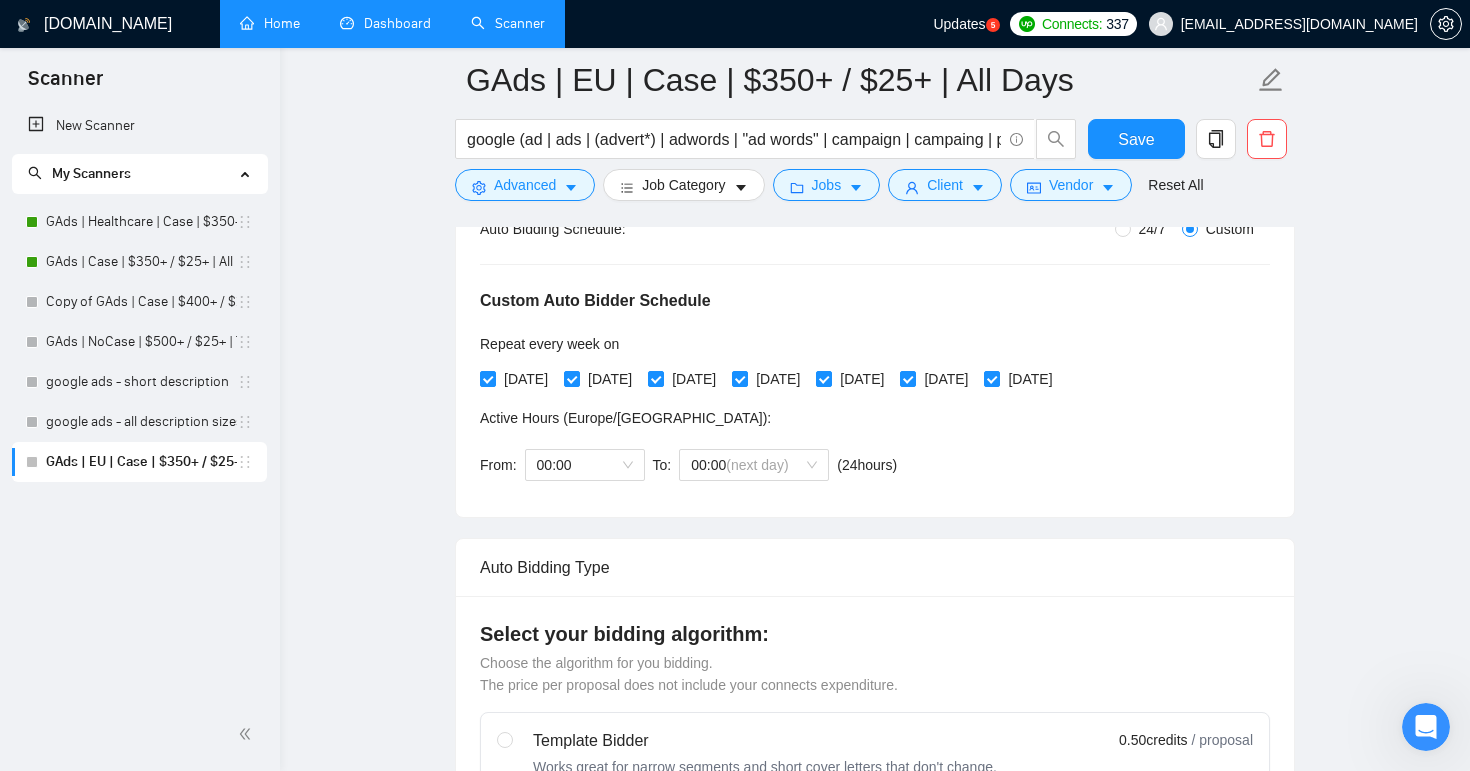 scroll, scrollTop: 430, scrollLeft: 0, axis: vertical 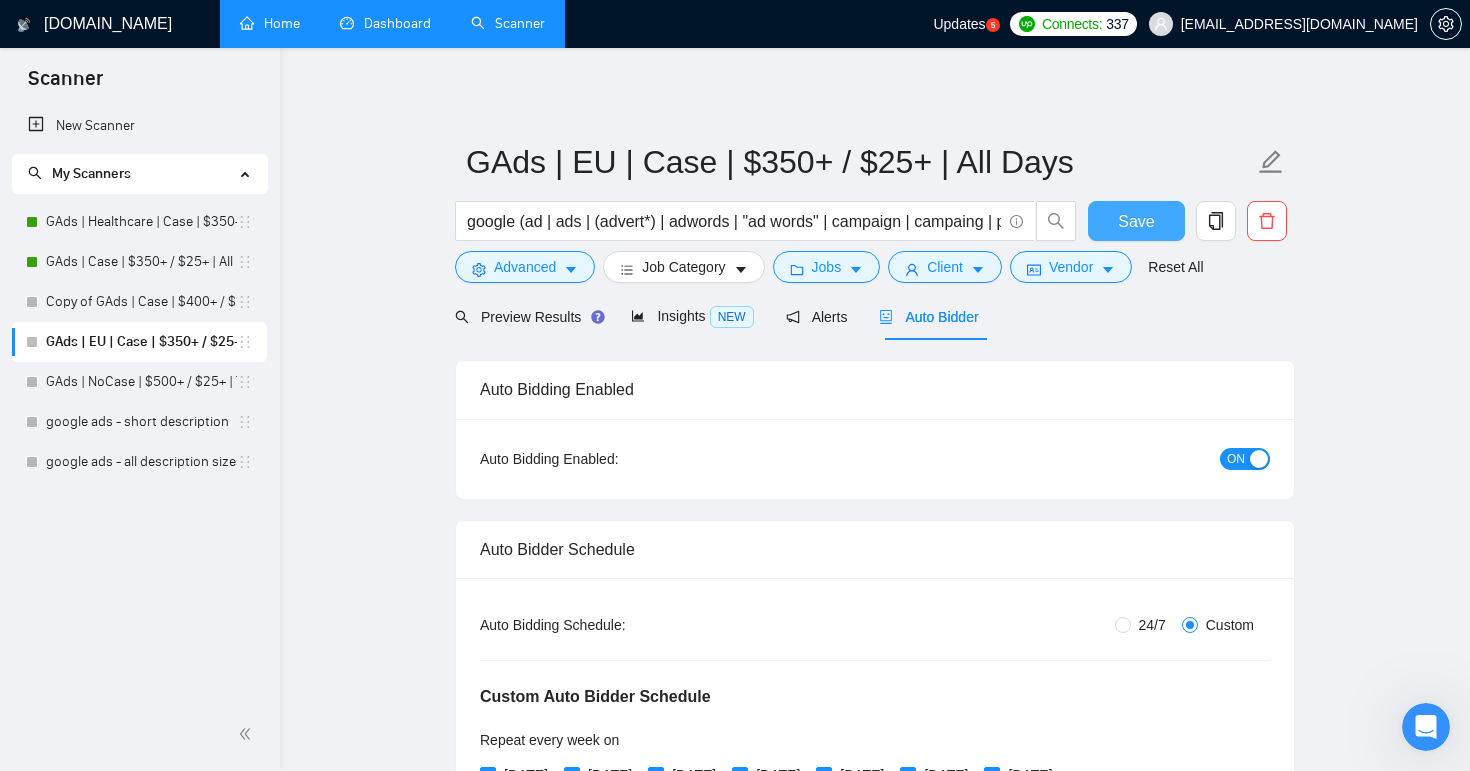 click on "Save" at bounding box center [1136, 221] 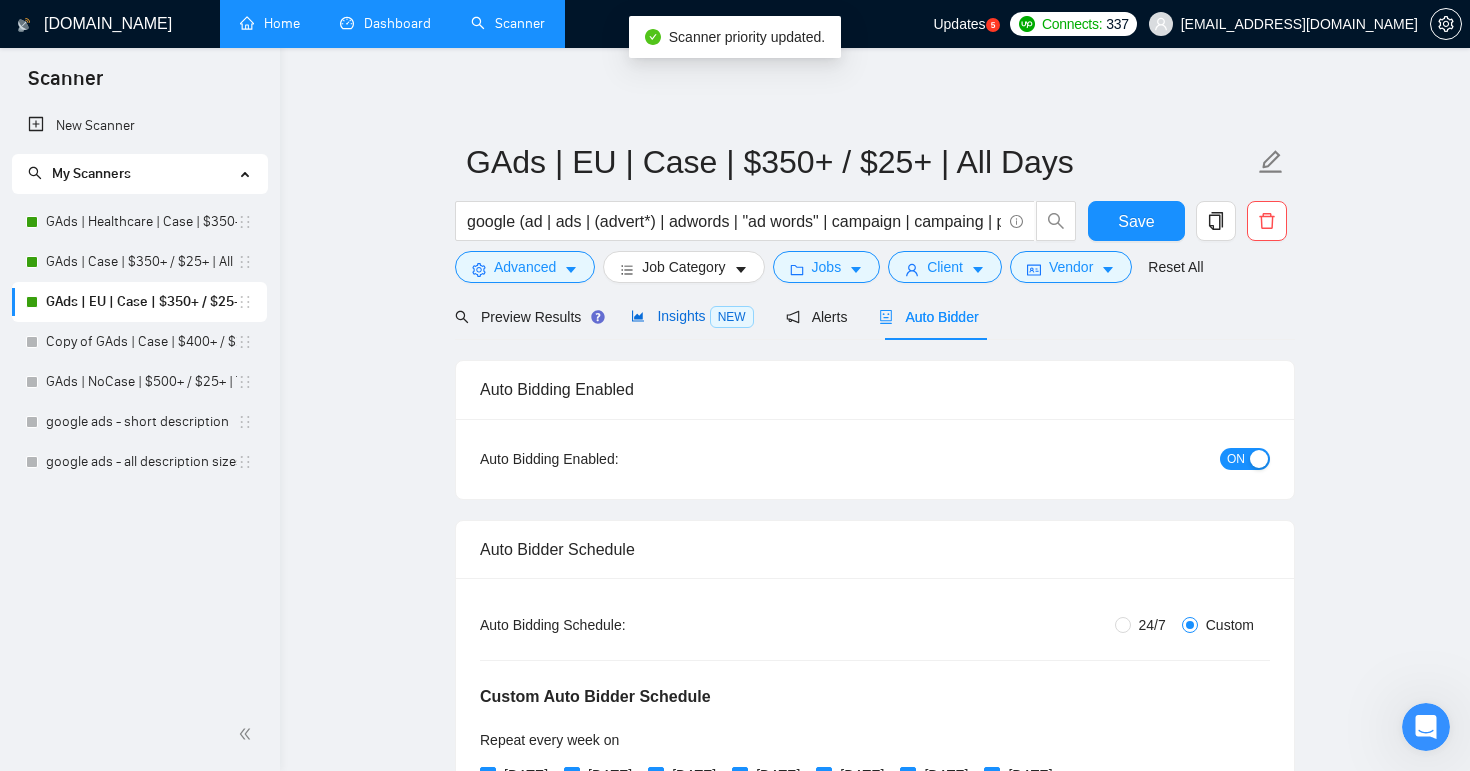 click on "Insights NEW" at bounding box center (692, 316) 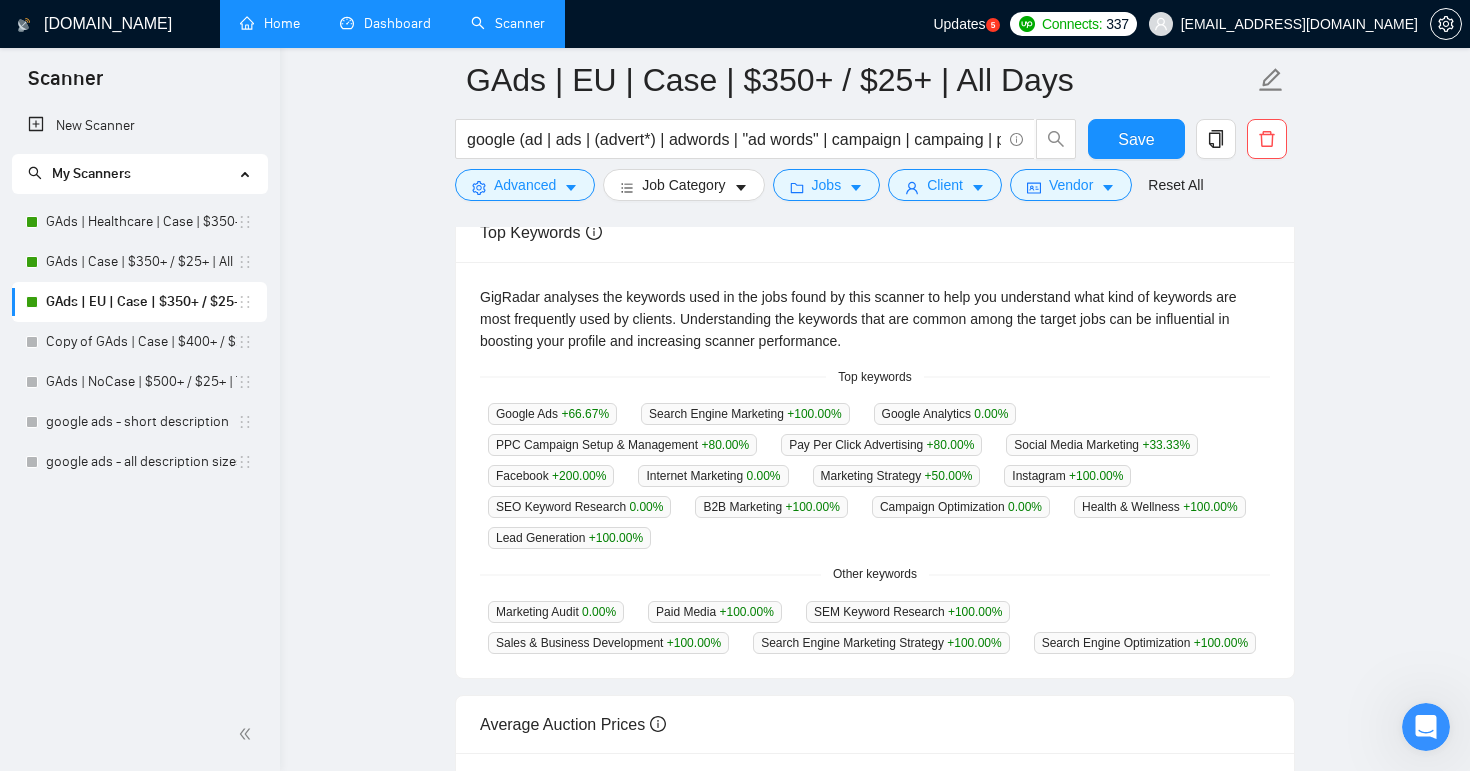 scroll, scrollTop: 394, scrollLeft: 0, axis: vertical 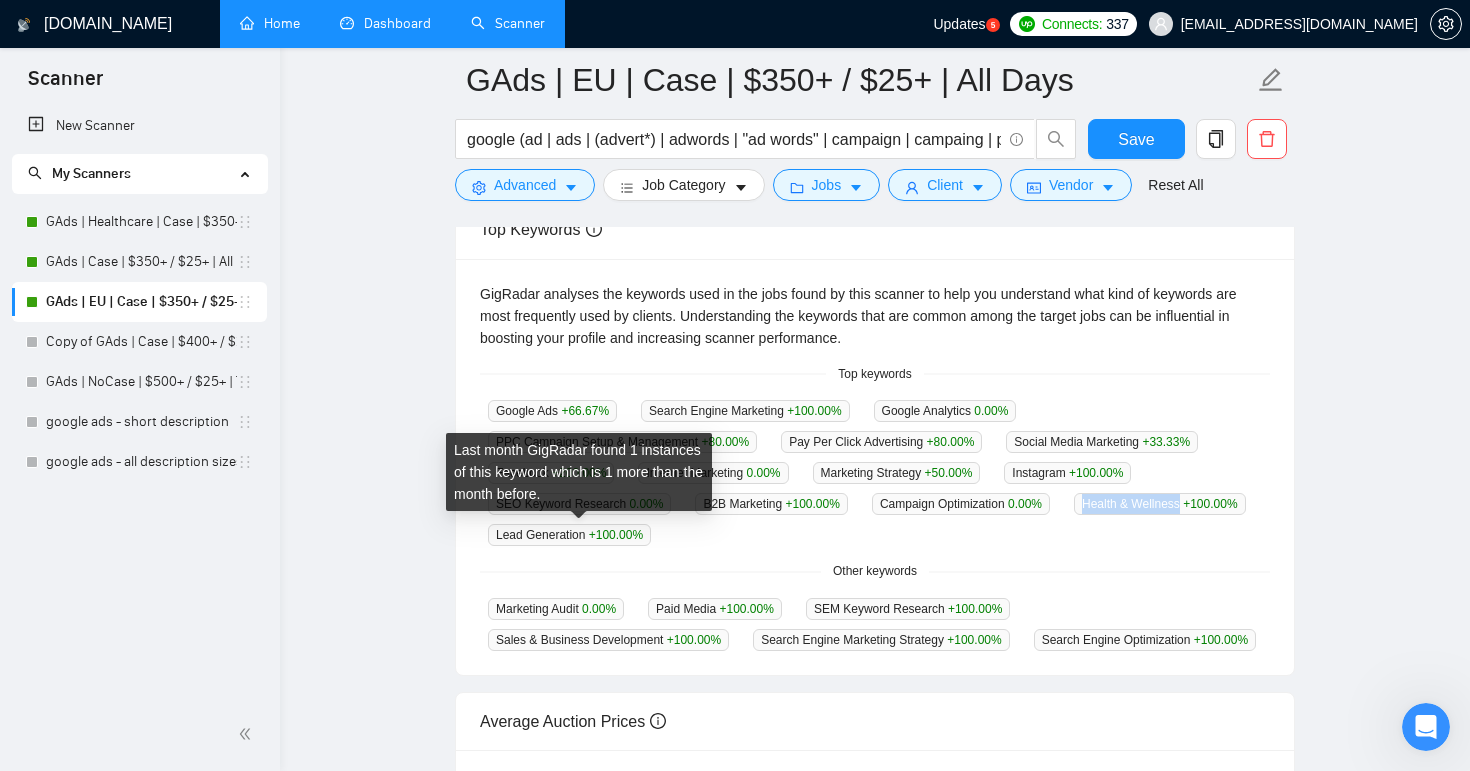 drag, startPoint x: 596, startPoint y: 535, endPoint x: 492, endPoint y: 535, distance: 104 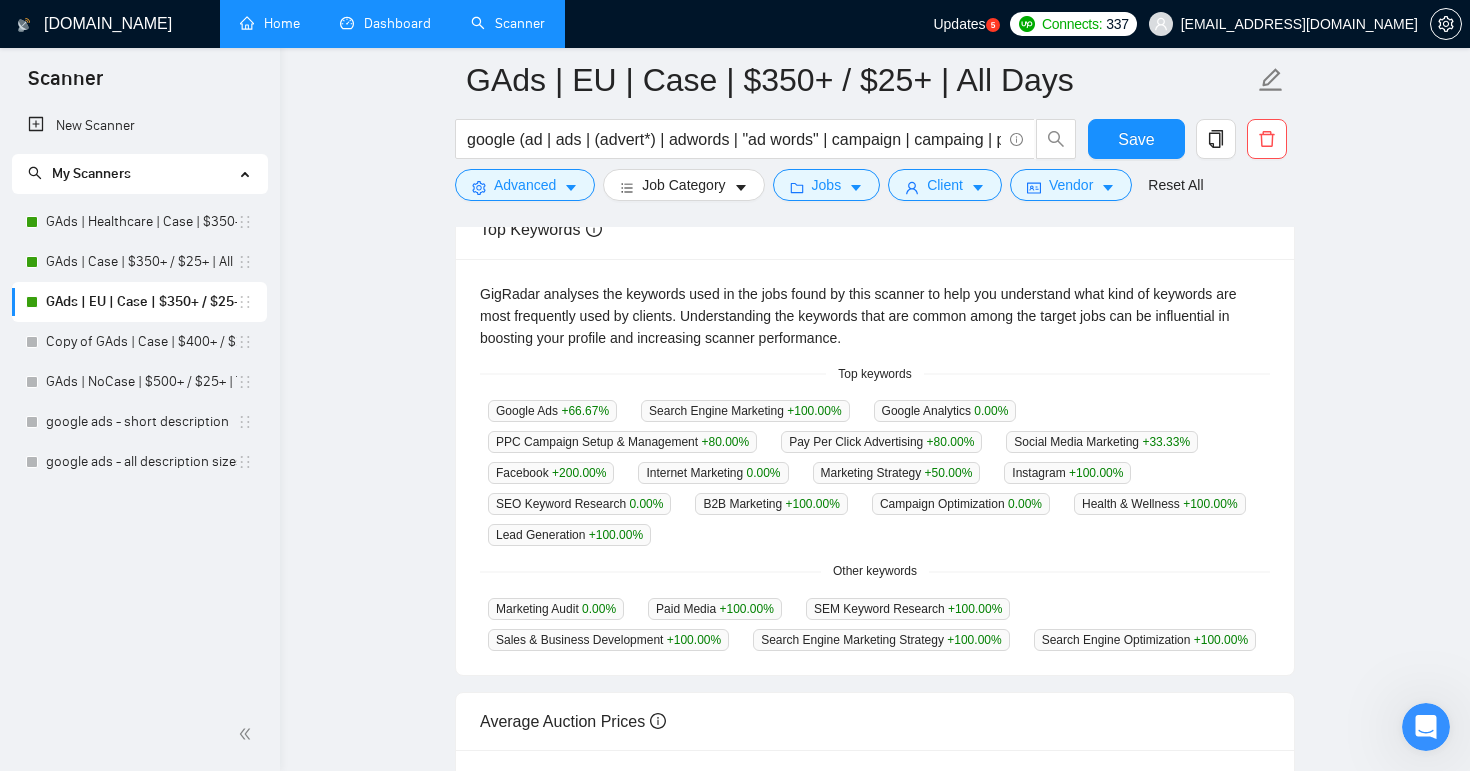 click on "Other keywords" at bounding box center [875, 571] 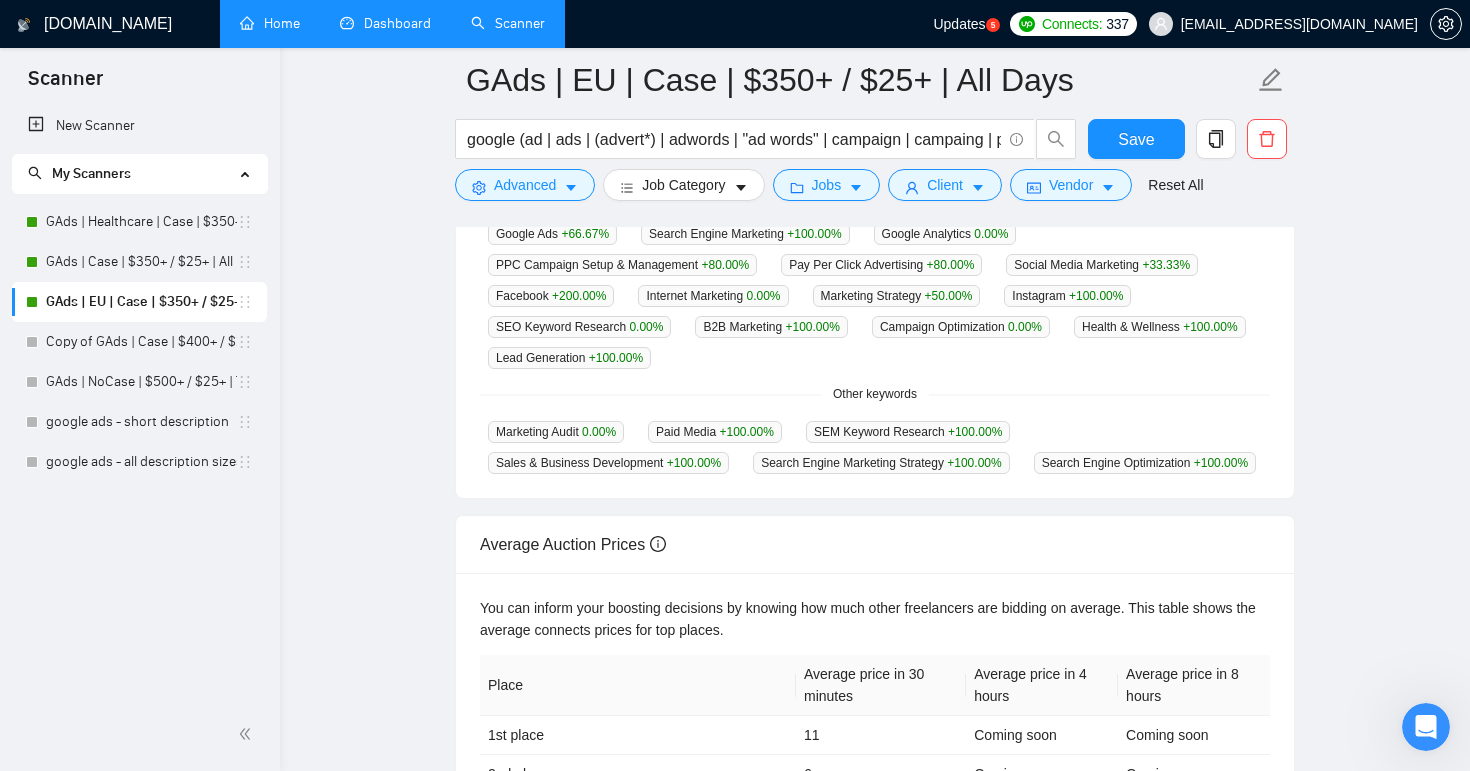 scroll, scrollTop: 0, scrollLeft: 0, axis: both 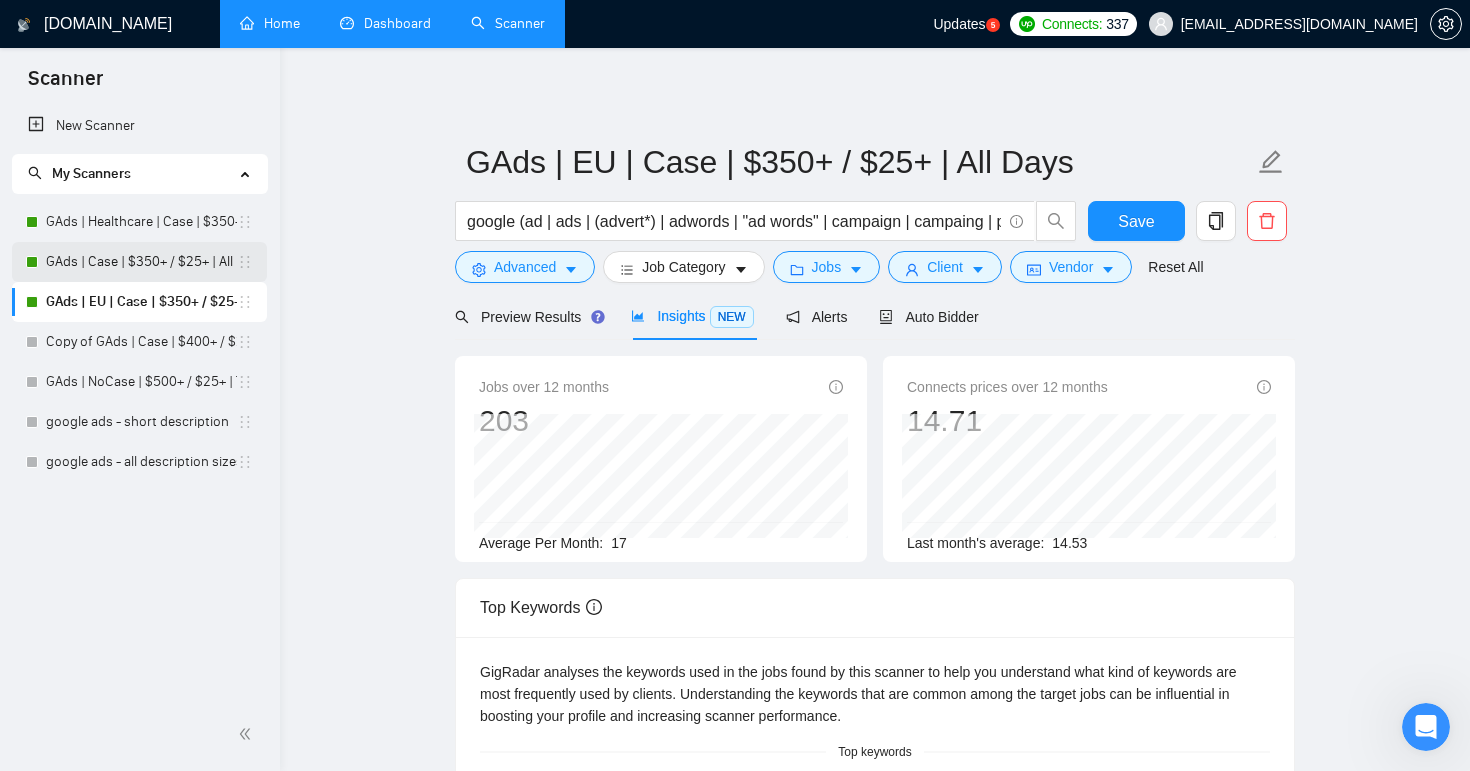click on "GAds | Case | $350+ / $25+ | All Days" at bounding box center (141, 262) 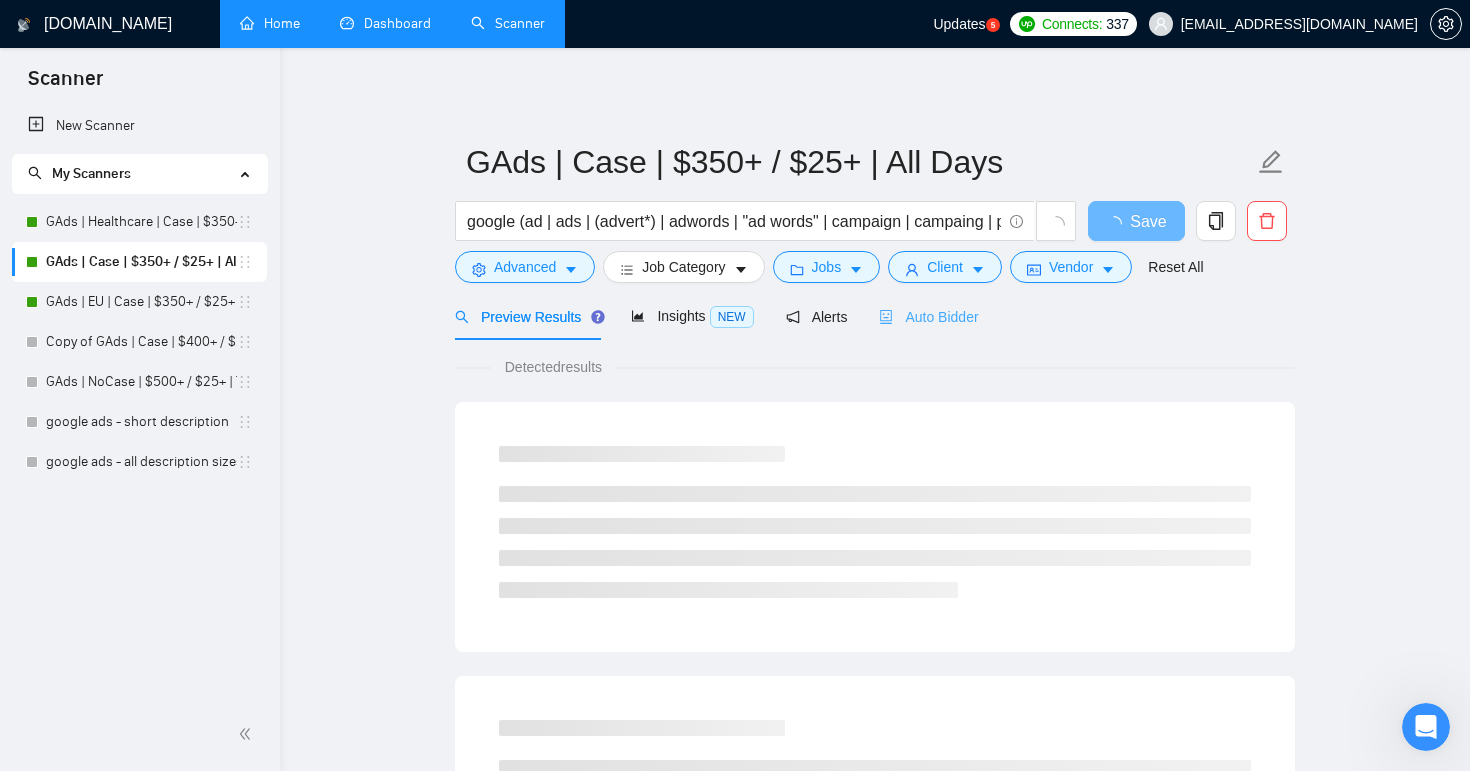 click on "Auto Bidder" at bounding box center (928, 316) 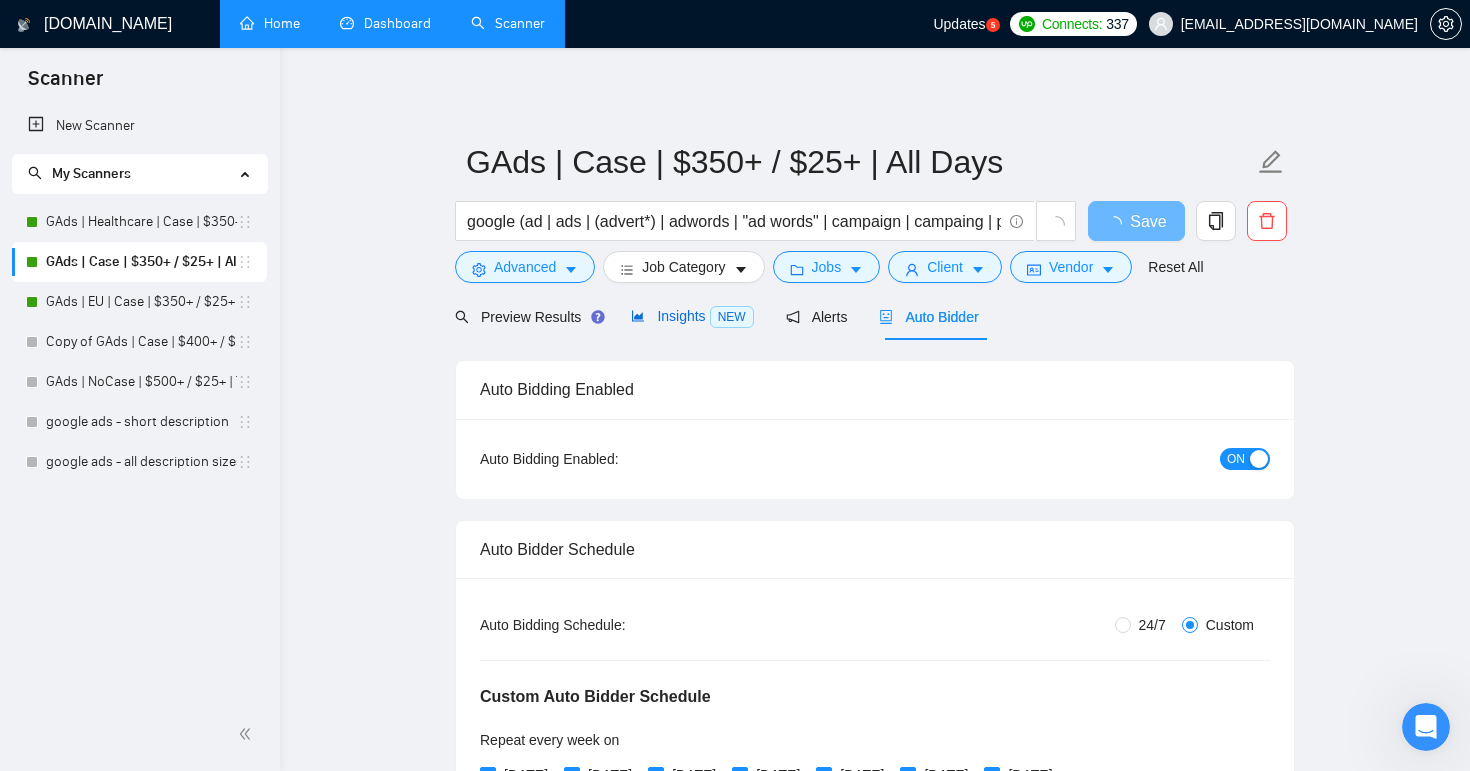 type 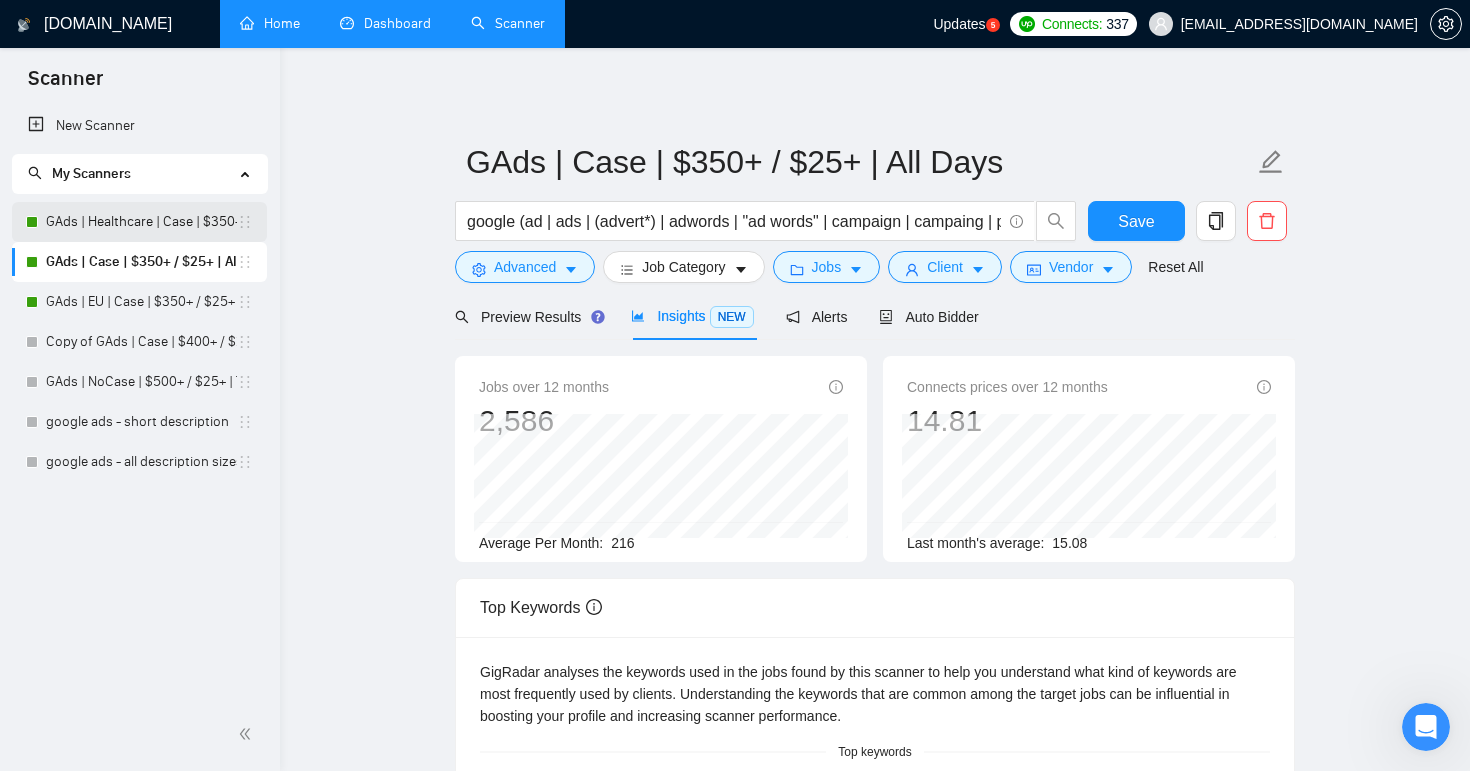 click on "GAds | Healthcare | Case | $350+ / $25+ | All Days" at bounding box center [141, 222] 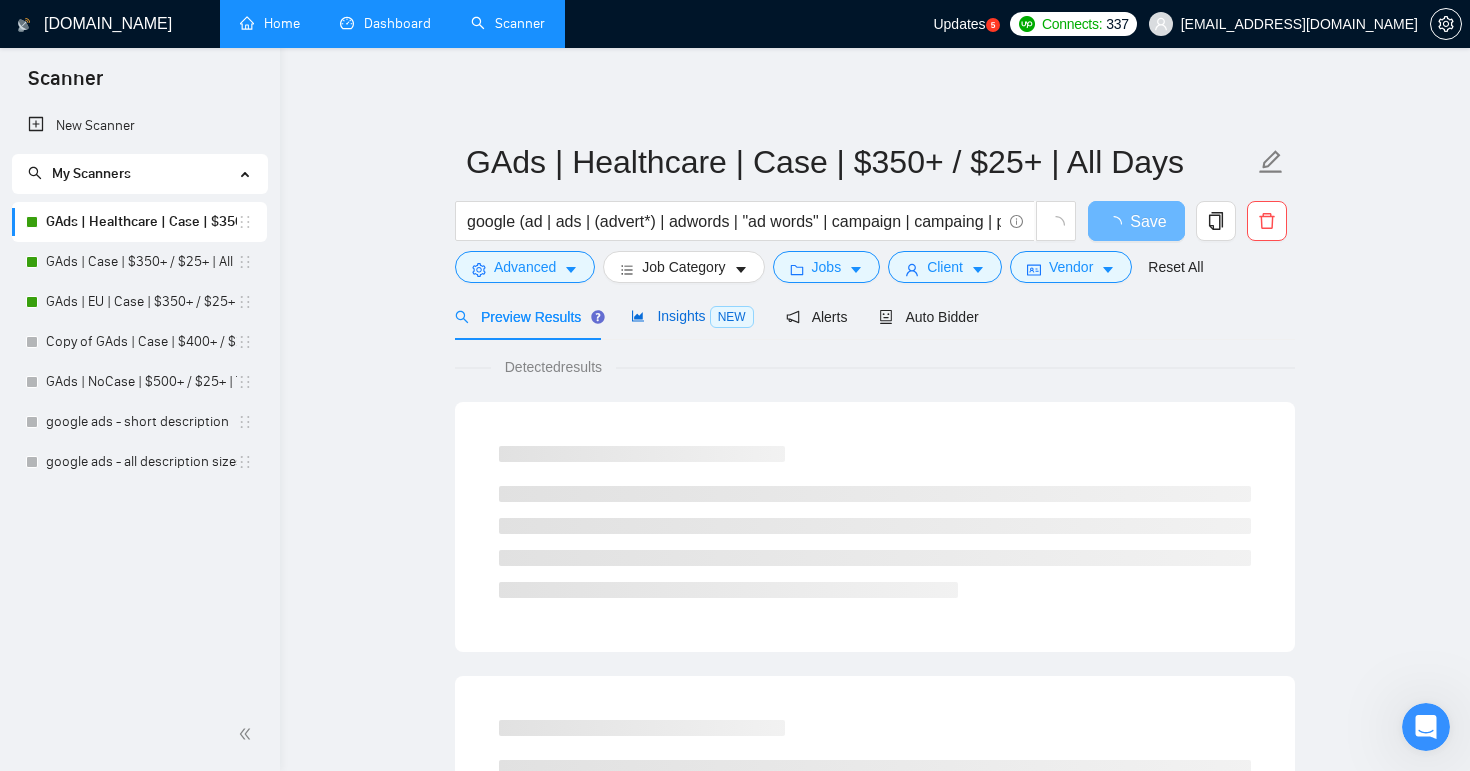click on "Insights NEW" at bounding box center [692, 316] 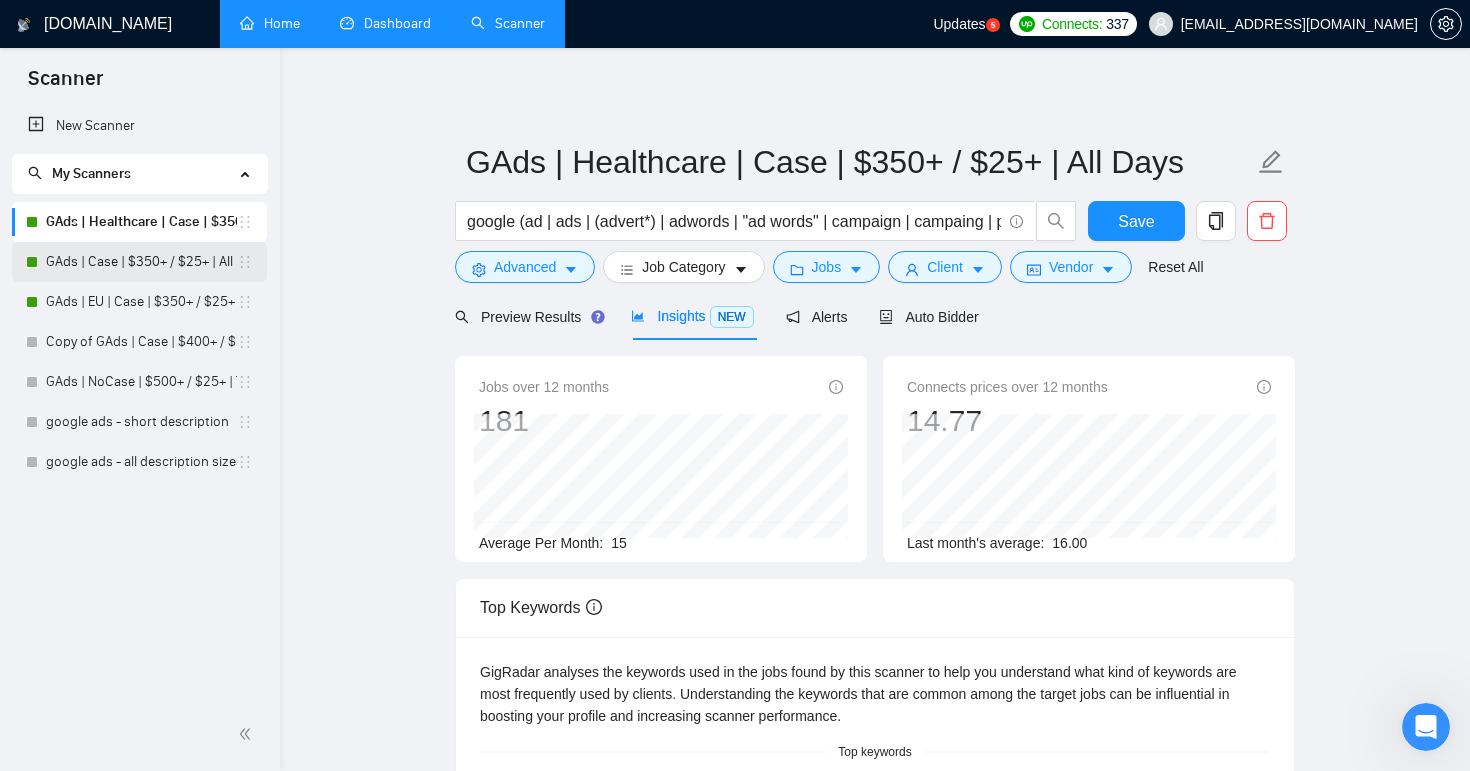 click on "GAds | Case | $350+ / $25+ | All Days" at bounding box center (141, 262) 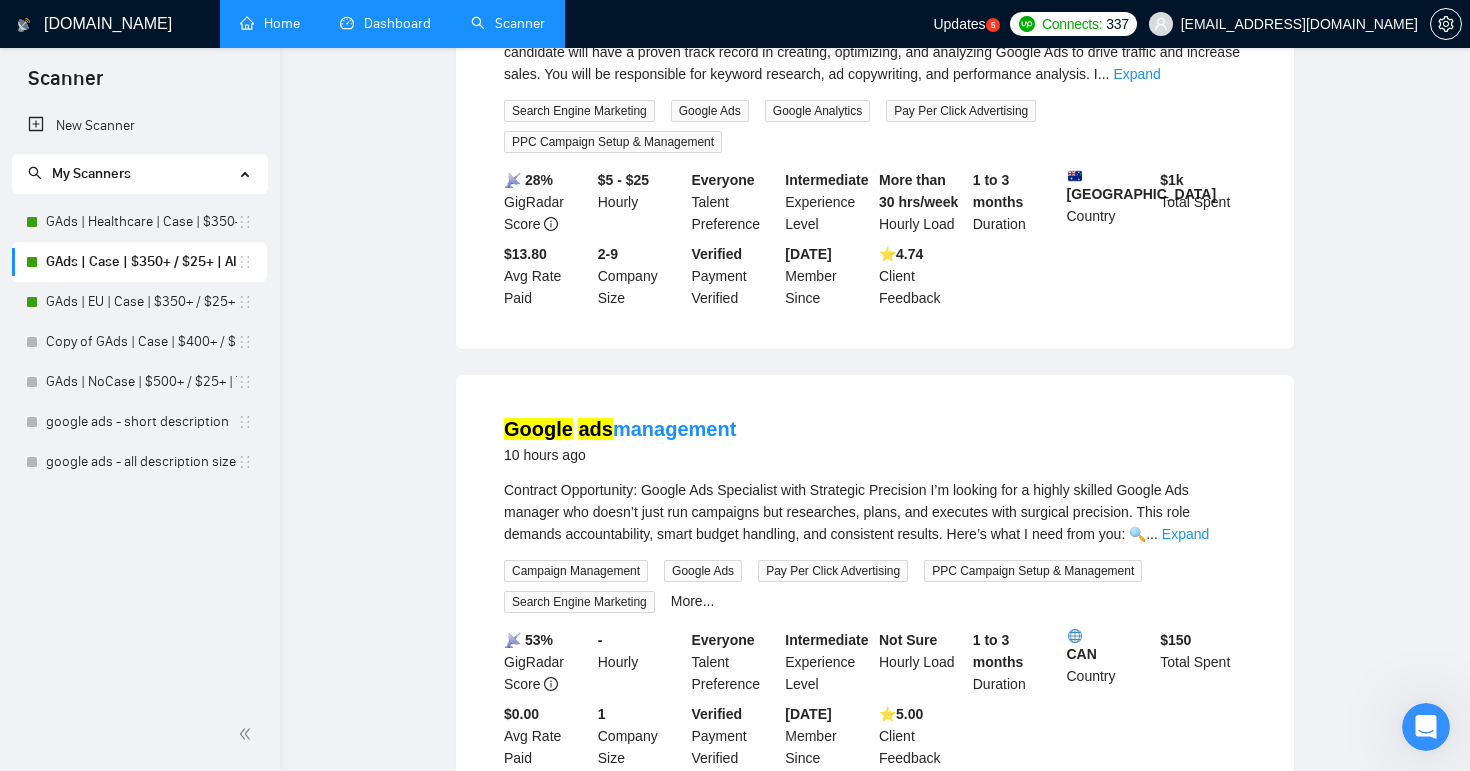 scroll, scrollTop: 0, scrollLeft: 0, axis: both 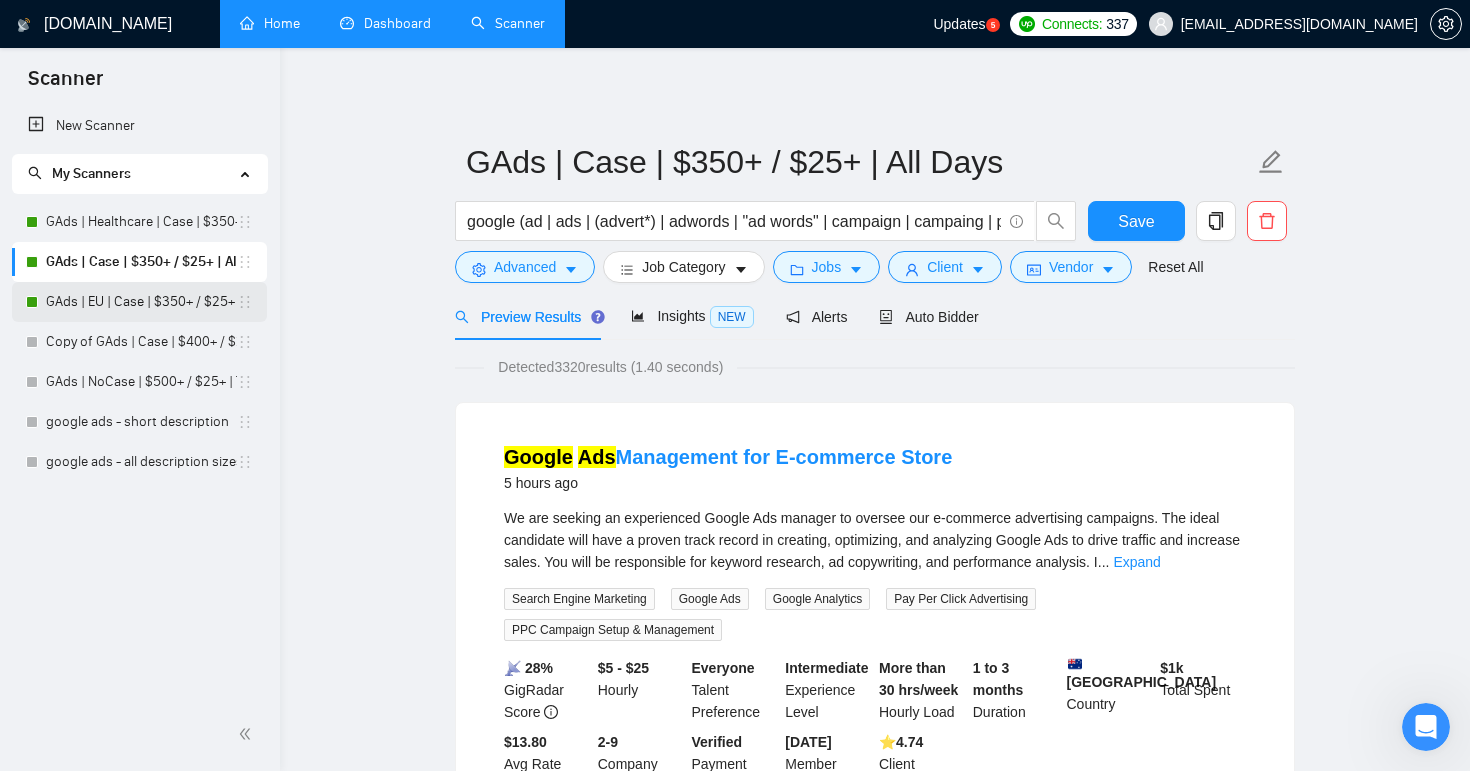 click on "GAds | EU | Case | $350+ / $25+ | All Days" at bounding box center (141, 302) 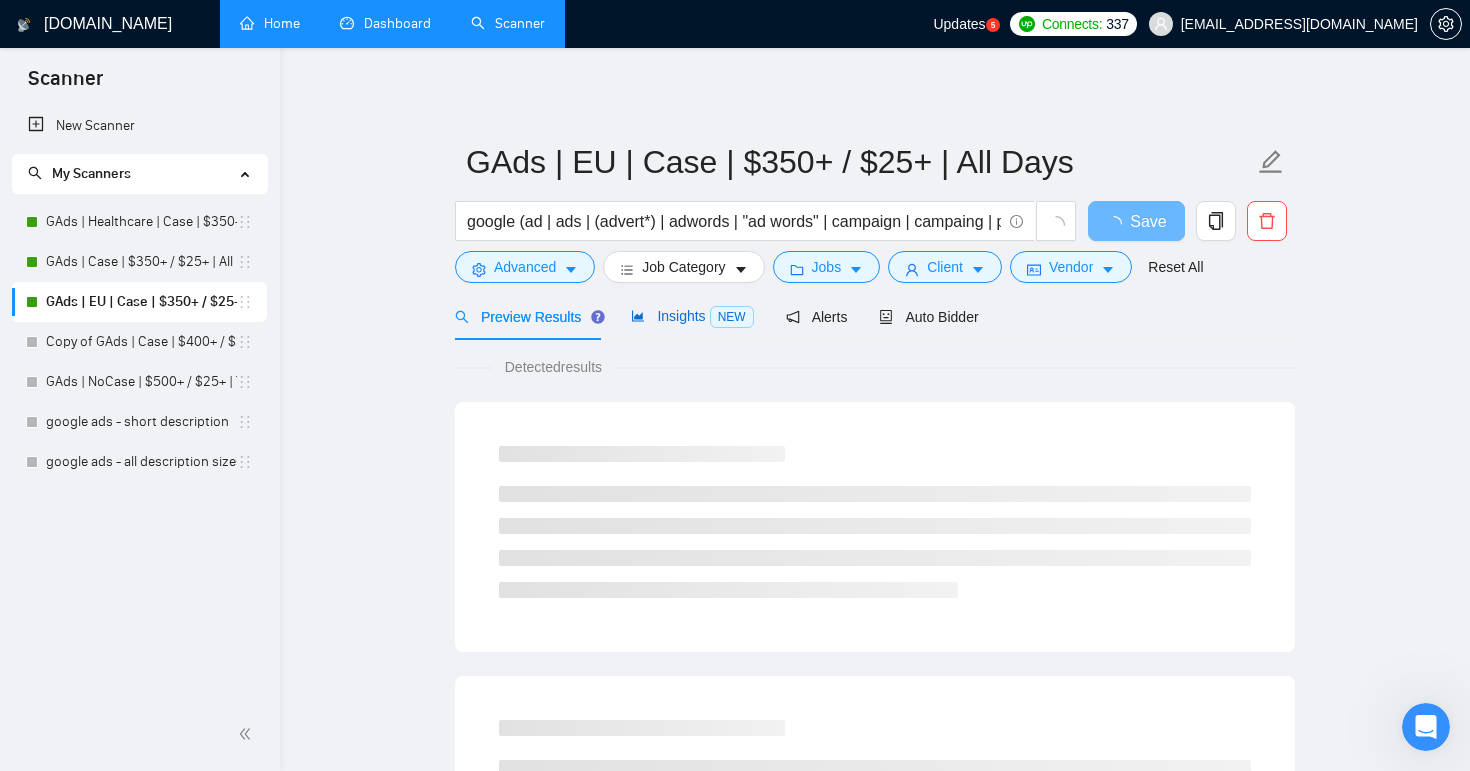 click on "Insights NEW" at bounding box center [692, 316] 